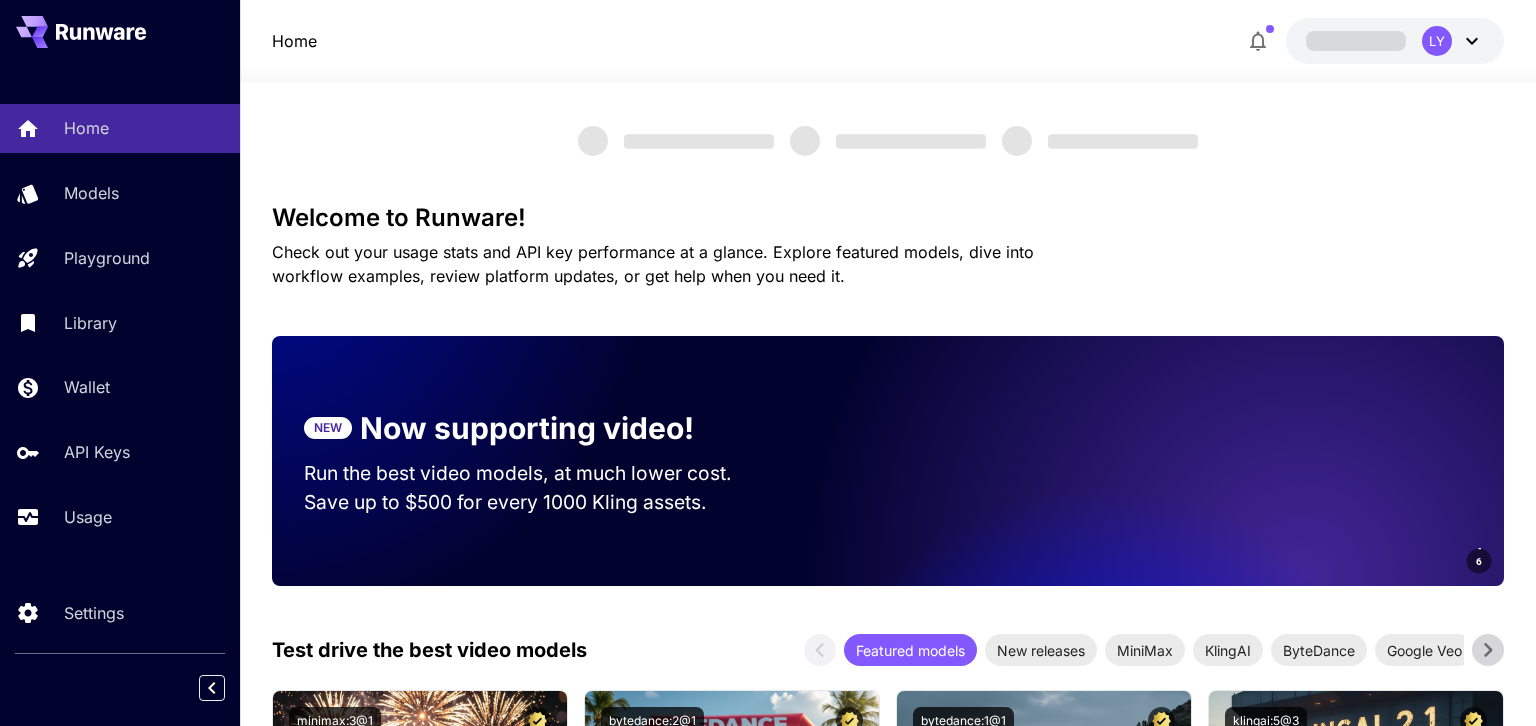 scroll, scrollTop: 0, scrollLeft: 0, axis: both 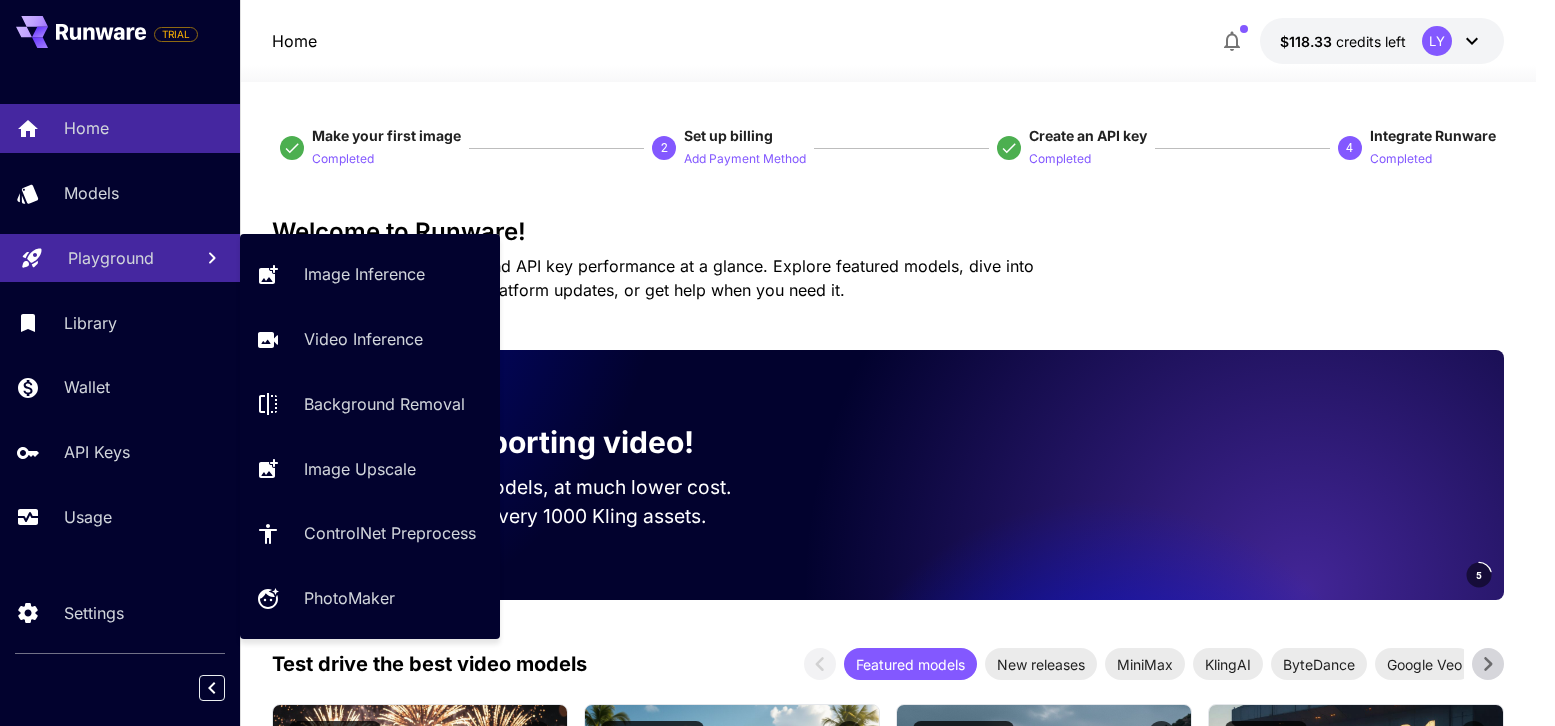 click on "Playground" at bounding box center (111, 258) 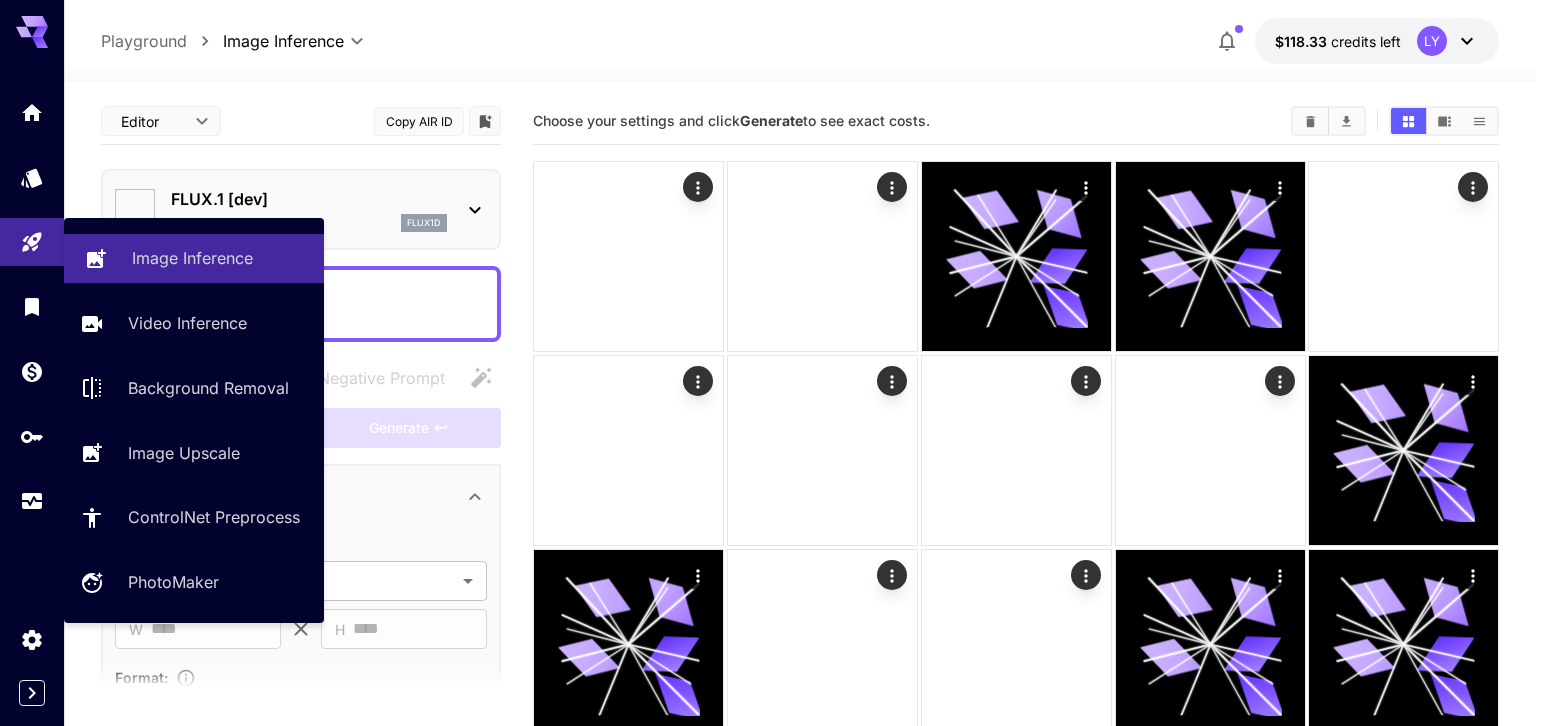 type on "**********" 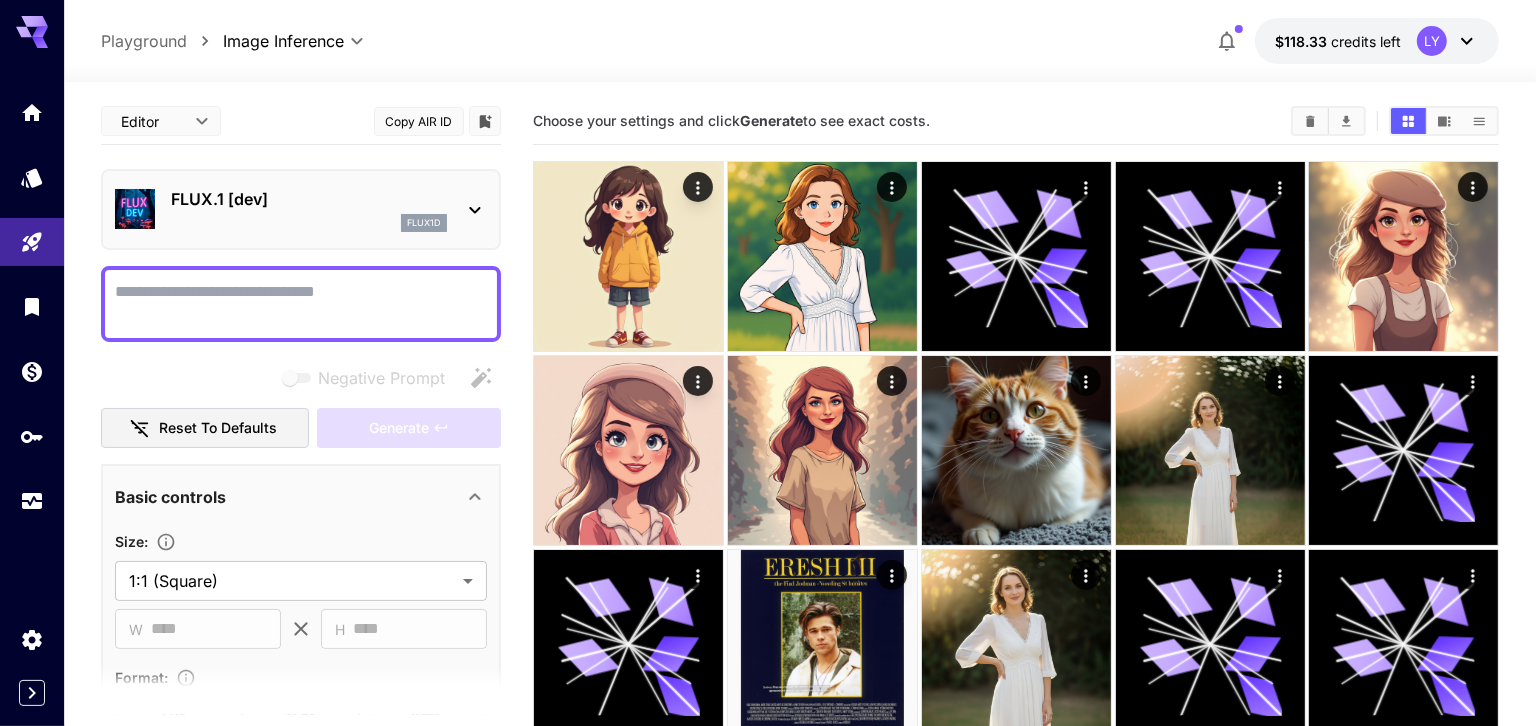 scroll, scrollTop: 0, scrollLeft: 0, axis: both 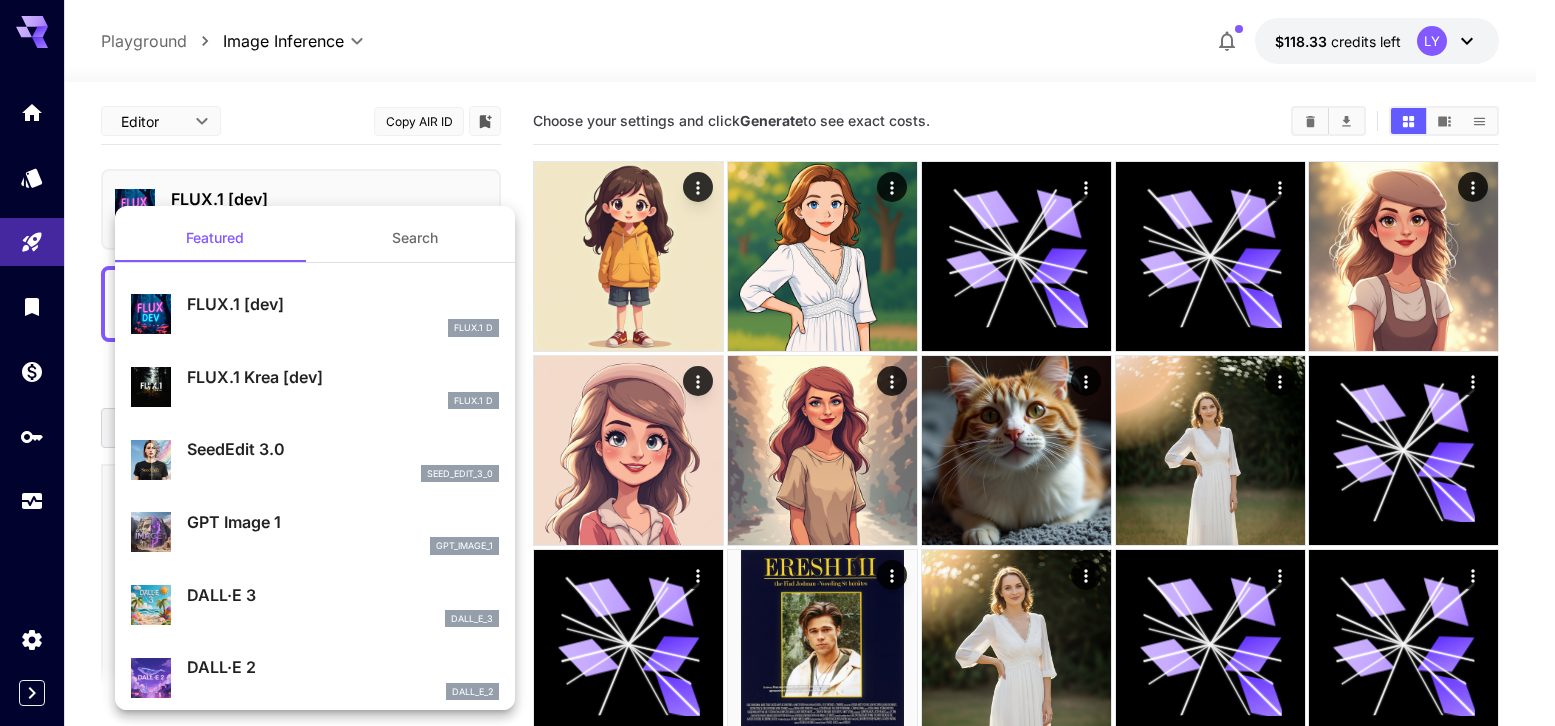 click at bounding box center [777, 363] 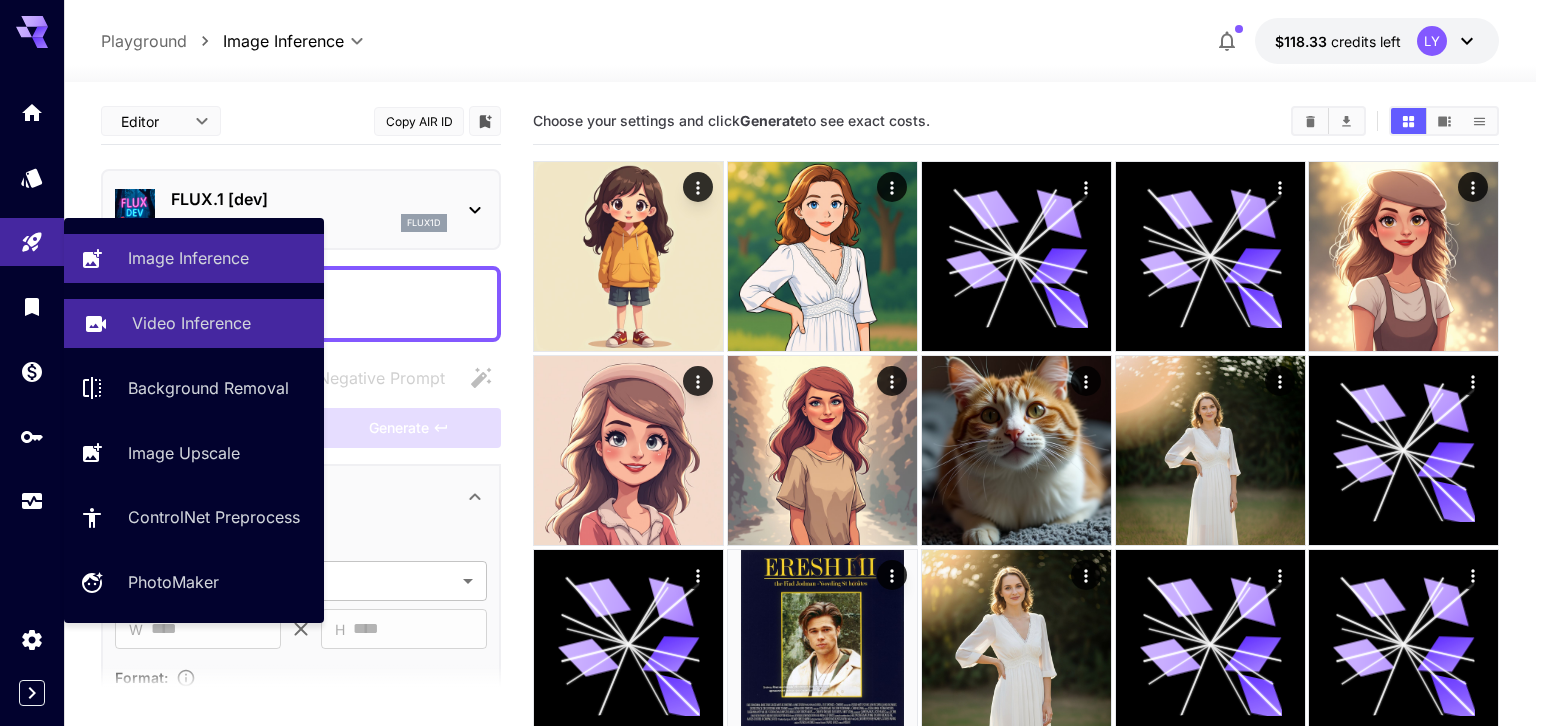 click on "Video Inference" at bounding box center [191, 323] 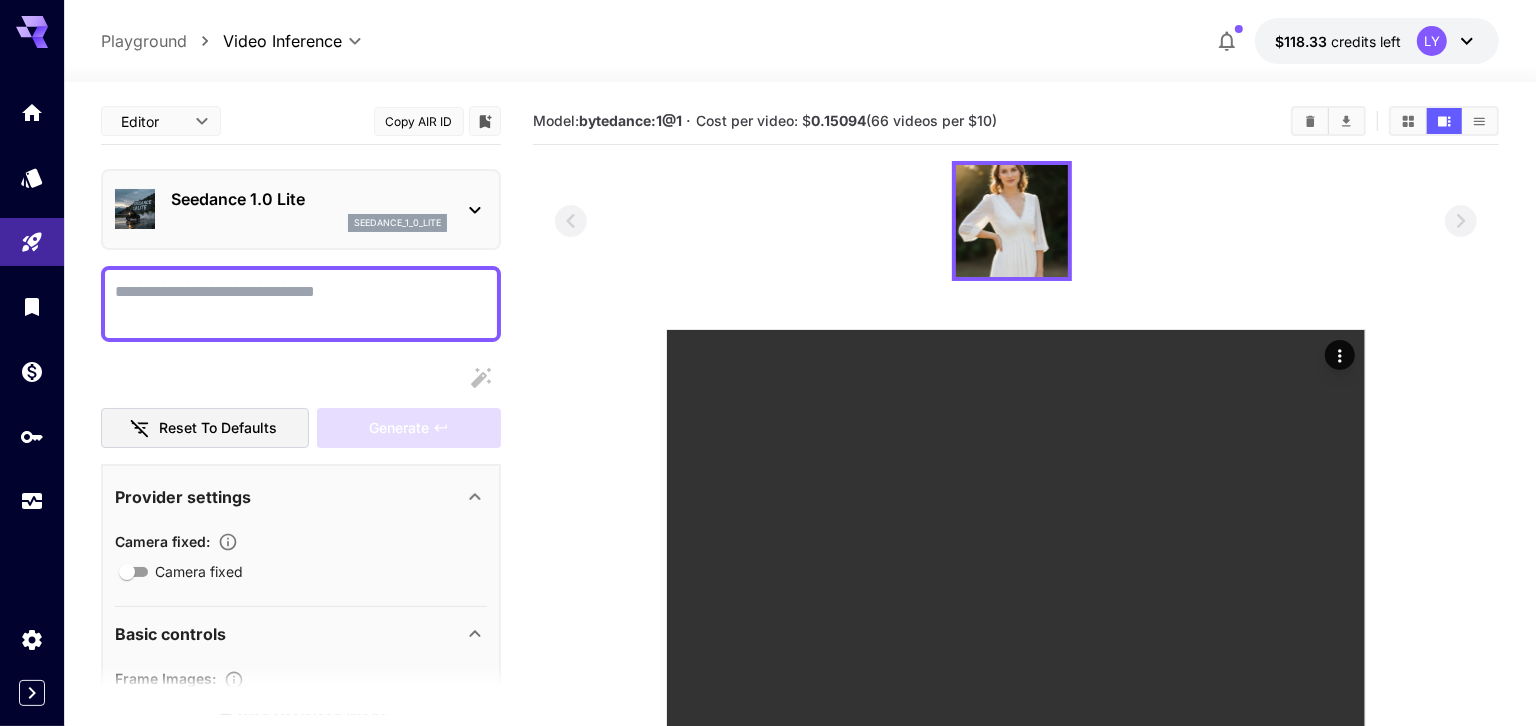 click on "Seedance 1.0 Lite seedance_1_0_lite" at bounding box center [301, 209] 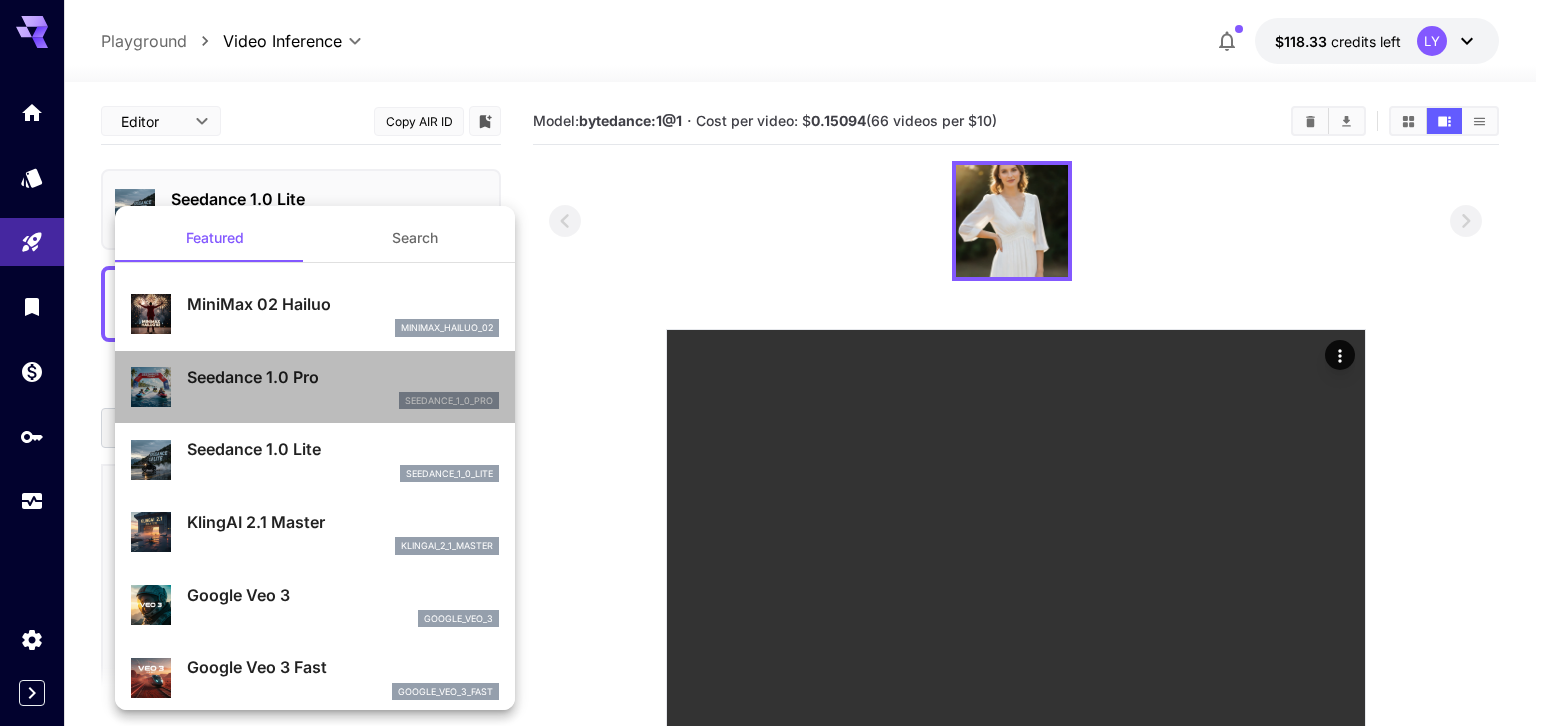 click on "seedance_1_0_pro" at bounding box center [343, 401] 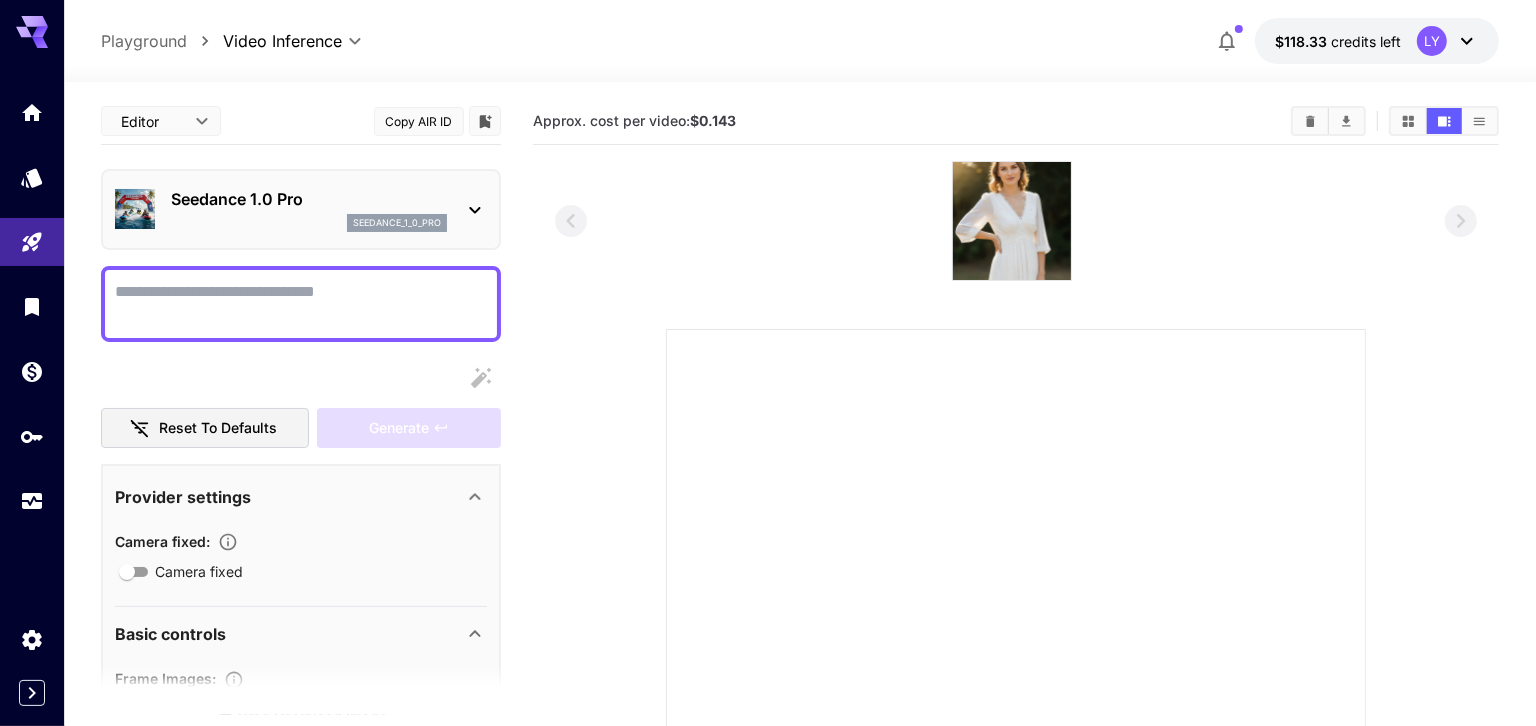 click on "Camera fixed" at bounding box center (301, 304) 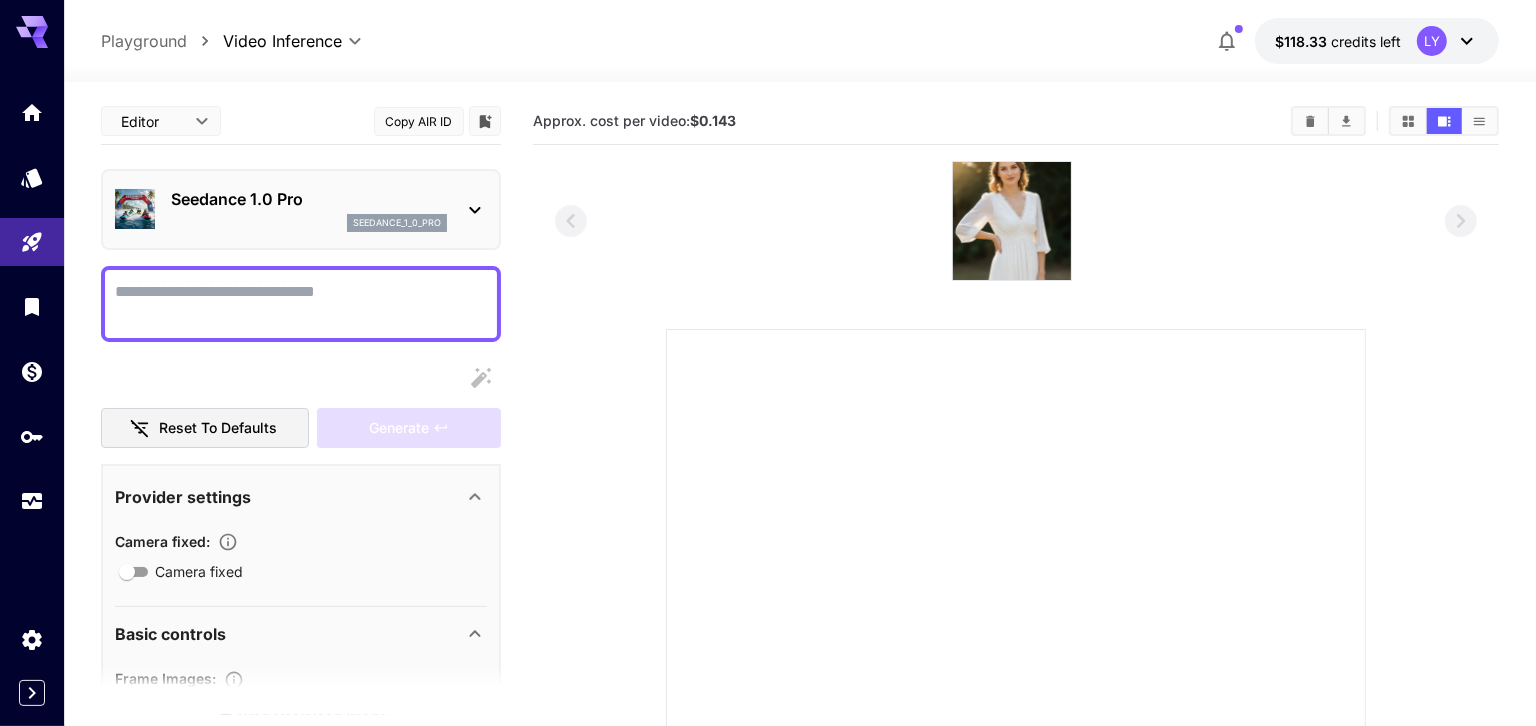 click on "seedance_1_0_pro" at bounding box center [309, 223] 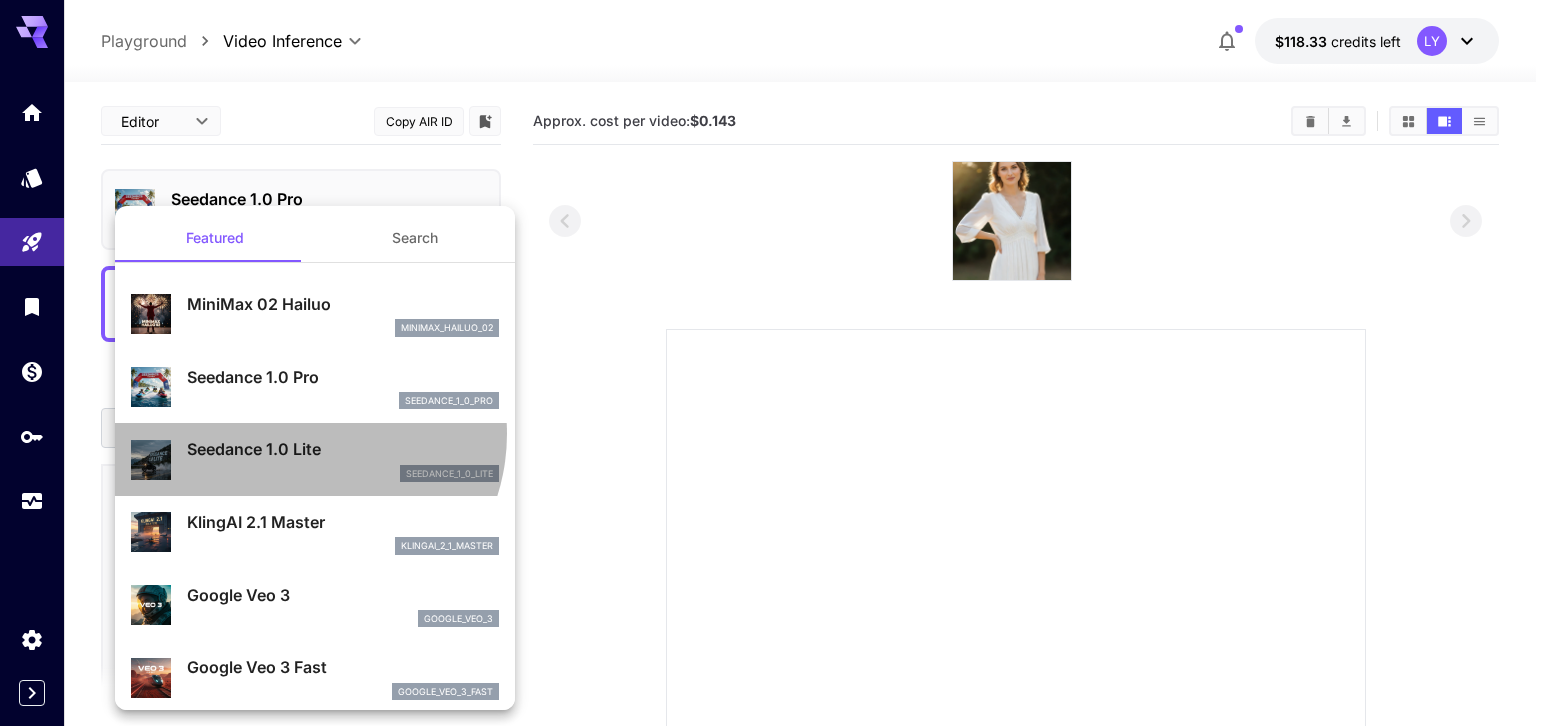 click on "Seedance 1.0 Lite seedance_1_0_lite" at bounding box center (315, 459) 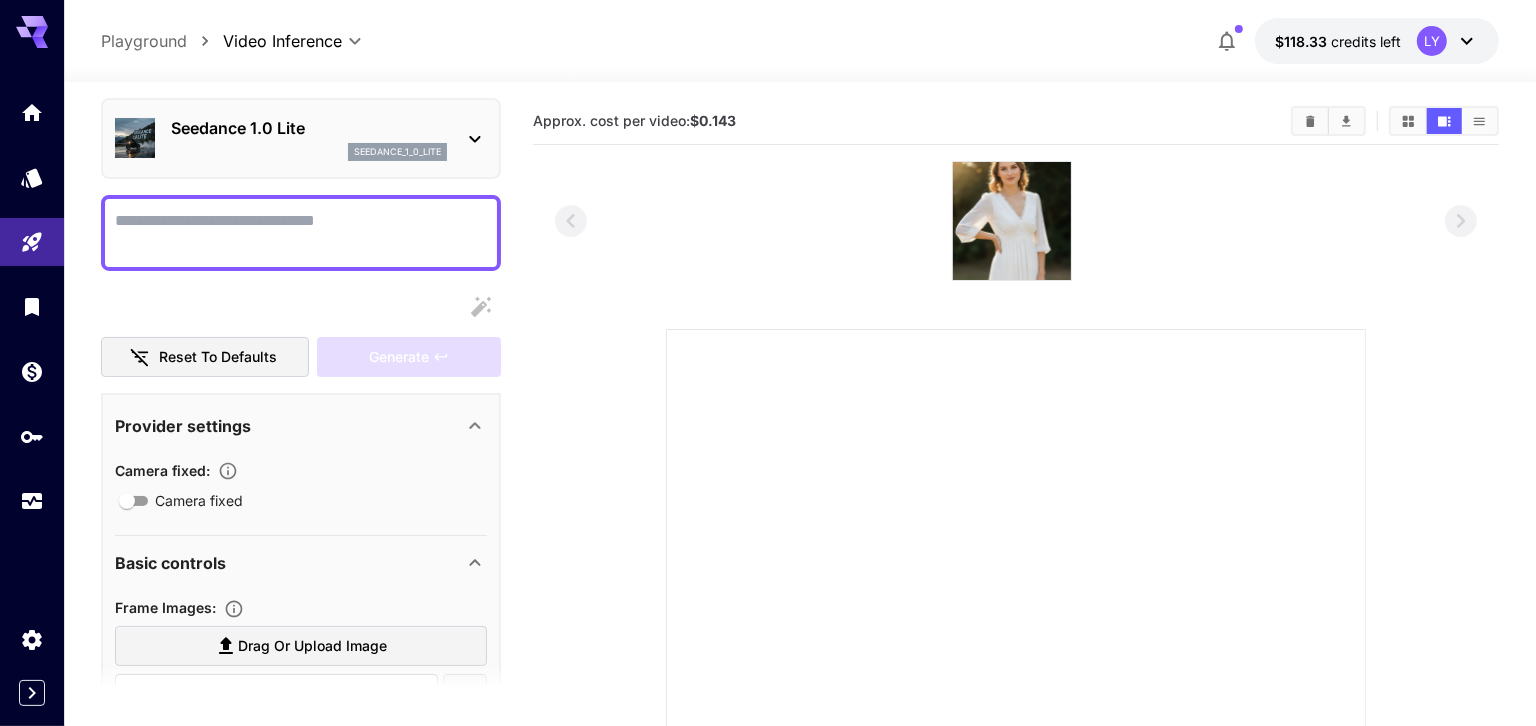 scroll, scrollTop: 68, scrollLeft: 0, axis: vertical 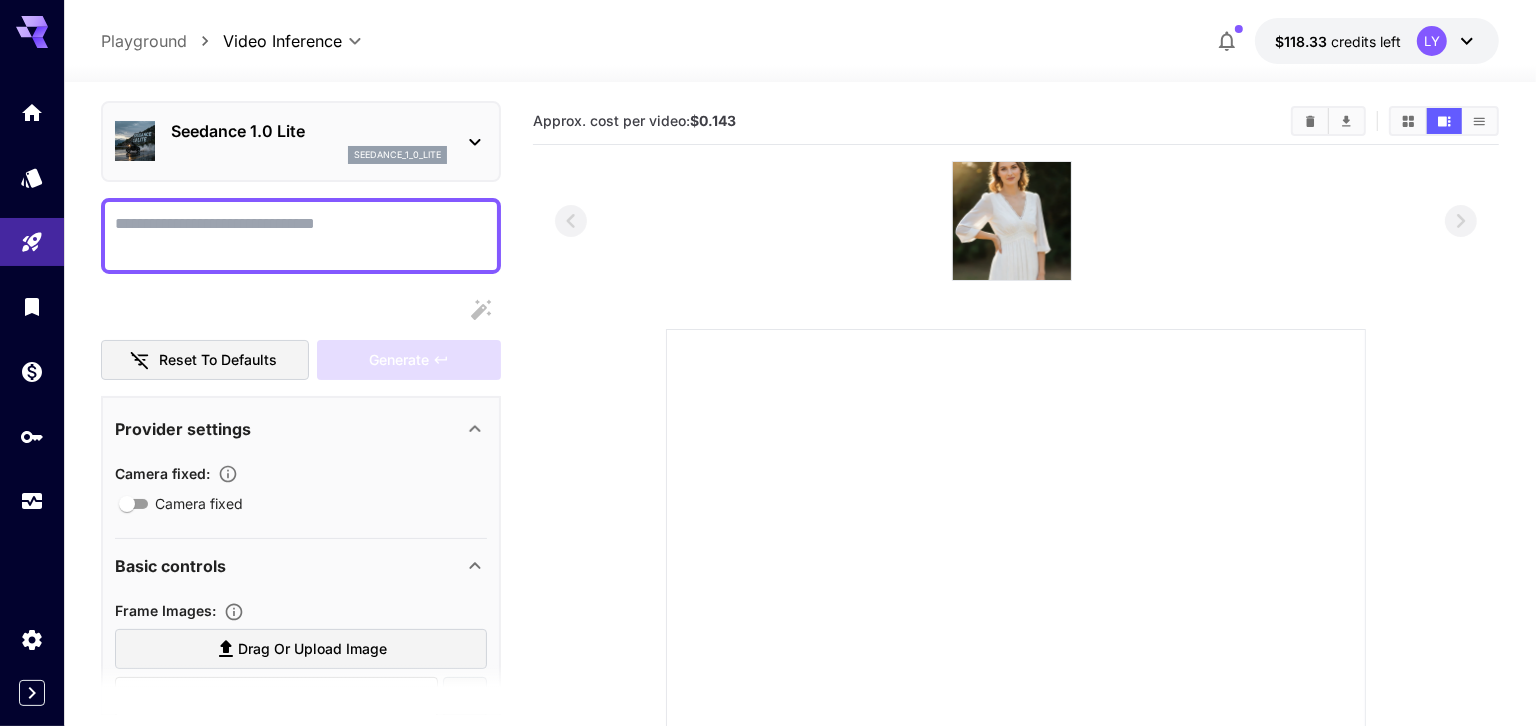 click on "Camera fixed" at bounding box center [301, 236] 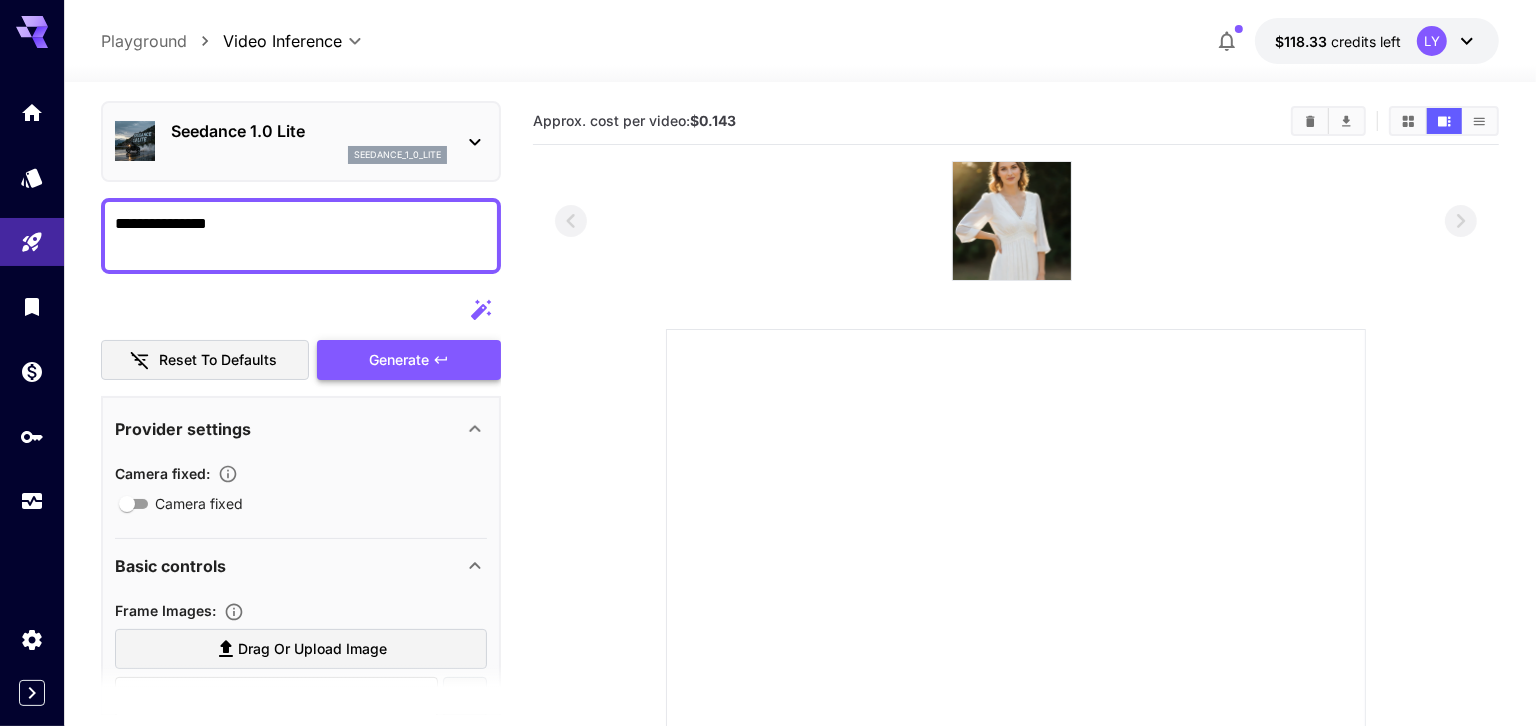 type on "**********" 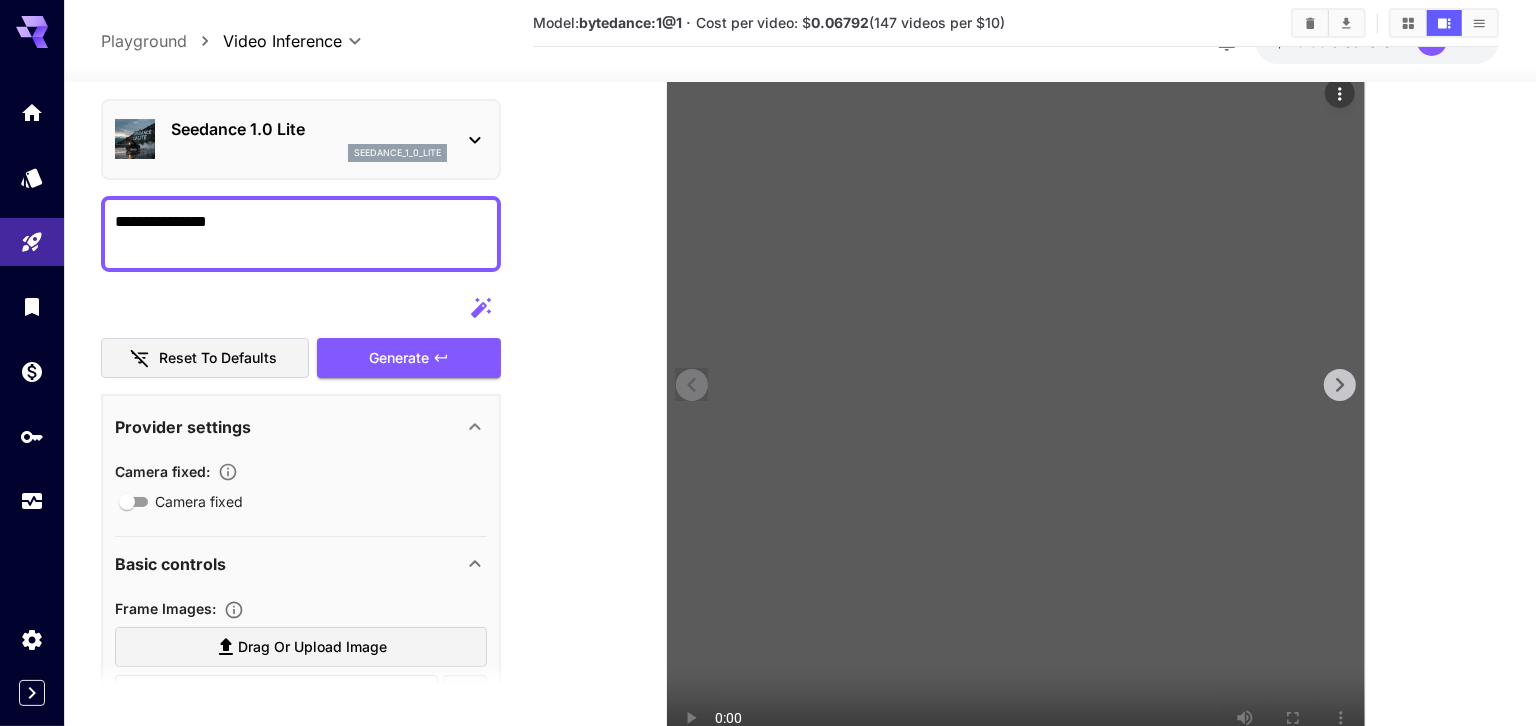 scroll, scrollTop: 362, scrollLeft: 0, axis: vertical 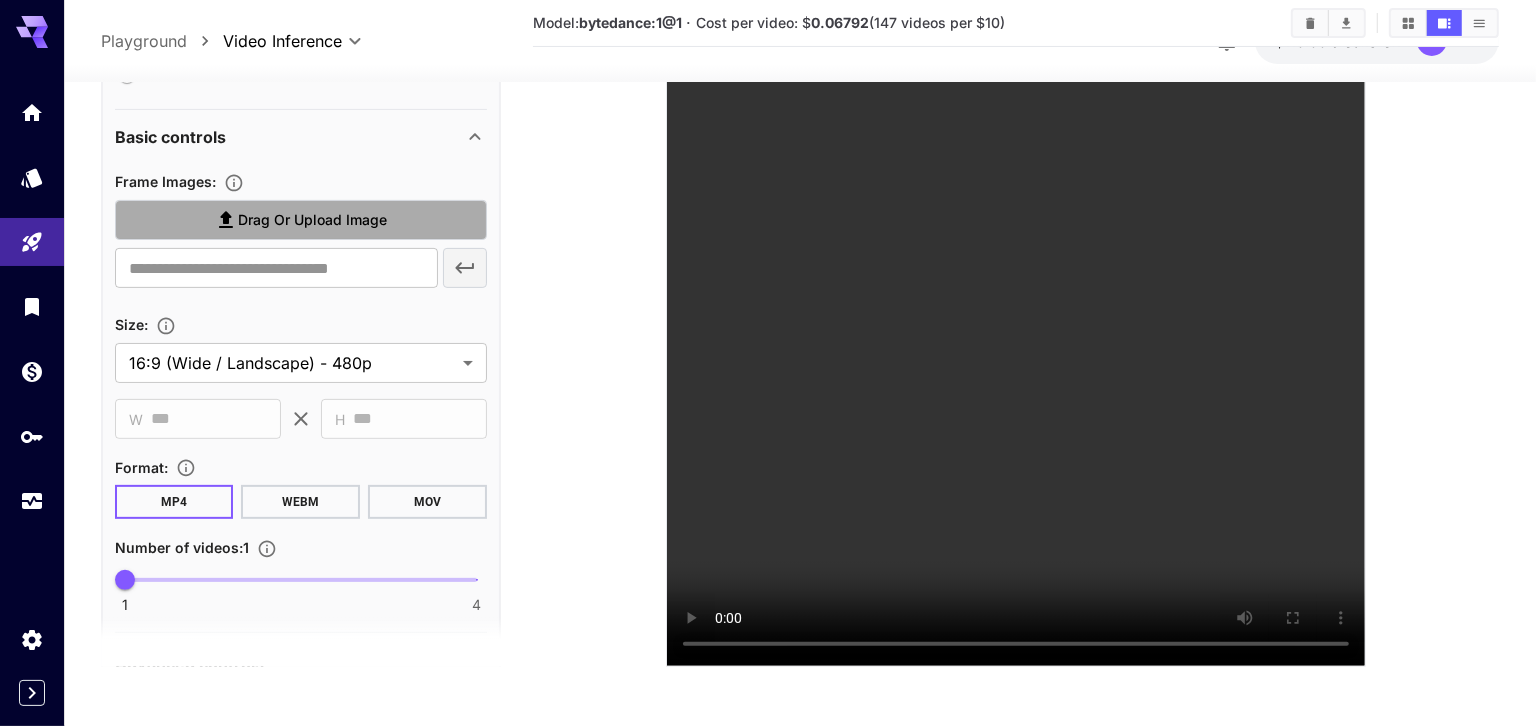 click on "Drag or upload image" at bounding box center (312, 220) 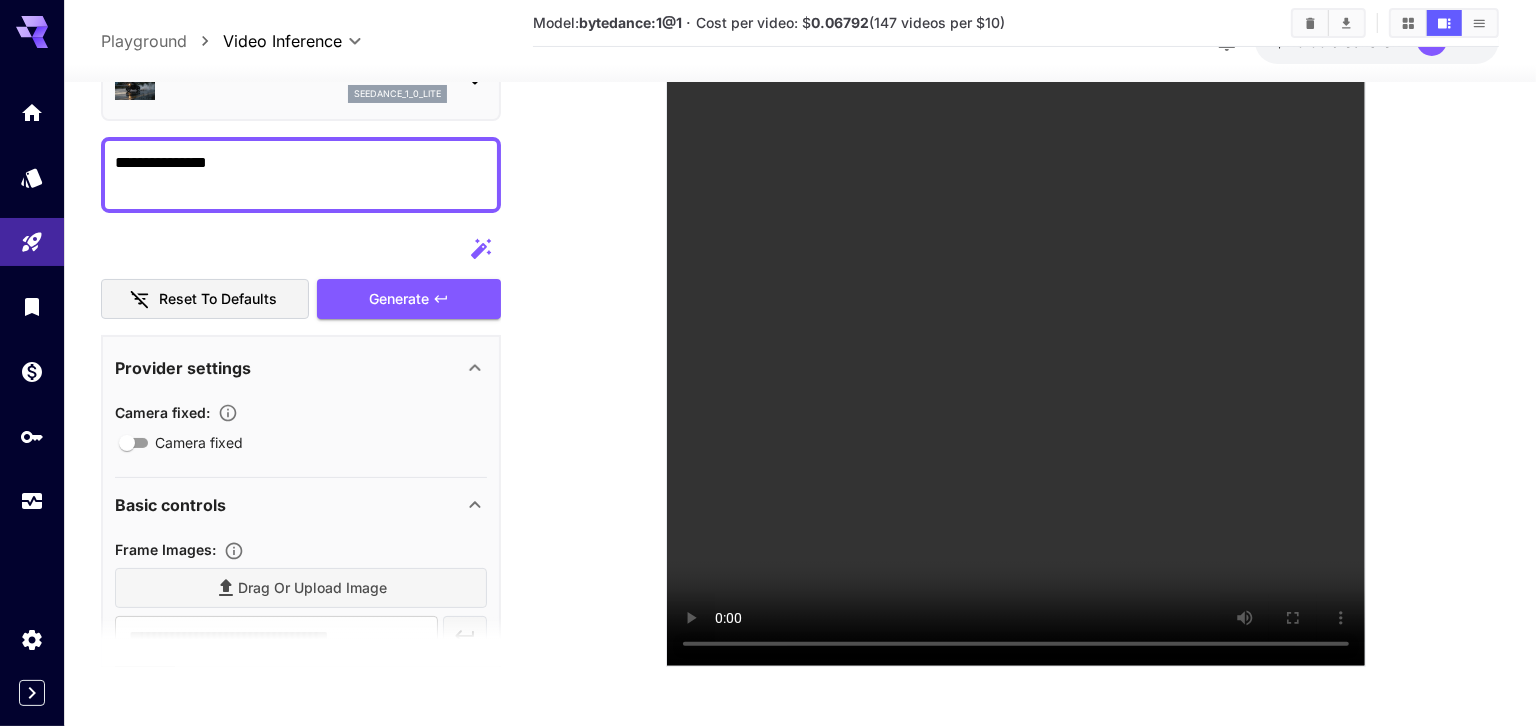 scroll, scrollTop: 72, scrollLeft: 0, axis: vertical 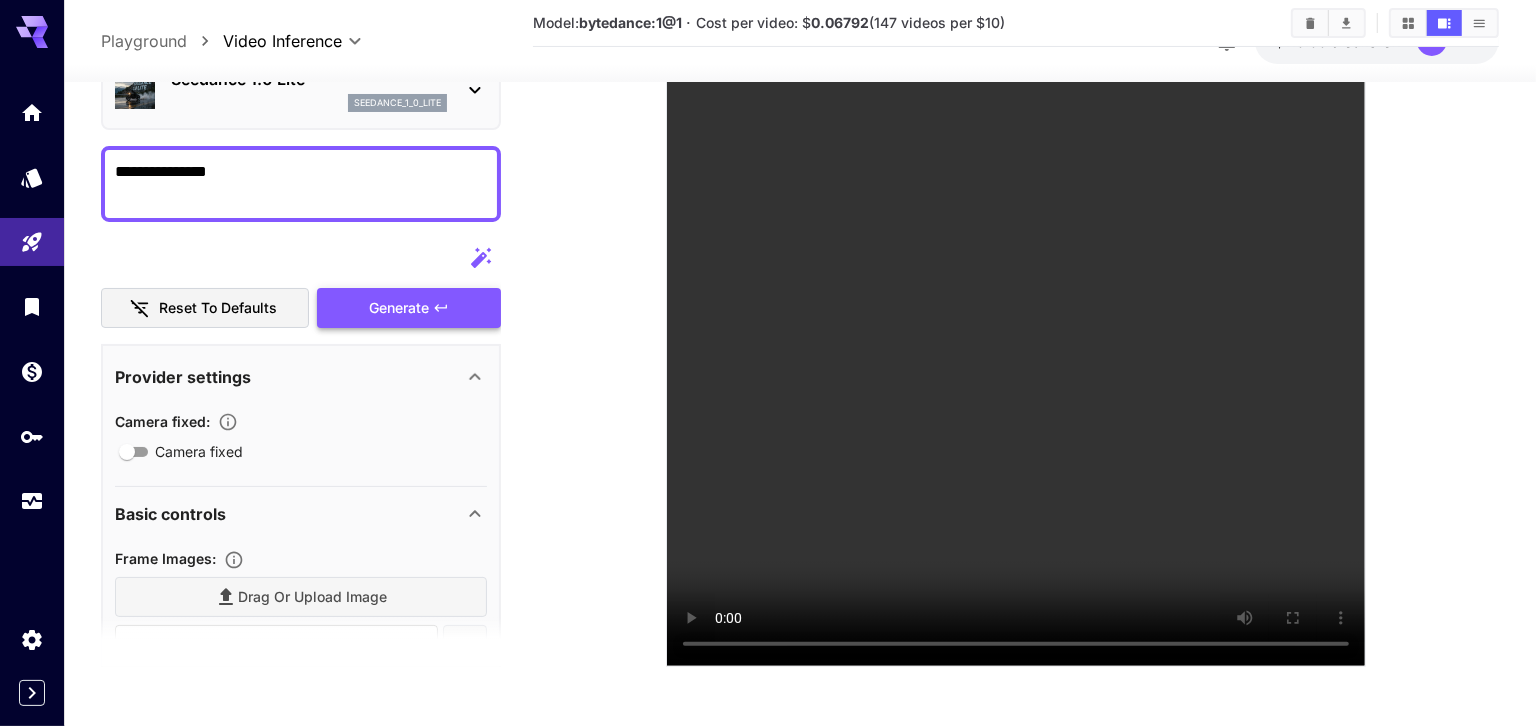 click on "Generate" at bounding box center (409, 308) 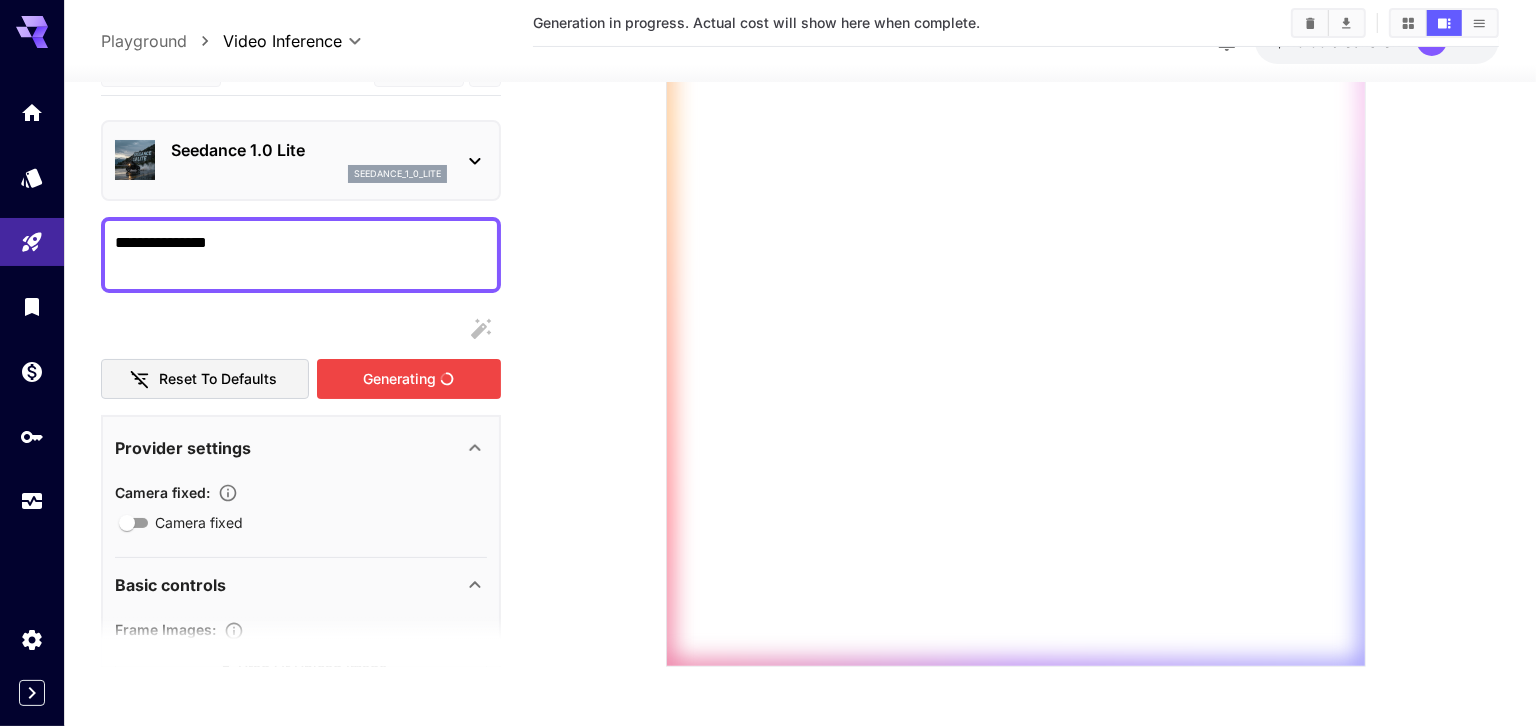 scroll, scrollTop: 0, scrollLeft: 0, axis: both 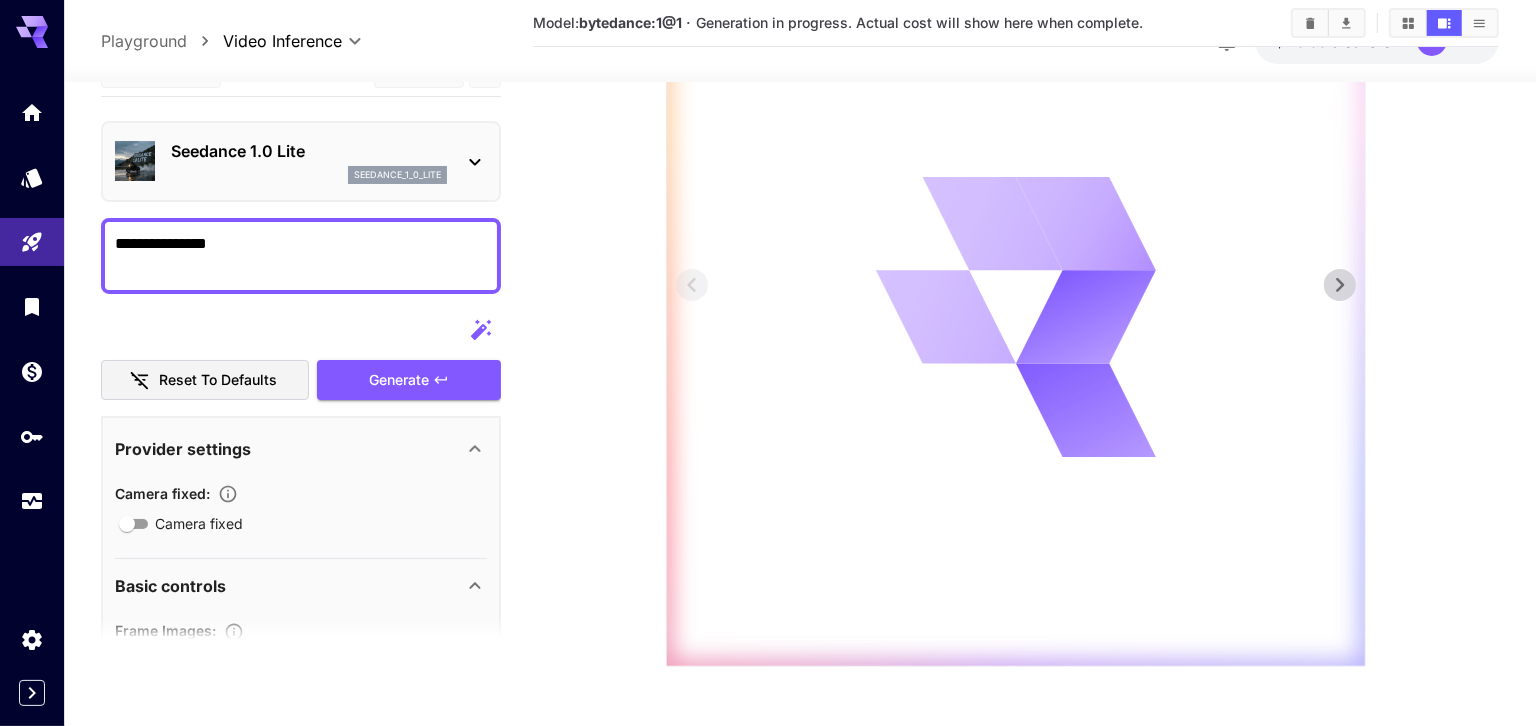 type on "**********" 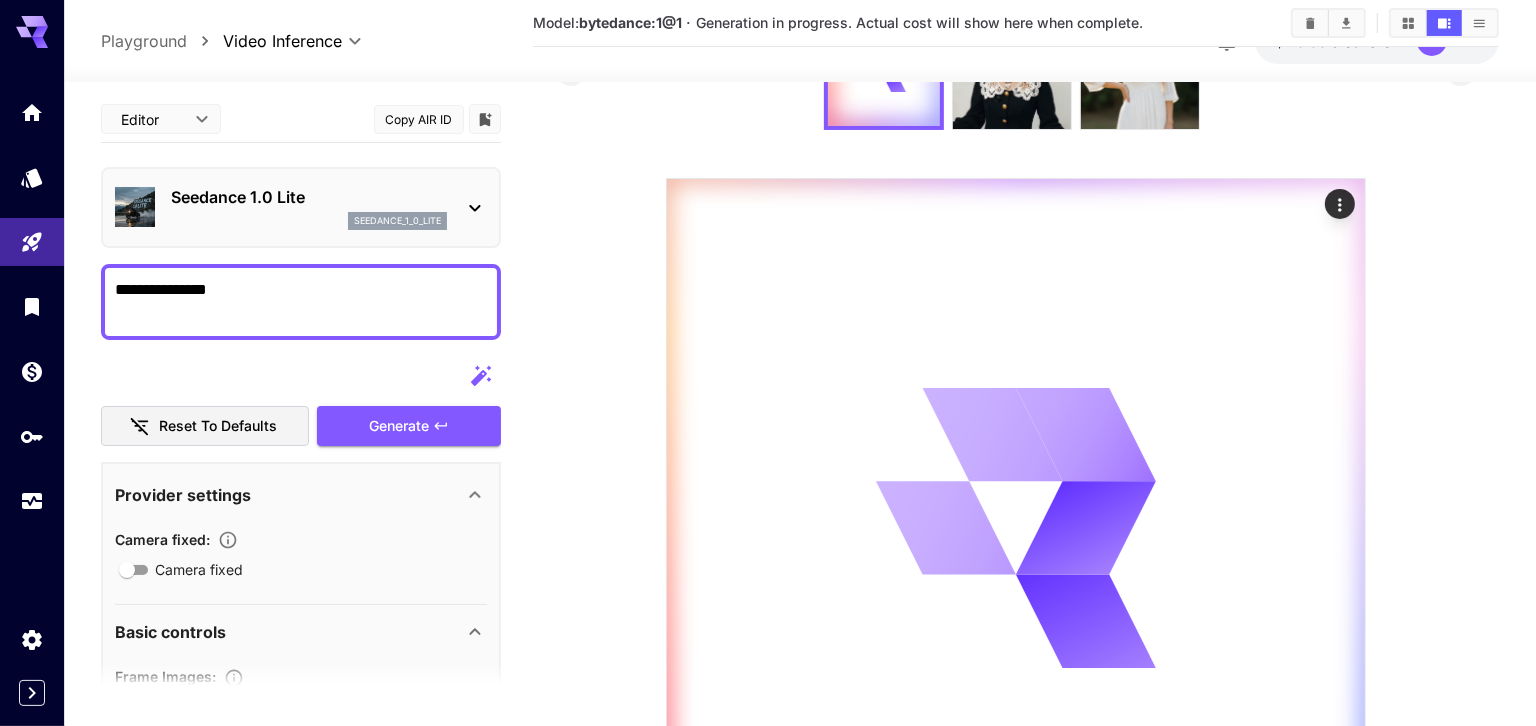 scroll, scrollTop: 14, scrollLeft: 0, axis: vertical 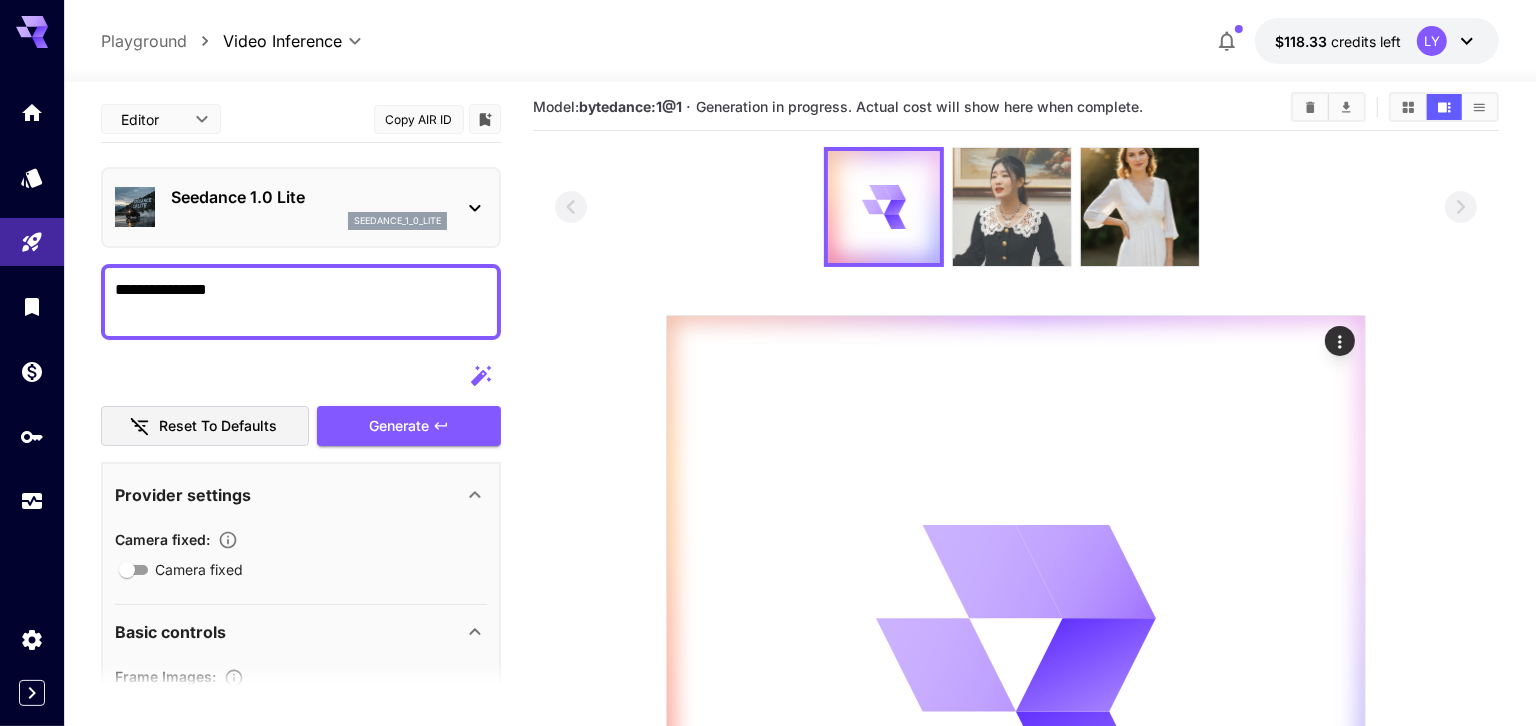 click at bounding box center (1012, 207) 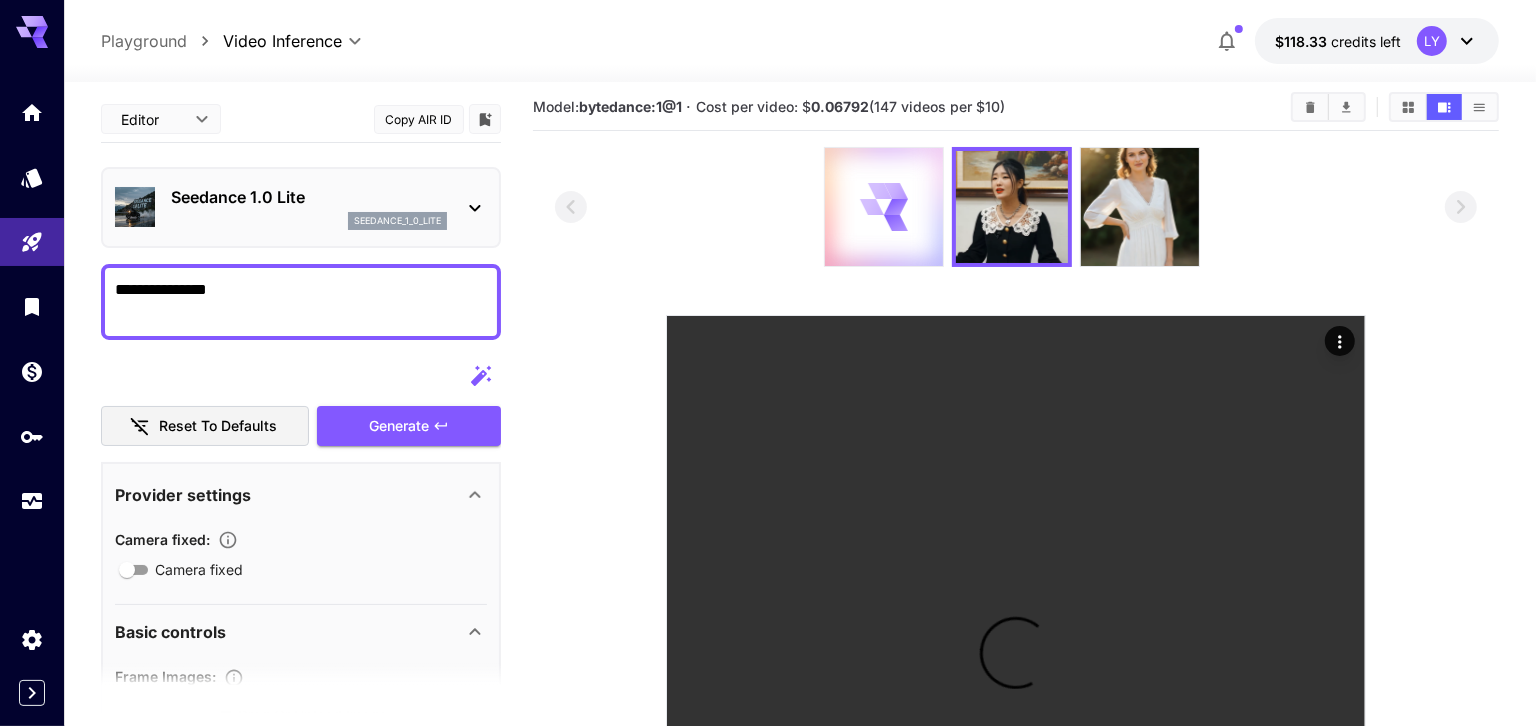 click at bounding box center (884, 207) 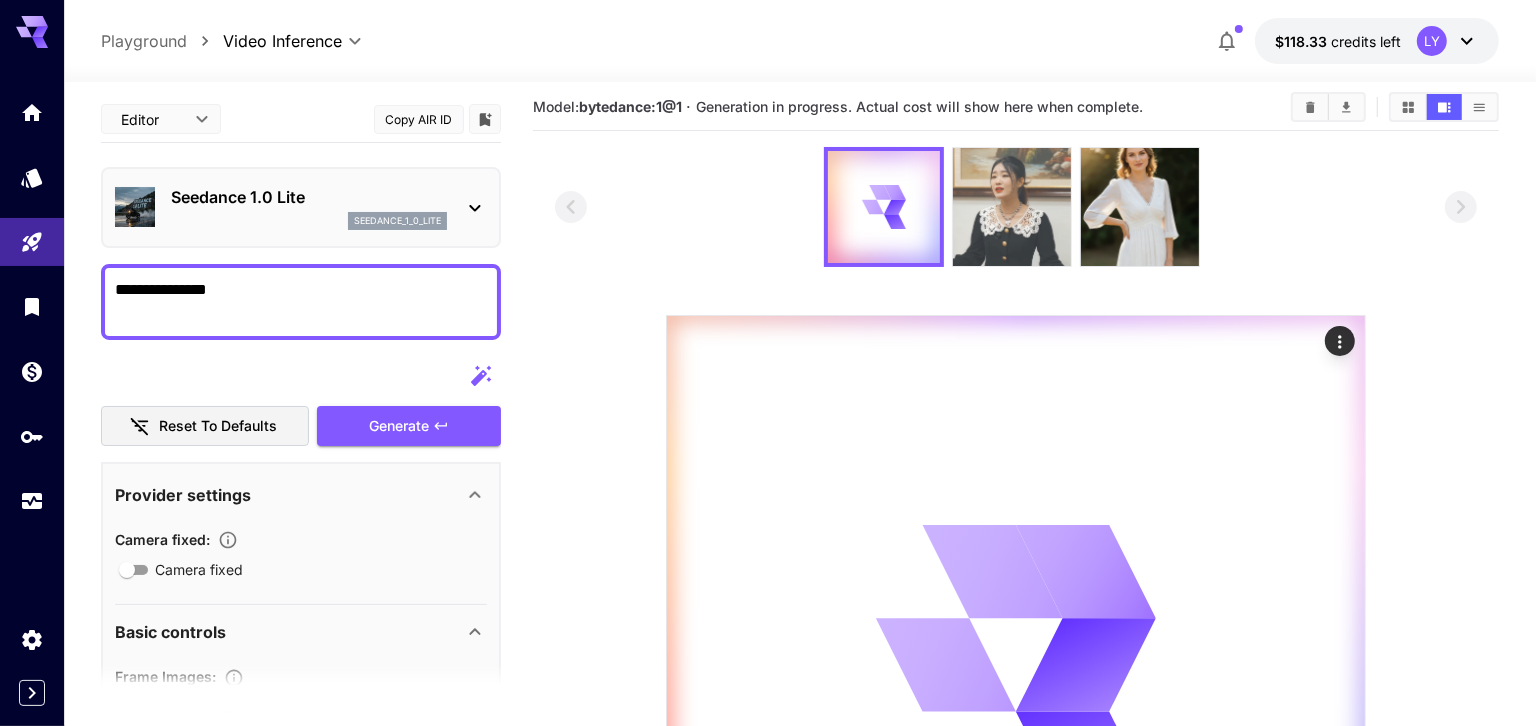 click at bounding box center [1012, 207] 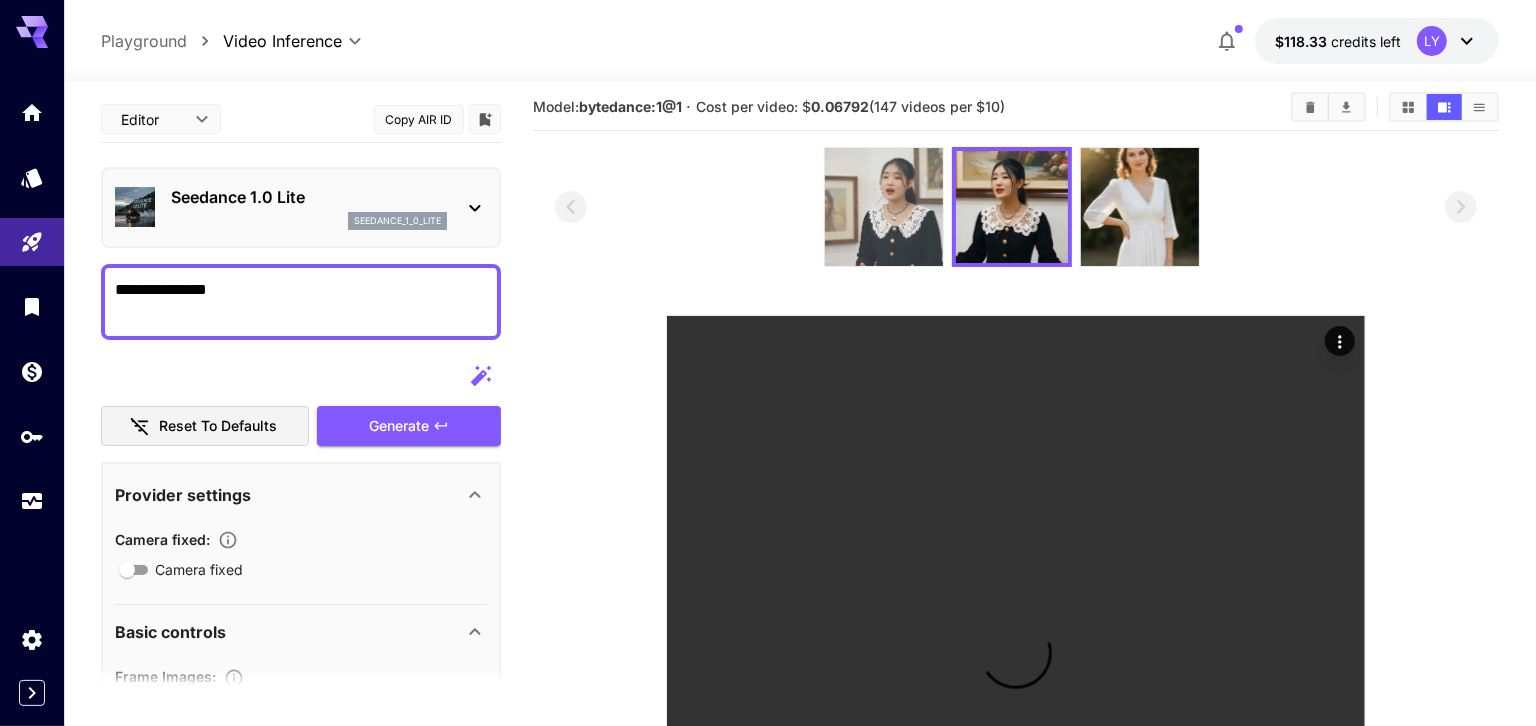 click at bounding box center (884, 207) 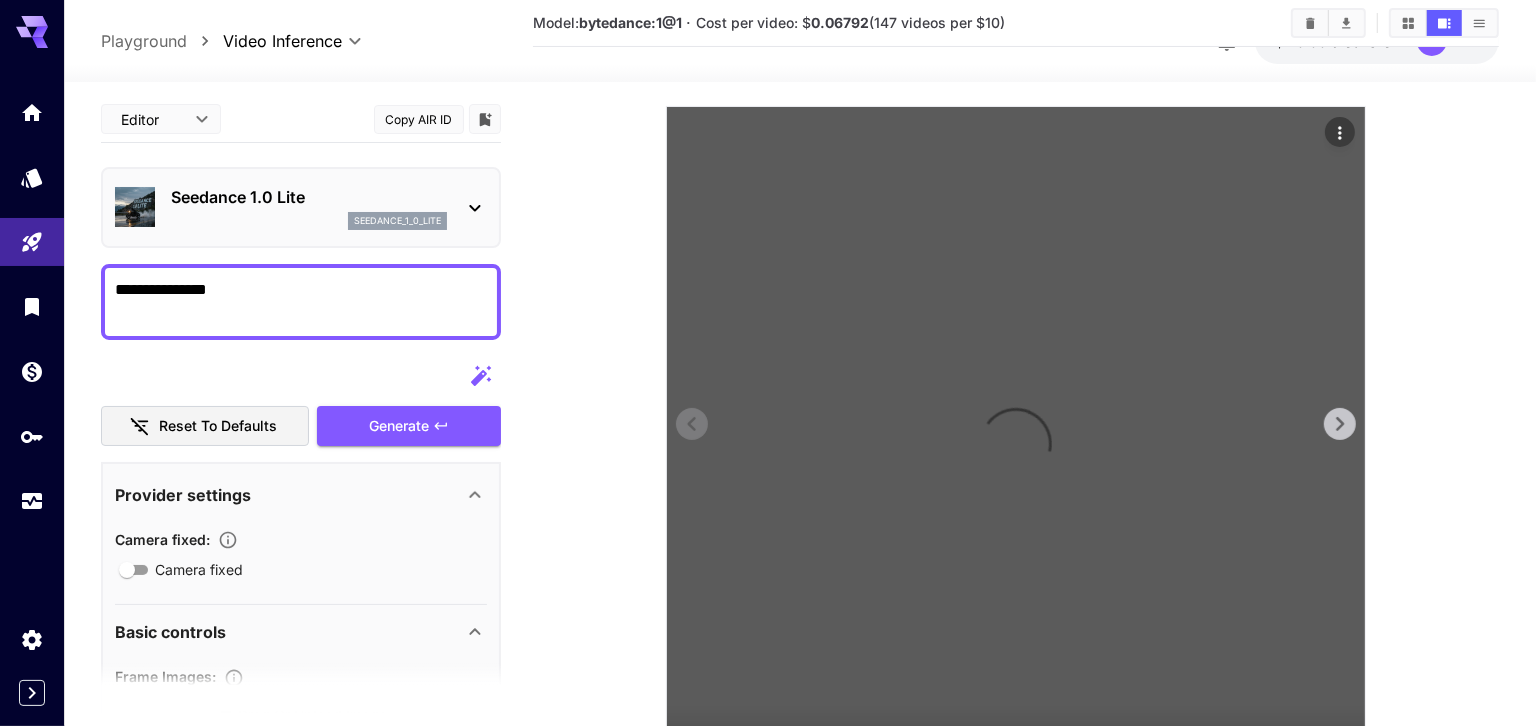 scroll, scrollTop: 362, scrollLeft: 0, axis: vertical 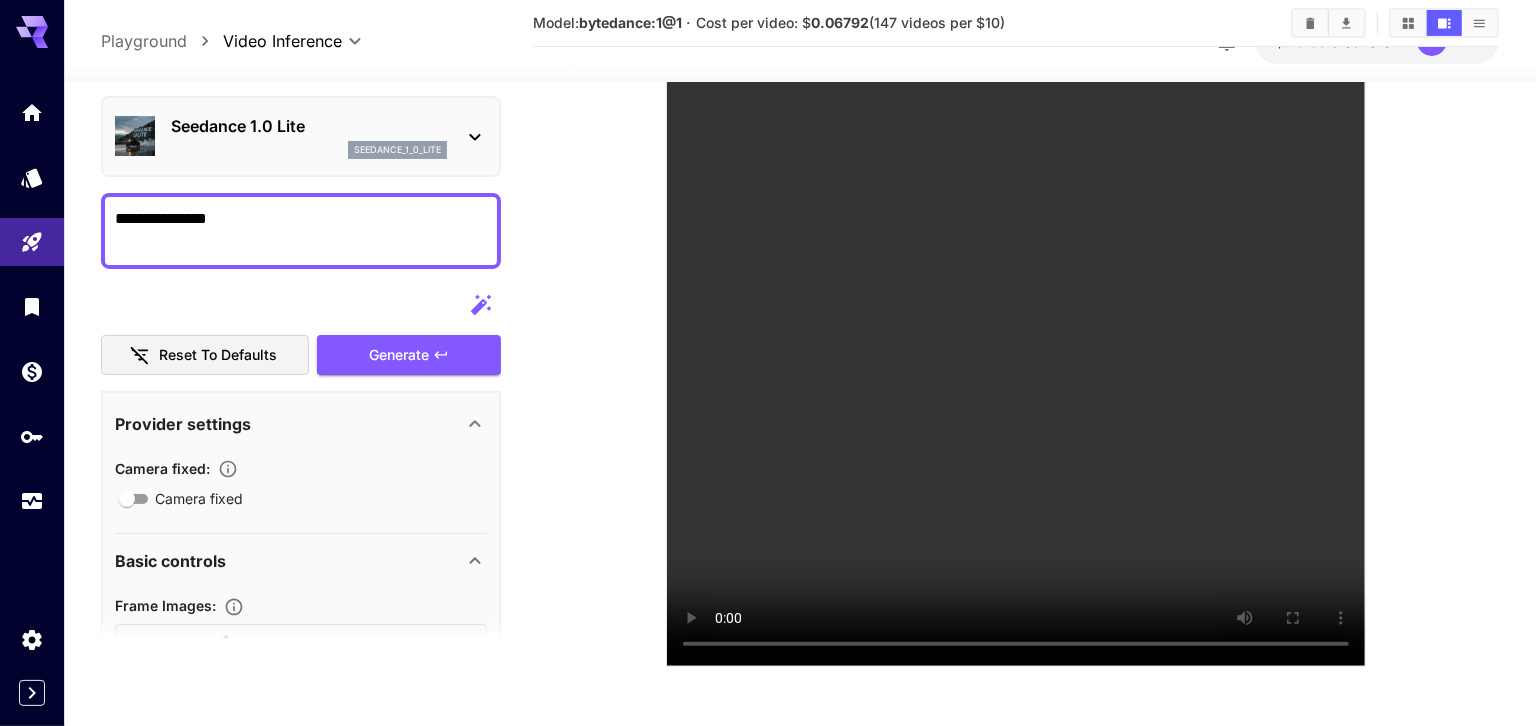 drag, startPoint x: 121, startPoint y: 214, endPoint x: 77, endPoint y: 209, distance: 44.28318 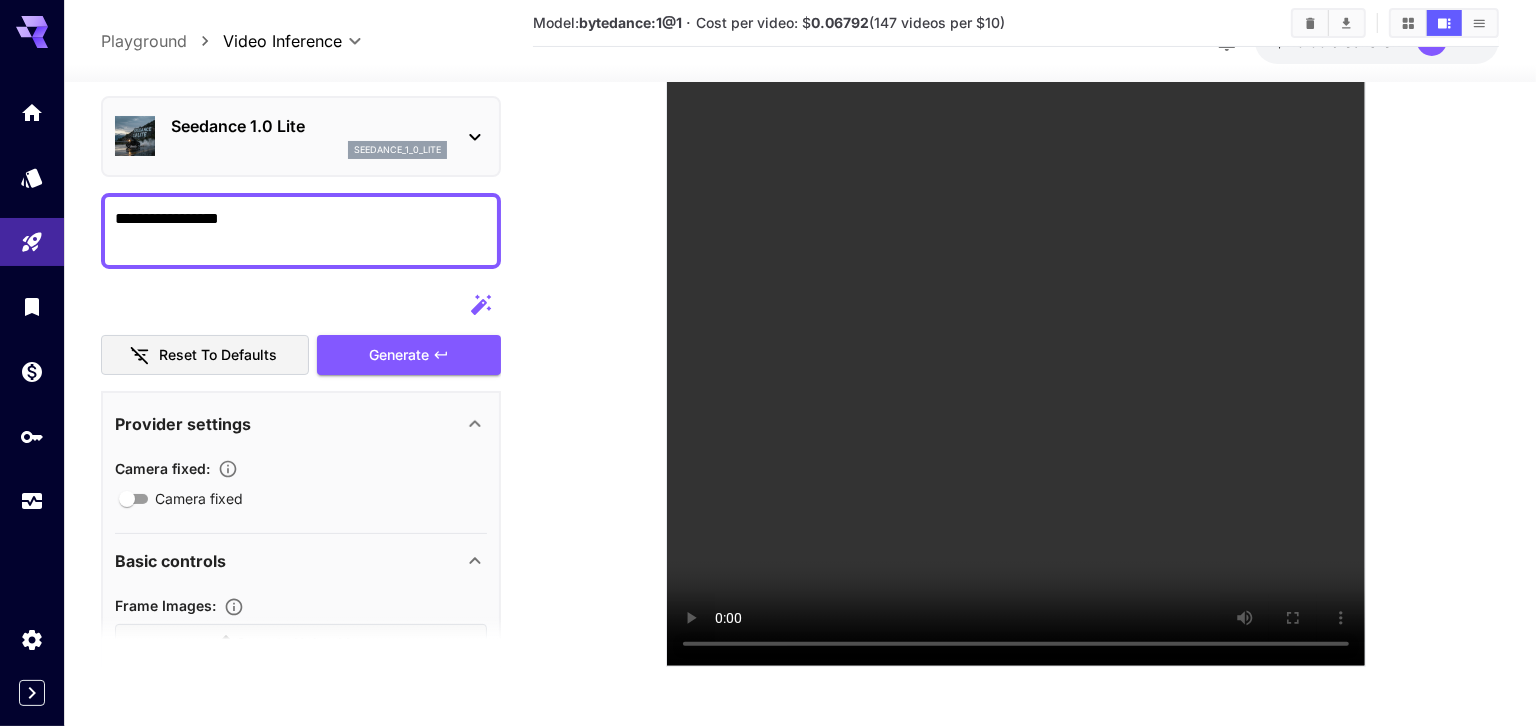 click on "**********" at bounding box center [301, 231] 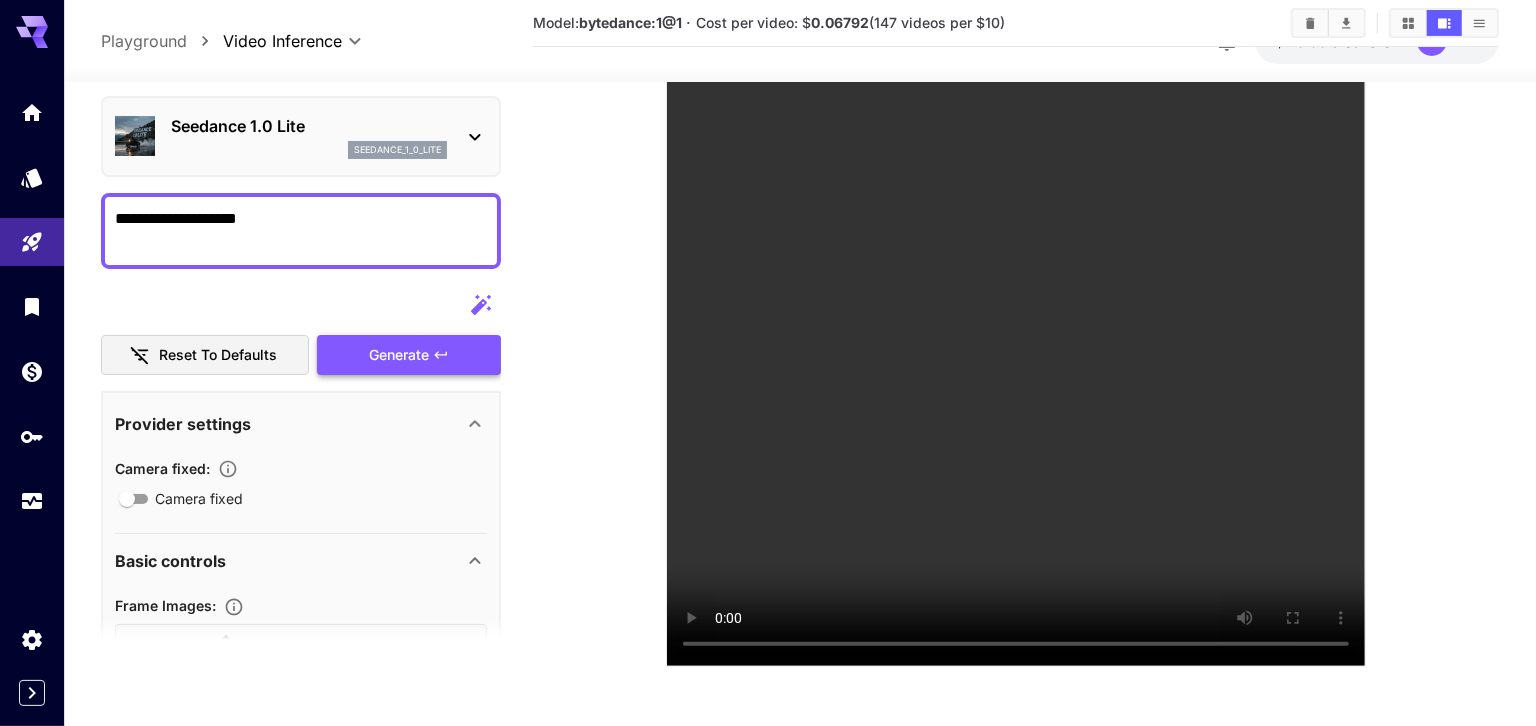 type on "**********" 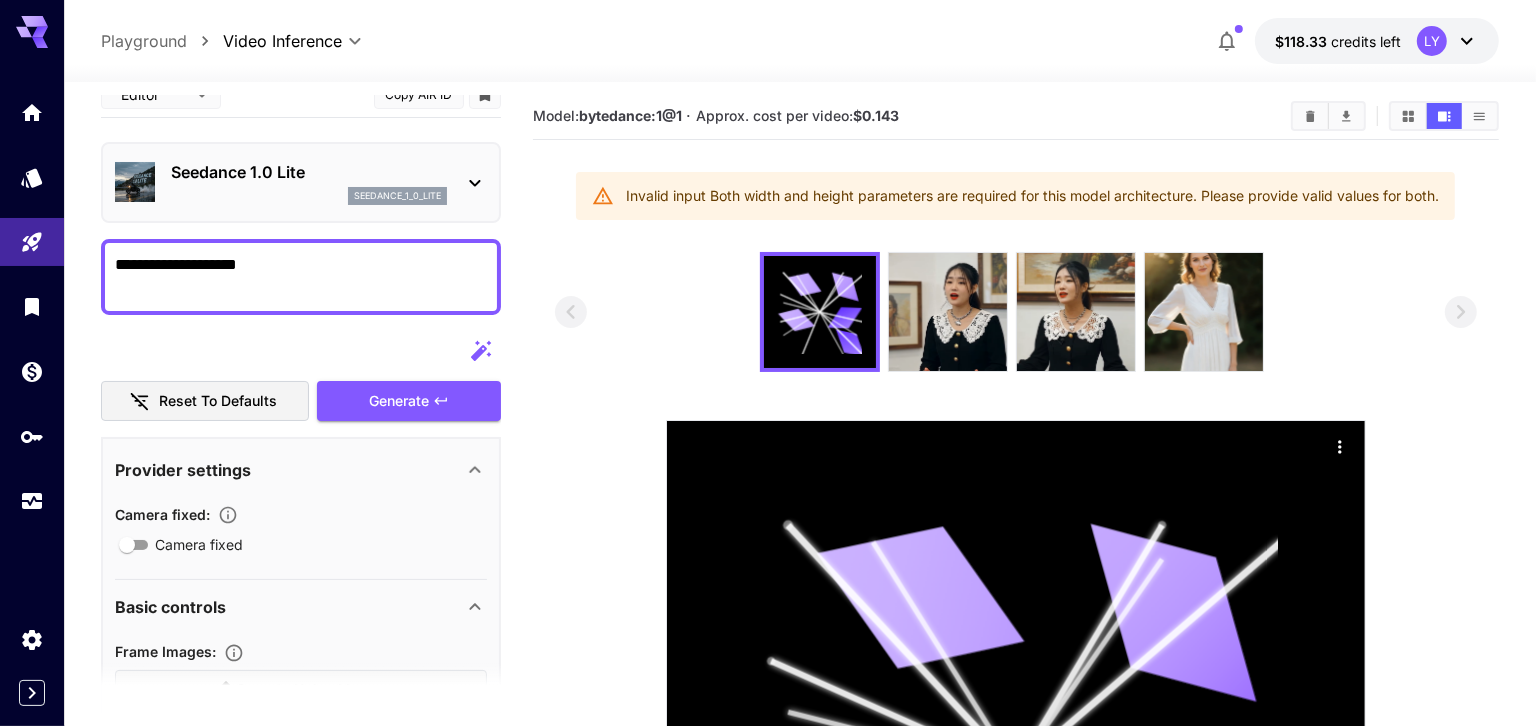 scroll, scrollTop: 0, scrollLeft: 0, axis: both 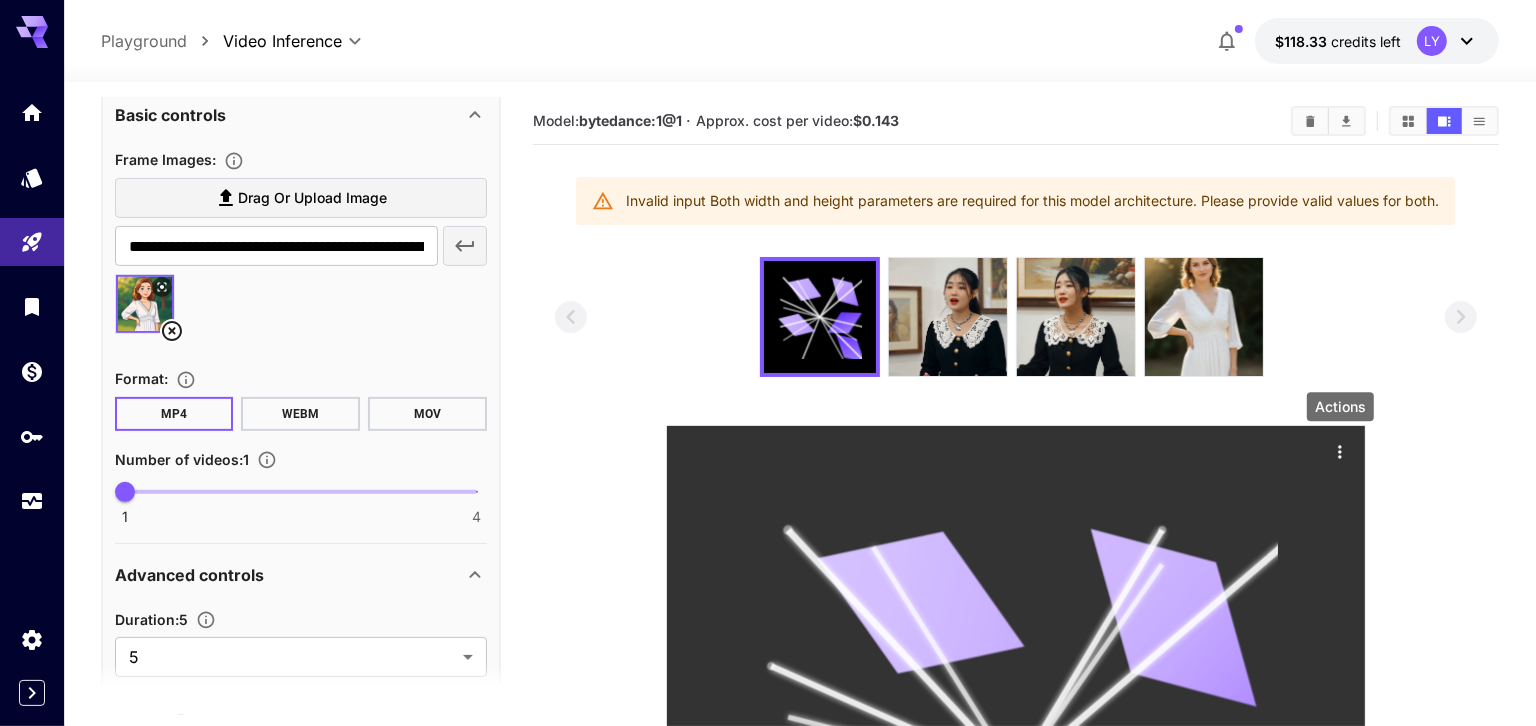 click 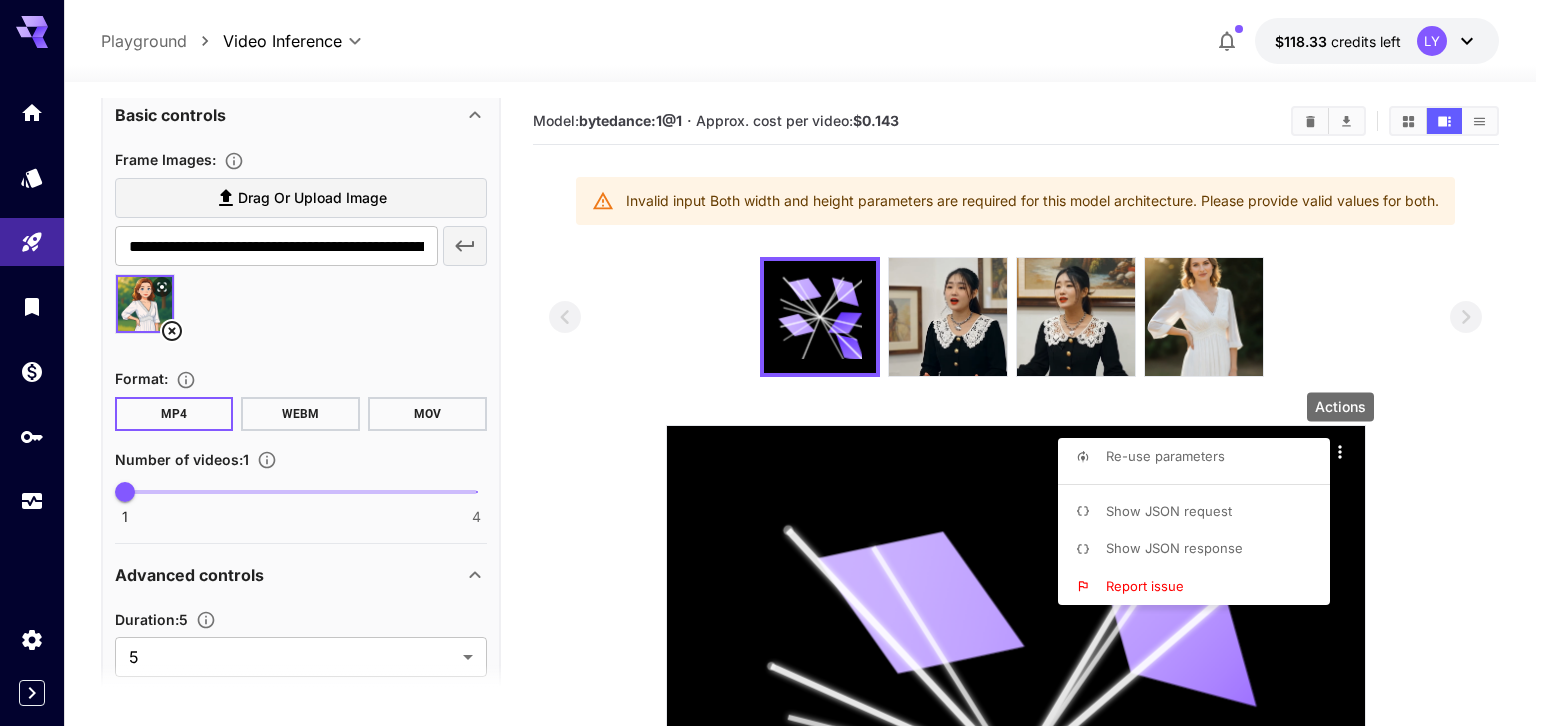 click on "Show JSON request" at bounding box center (1169, 511) 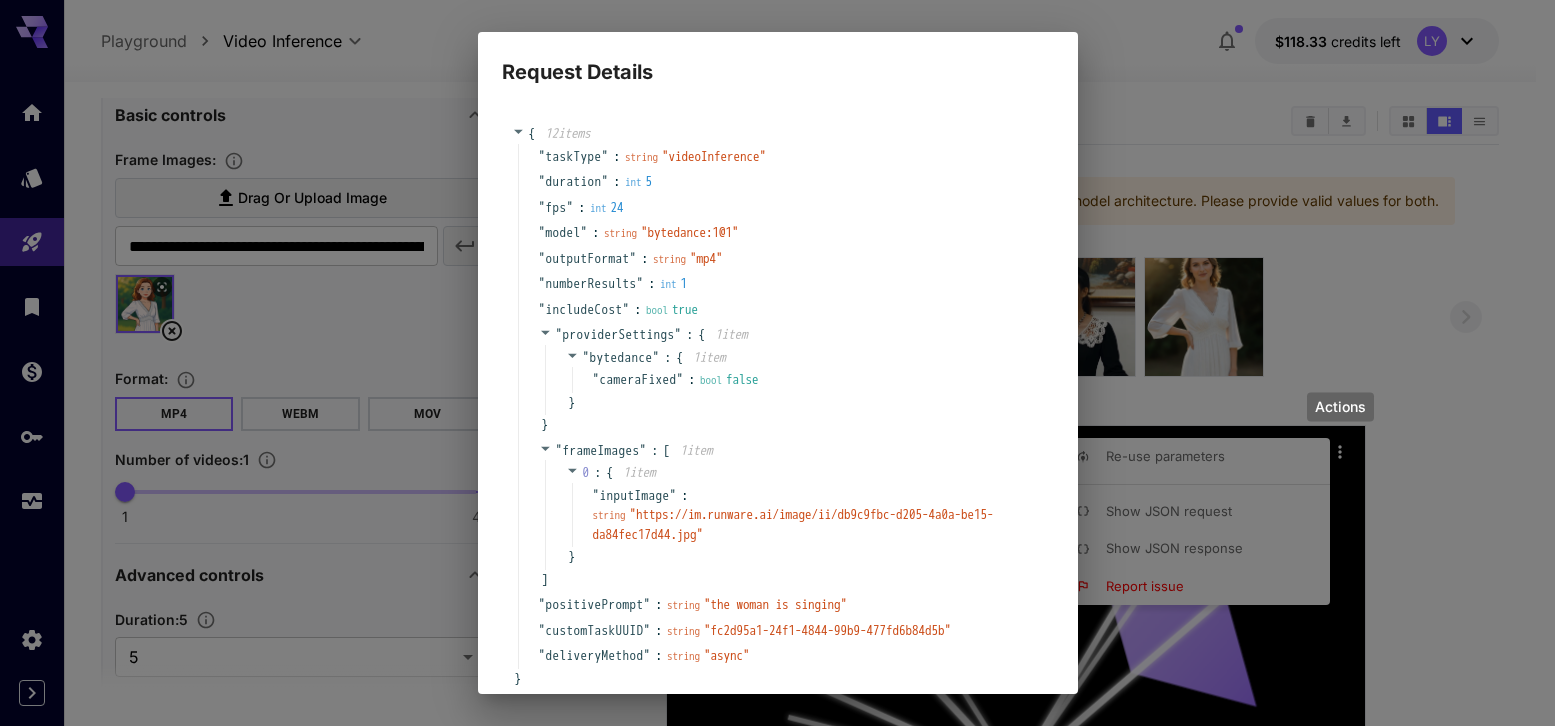 click on "" duration " :" at bounding box center [582, 181] 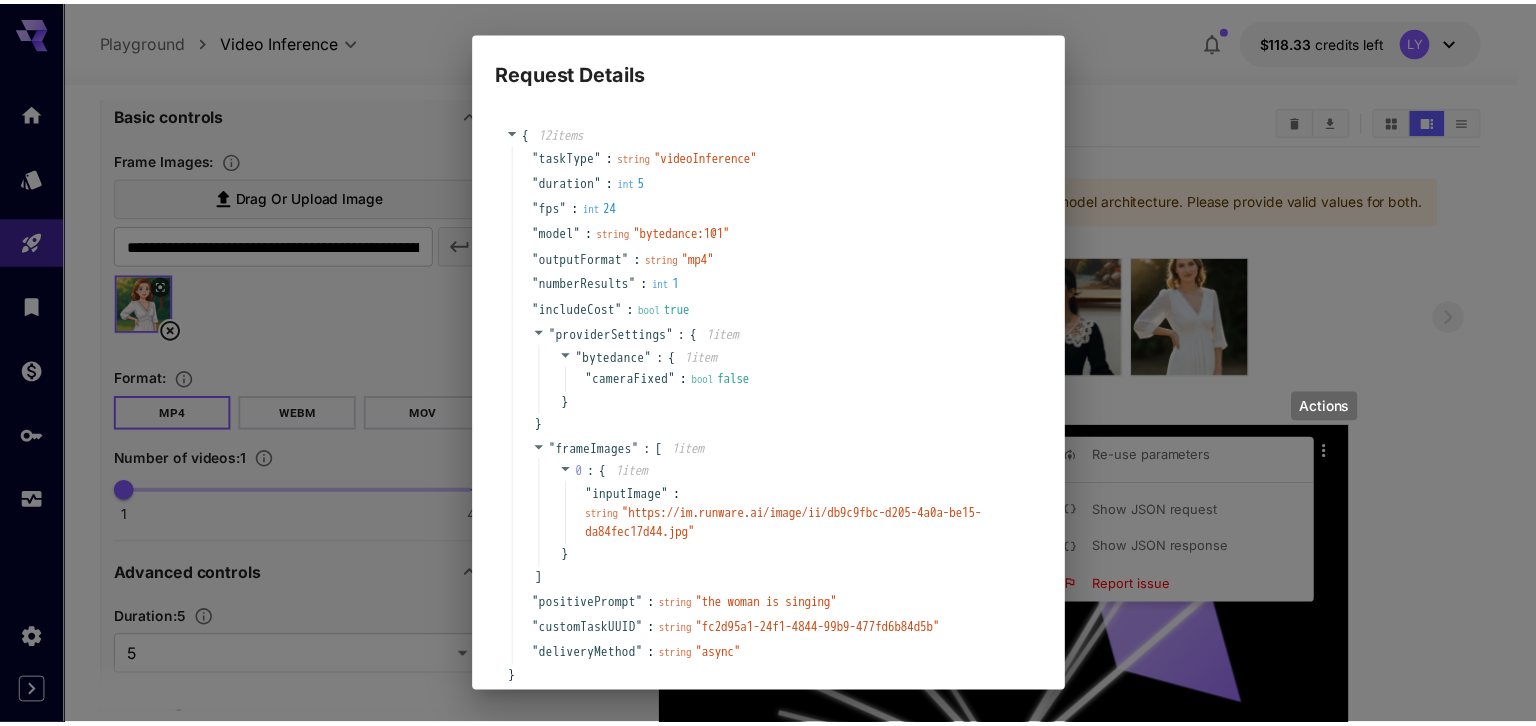 scroll, scrollTop: 133, scrollLeft: 0, axis: vertical 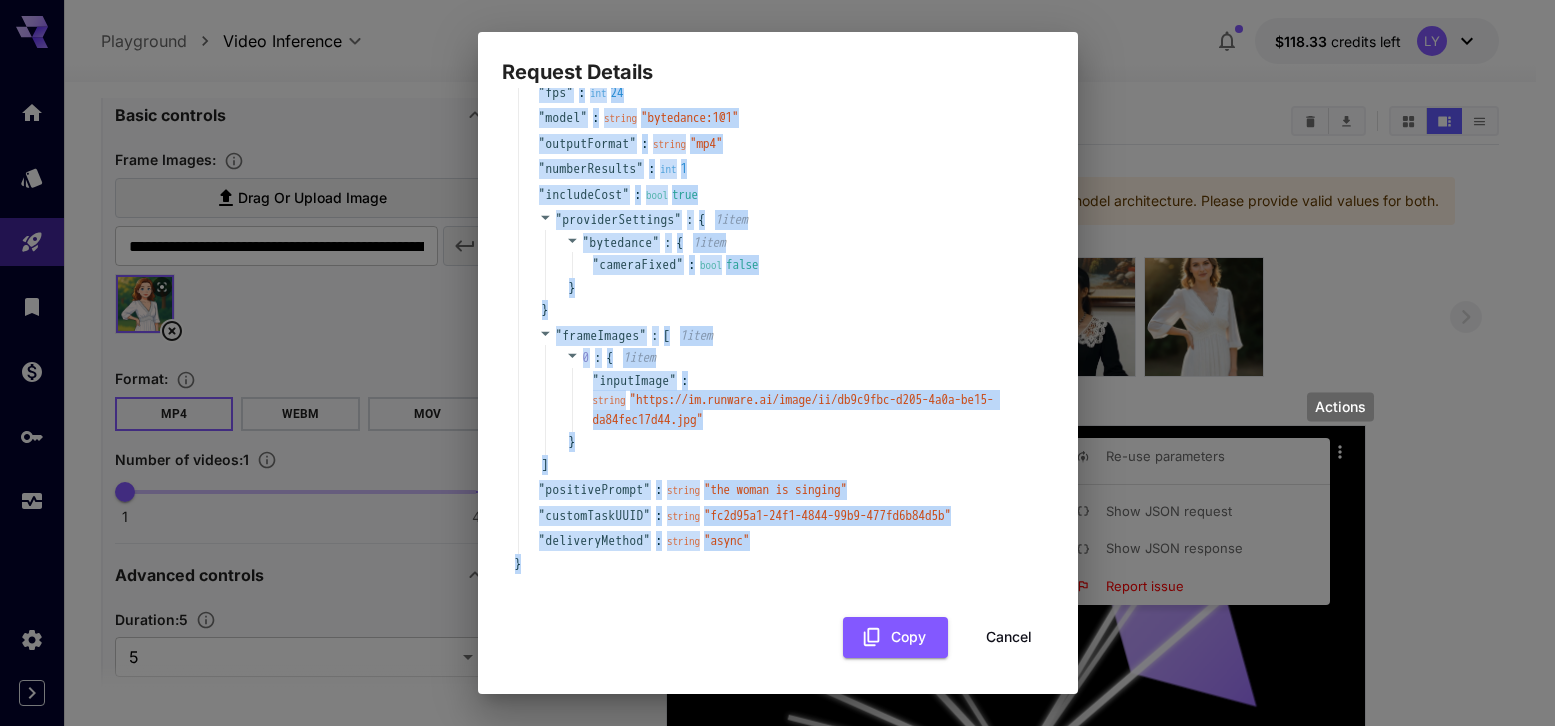 drag, startPoint x: 530, startPoint y: 130, endPoint x: 799, endPoint y: 587, distance: 530.29236 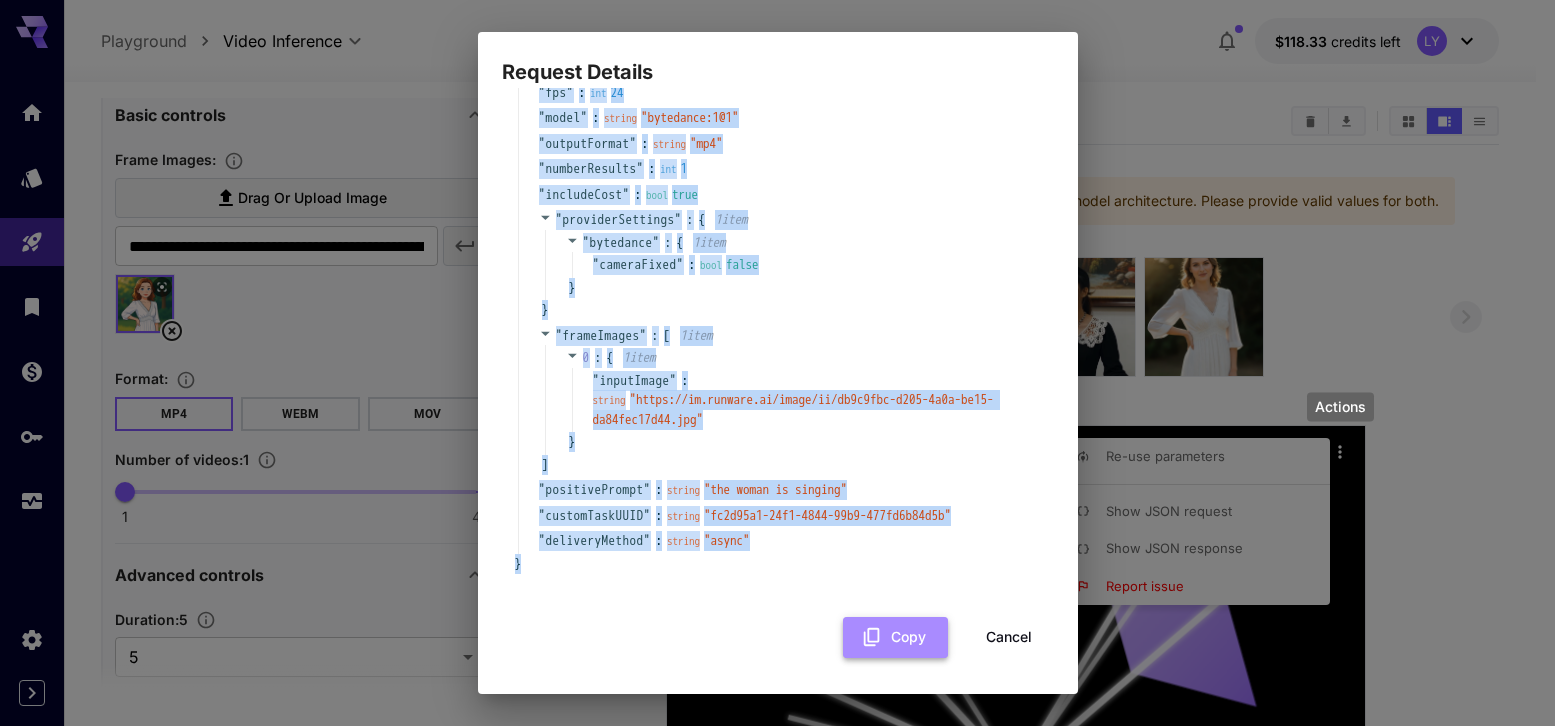 click on "Copy" at bounding box center (895, 637) 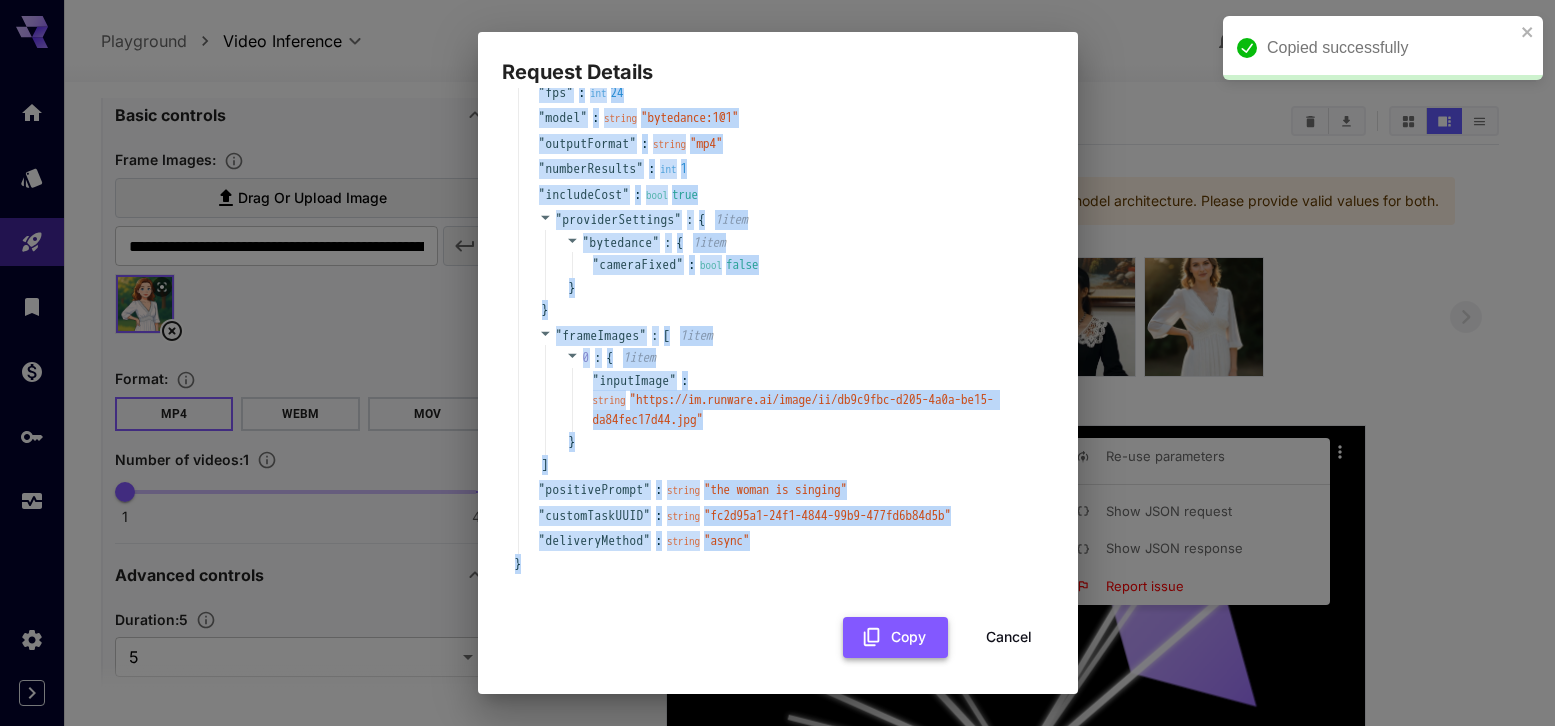 type 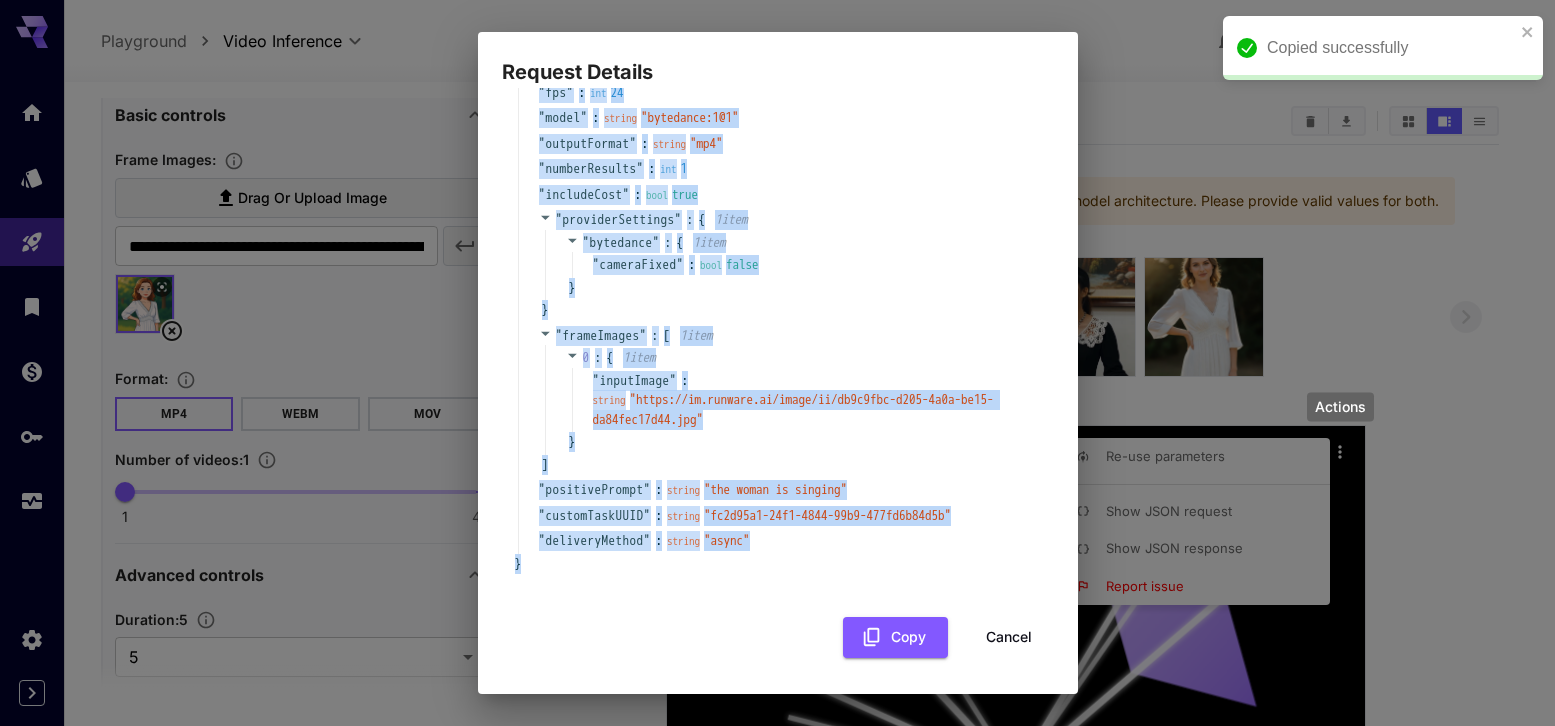 click on "Cancel" at bounding box center (1009, 637) 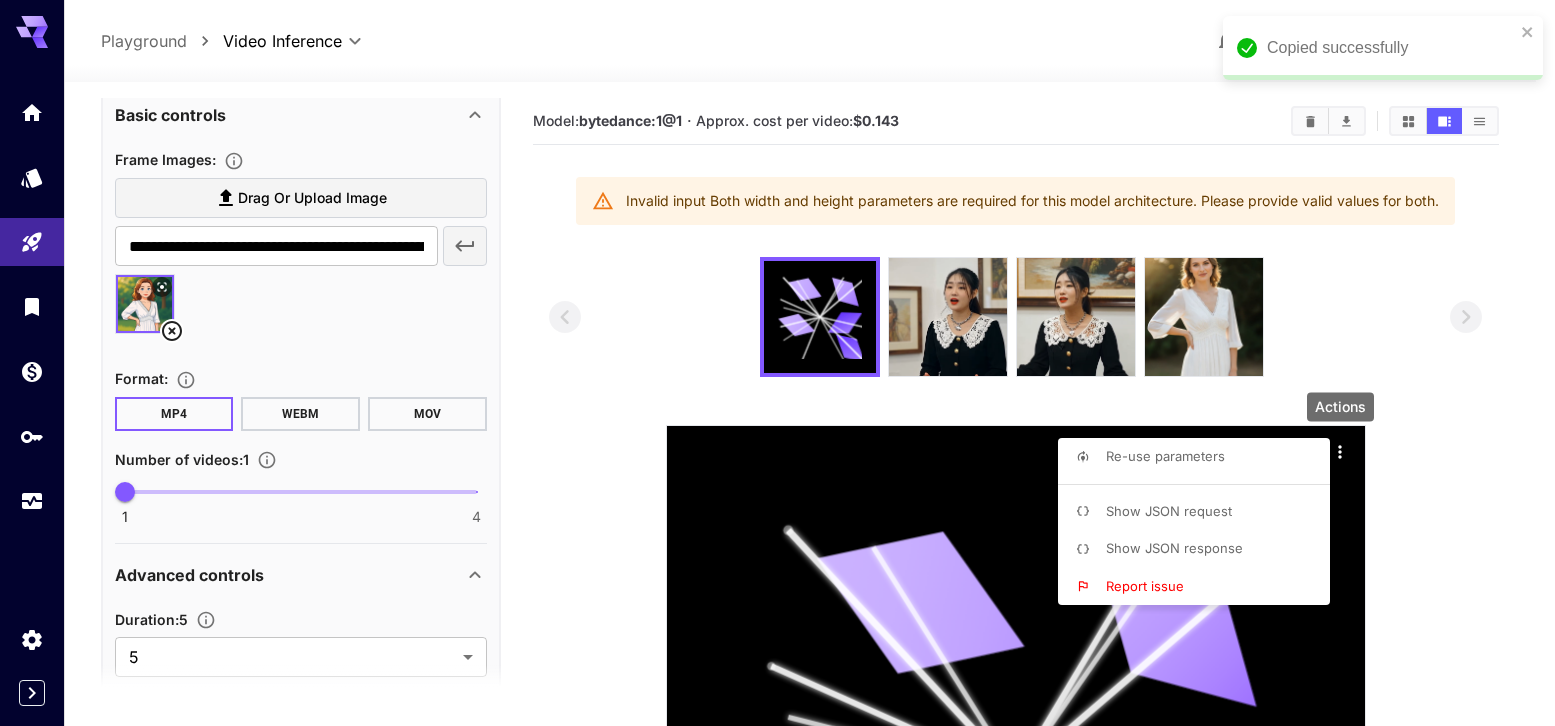 click at bounding box center (777, 363) 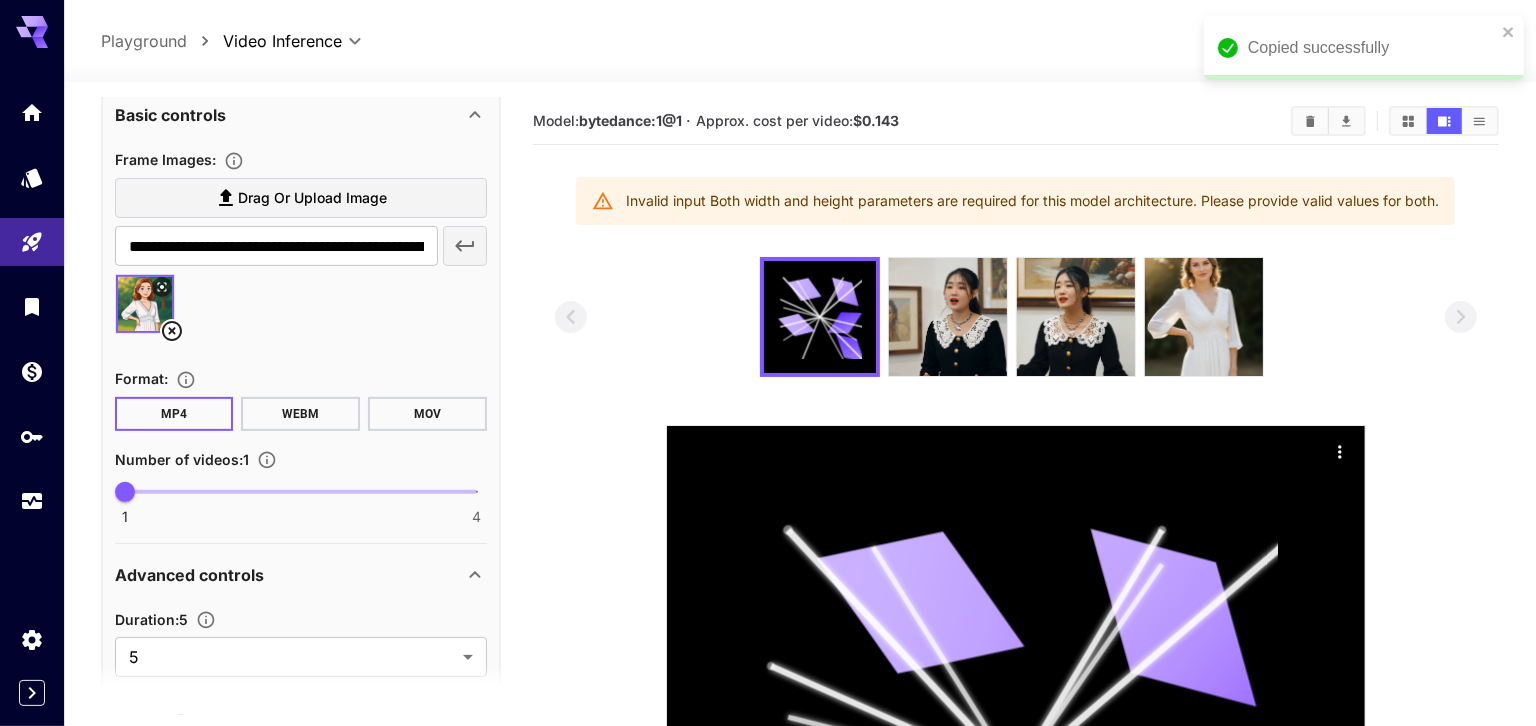 type 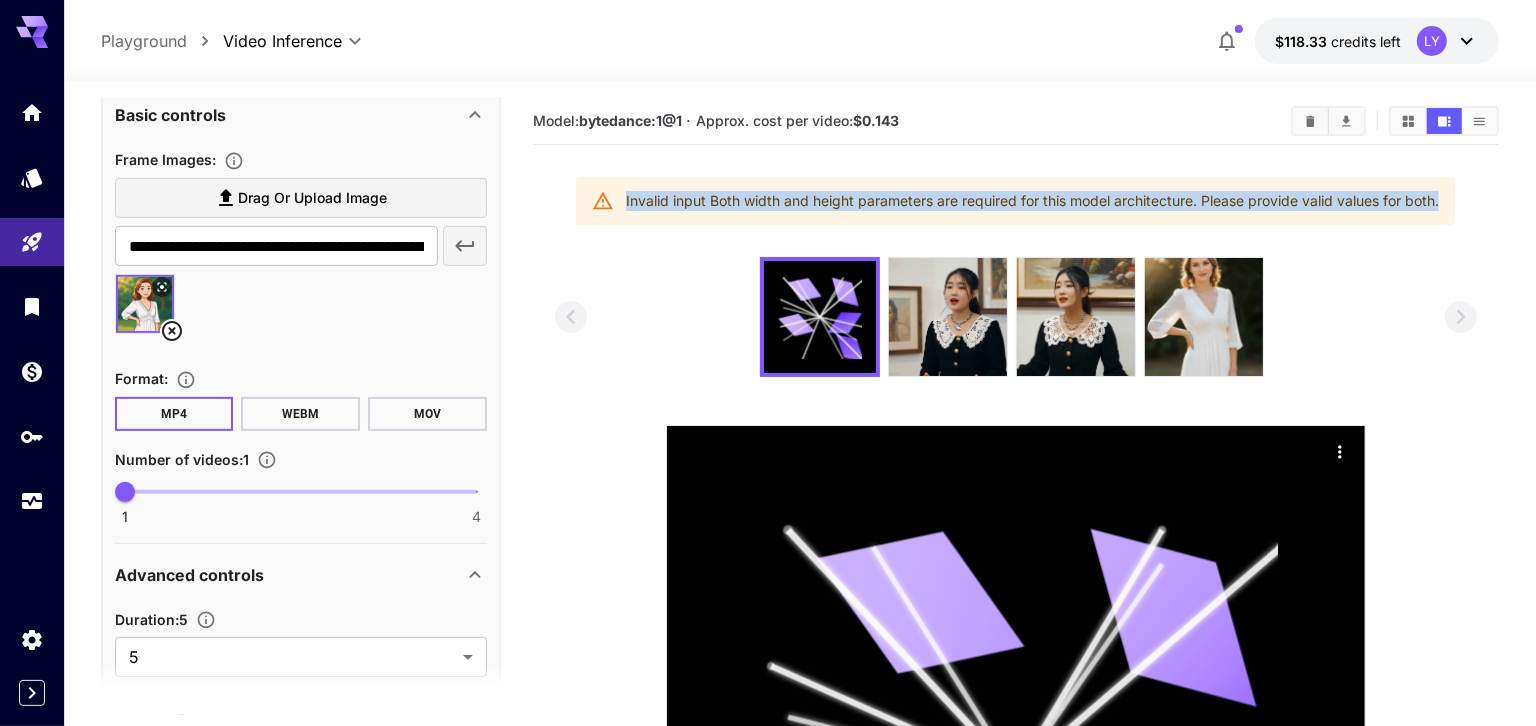drag, startPoint x: 1442, startPoint y: 206, endPoint x: 568, endPoint y: 191, distance: 874.1287 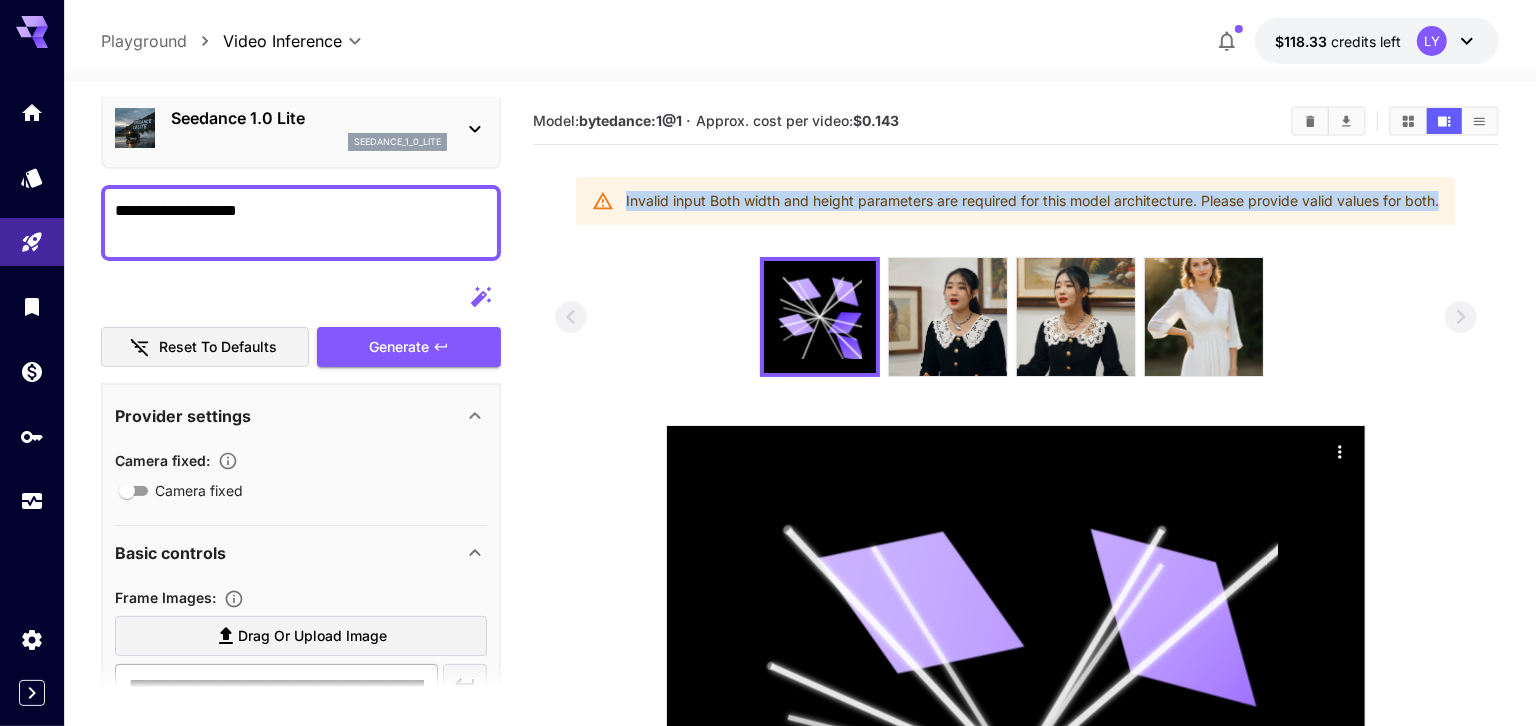 scroll, scrollTop: 0, scrollLeft: 0, axis: both 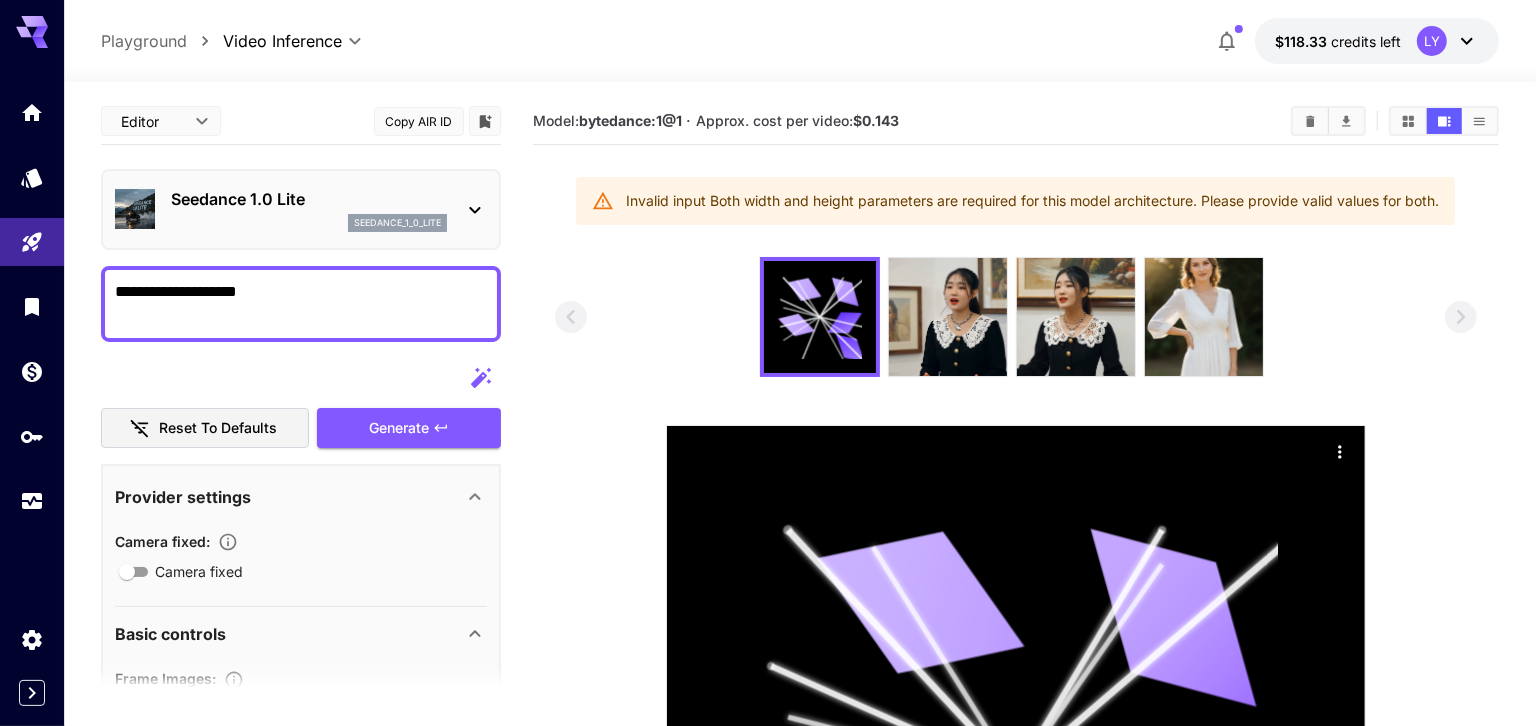 click at bounding box center [1016, 317] 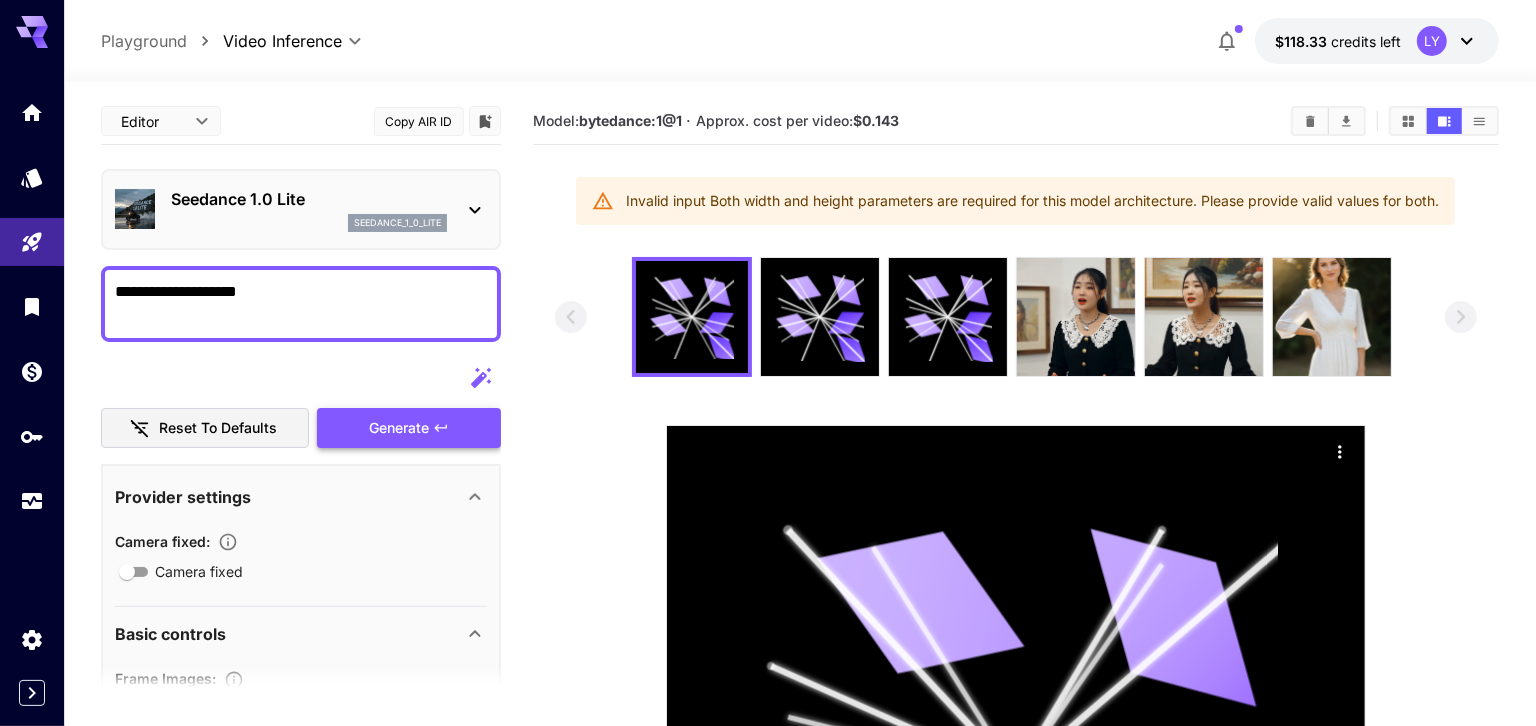 click on "**********" at bounding box center [301, 304] 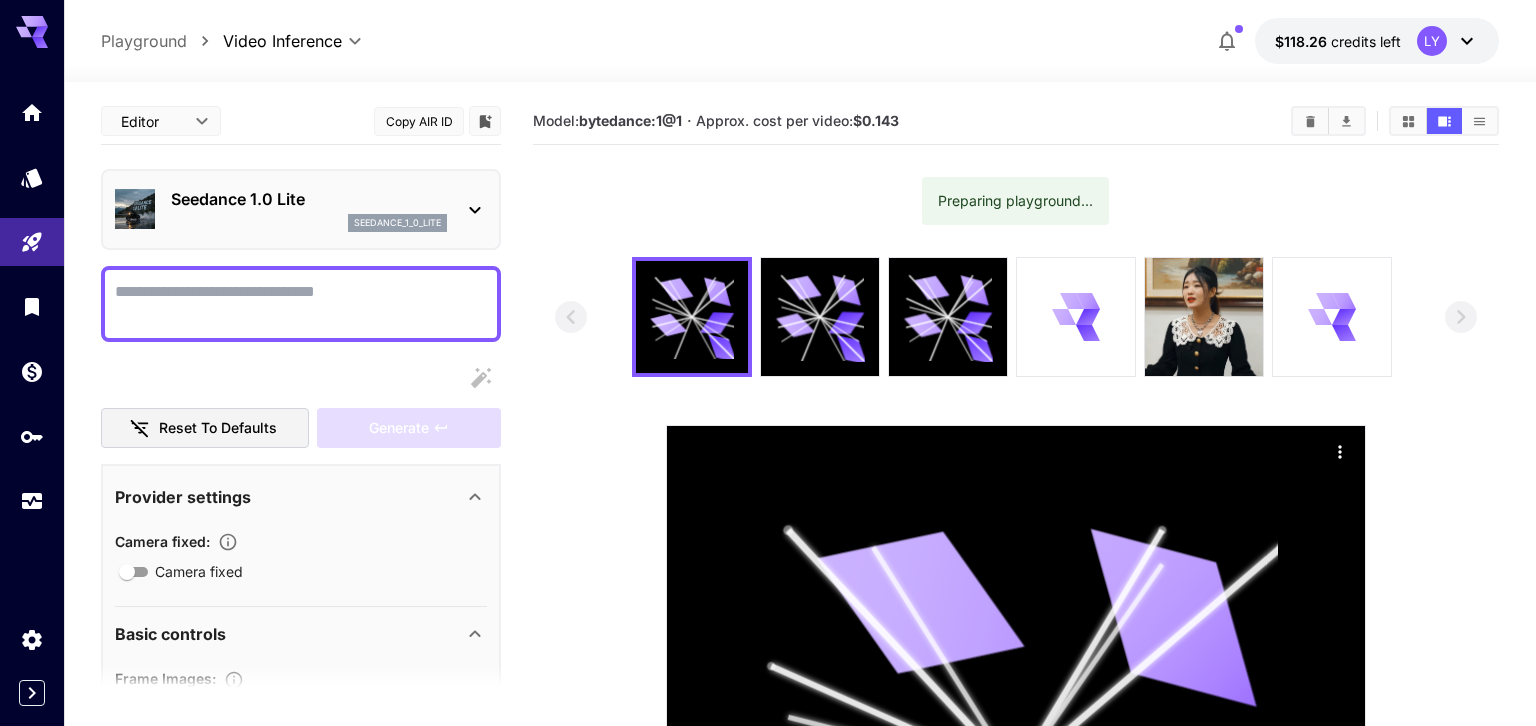 scroll, scrollTop: 0, scrollLeft: 0, axis: both 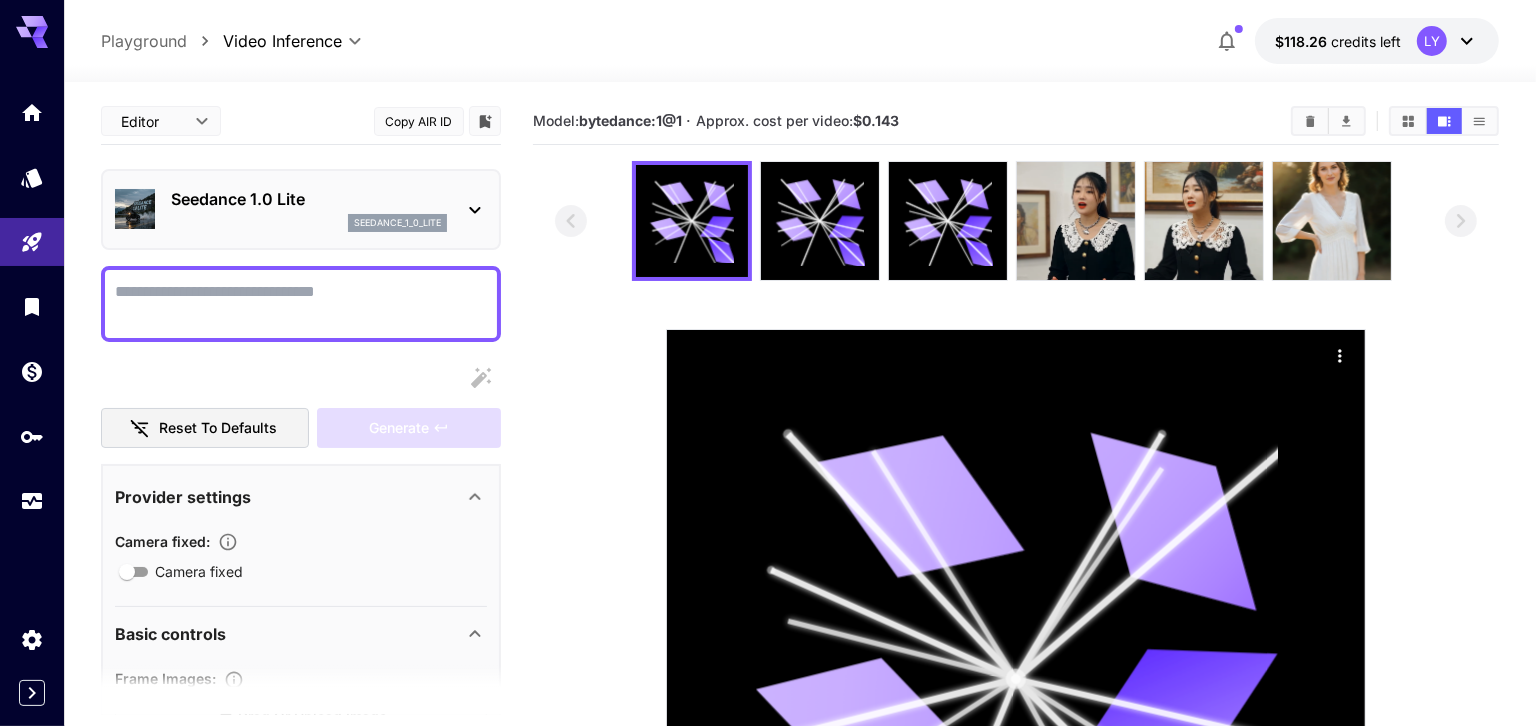 click on "seedance_1_0_lite" at bounding box center [309, 223] 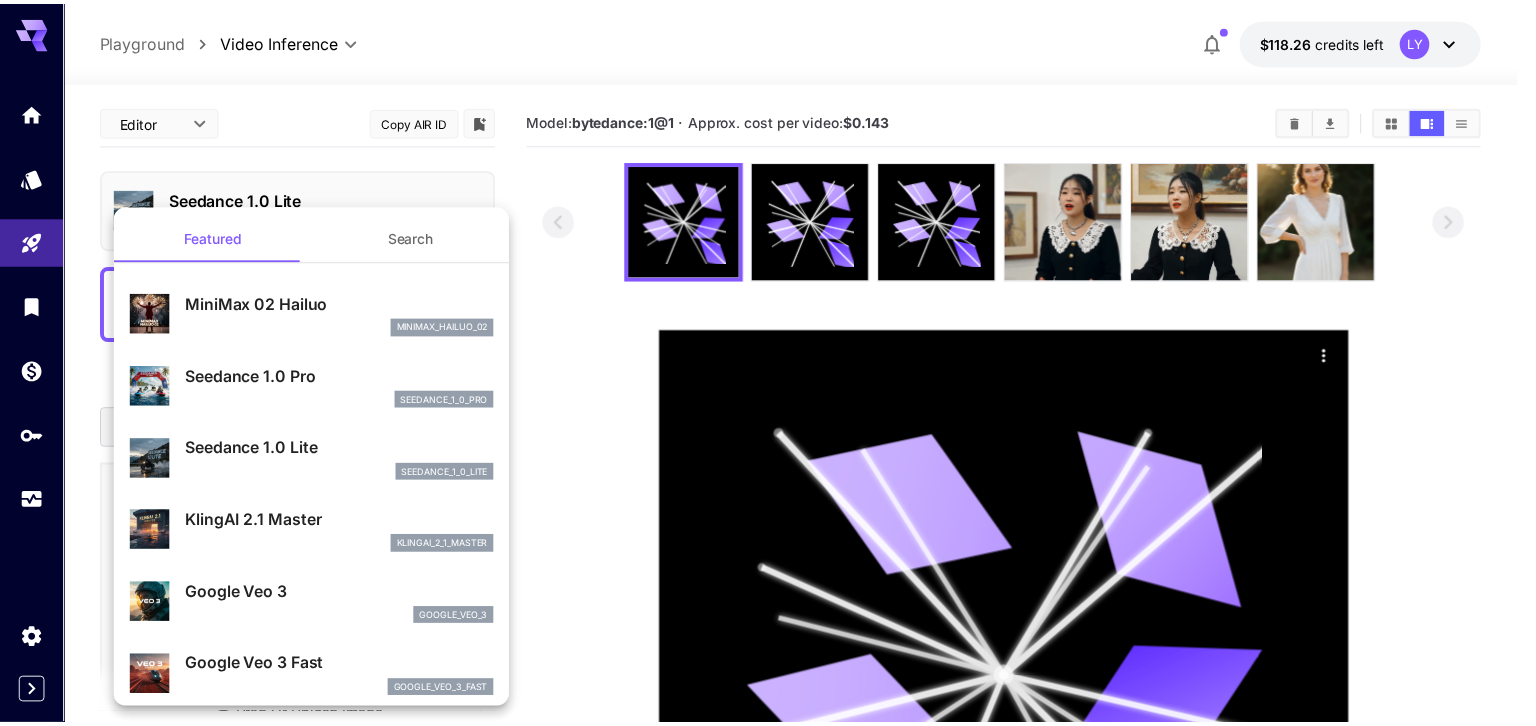 scroll, scrollTop: 5, scrollLeft: 0, axis: vertical 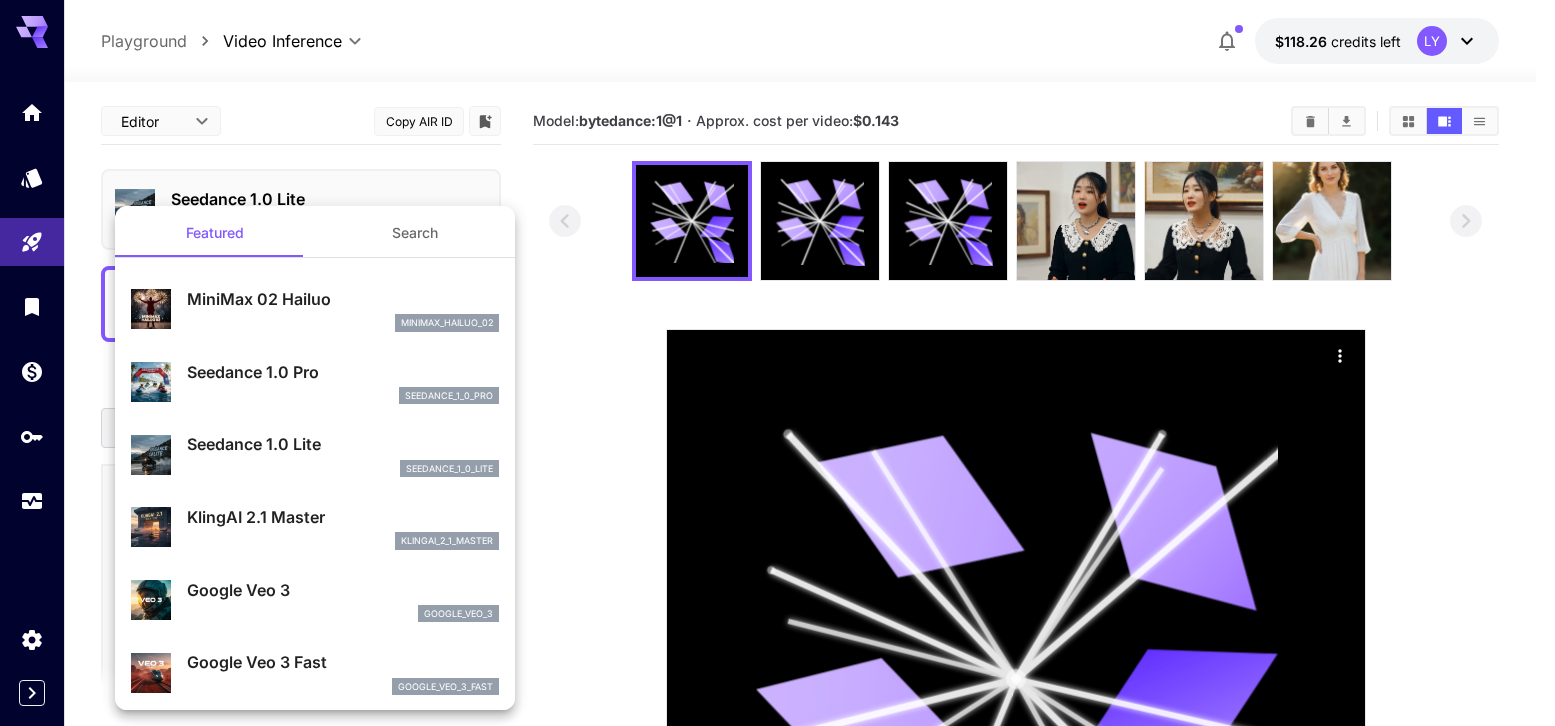 click on "KlingAI 2.1 Master" at bounding box center [343, 517] 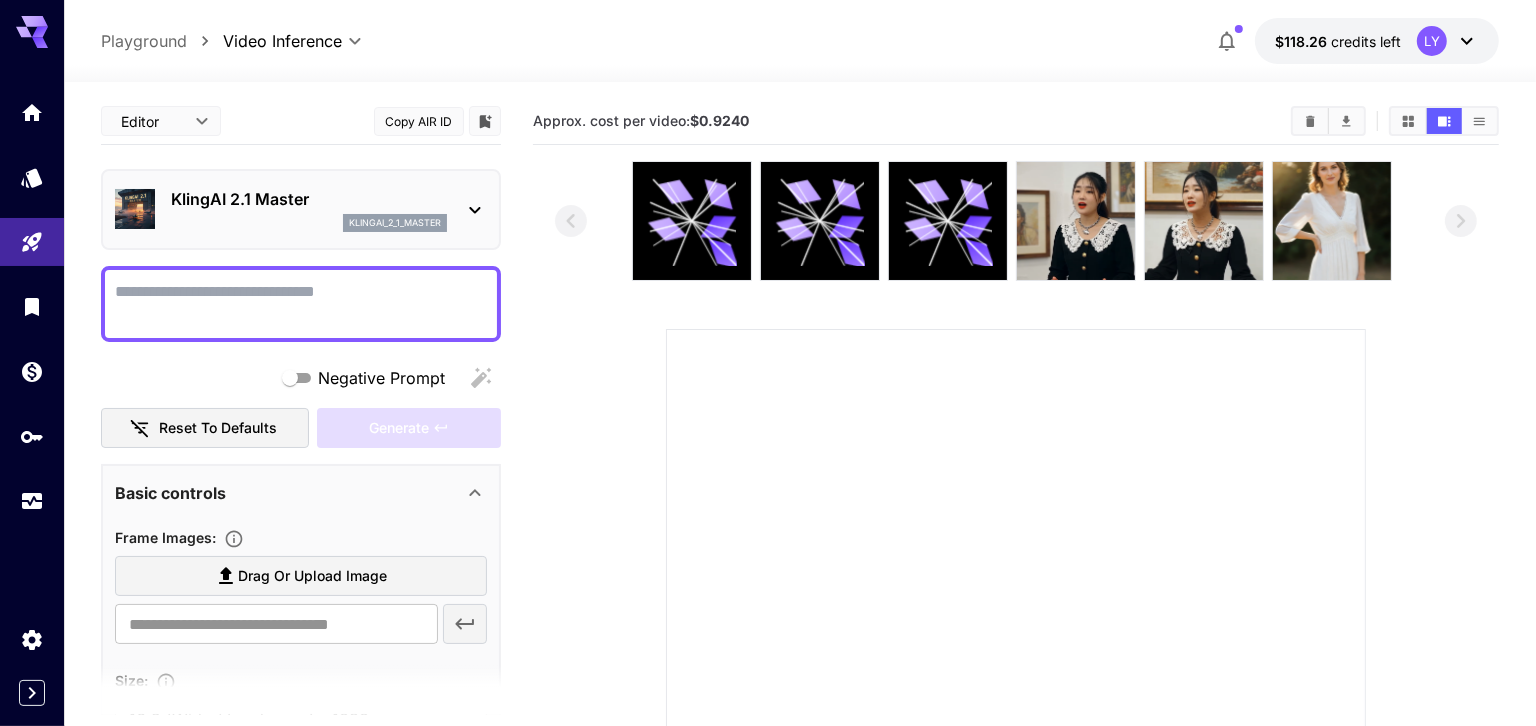 click on "KlingAI 2.1 Master" at bounding box center (309, 199) 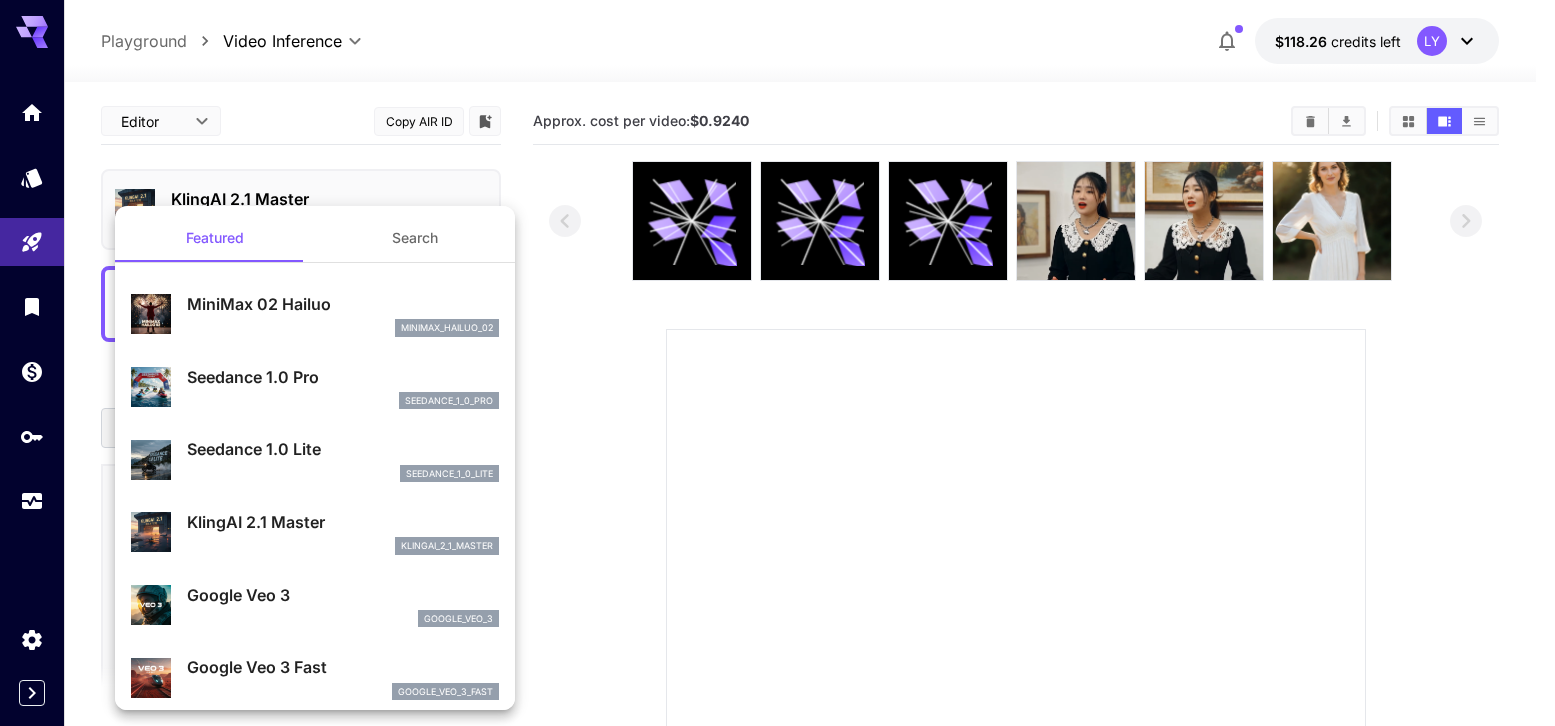 click on "MiniMax 02 Hailuo" at bounding box center (343, 304) 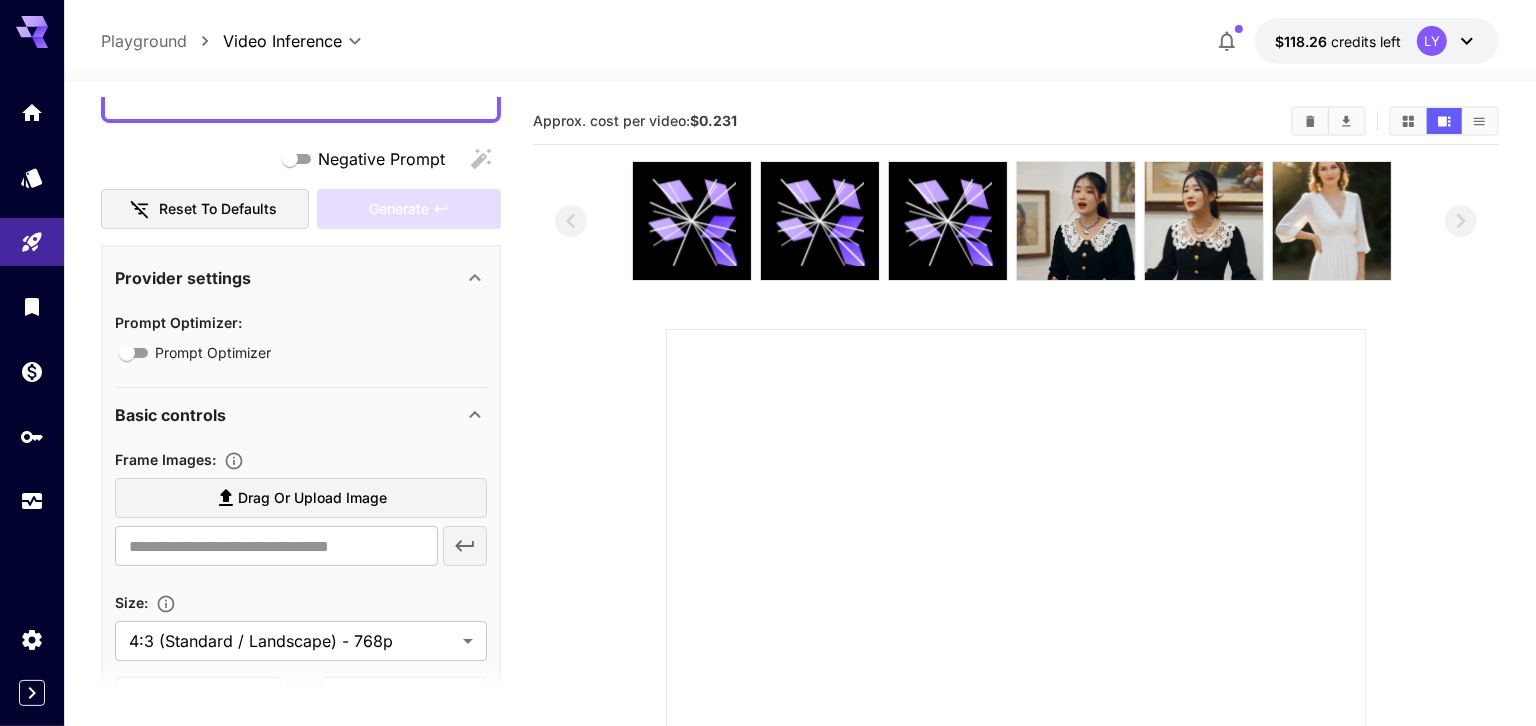 scroll, scrollTop: 406, scrollLeft: 0, axis: vertical 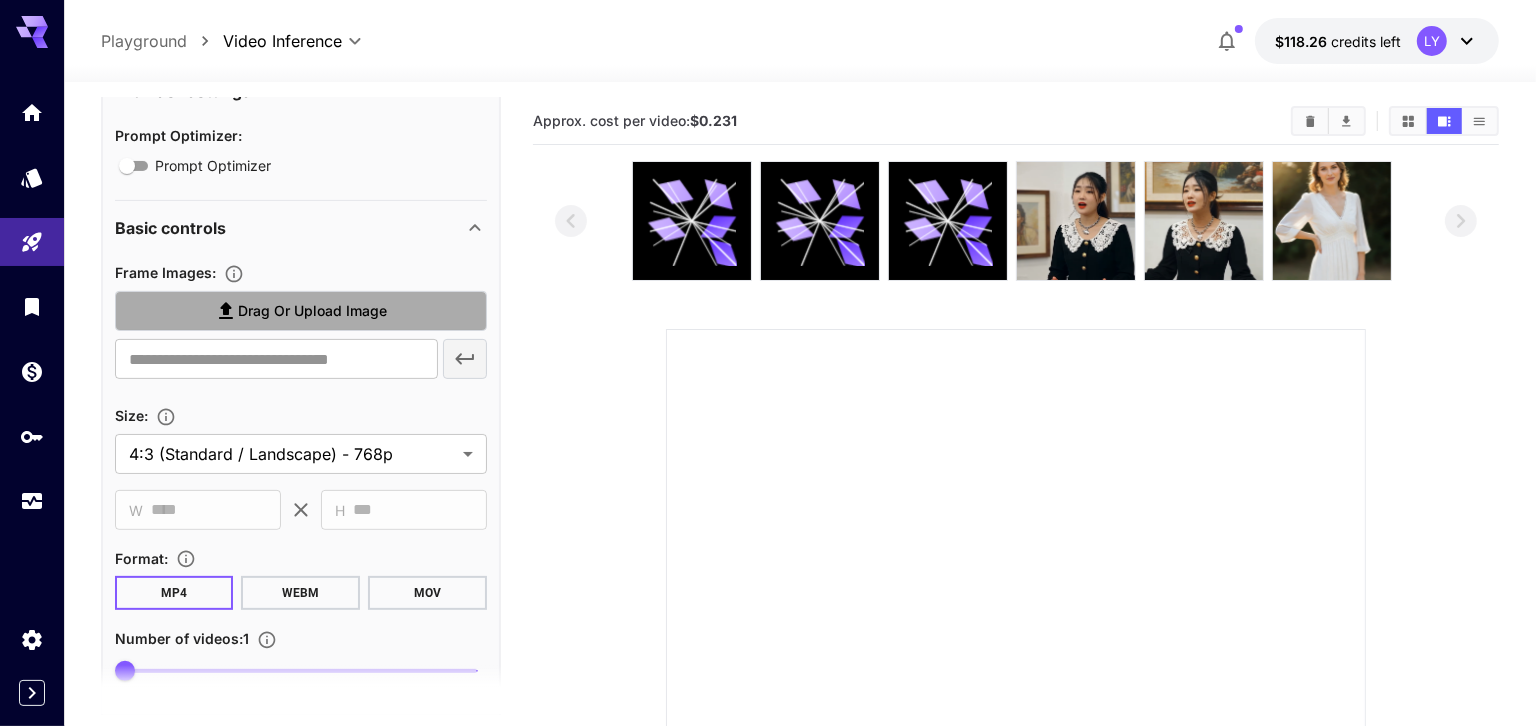 click on "Drag or upload image" at bounding box center [312, 311] 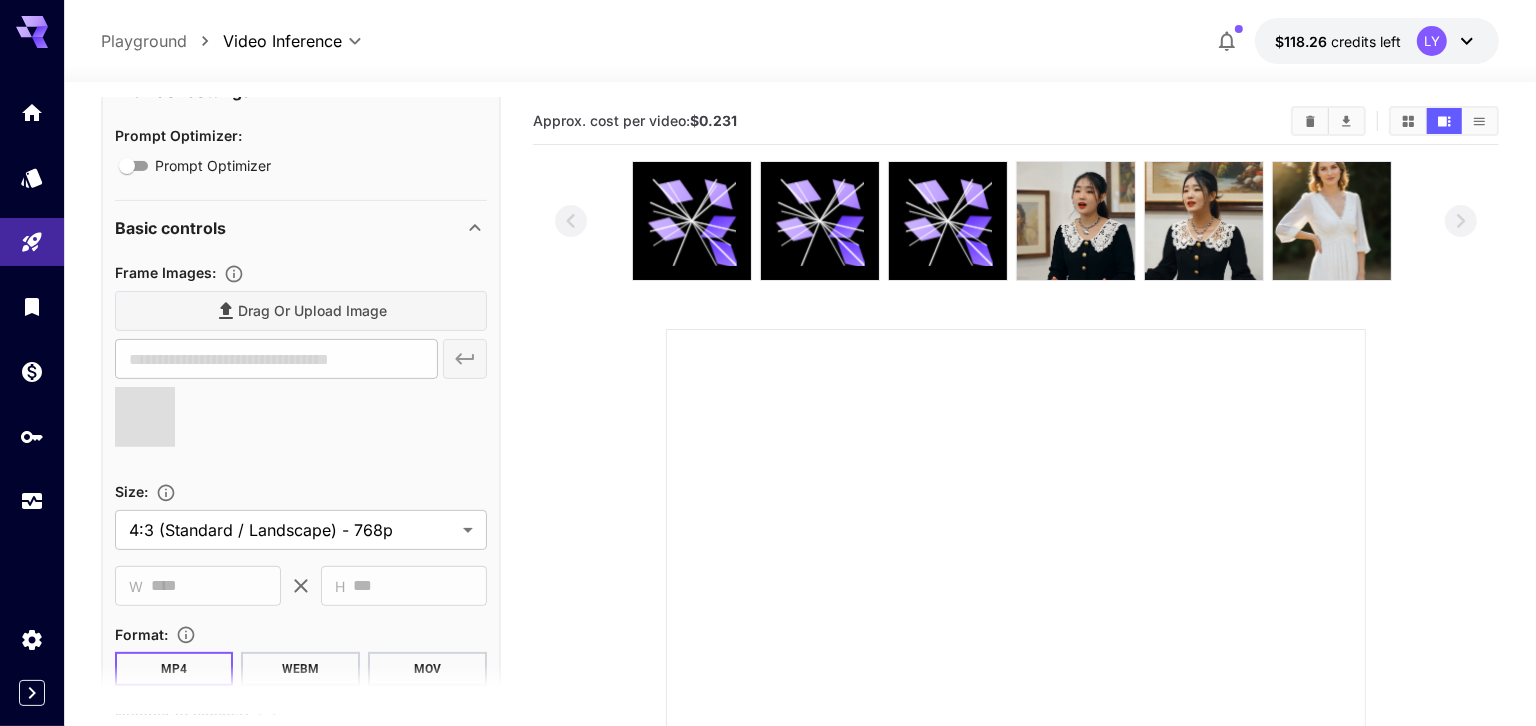 type on "**********" 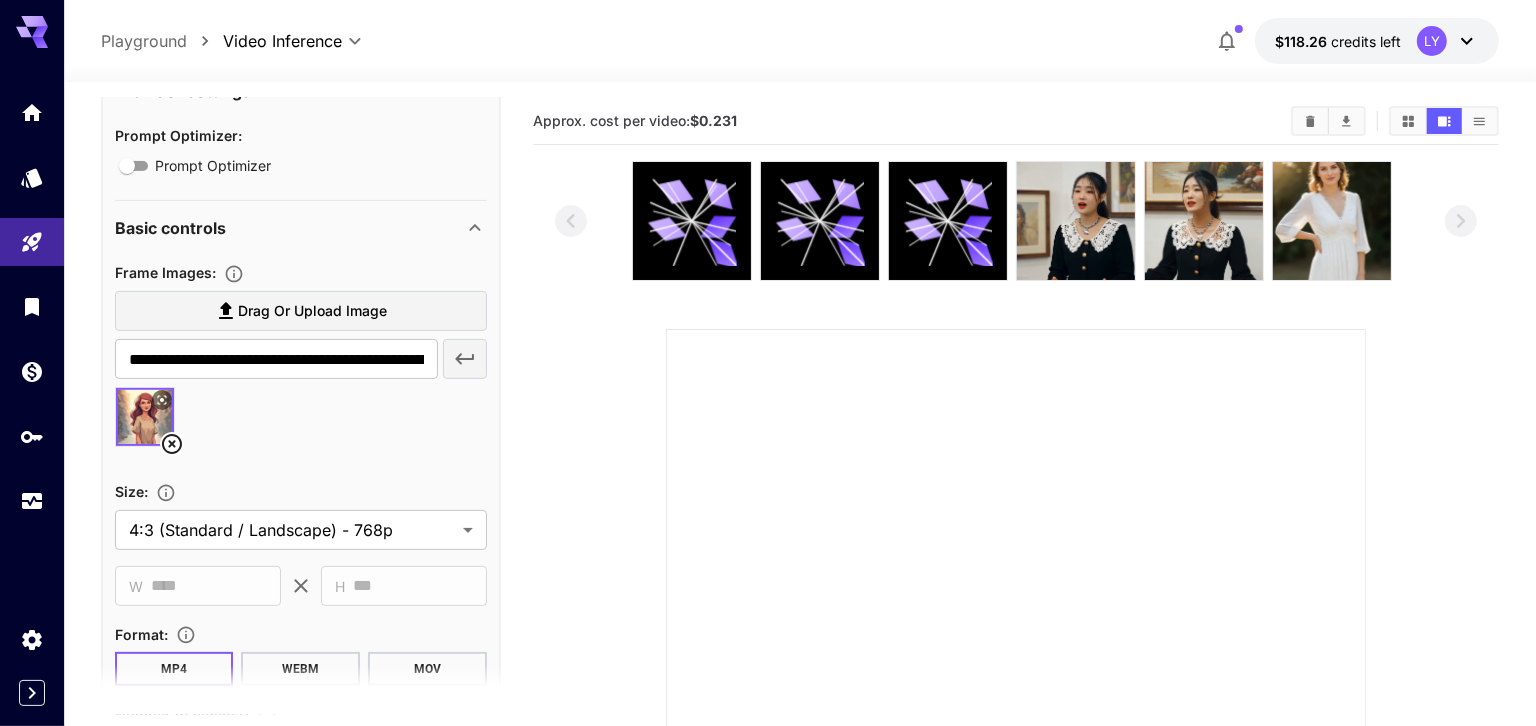 scroll, scrollTop: 0, scrollLeft: 0, axis: both 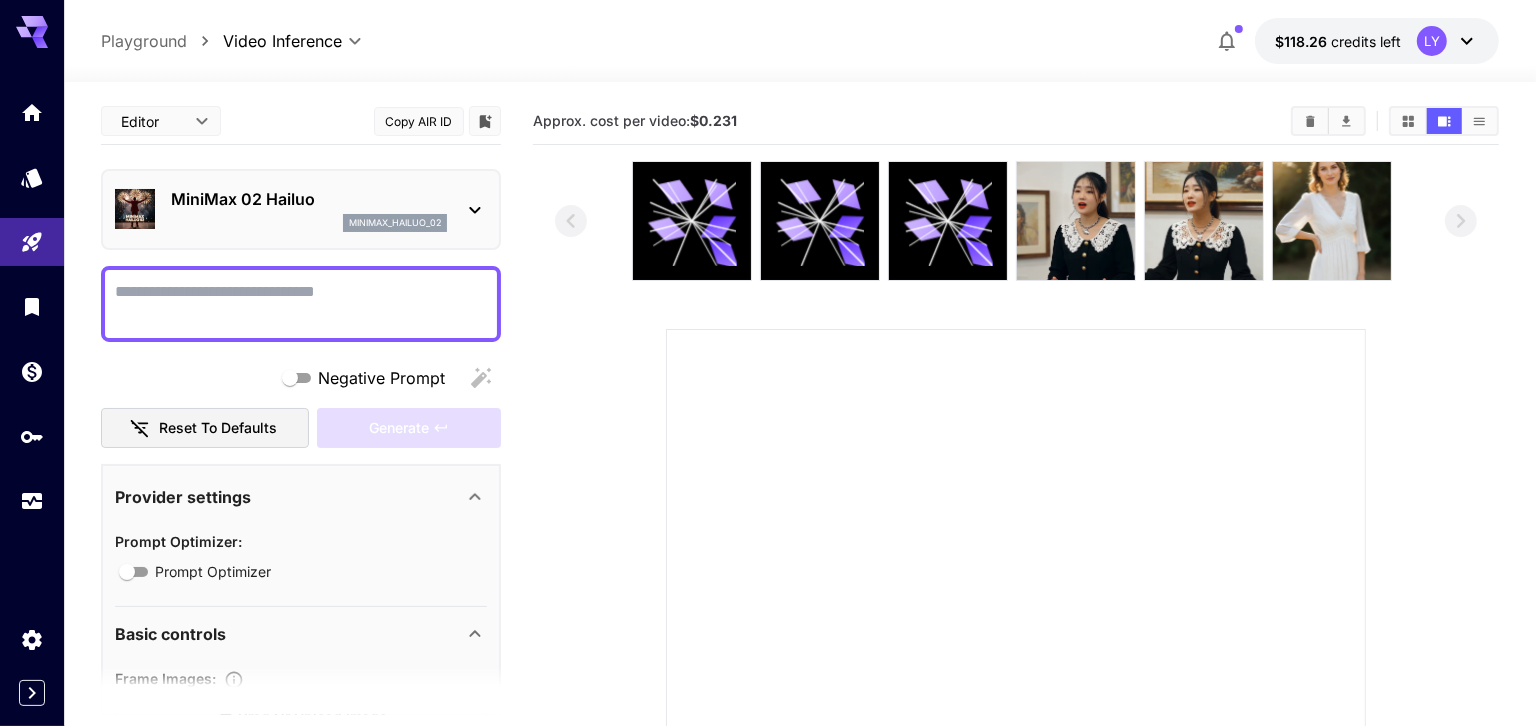 click on "Negative Prompt" at bounding box center [301, 304] 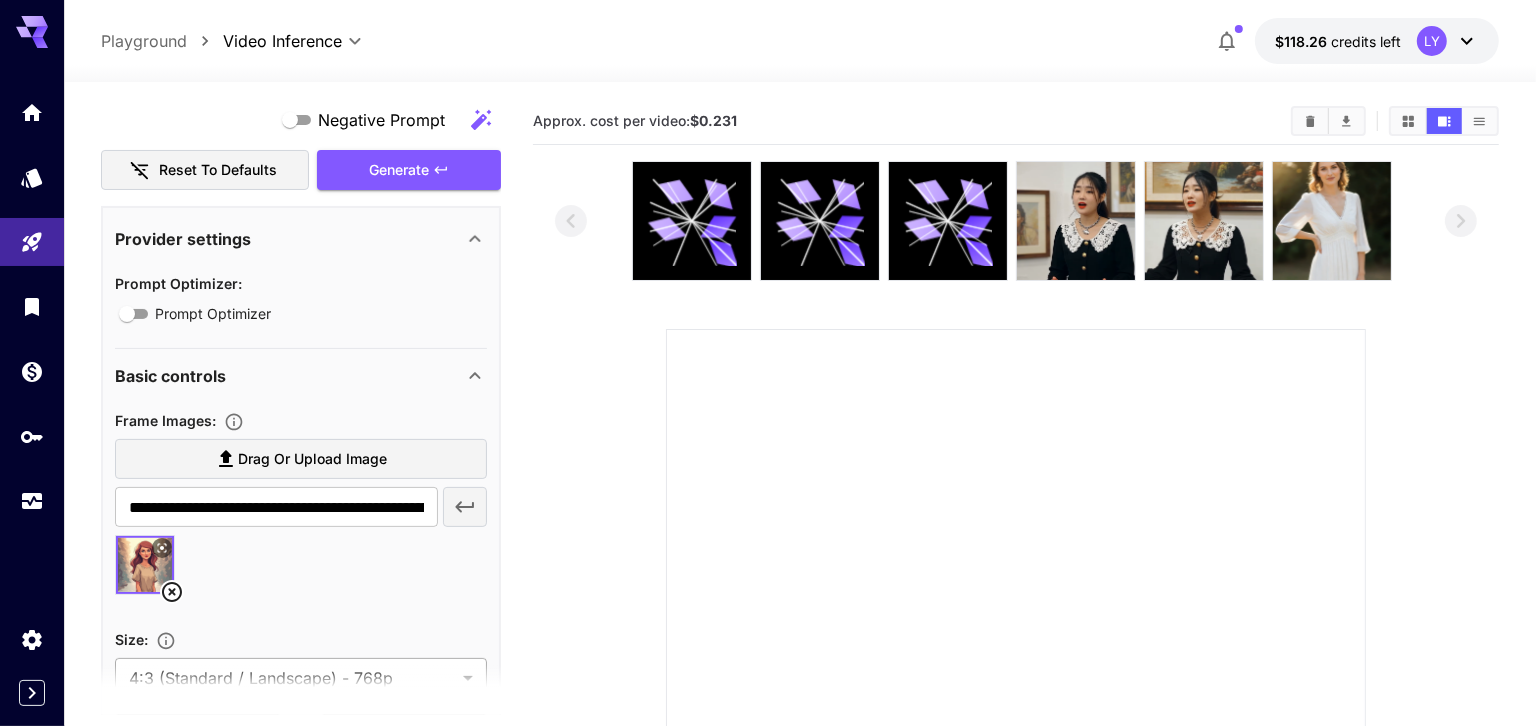 scroll, scrollTop: 35, scrollLeft: 0, axis: vertical 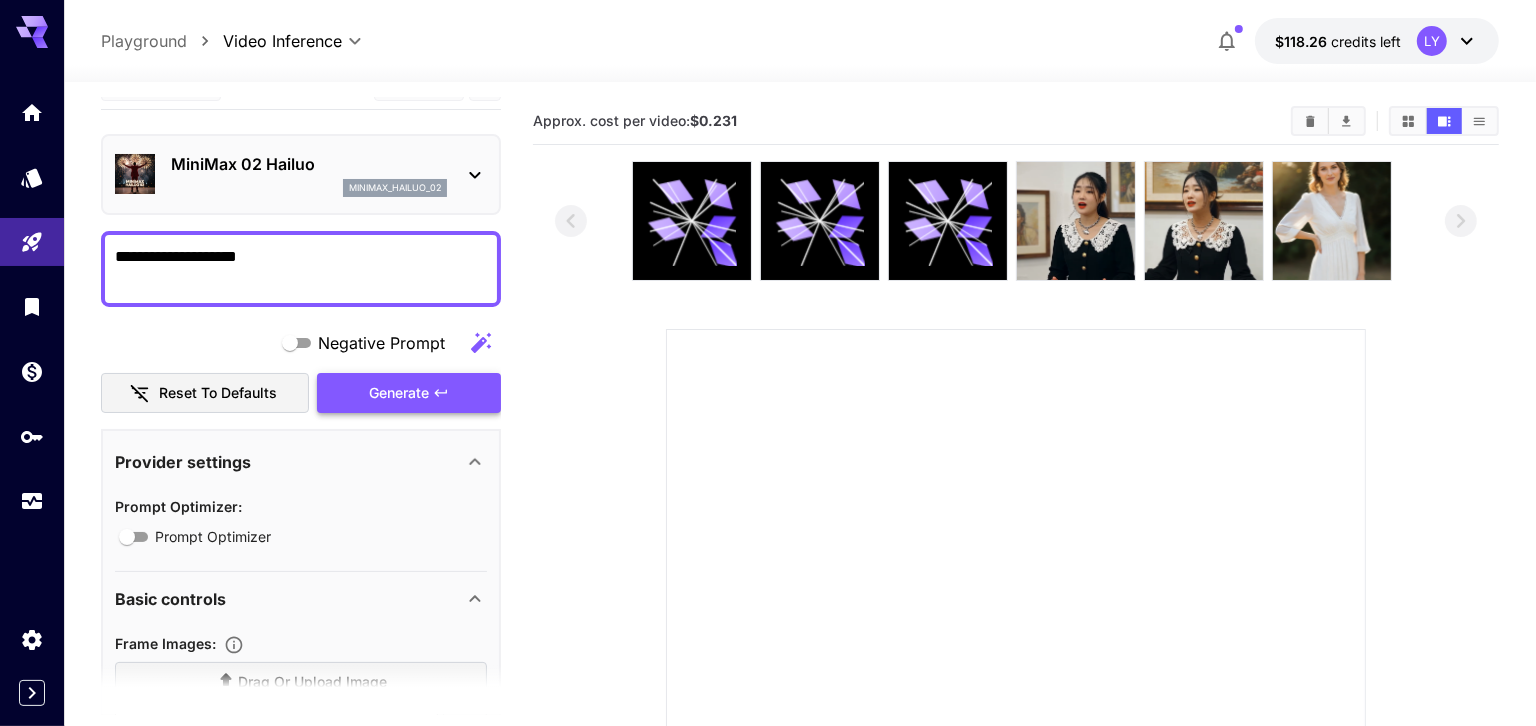 type on "**********" 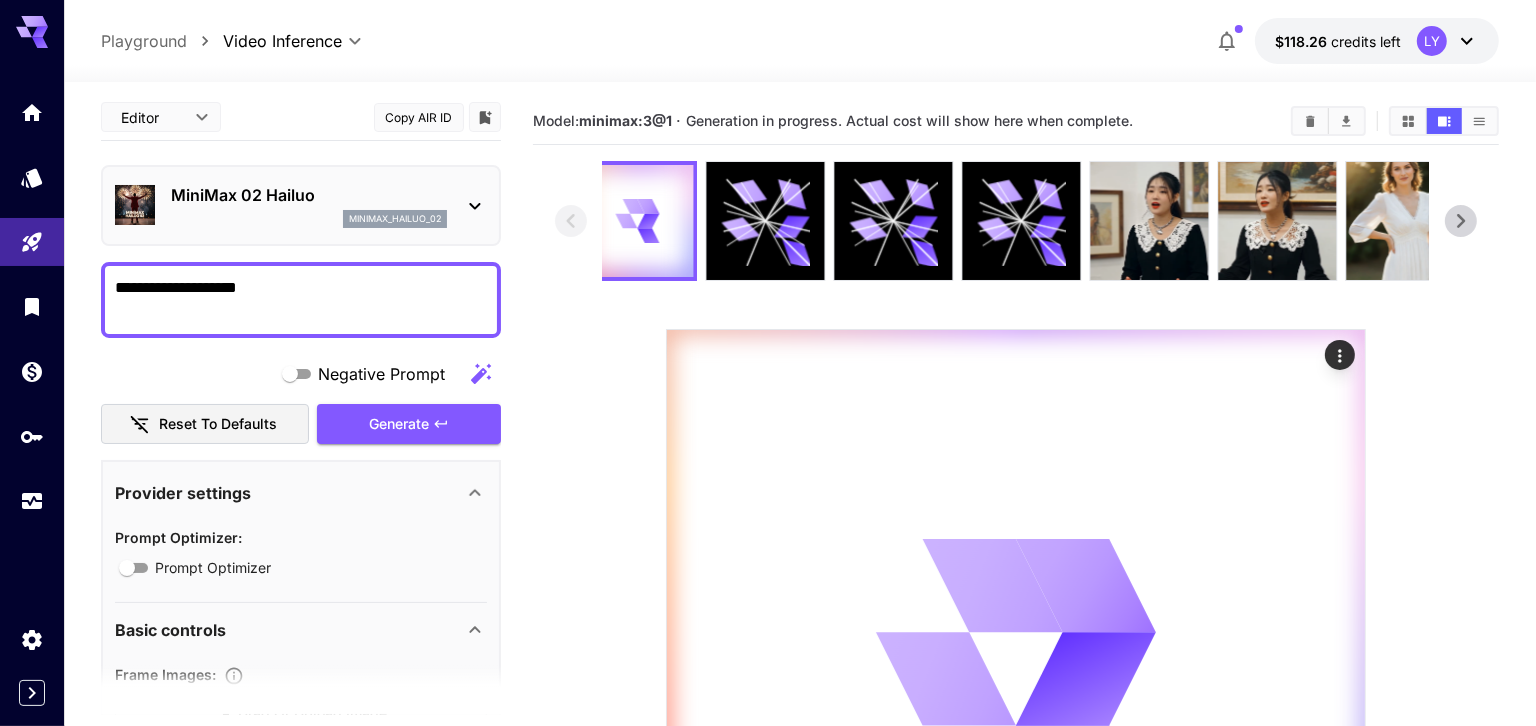 scroll, scrollTop: 0, scrollLeft: 0, axis: both 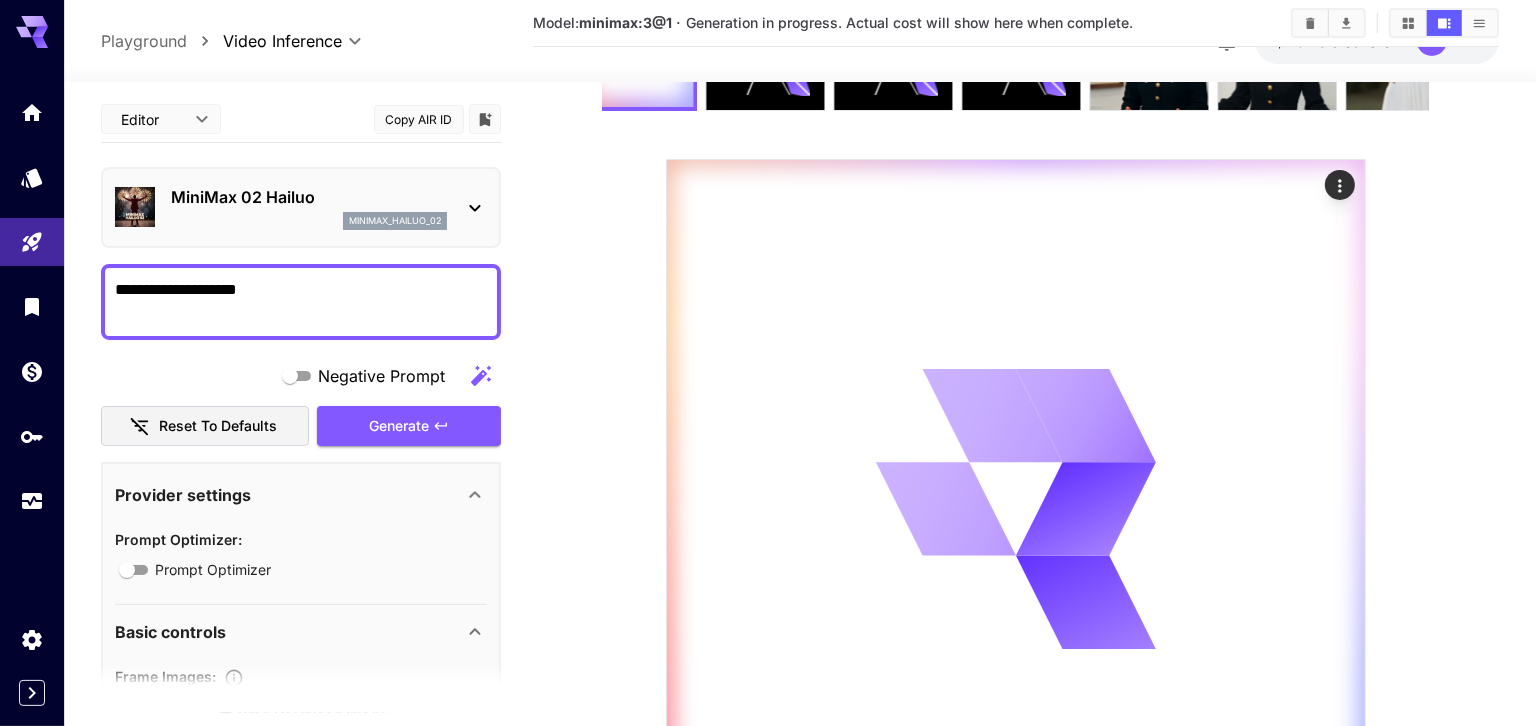 click on "MiniMax 02 Hailuo minimax_hailuo_02" at bounding box center (301, 207) 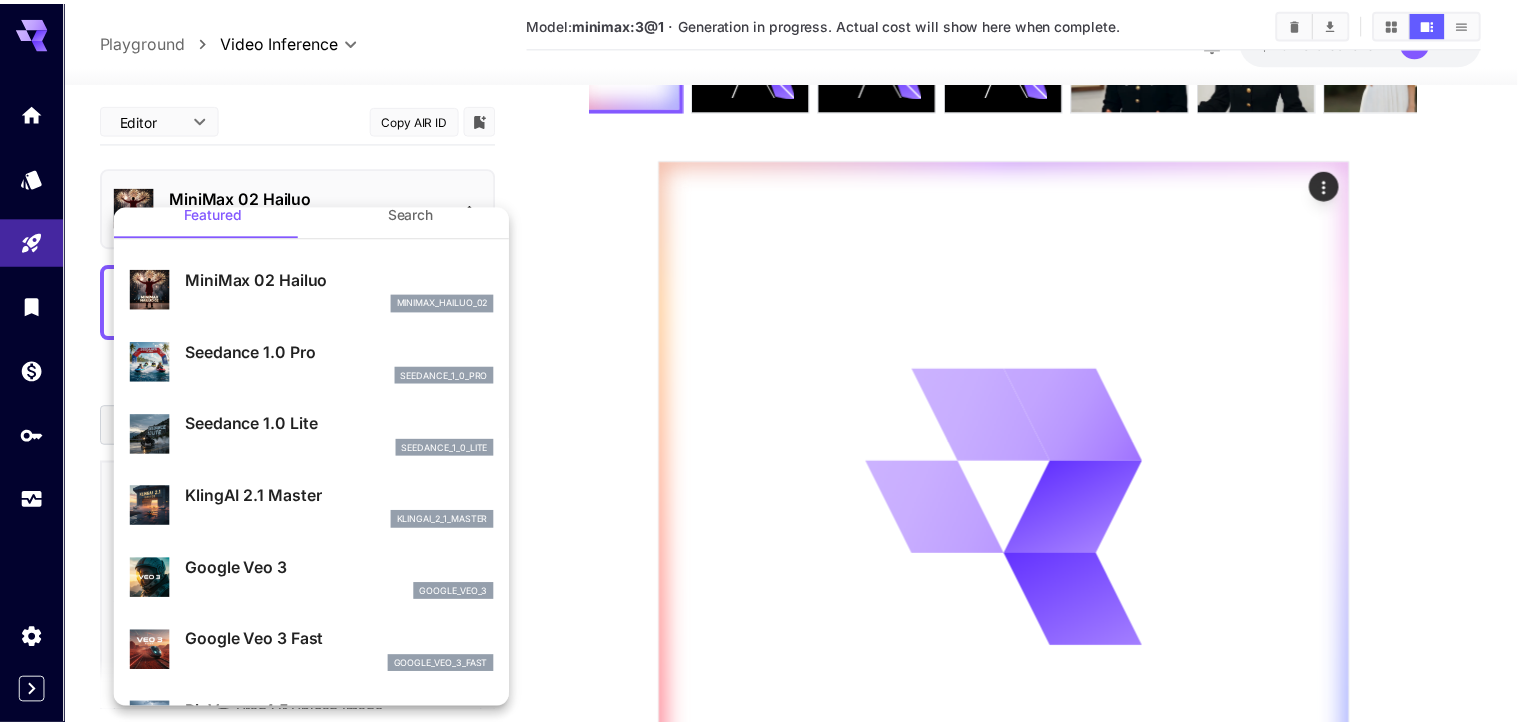 scroll, scrollTop: 26, scrollLeft: 0, axis: vertical 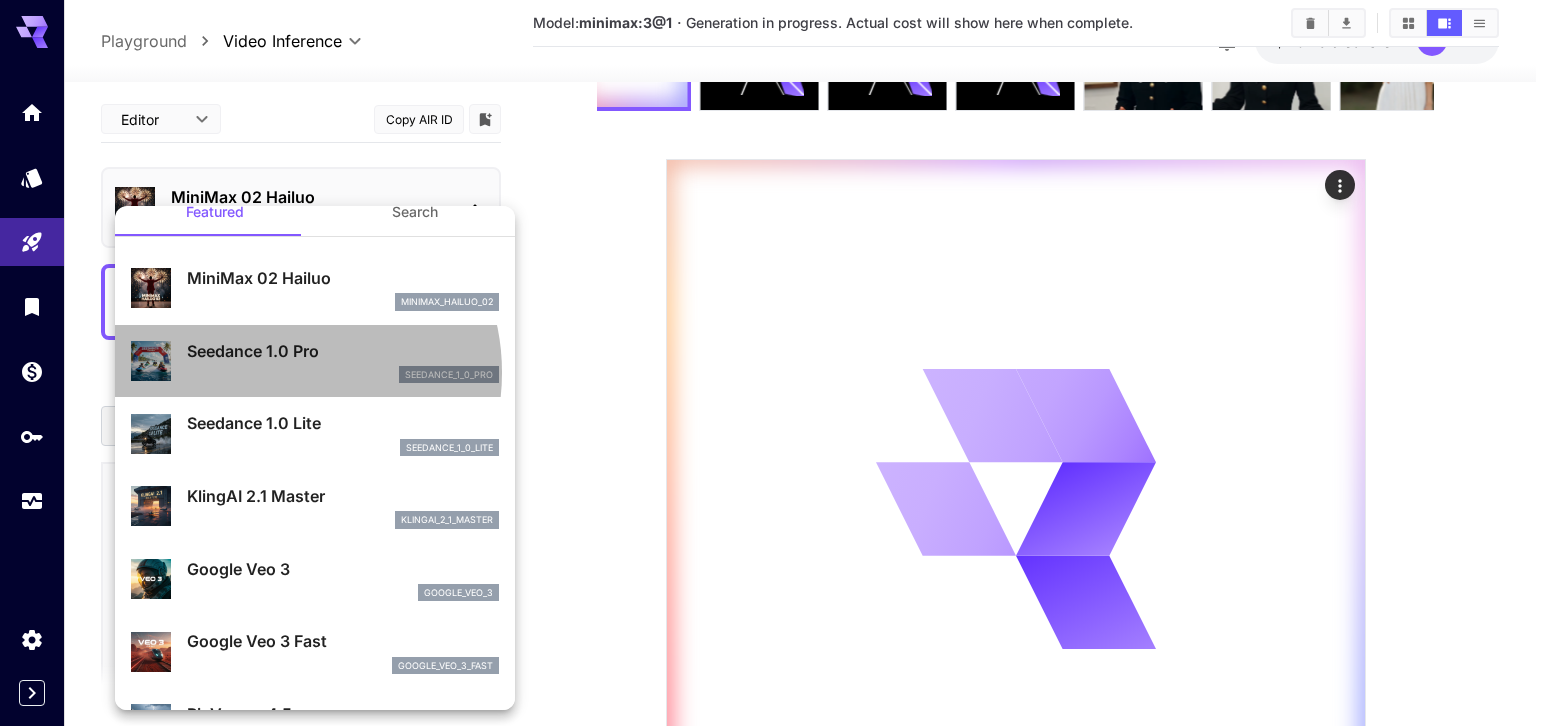 click on "seedance_1_0_pro" at bounding box center (343, 375) 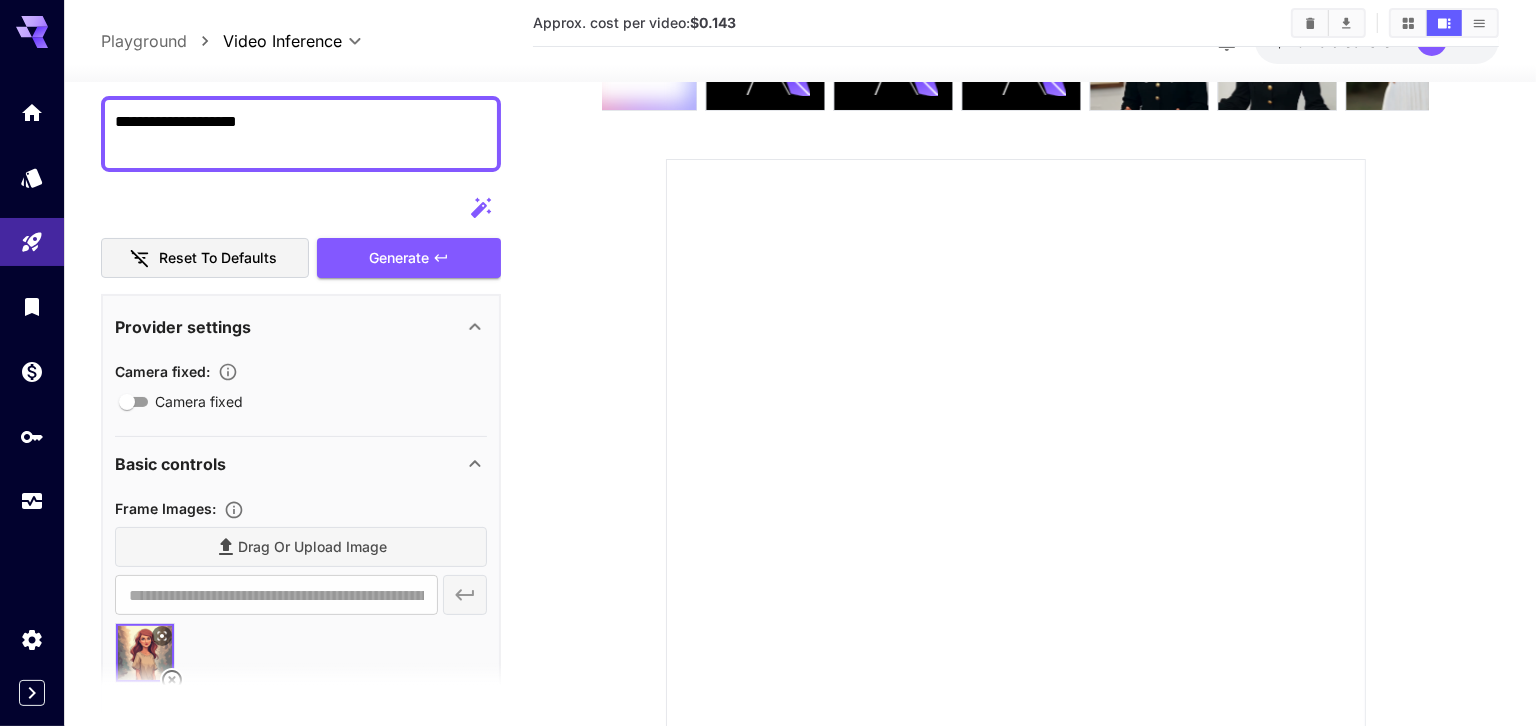 scroll, scrollTop: 405, scrollLeft: 0, axis: vertical 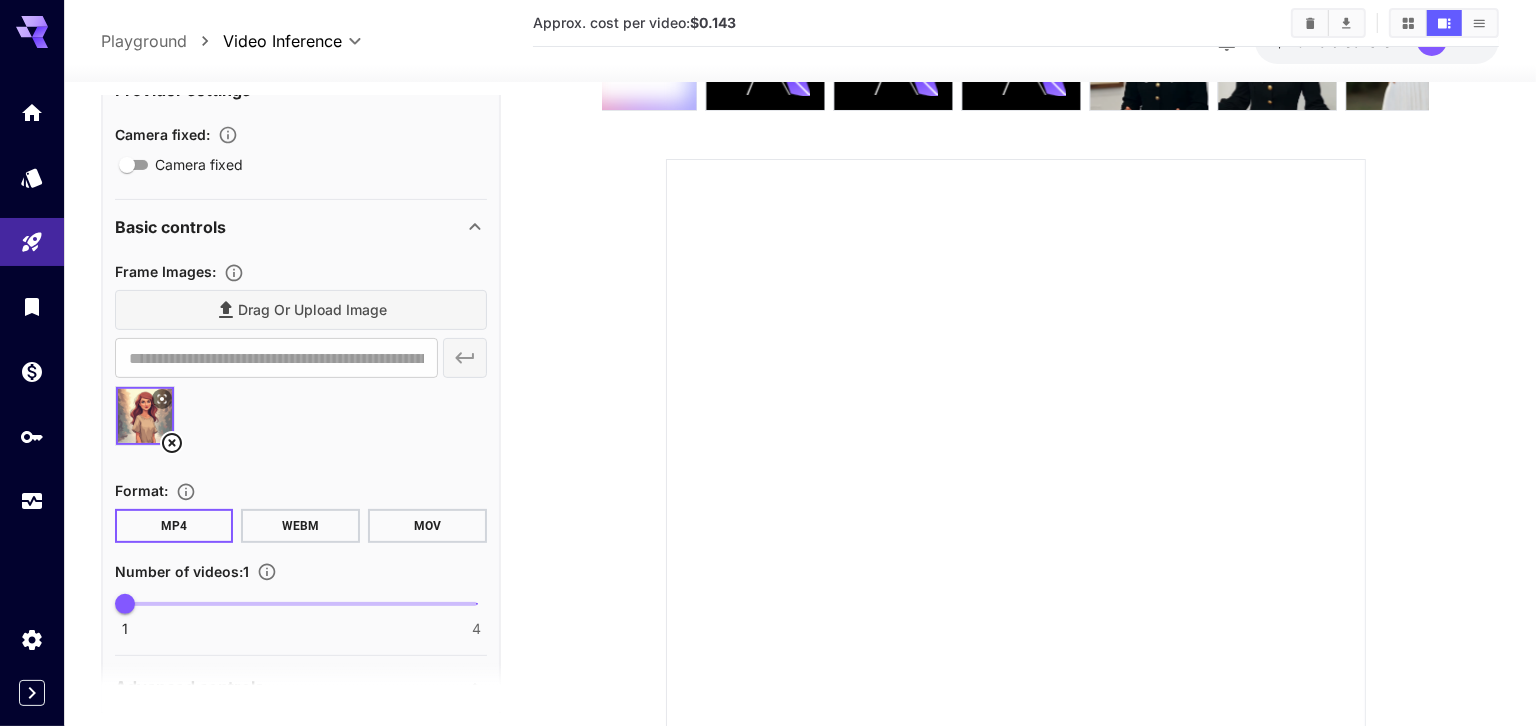 click on "Drag or upload image" at bounding box center (301, 310) 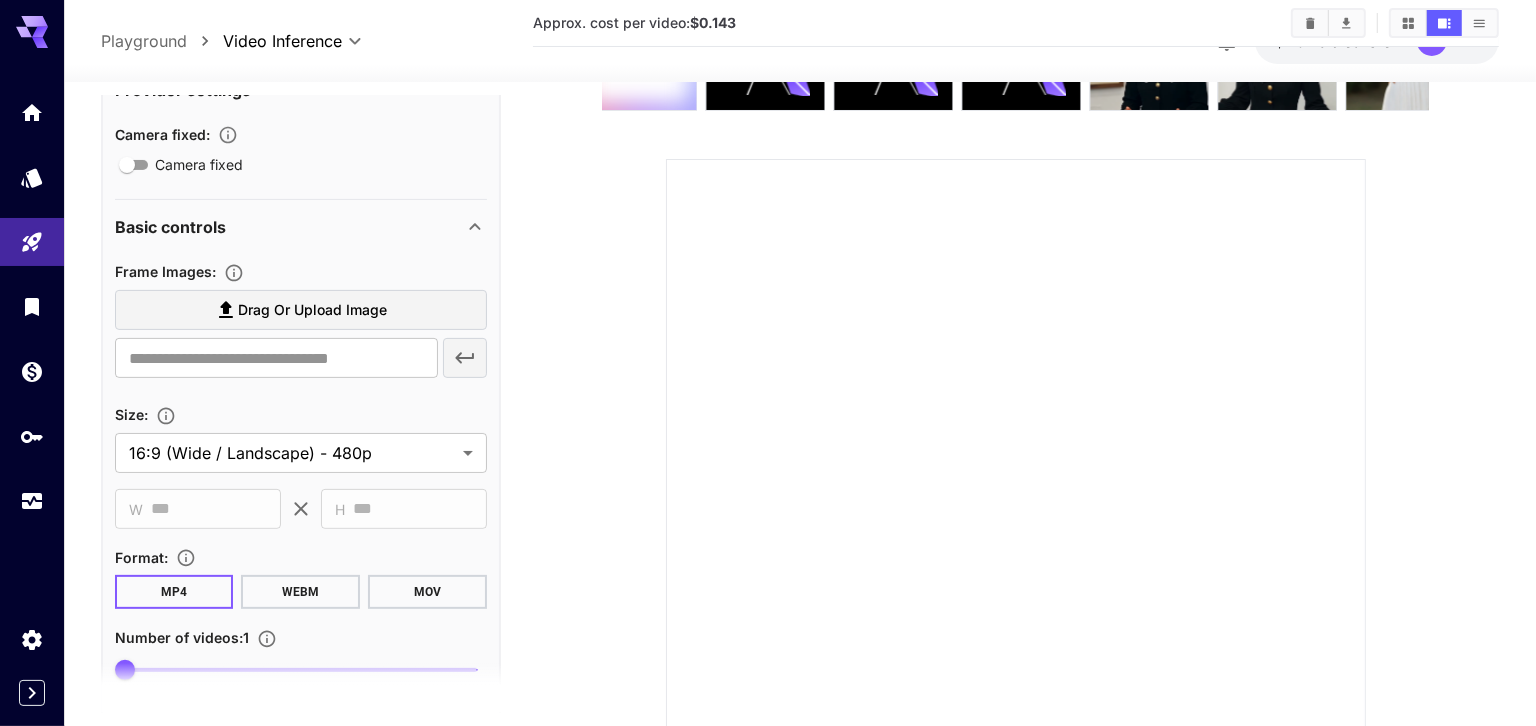click on "Drag or upload image" at bounding box center (312, 310) 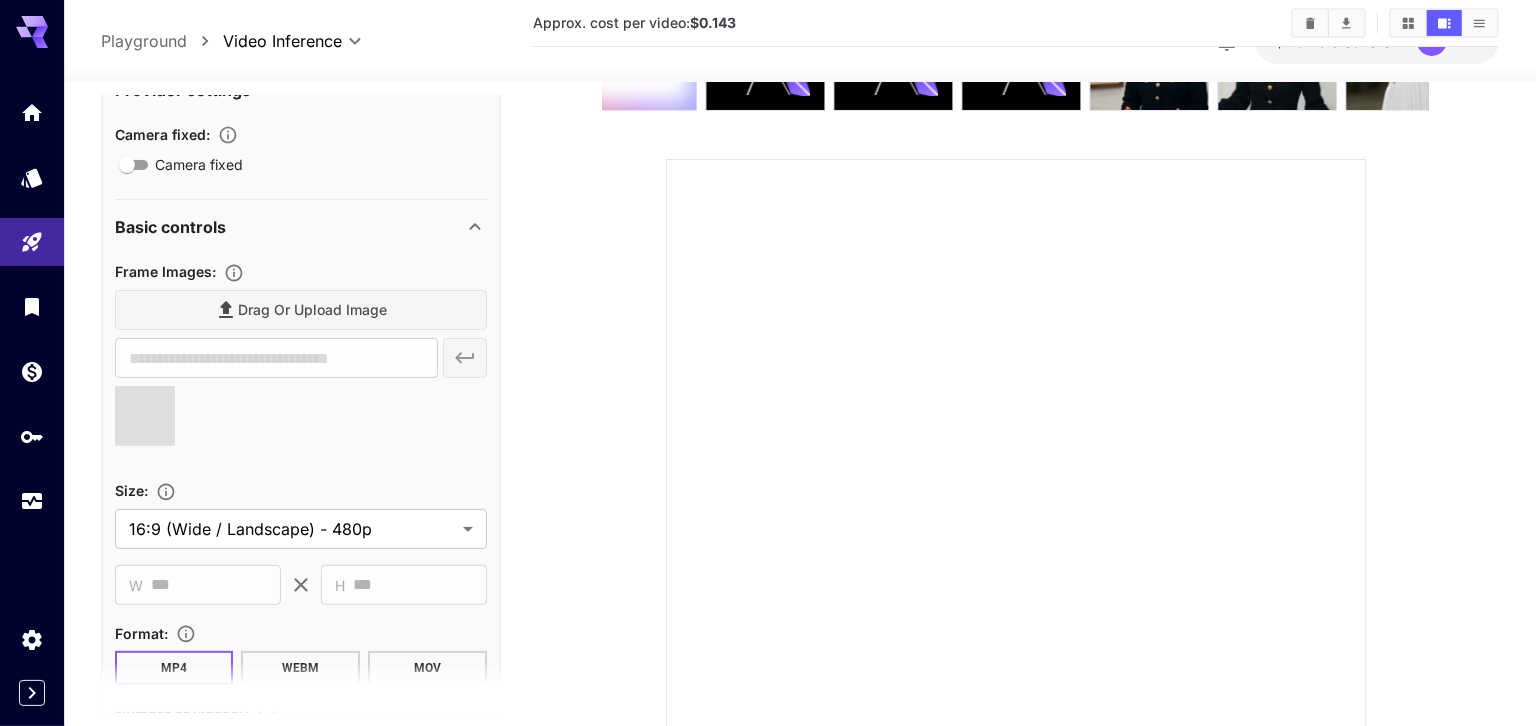 type on "**********" 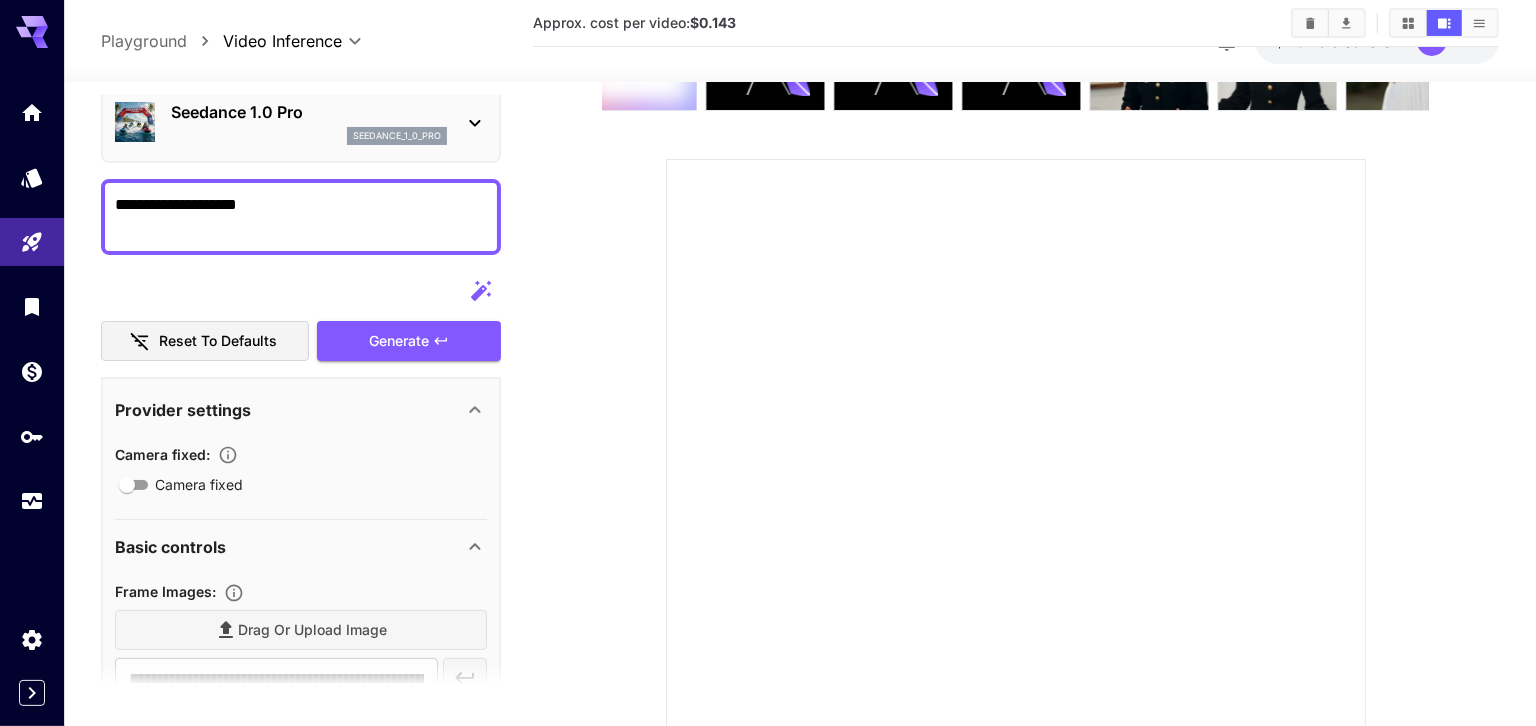 scroll, scrollTop: 0, scrollLeft: 0, axis: both 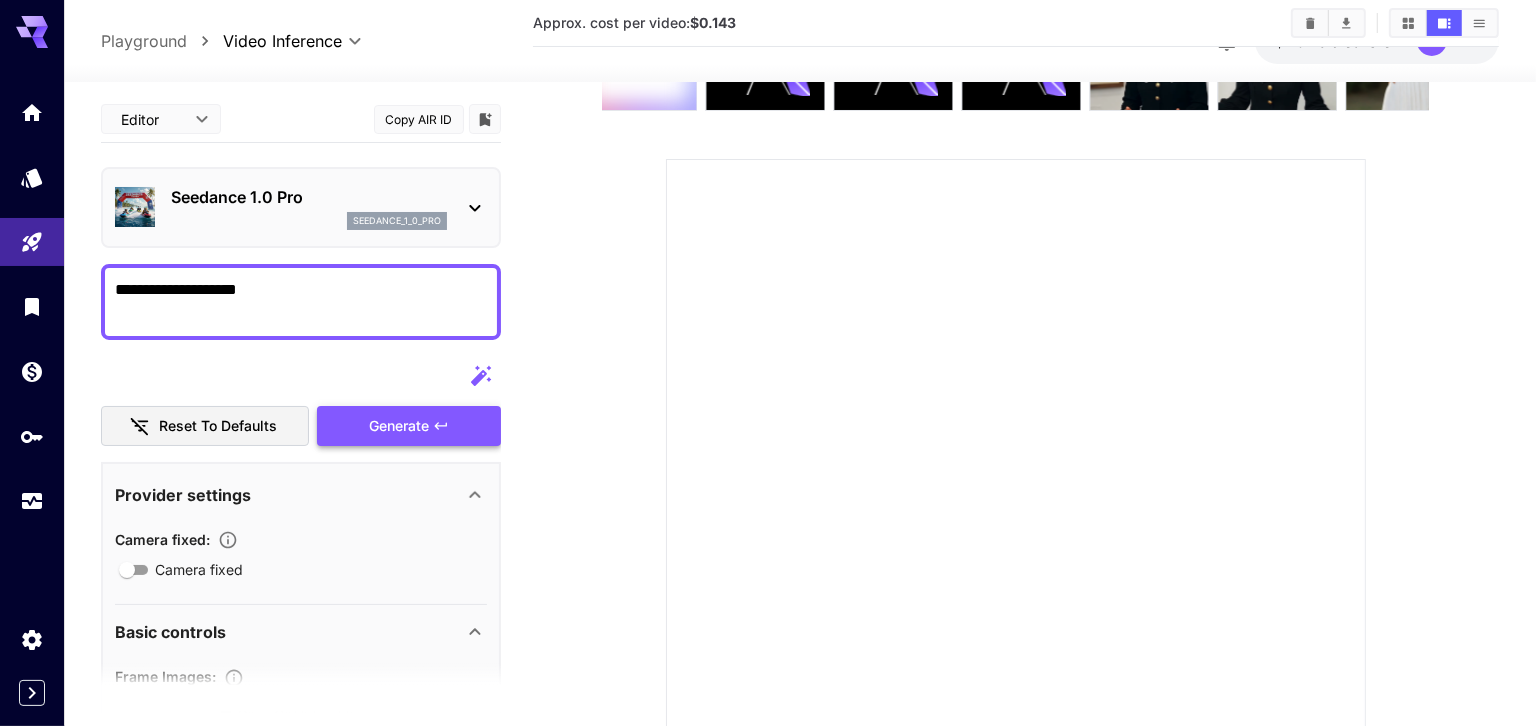 click on "Generate" at bounding box center [409, 426] 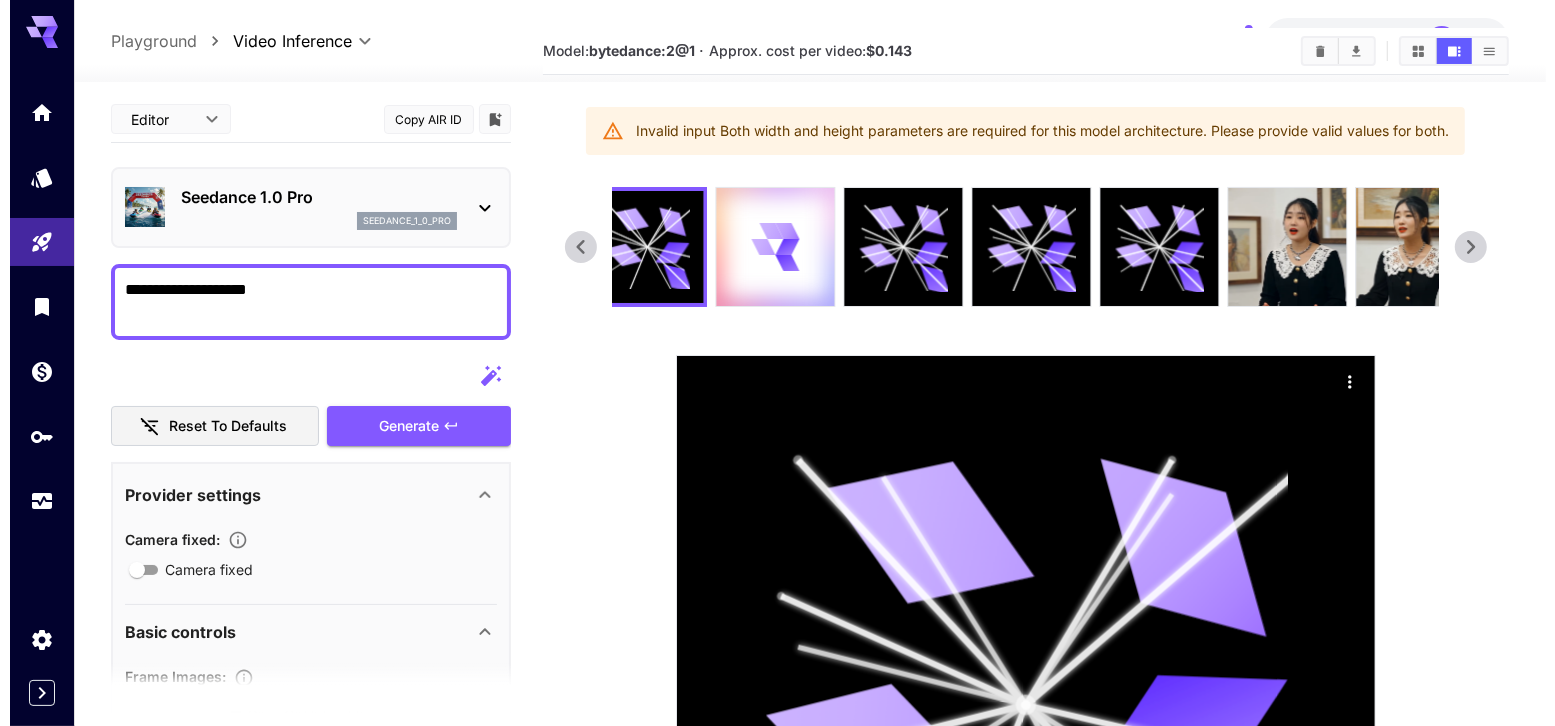 scroll, scrollTop: 0, scrollLeft: 0, axis: both 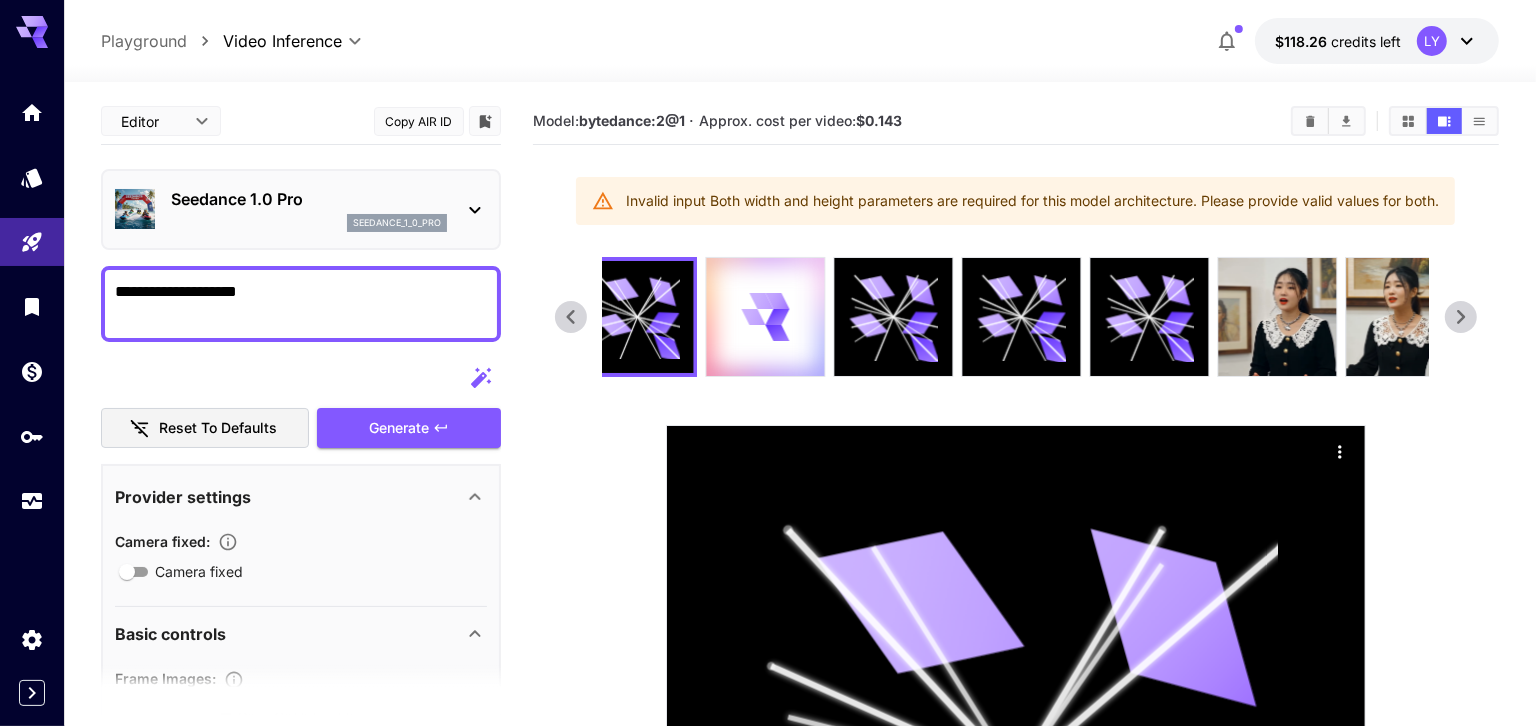 click on "seedance_1_0_pro" at bounding box center (309, 223) 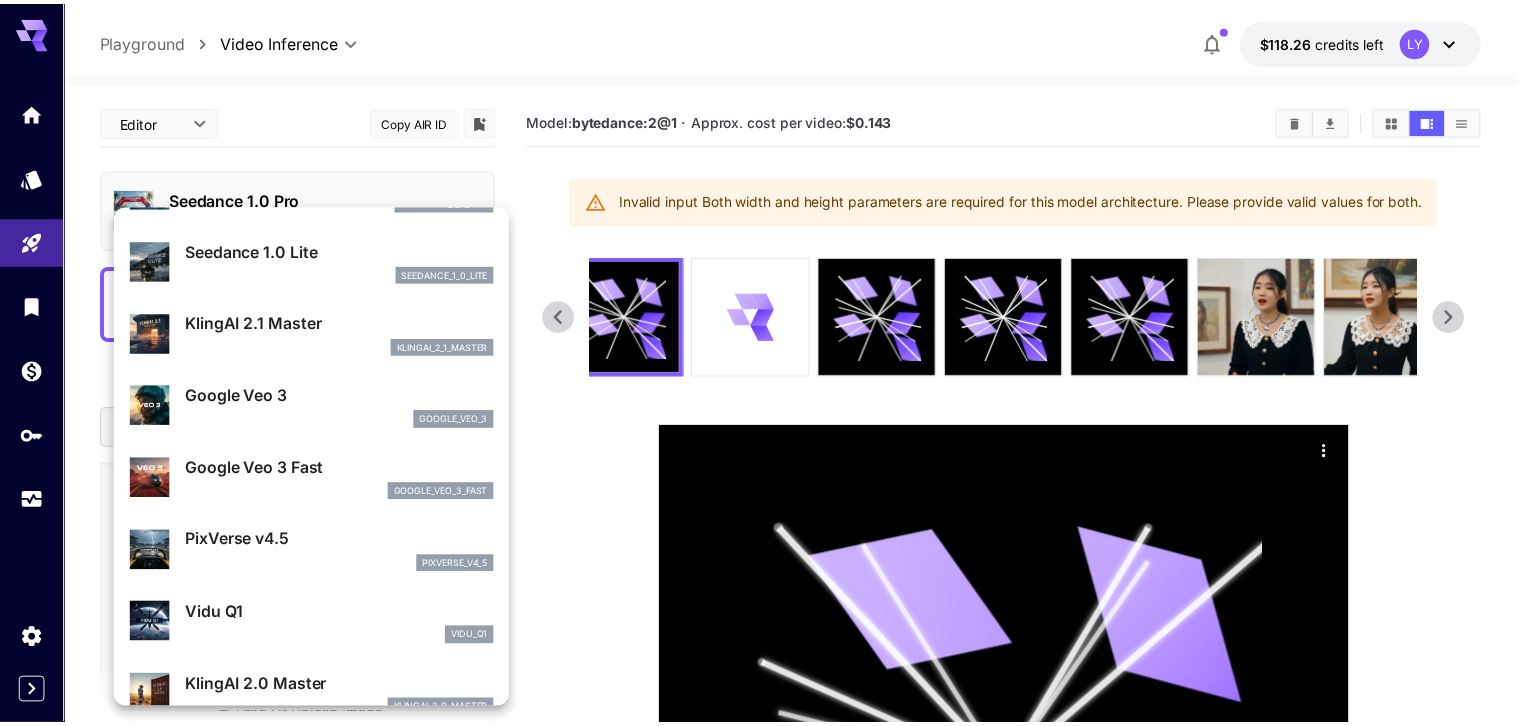 scroll, scrollTop: 205, scrollLeft: 0, axis: vertical 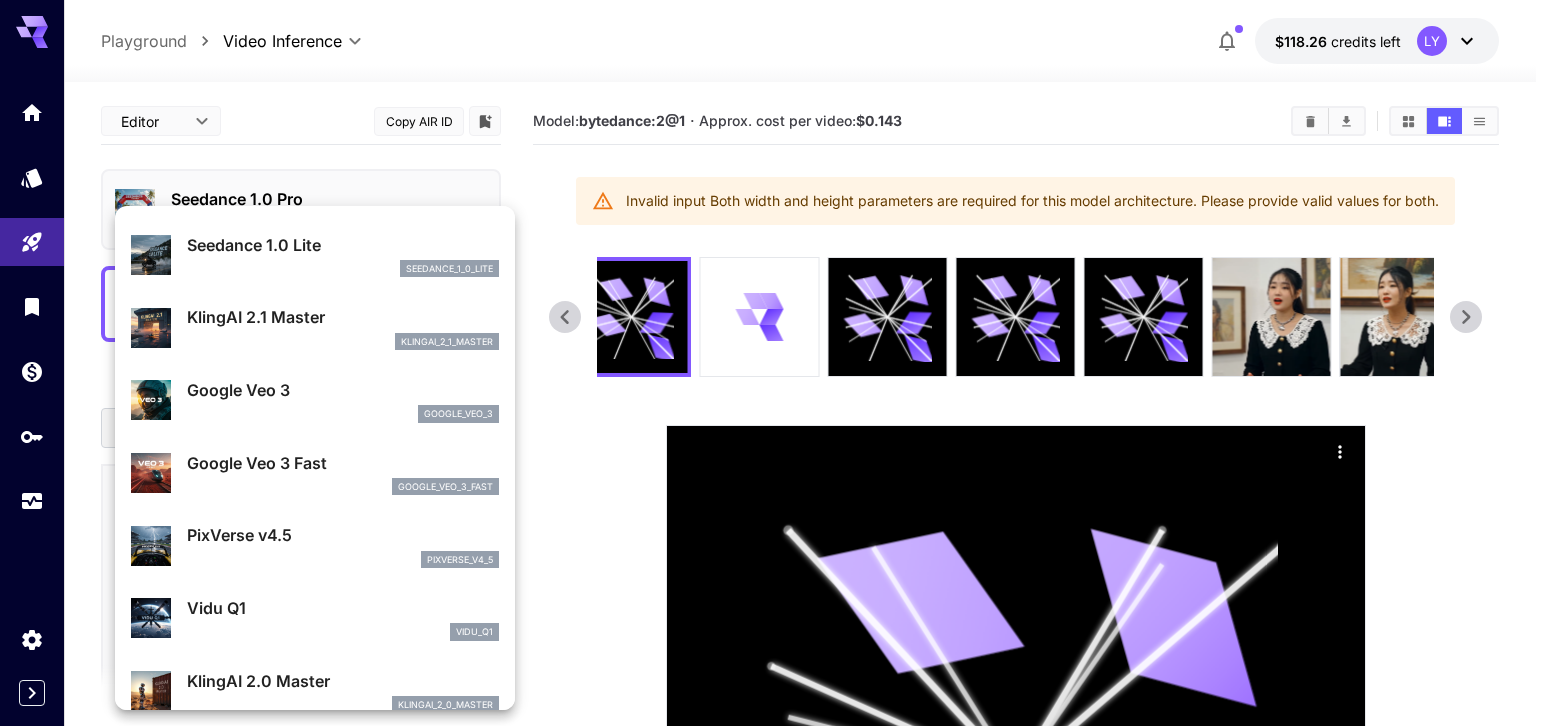 click on "Google Veo 3" at bounding box center (343, 390) 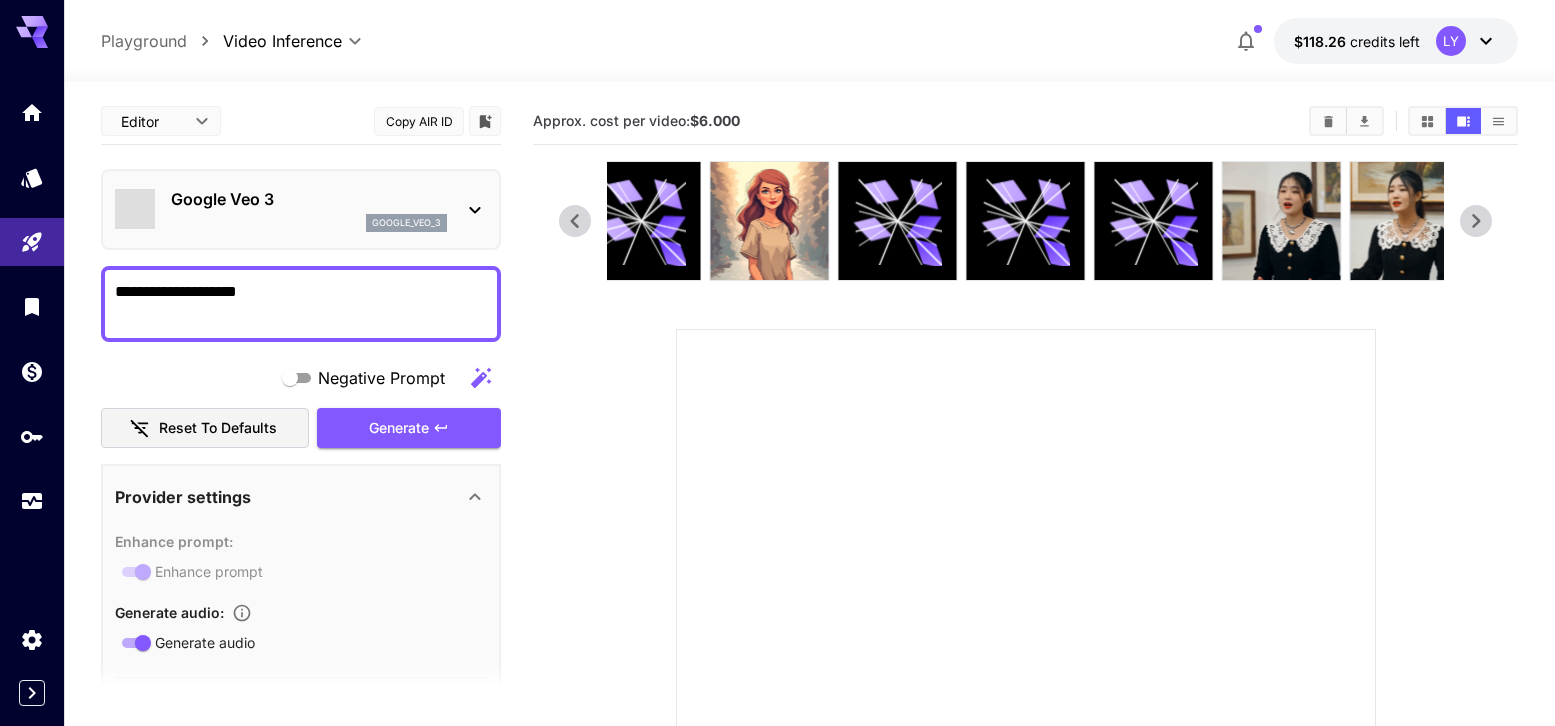 type on "*" 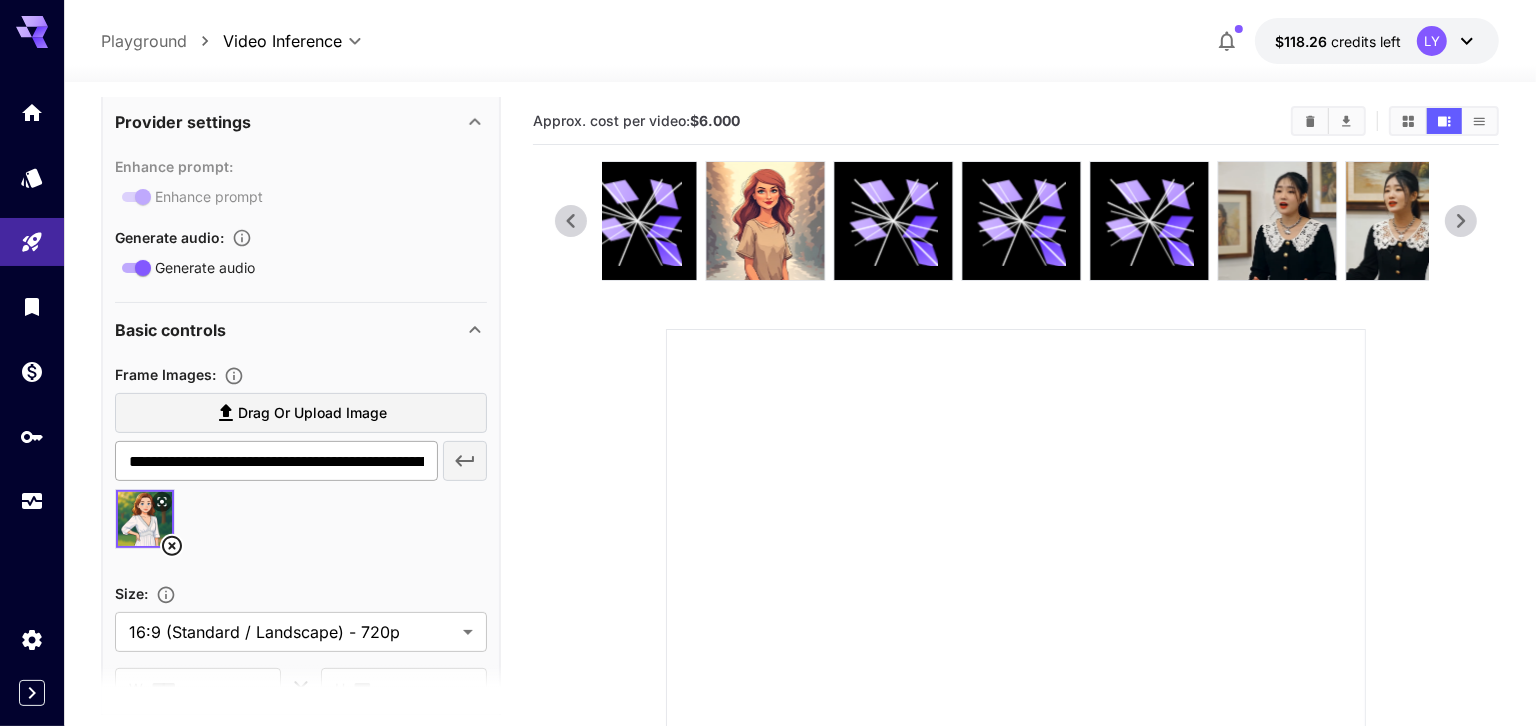scroll, scrollTop: 0, scrollLeft: 0, axis: both 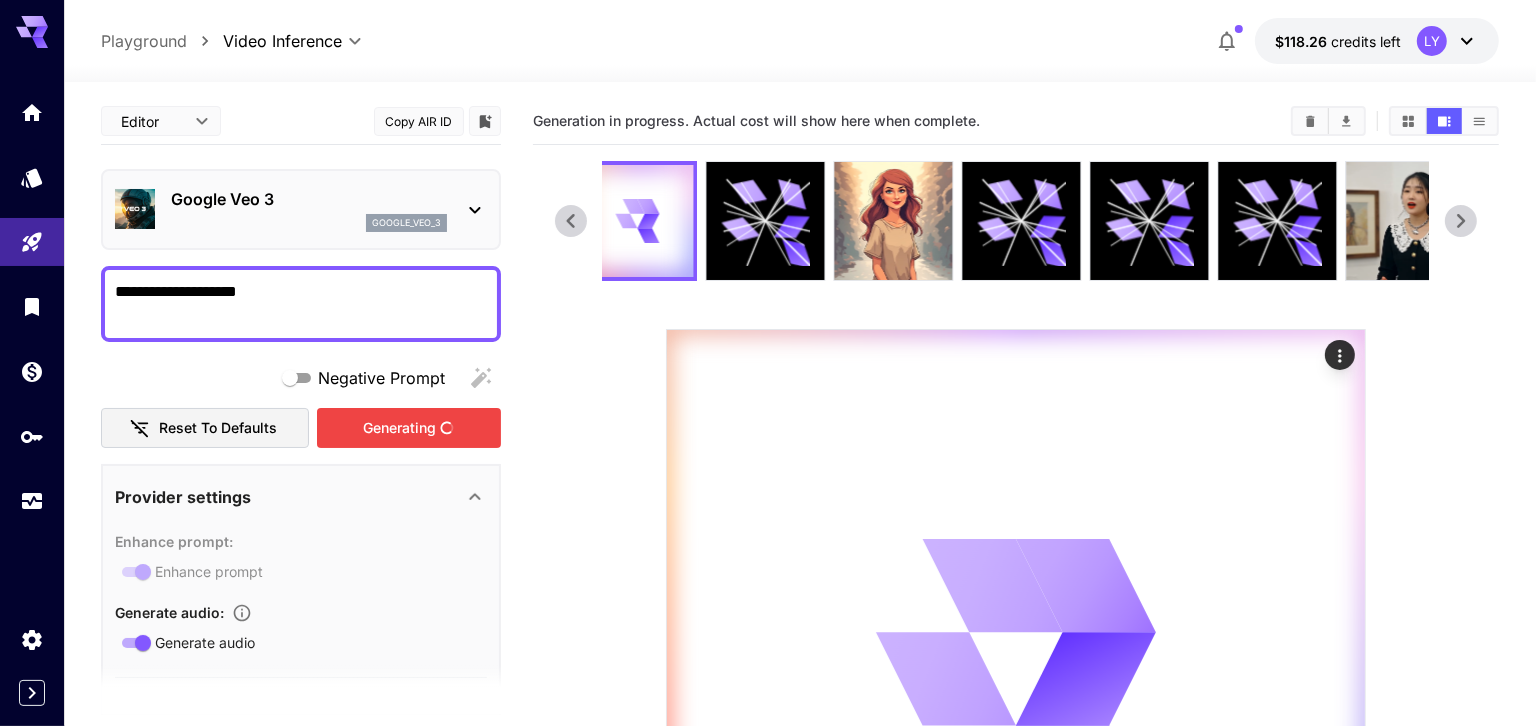 click on "Generating" at bounding box center (409, 428) 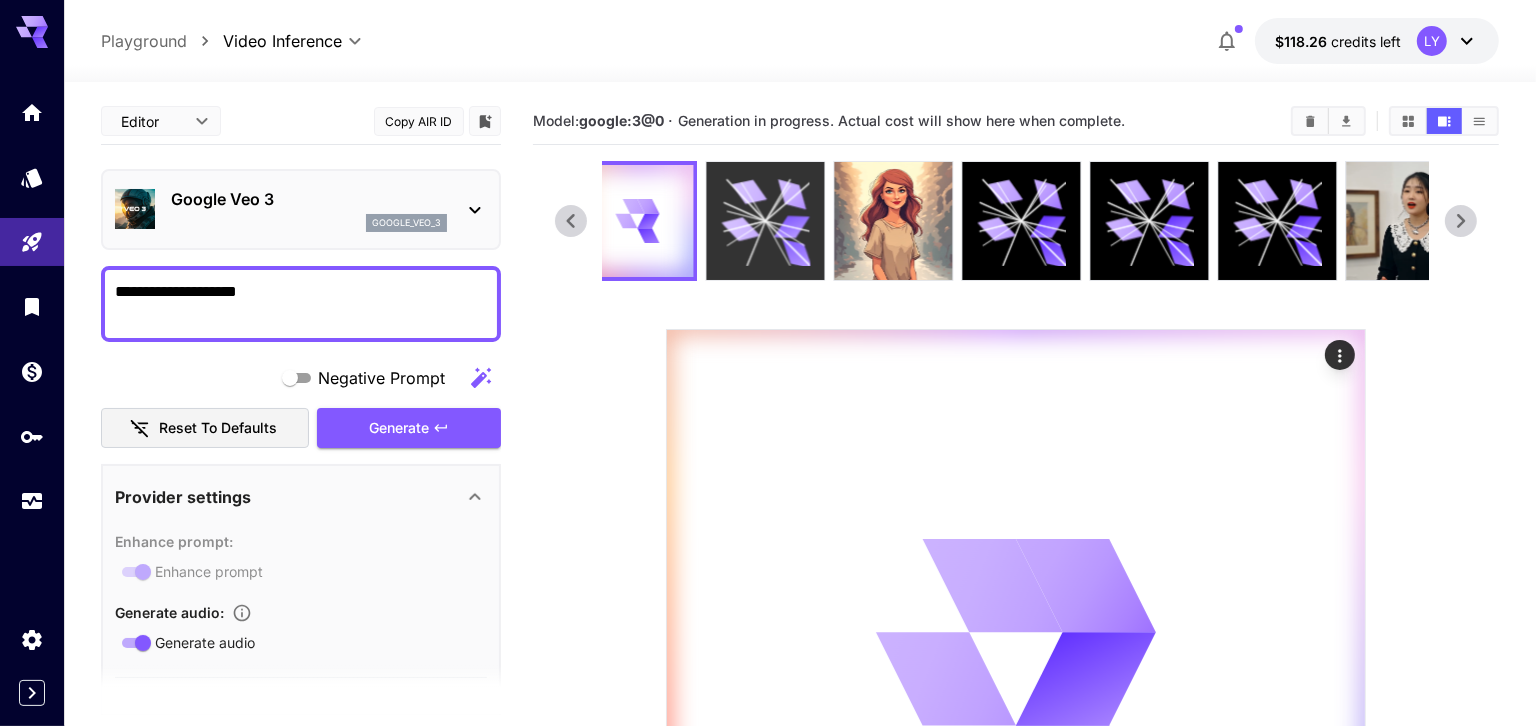 click 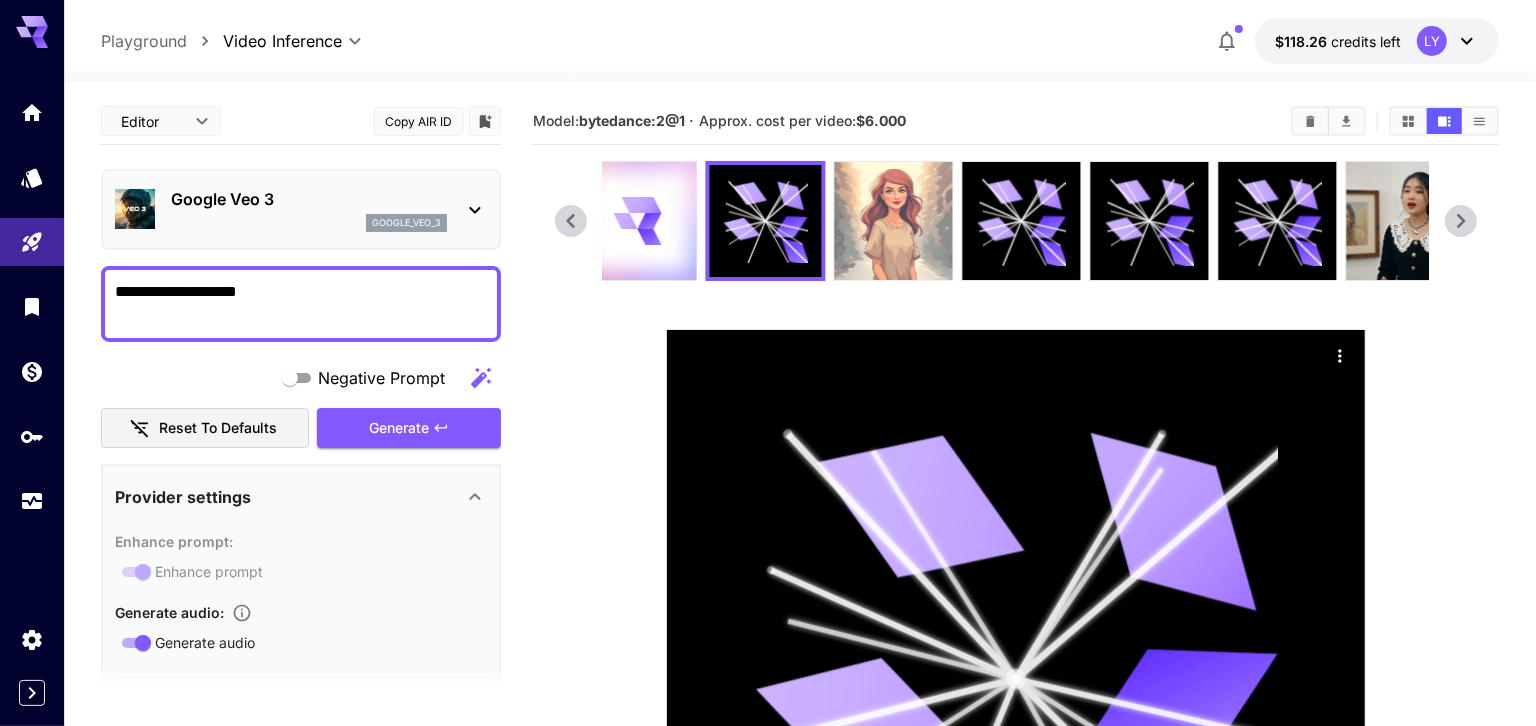 click at bounding box center (894, 221) 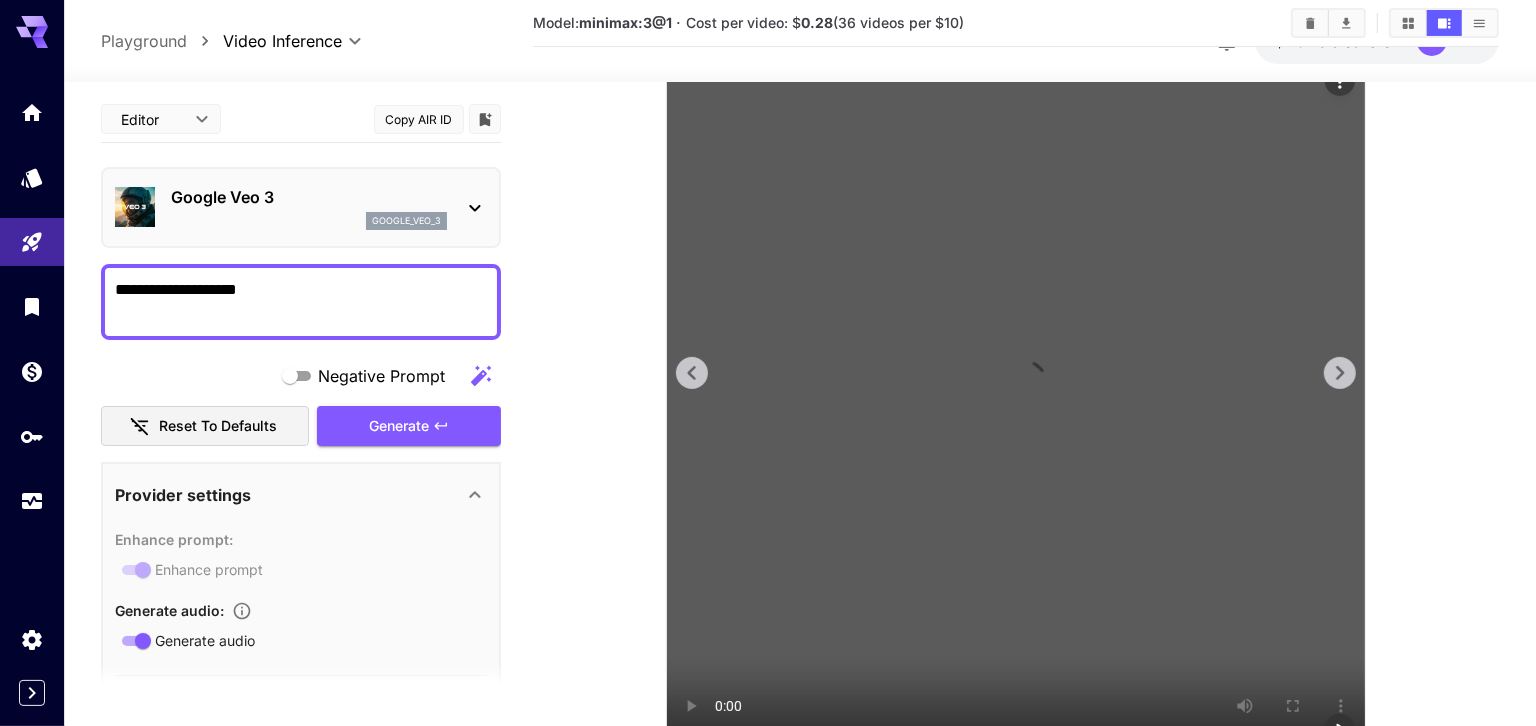 scroll, scrollTop: 362, scrollLeft: 0, axis: vertical 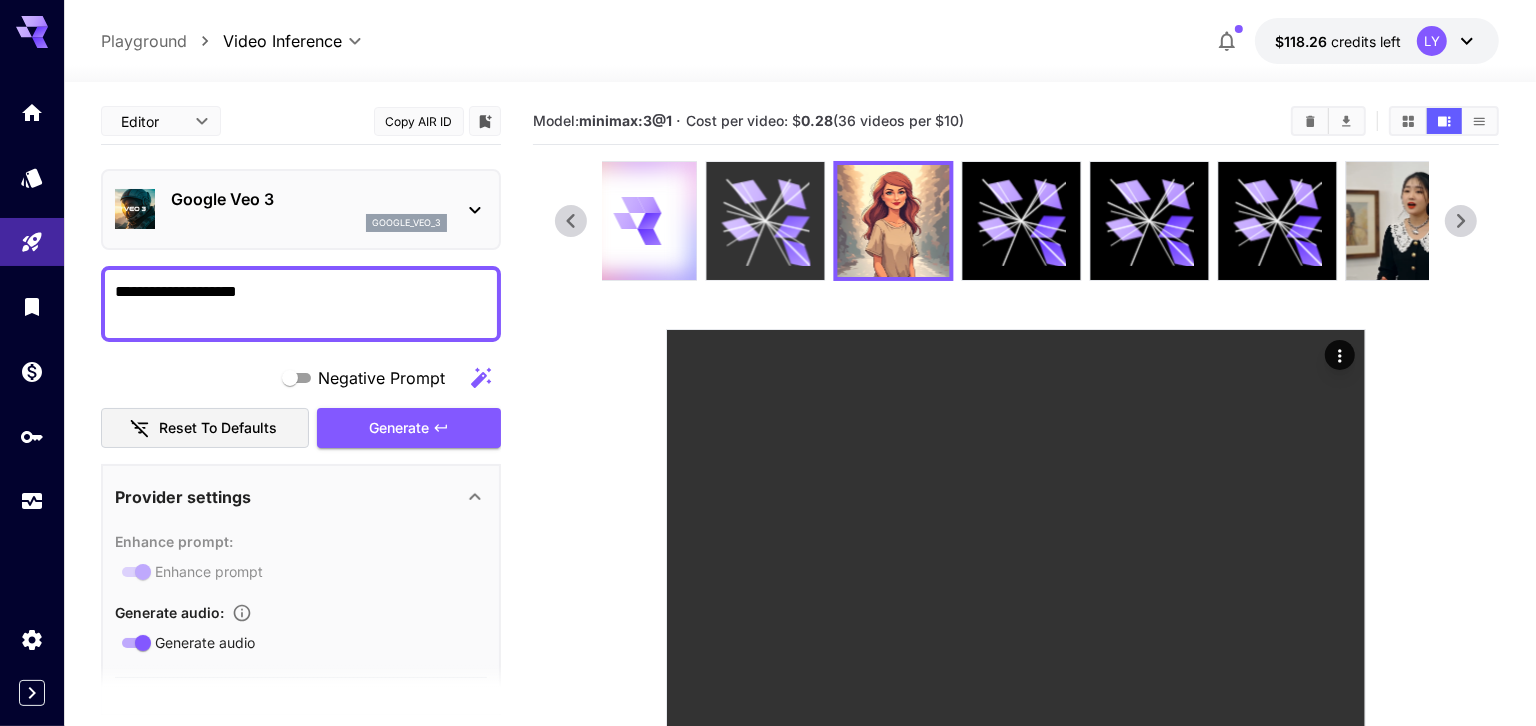 click 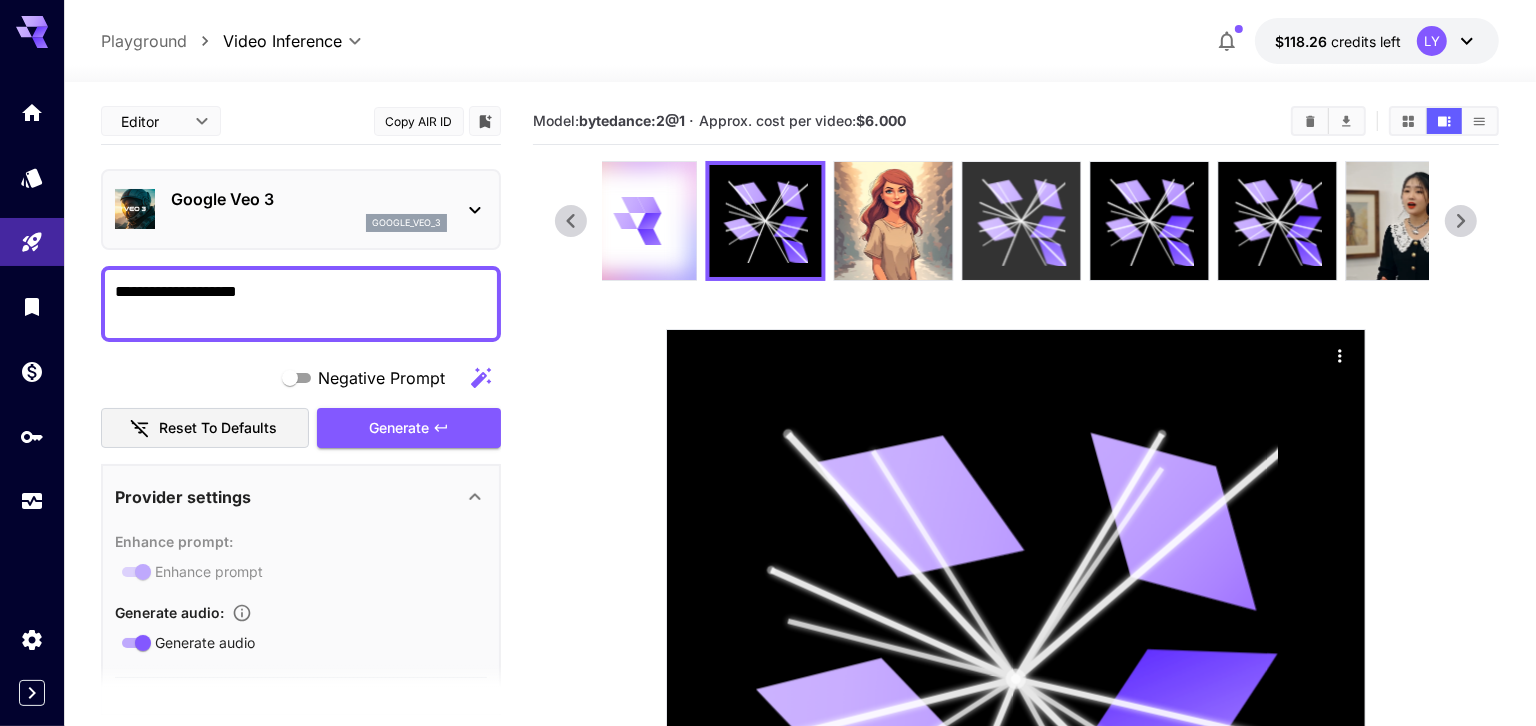 click 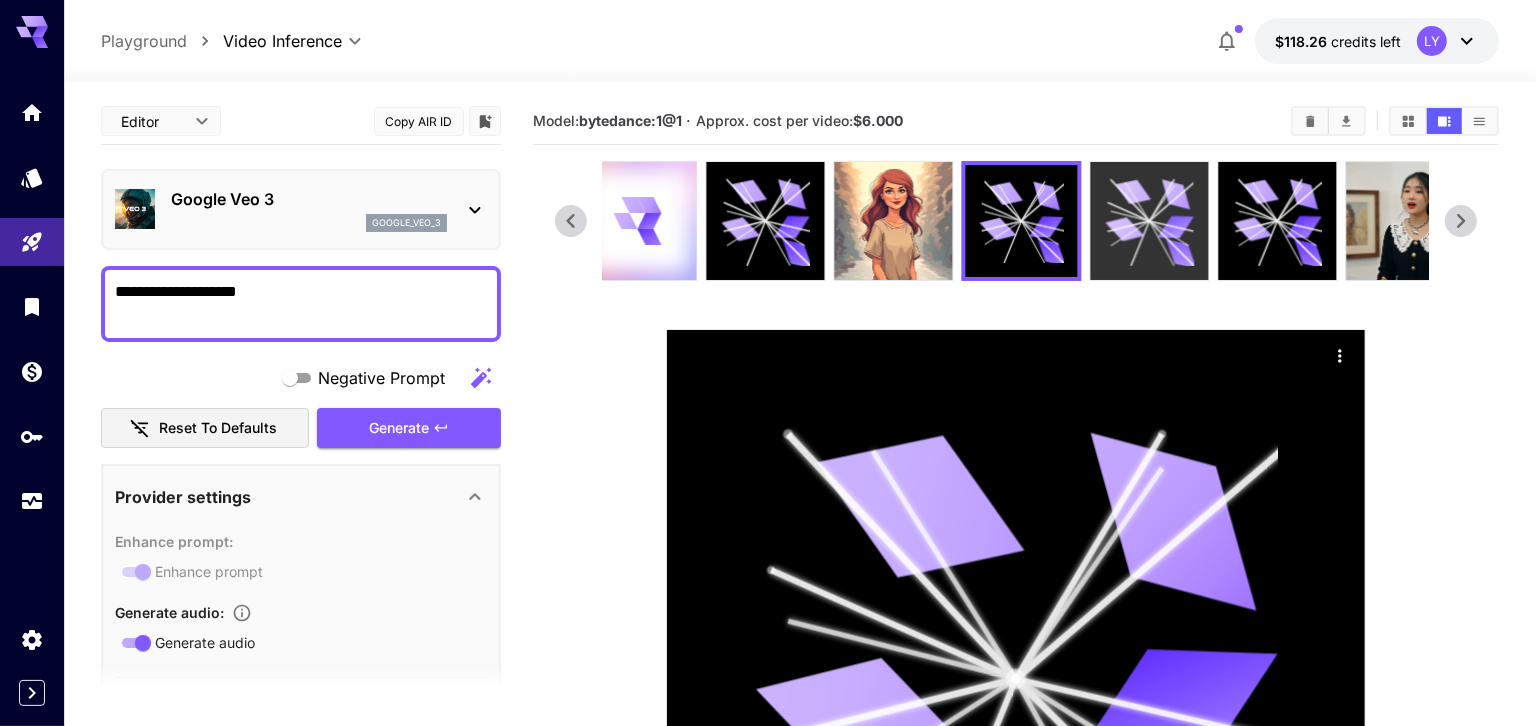 click 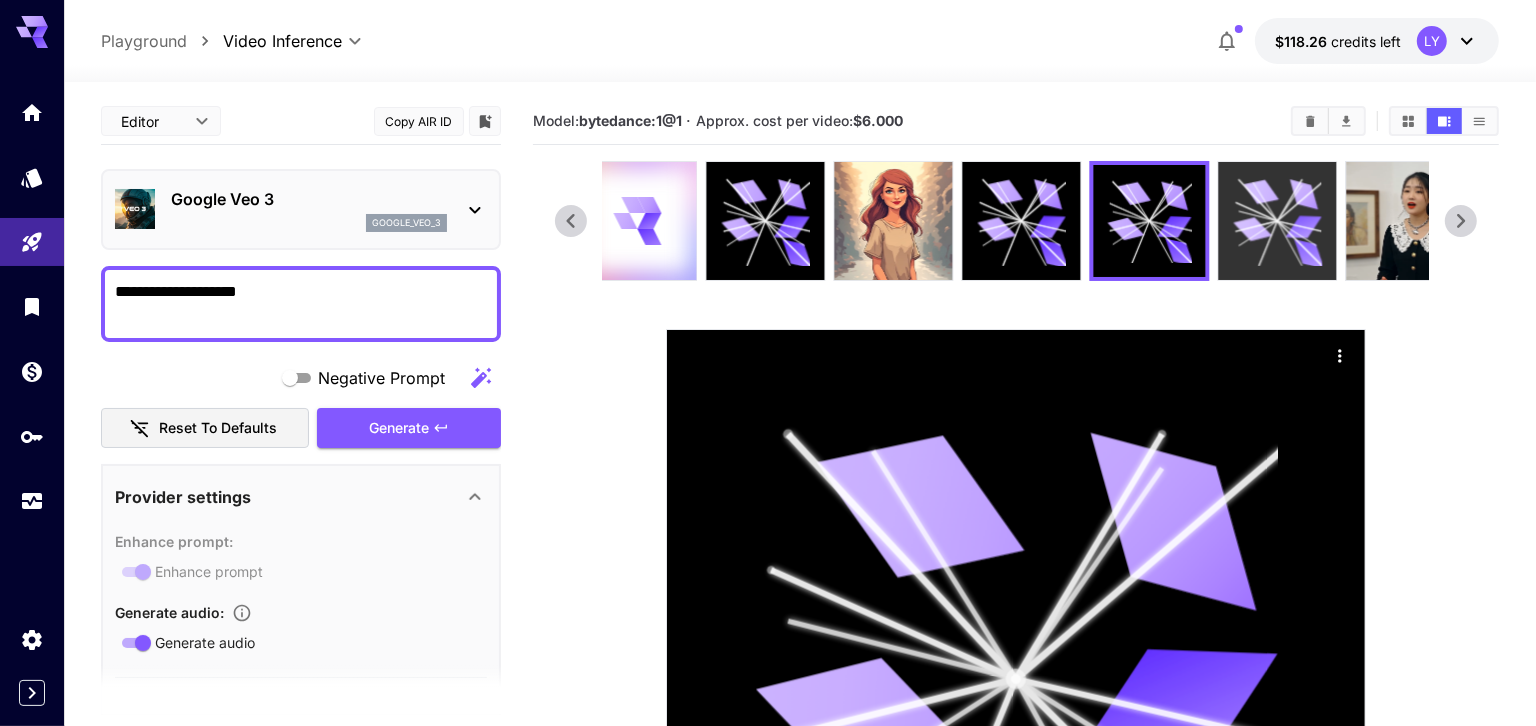 click 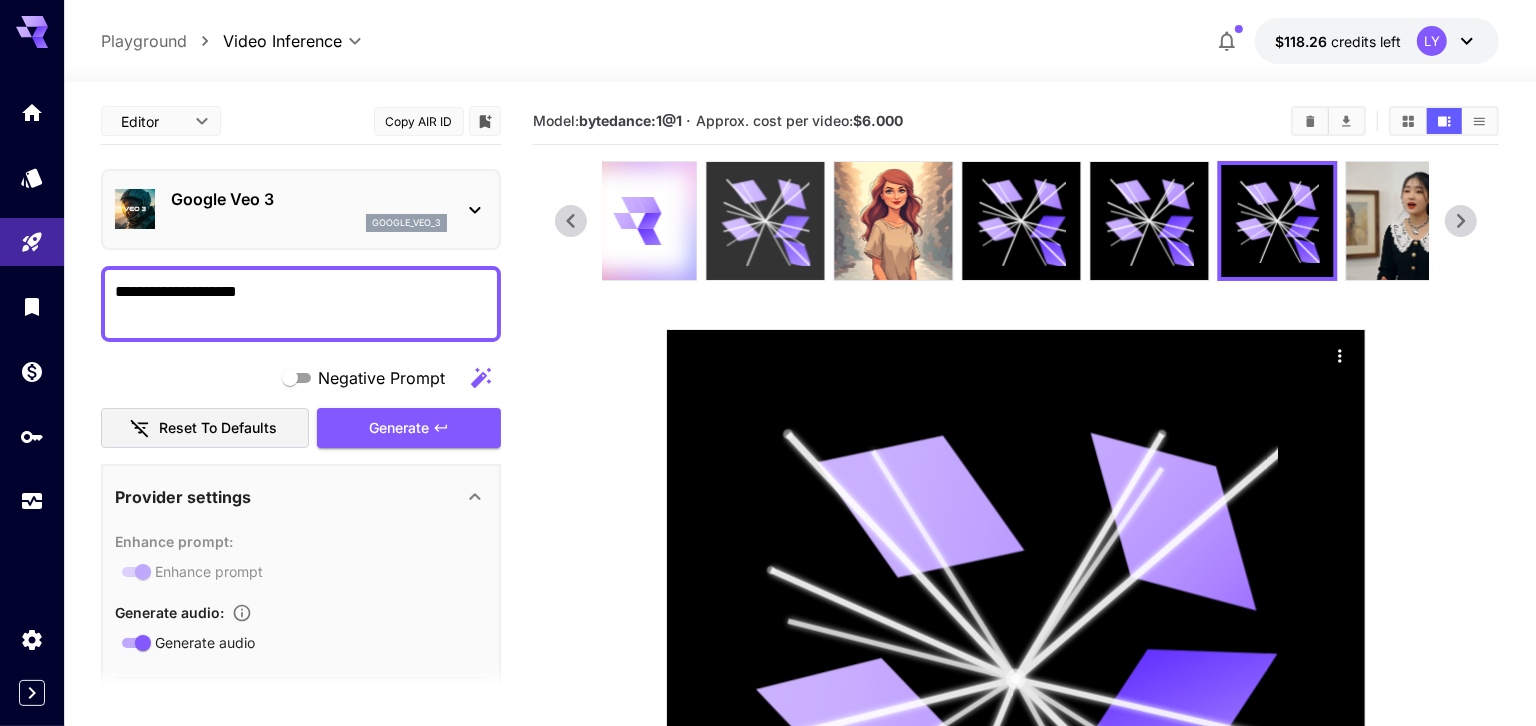 click 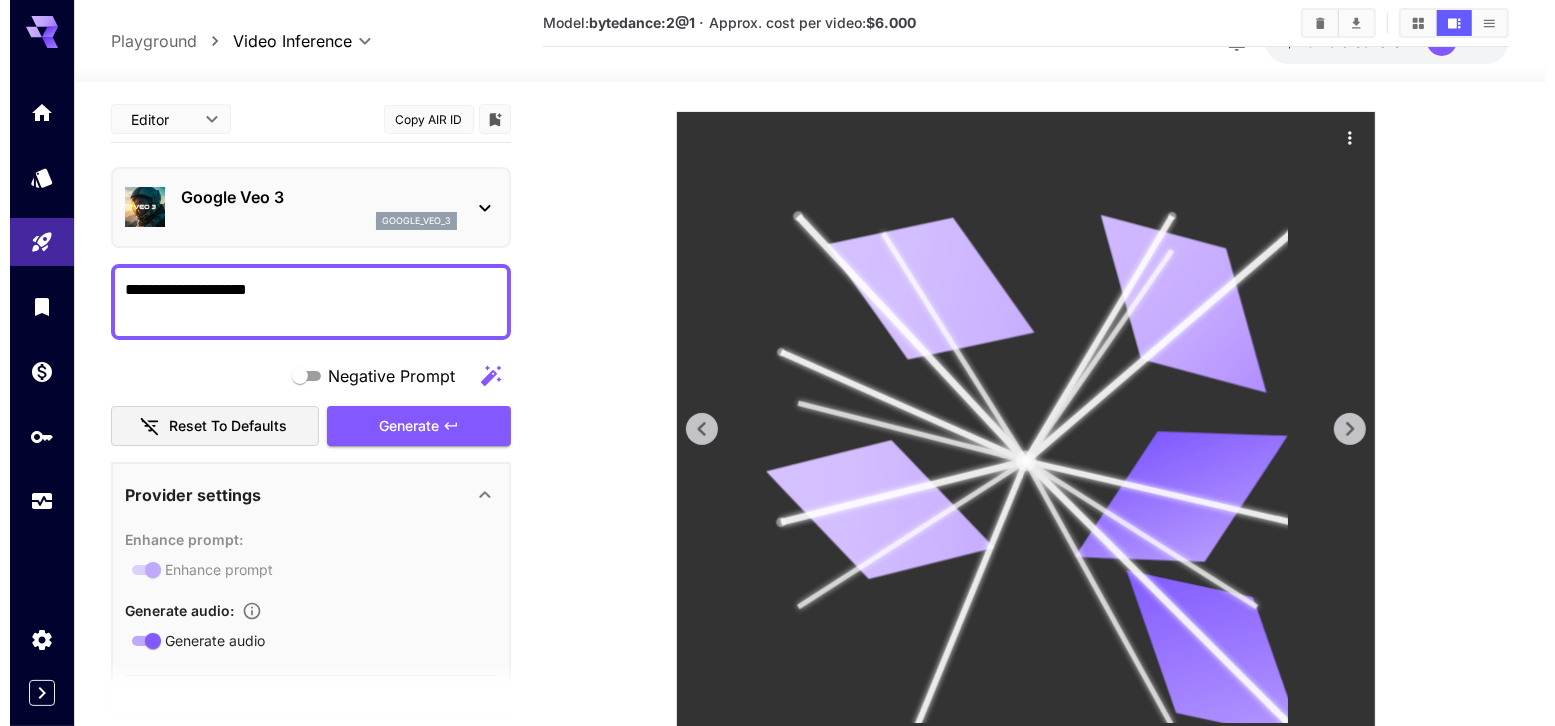 scroll, scrollTop: 0, scrollLeft: 0, axis: both 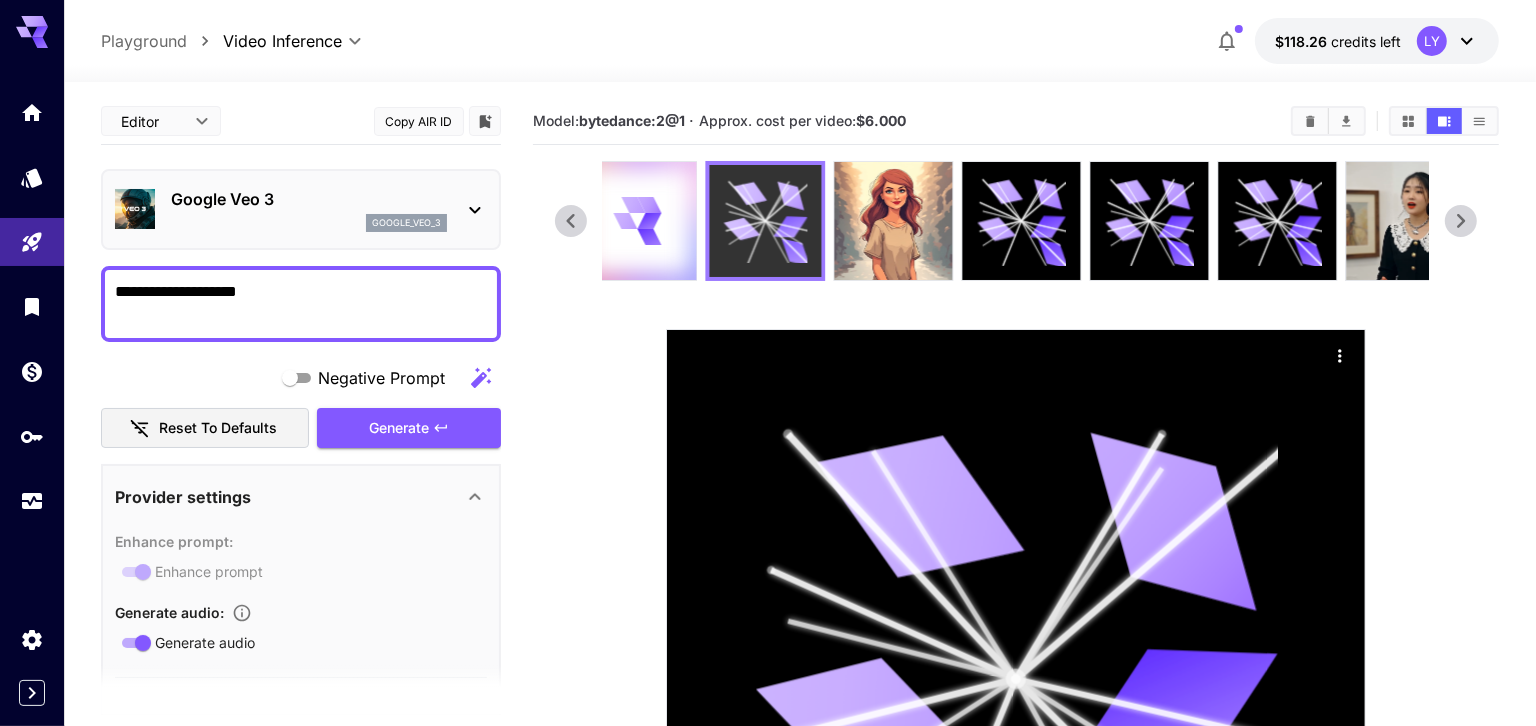 click at bounding box center (766, 221) 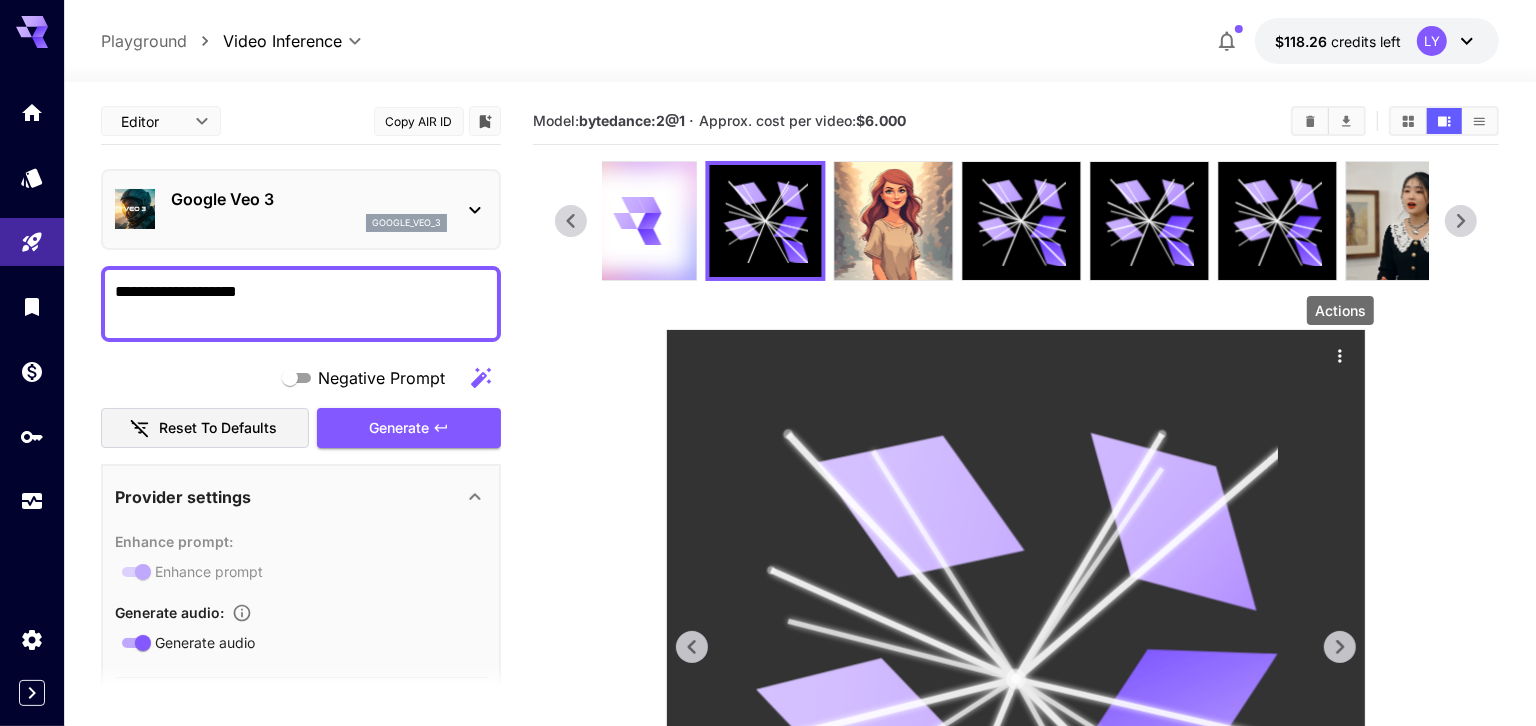 click 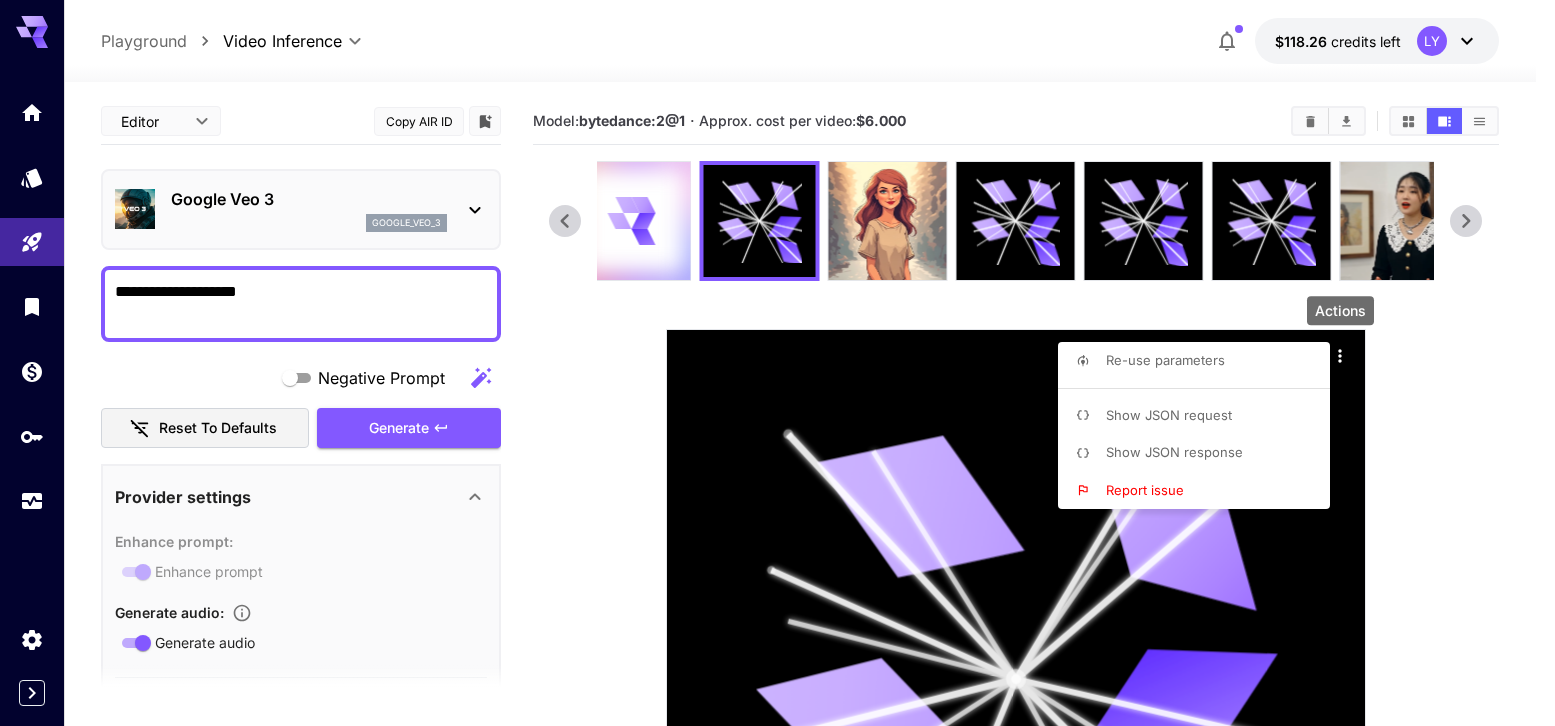 click on "Show JSON request" at bounding box center (1169, 415) 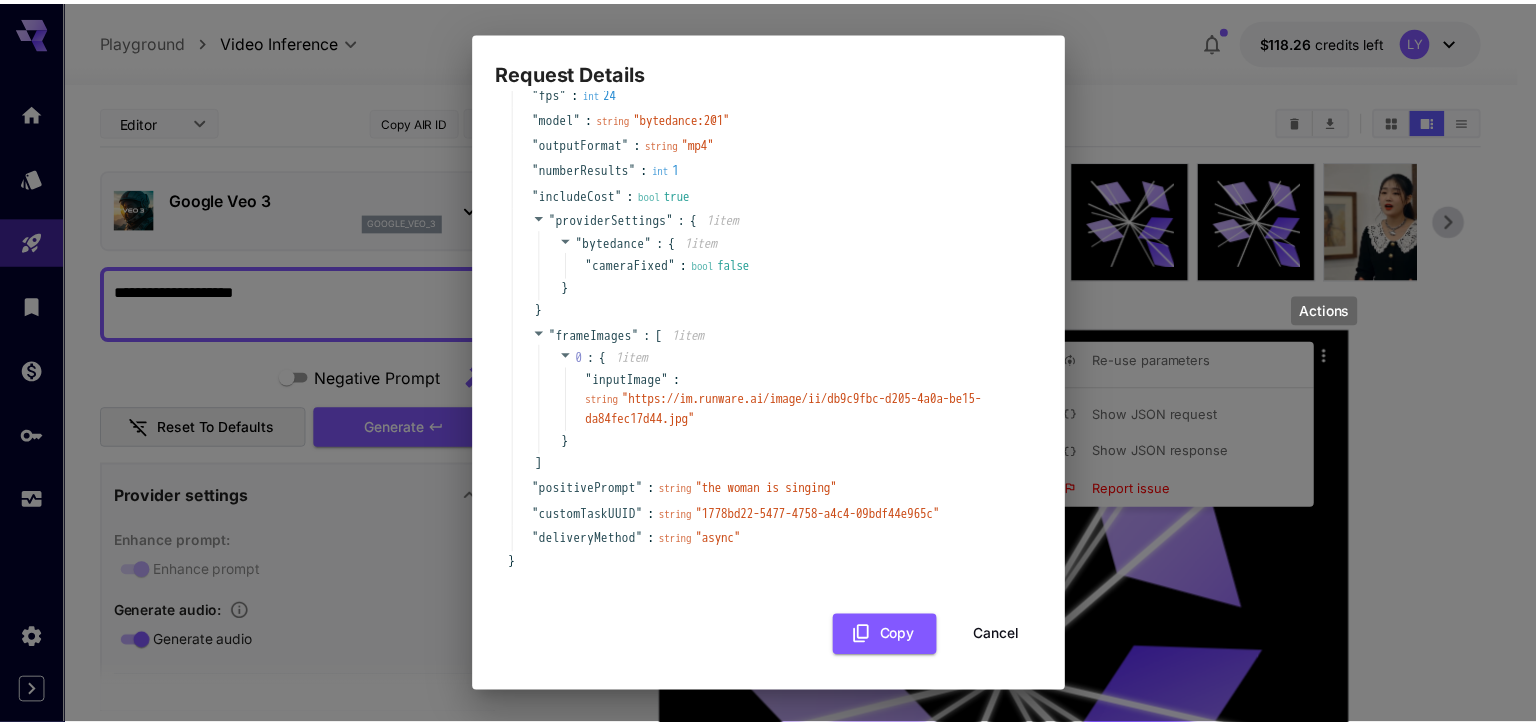scroll, scrollTop: 133, scrollLeft: 0, axis: vertical 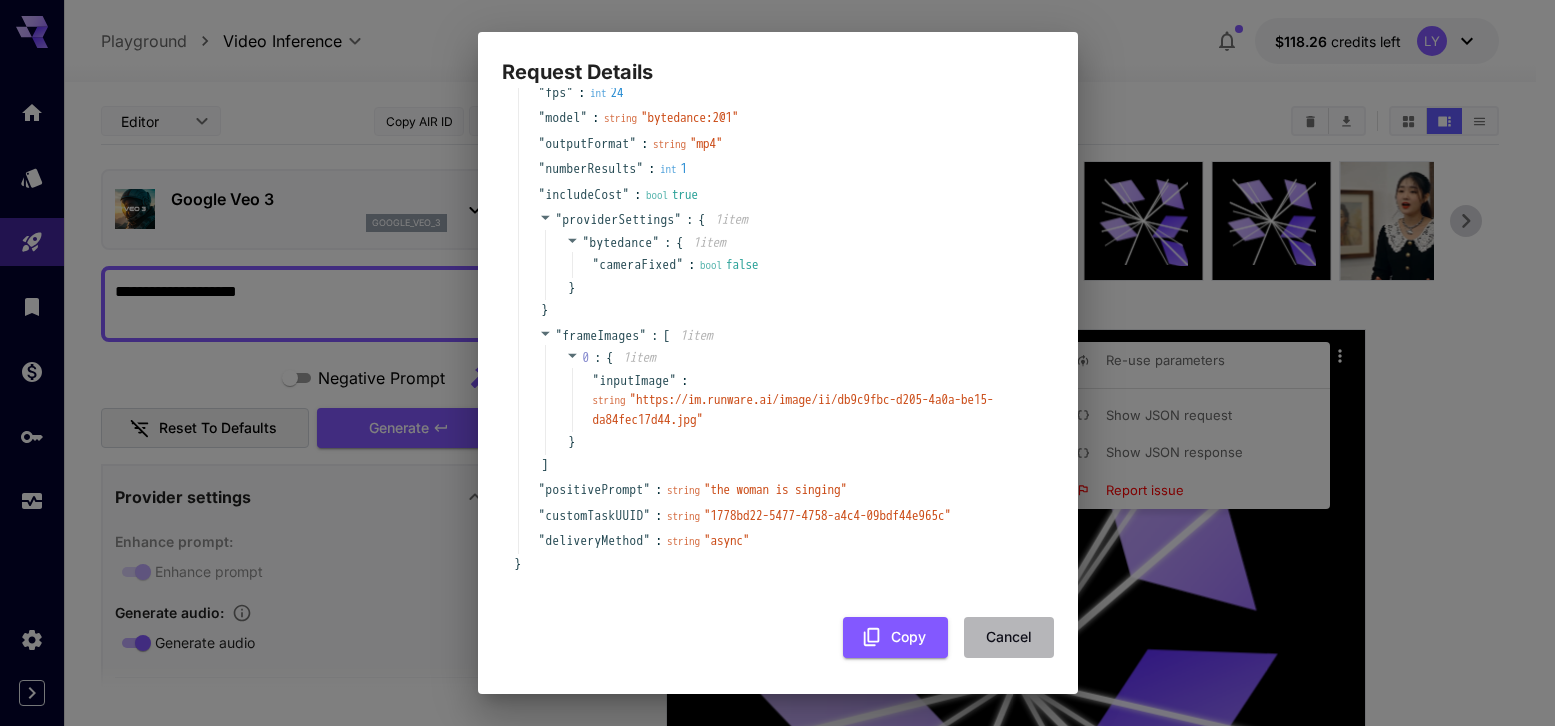 drag, startPoint x: 1020, startPoint y: 635, endPoint x: 1005, endPoint y: 629, distance: 16.155495 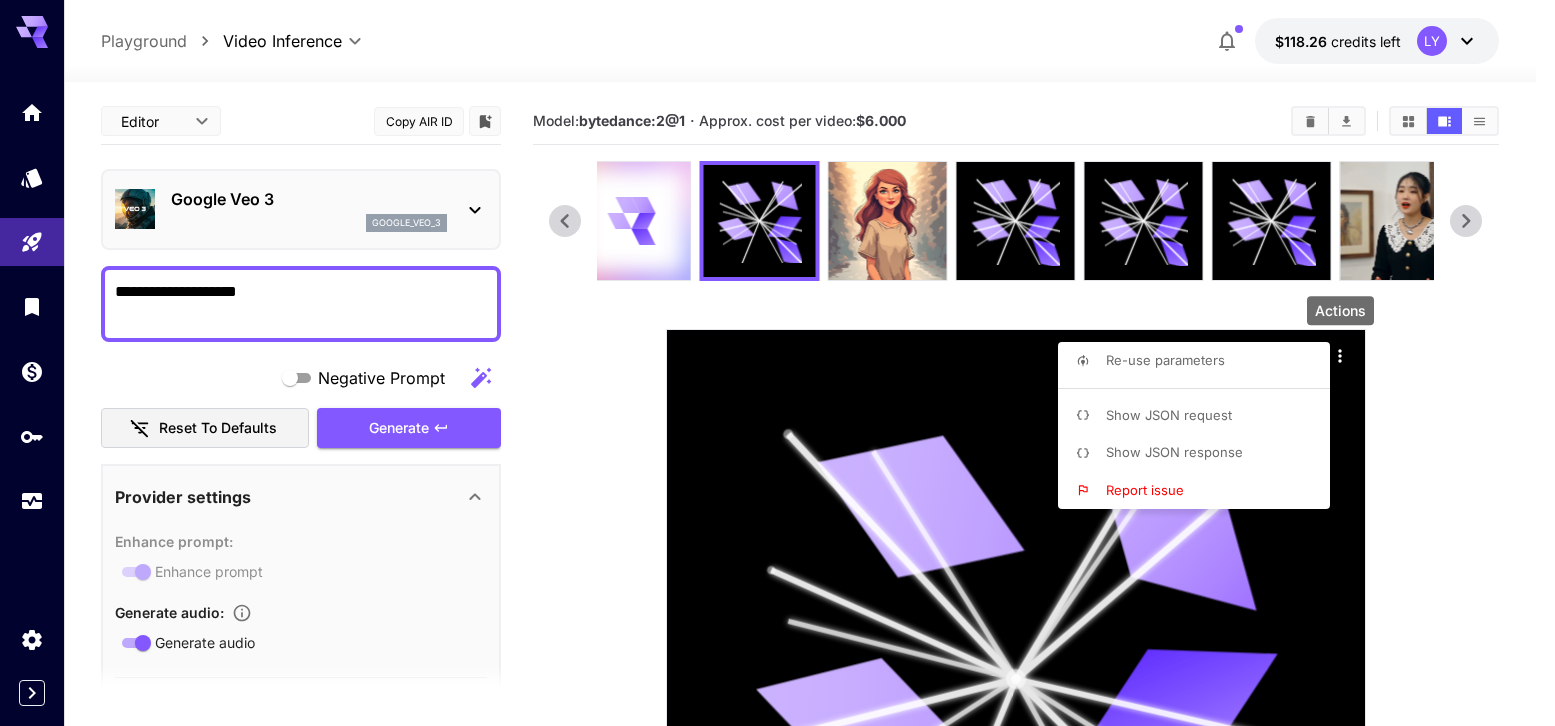 click at bounding box center [777, 363] 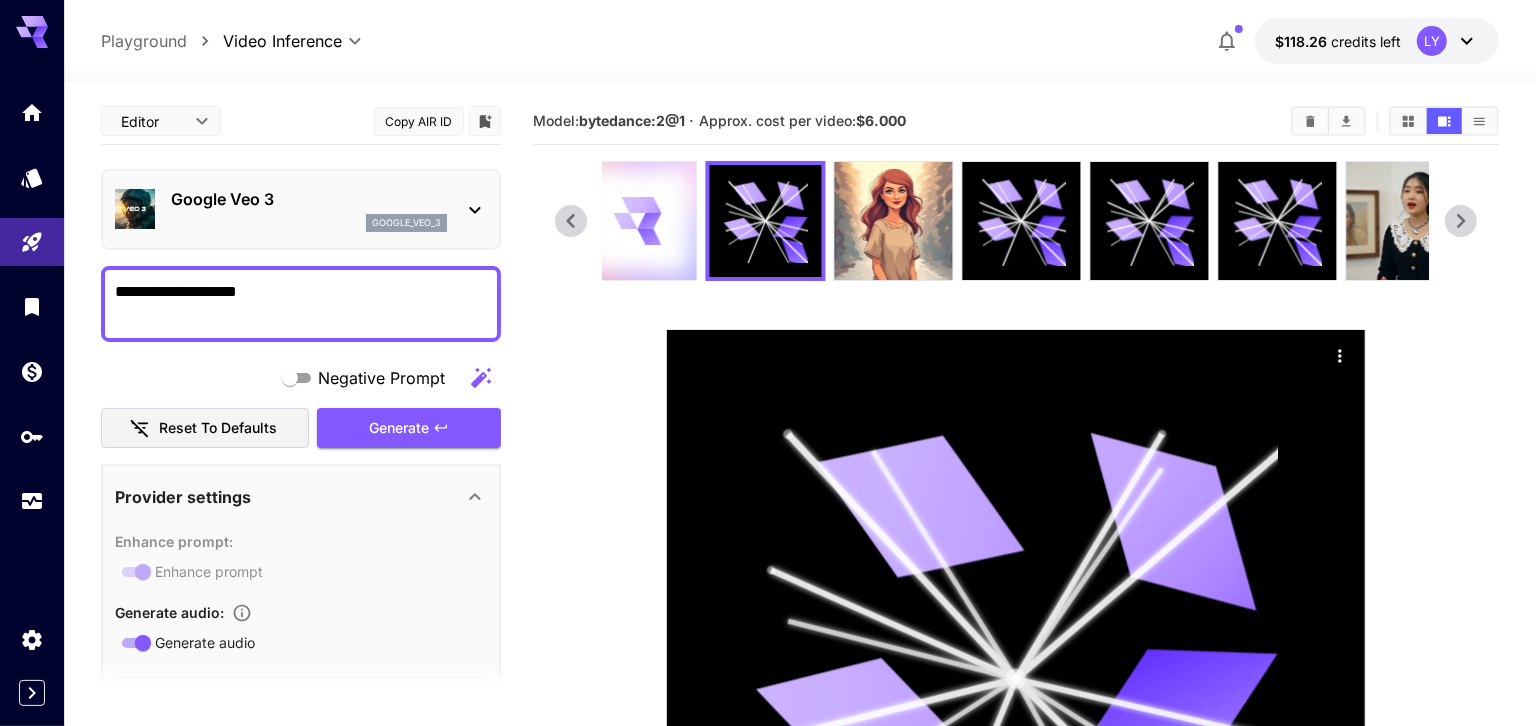 click at bounding box center [638, 221] 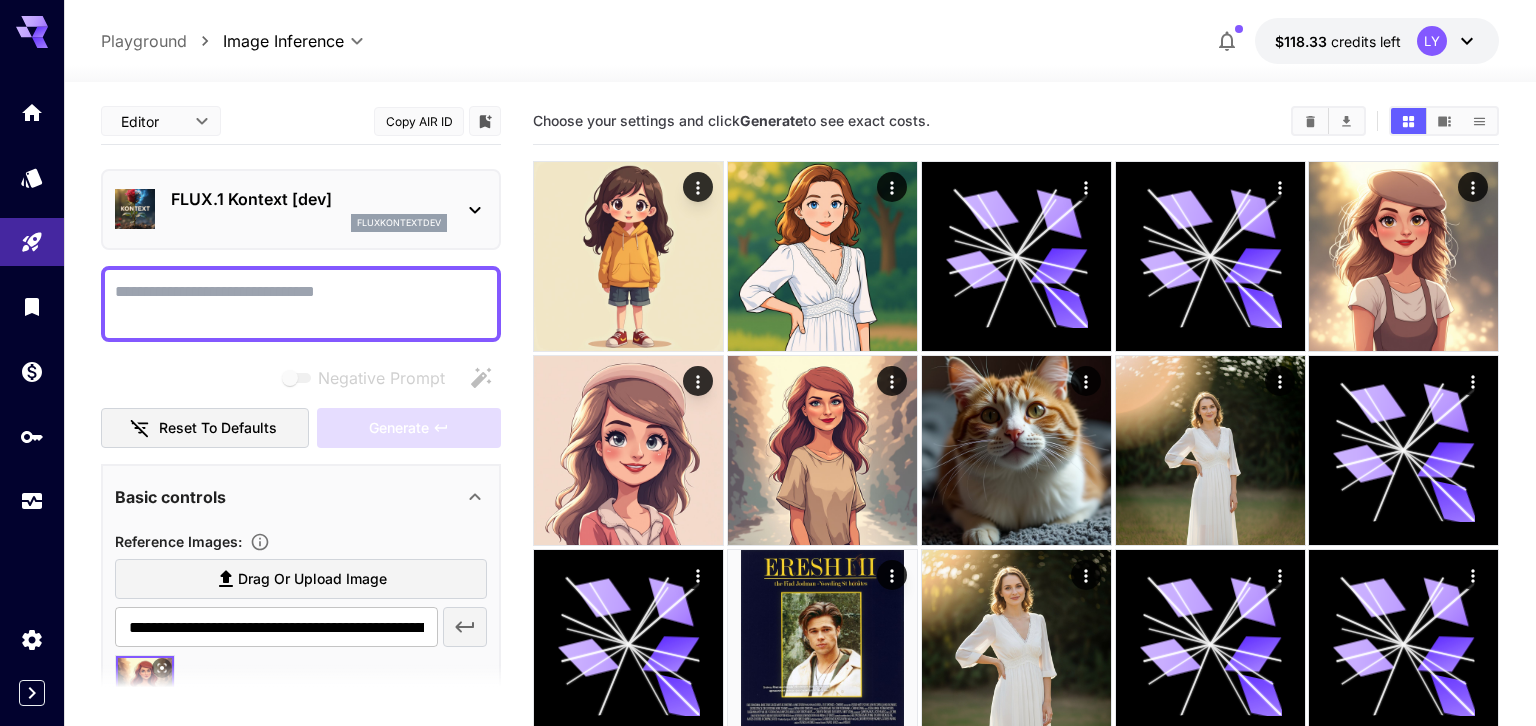 scroll, scrollTop: 0, scrollLeft: 0, axis: both 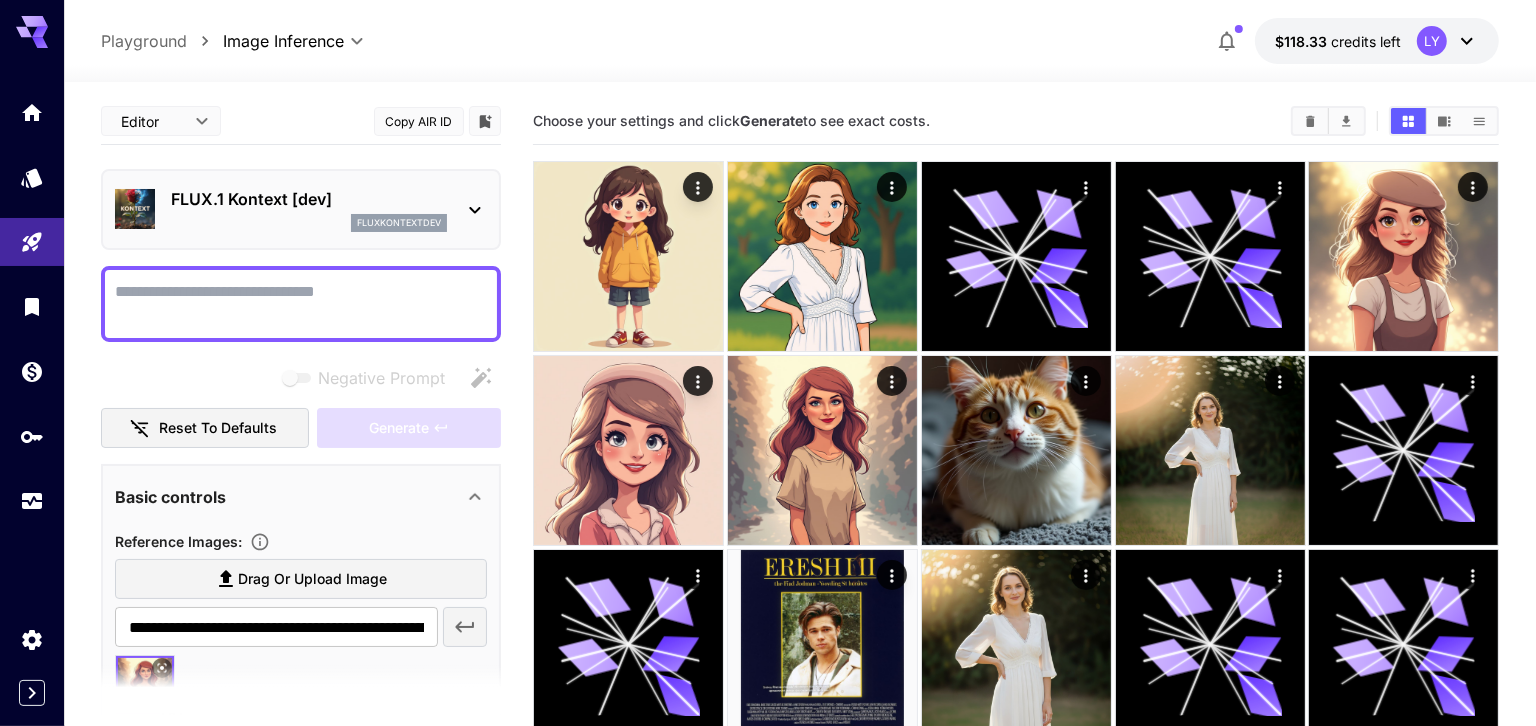 click on "FLUX.1 Kontext [dev]" at bounding box center [309, 199] 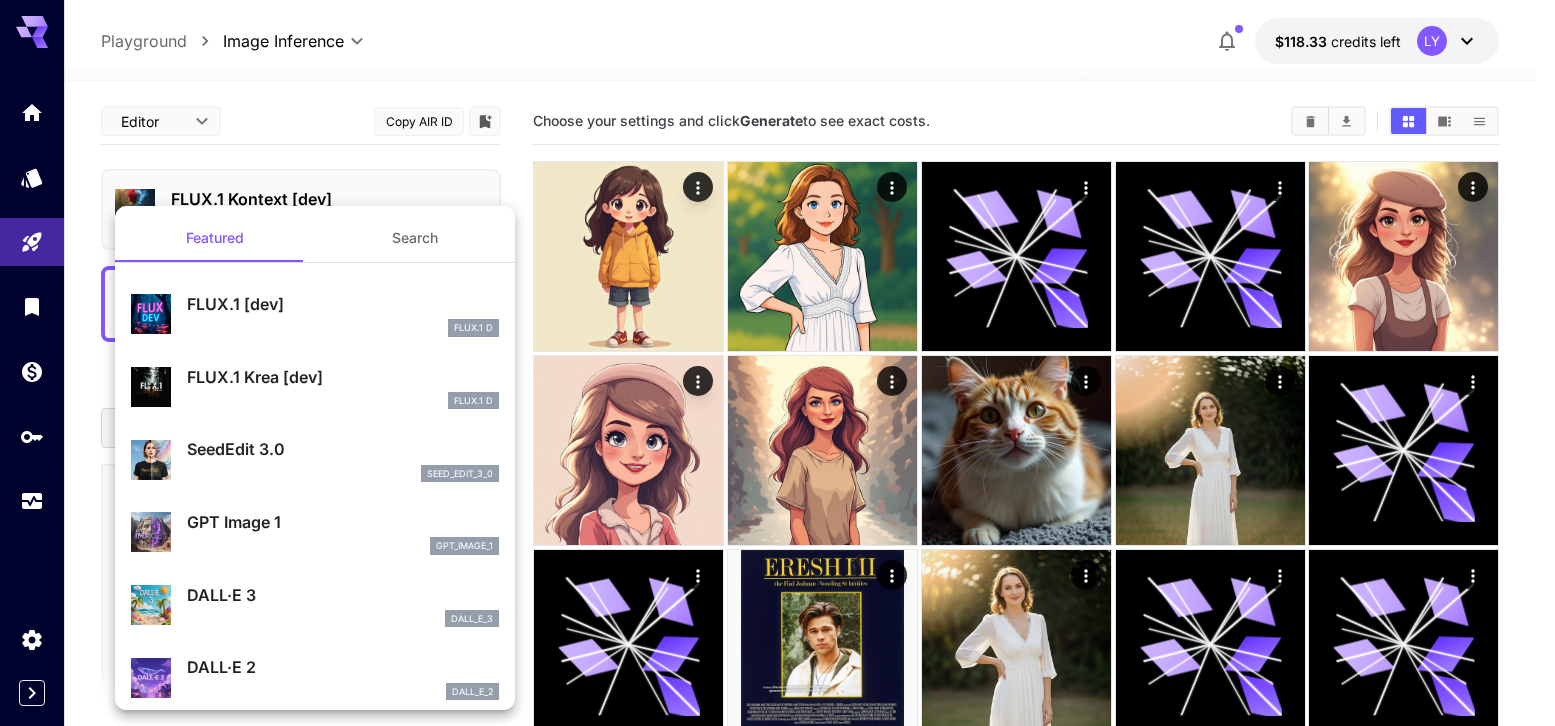 click at bounding box center (777, 363) 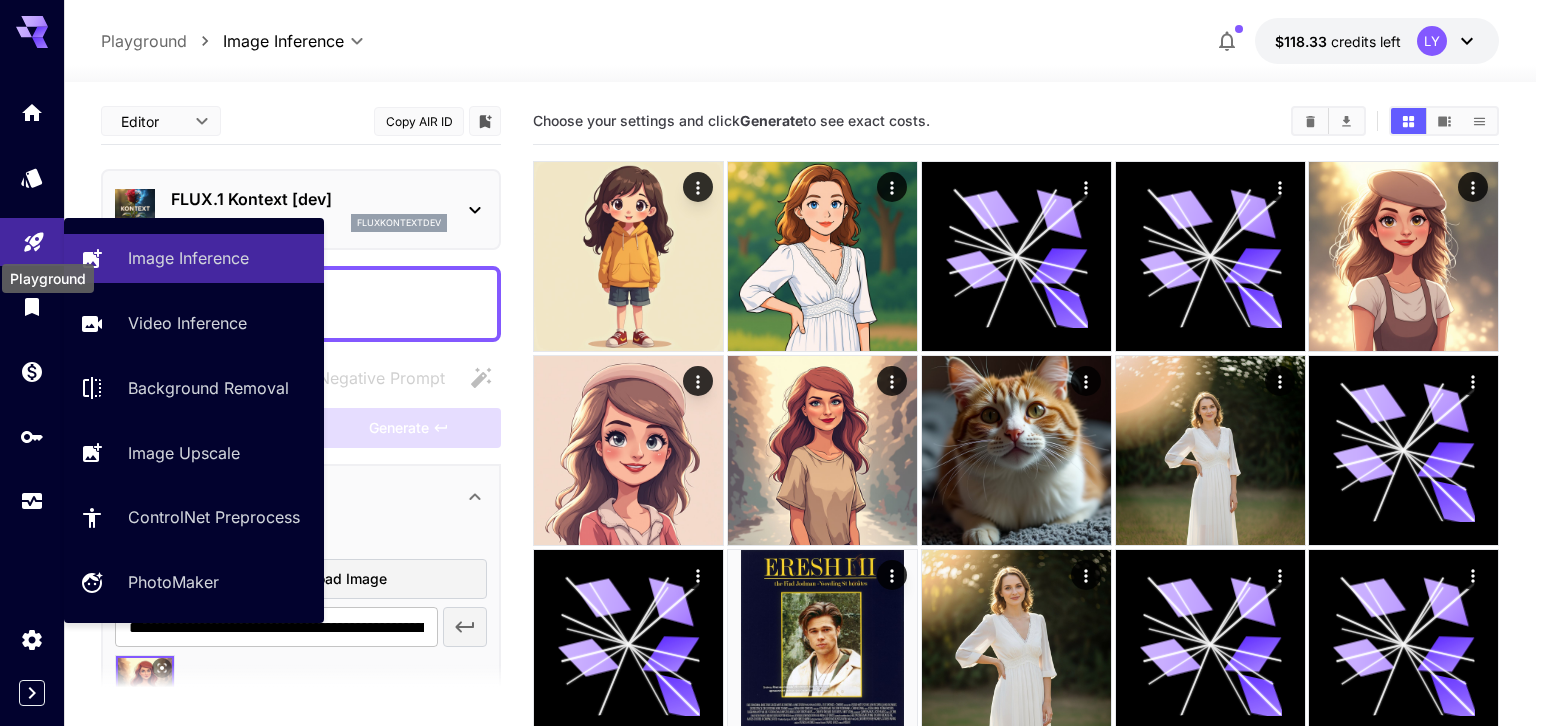 click 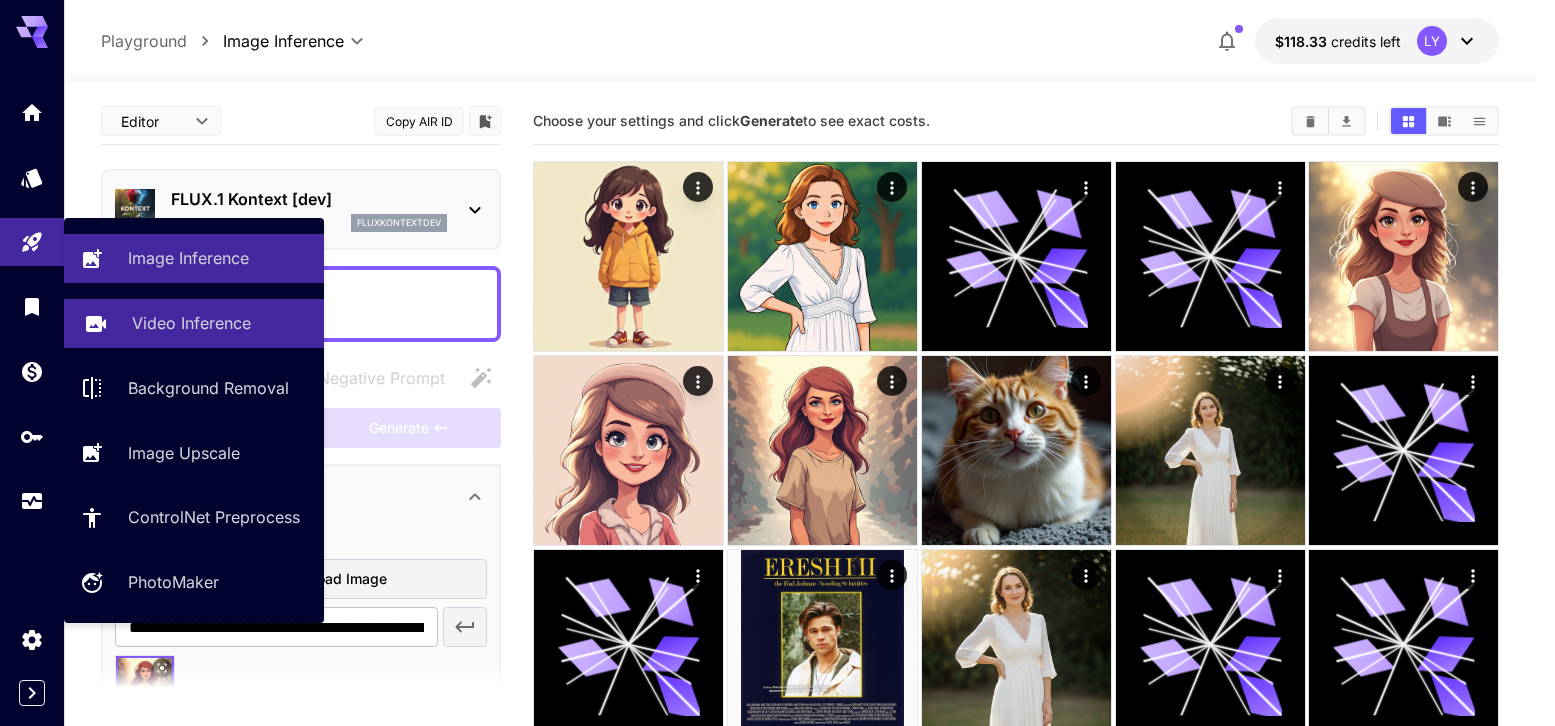 click on "Video Inference" at bounding box center [191, 323] 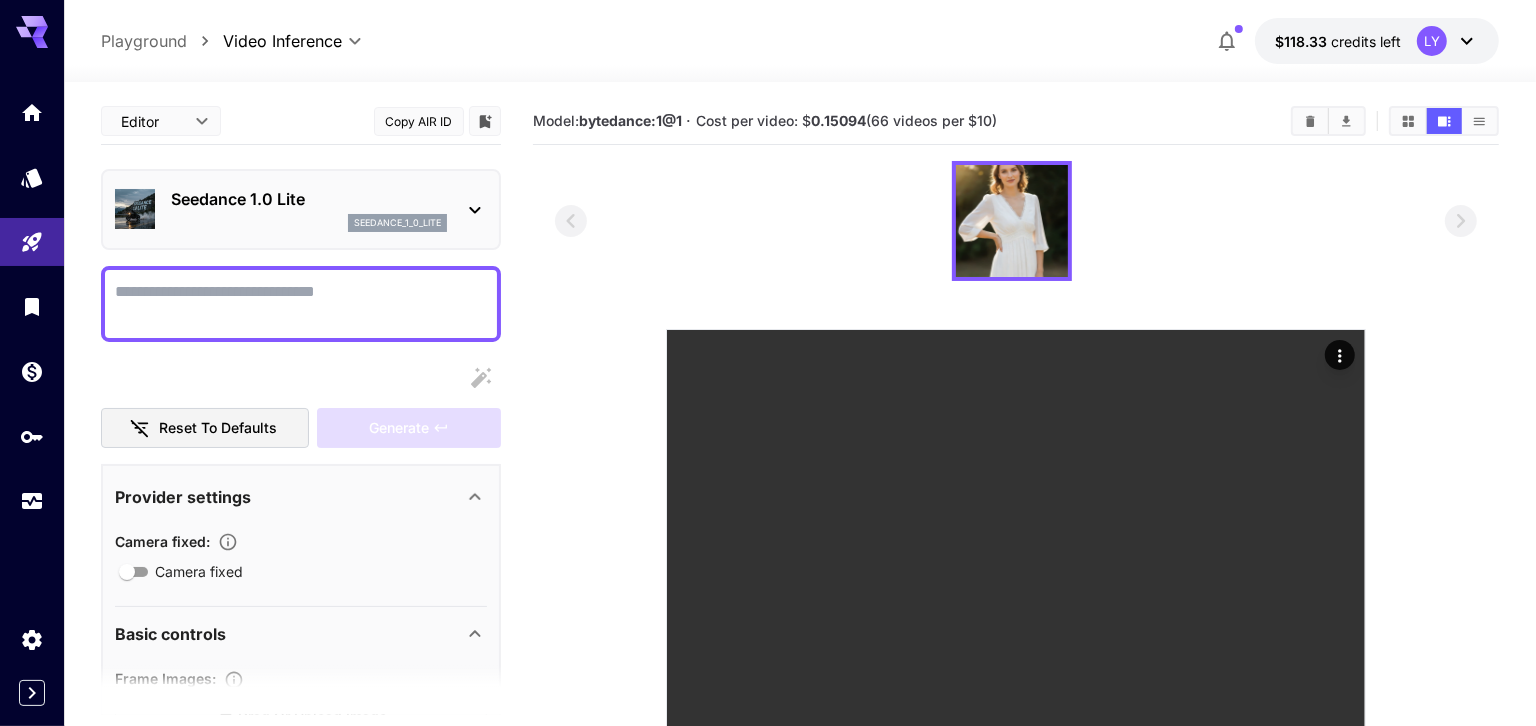 click on "Seedance 1.0 Lite seedance_1_0_lite" at bounding box center [301, 209] 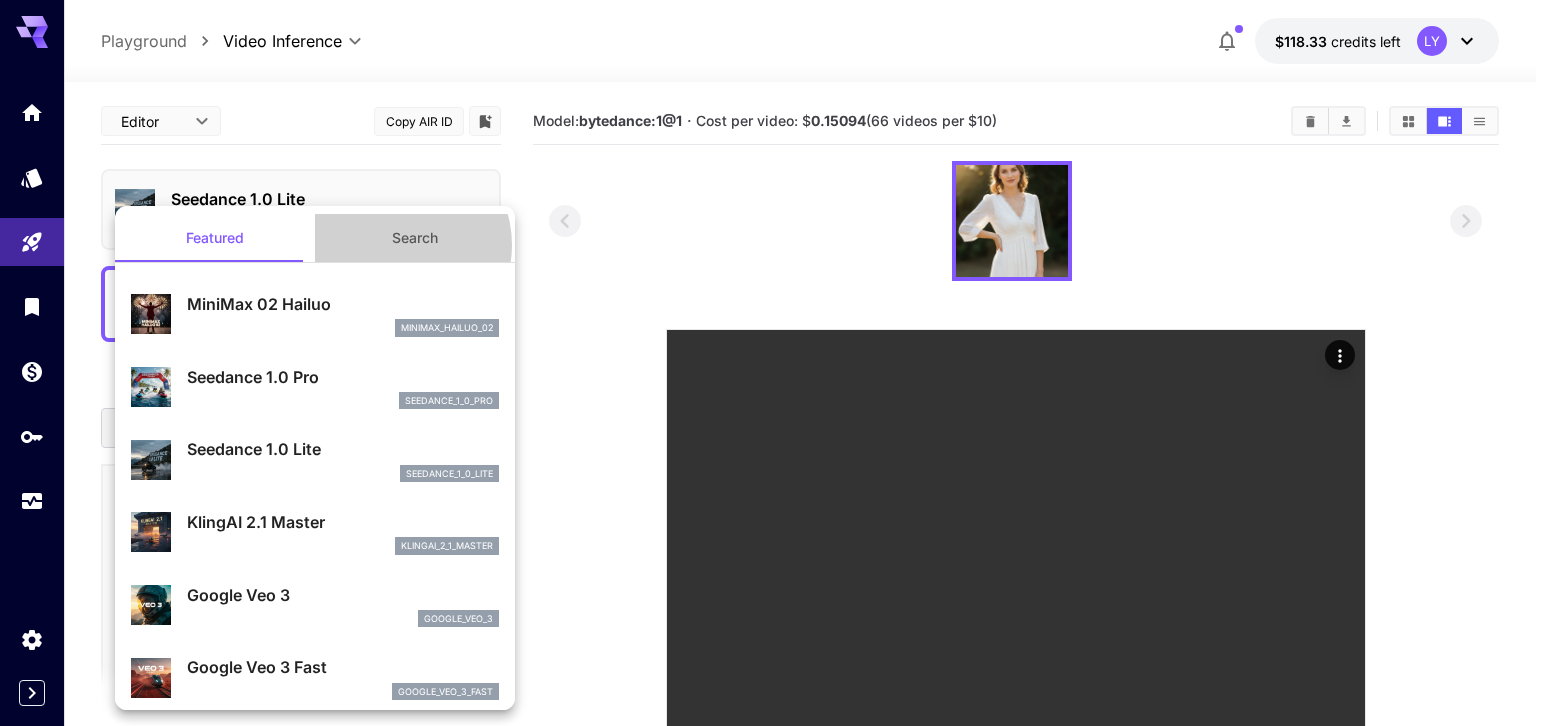 click on "Search" at bounding box center (415, 238) 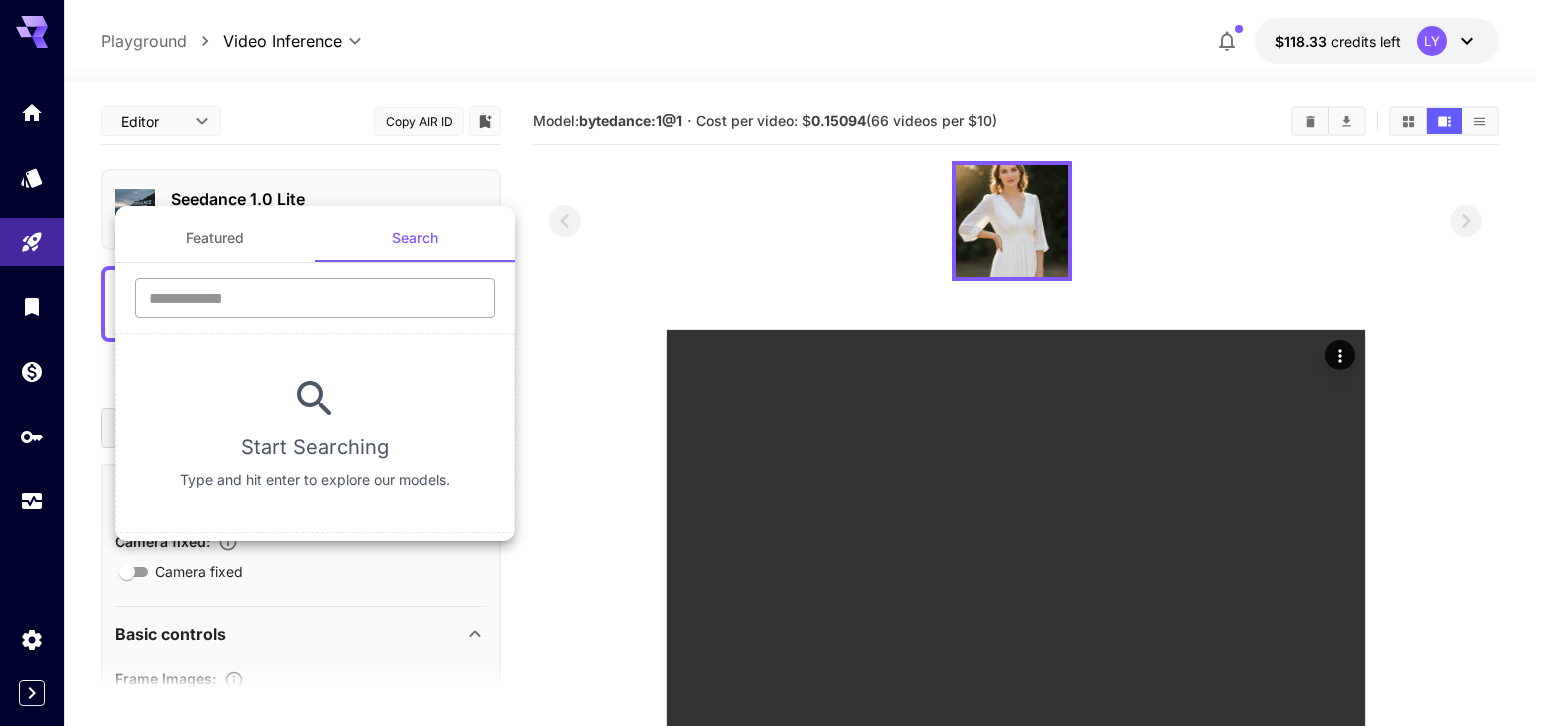 click at bounding box center (315, 298) 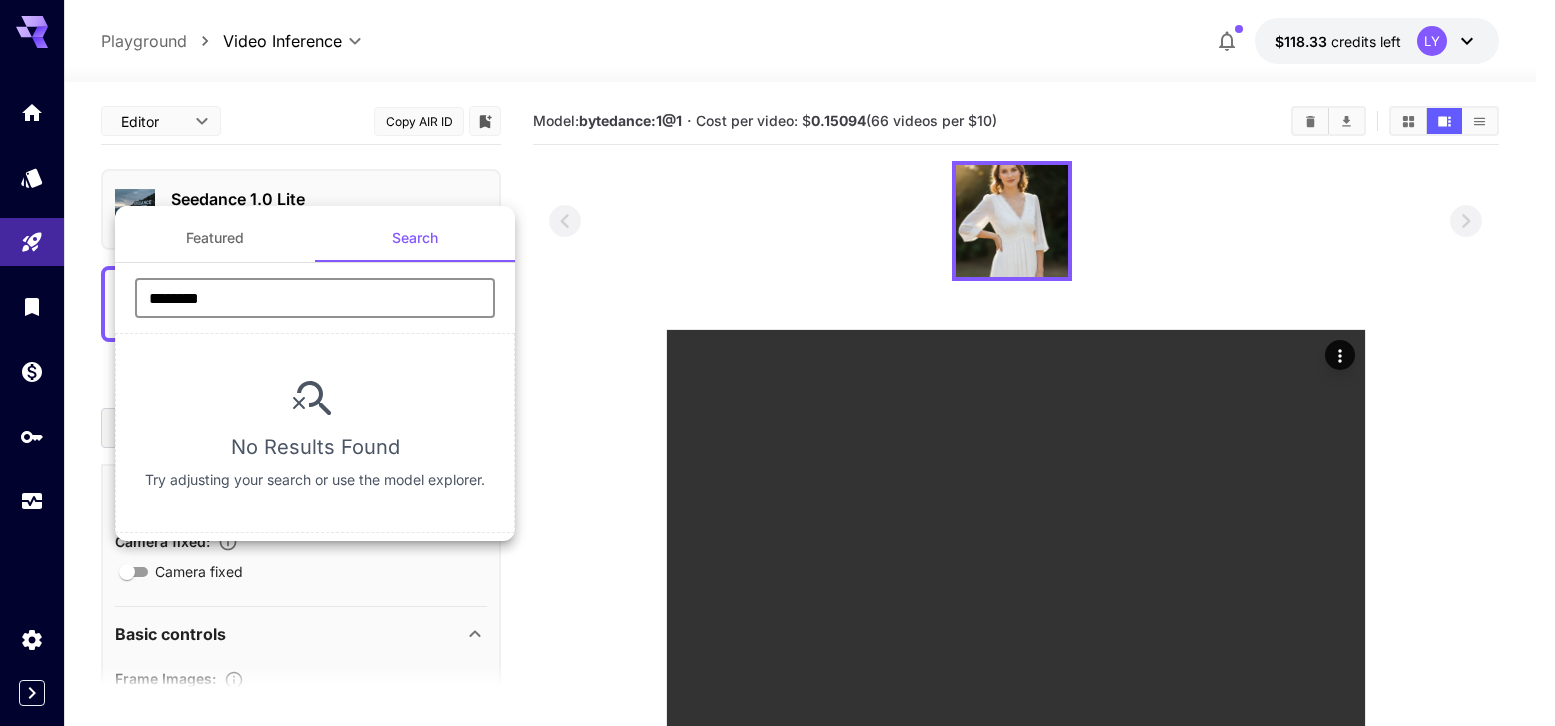 type on "********" 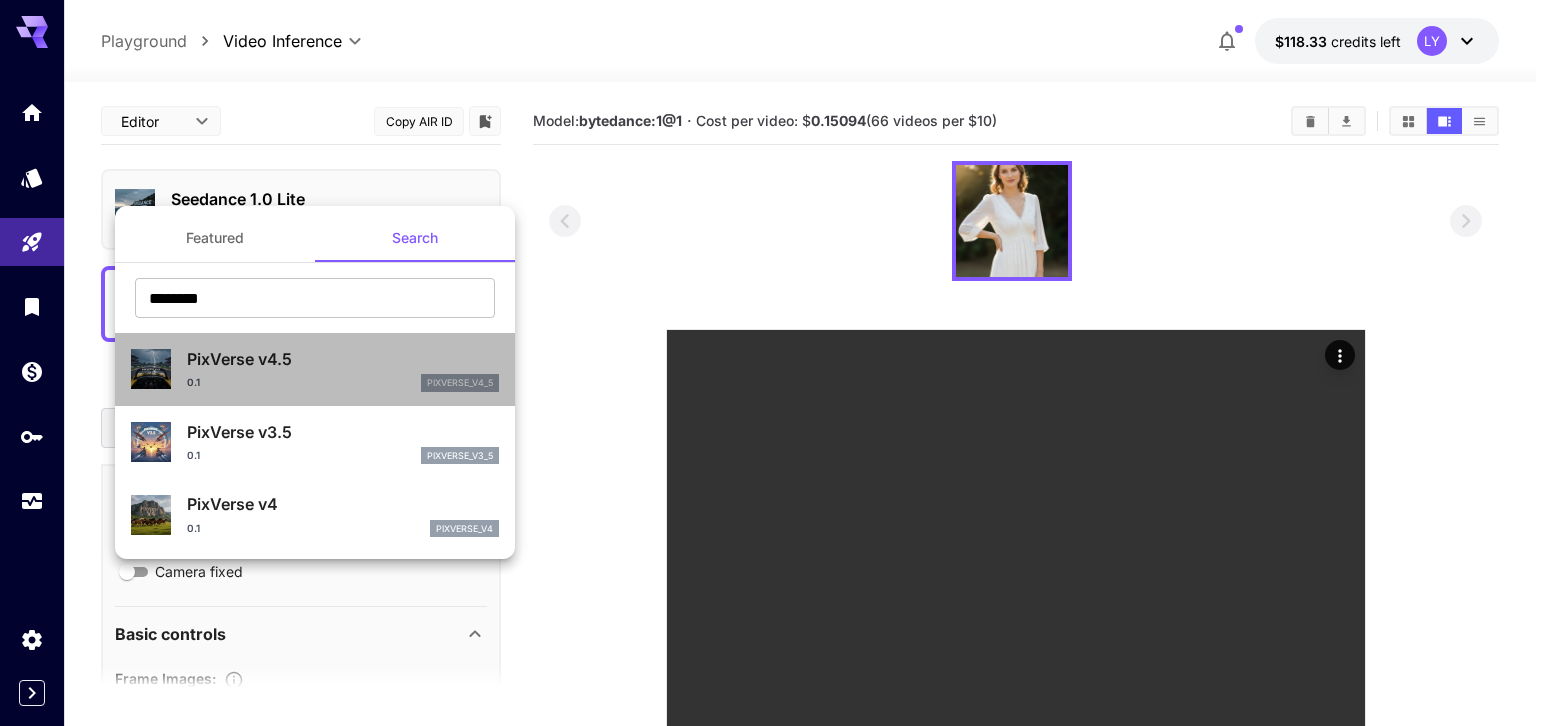 click on "PixVerse v4.5 0.1 pixverse_v4_5" at bounding box center (343, 369) 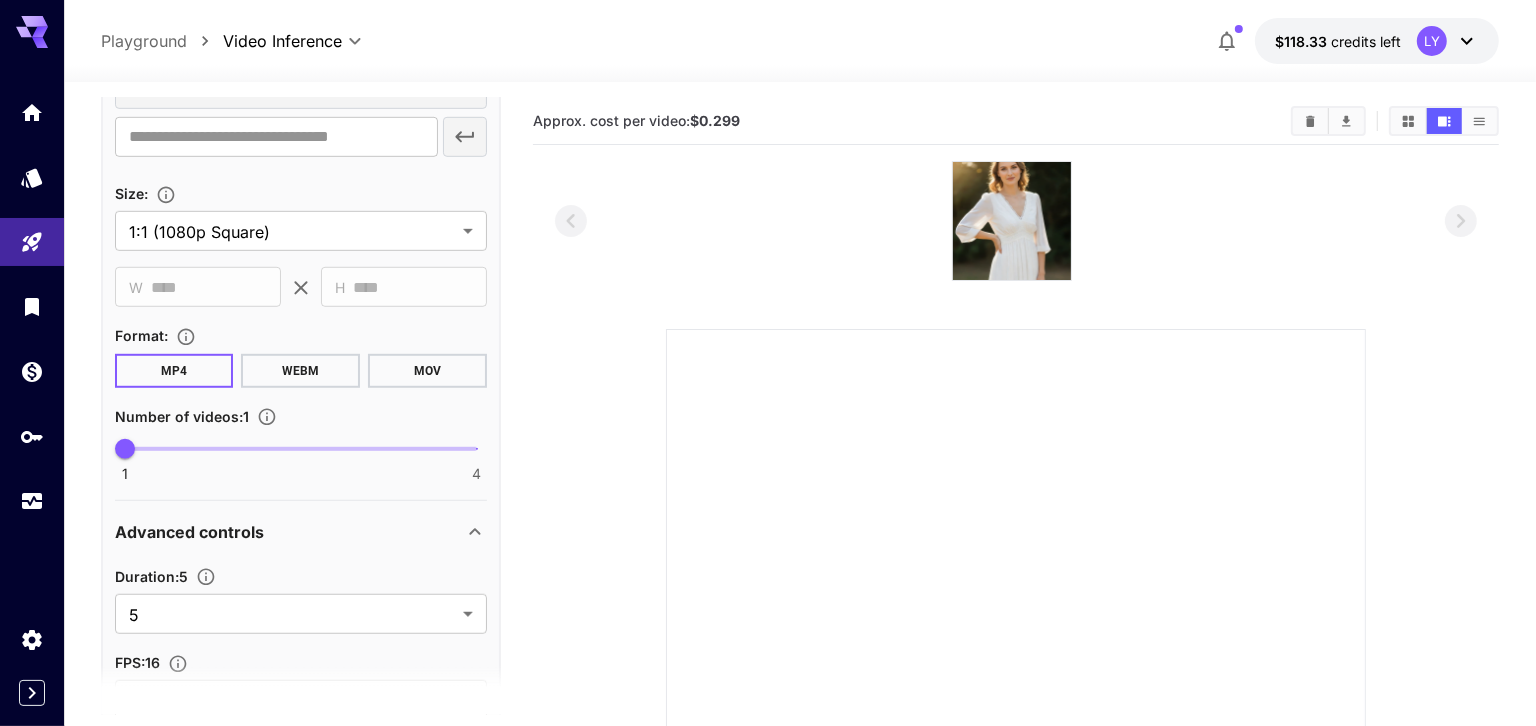 scroll, scrollTop: 1267, scrollLeft: 0, axis: vertical 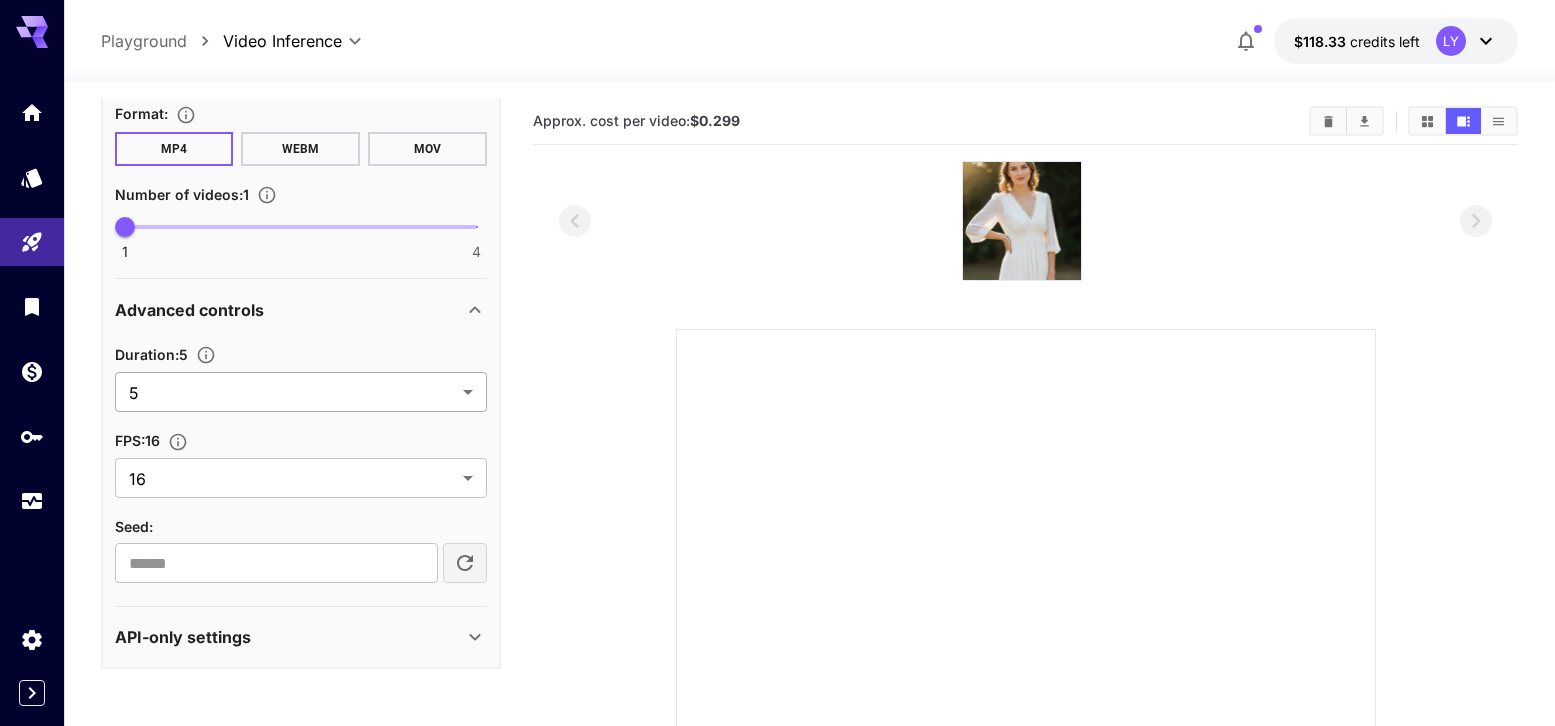 click on "**********" at bounding box center (777, 639) 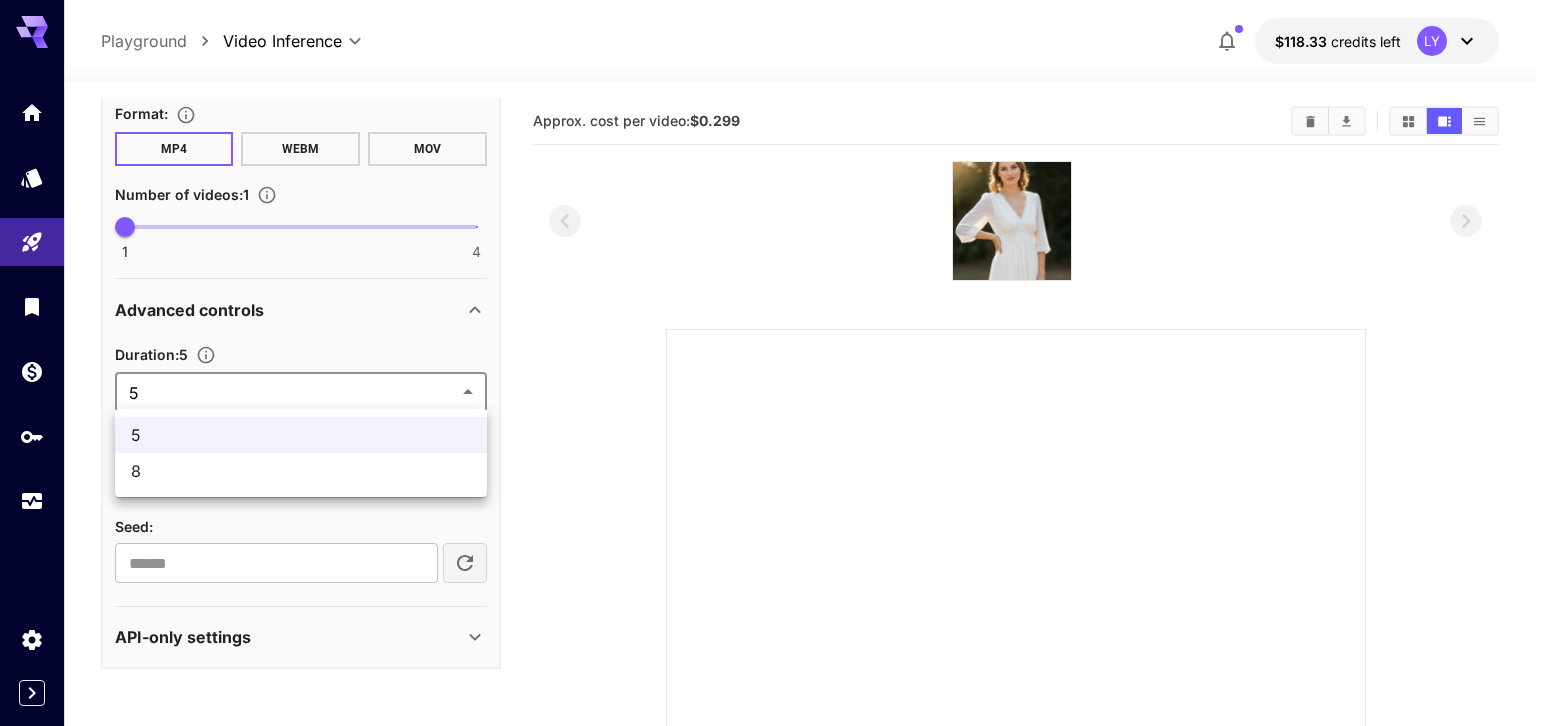click at bounding box center [777, 363] 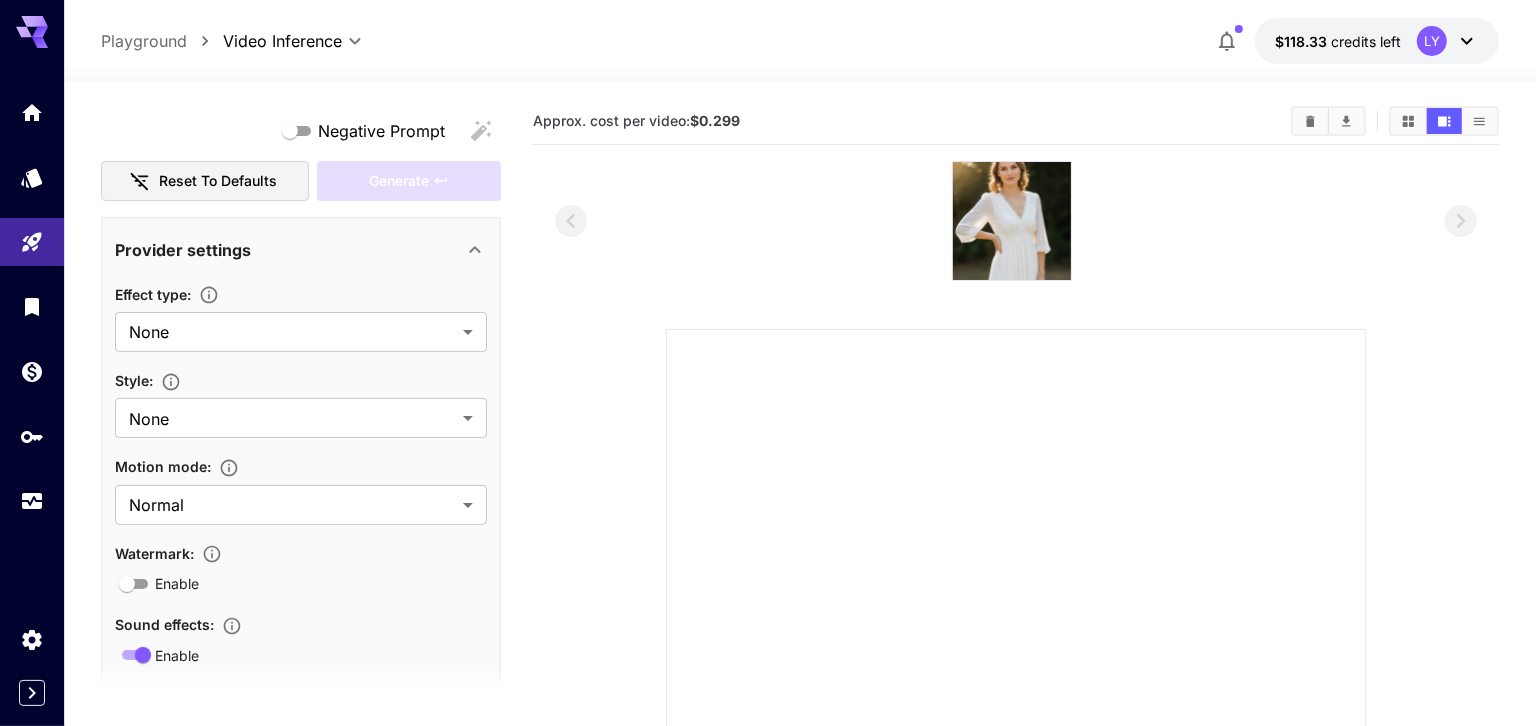 scroll, scrollTop: 0, scrollLeft: 0, axis: both 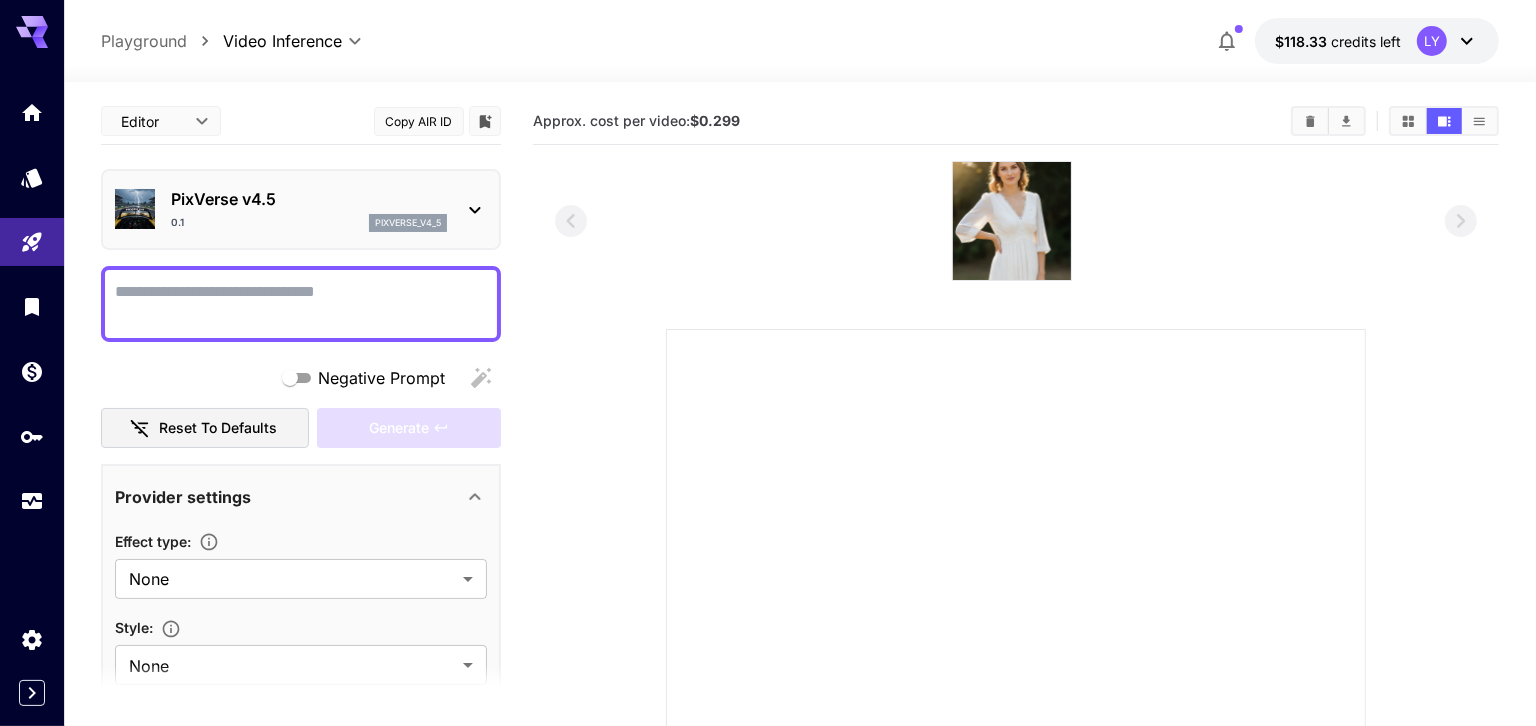 click on "PixVerse v4.5" at bounding box center (309, 199) 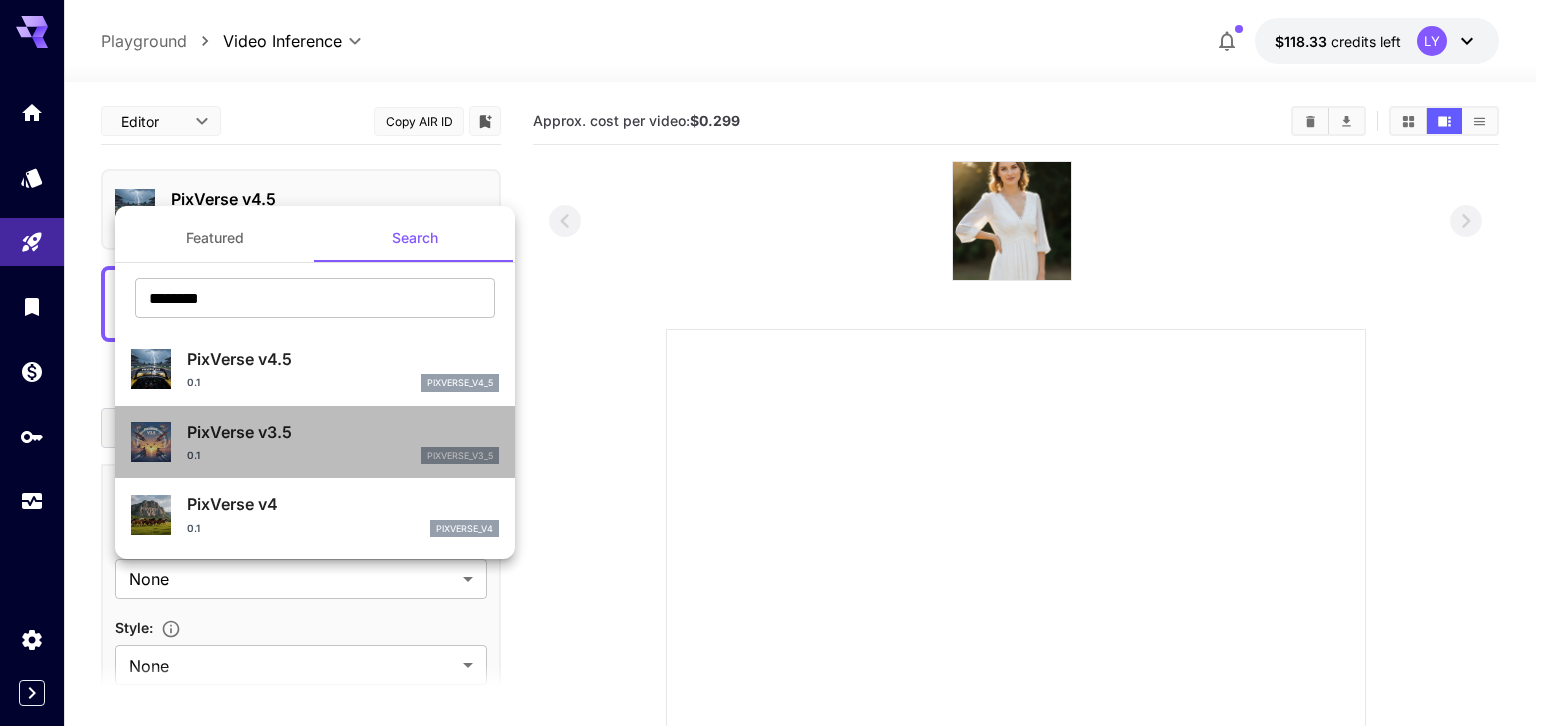 click on "0.1 pixverse_v3_5" at bounding box center (343, 456) 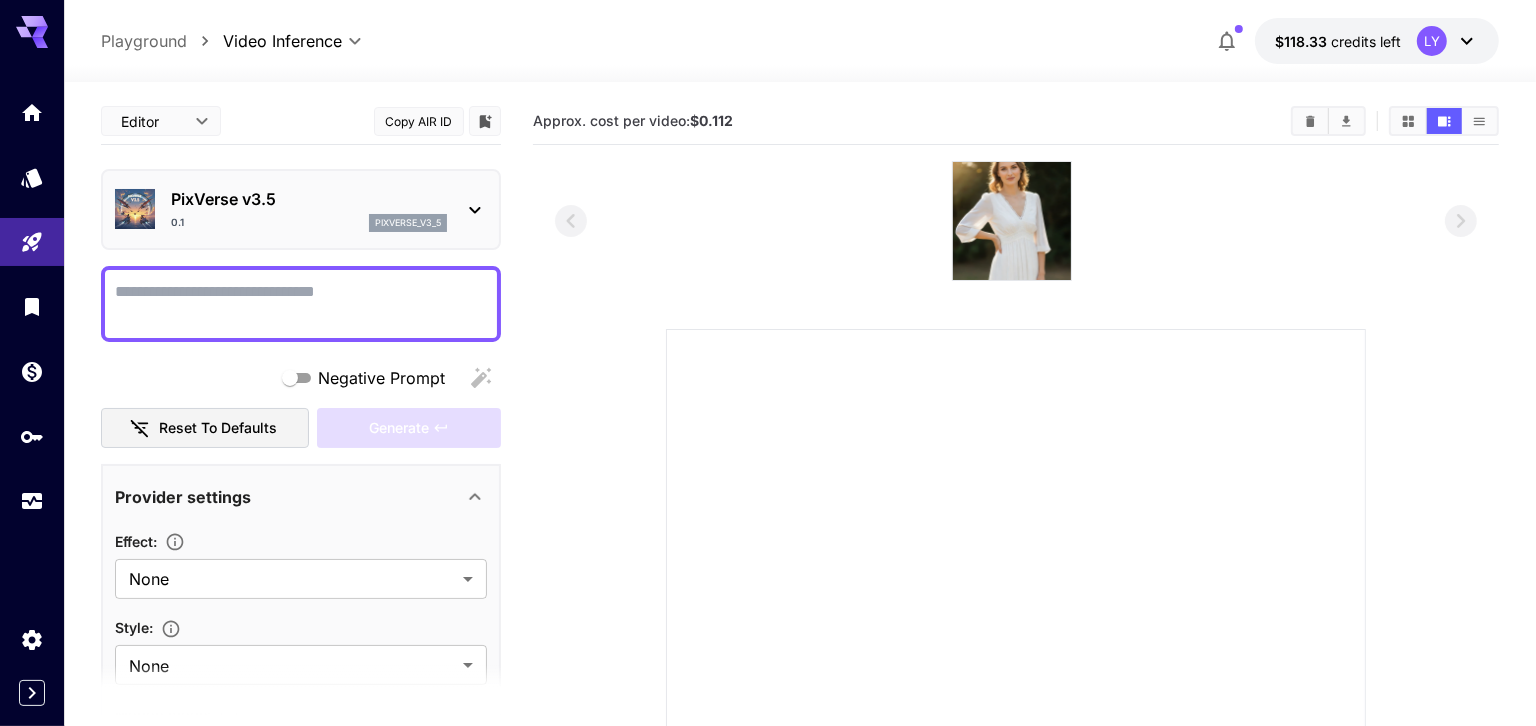 click on "Approx. cost per video:  $0.112" at bounding box center [633, 120] 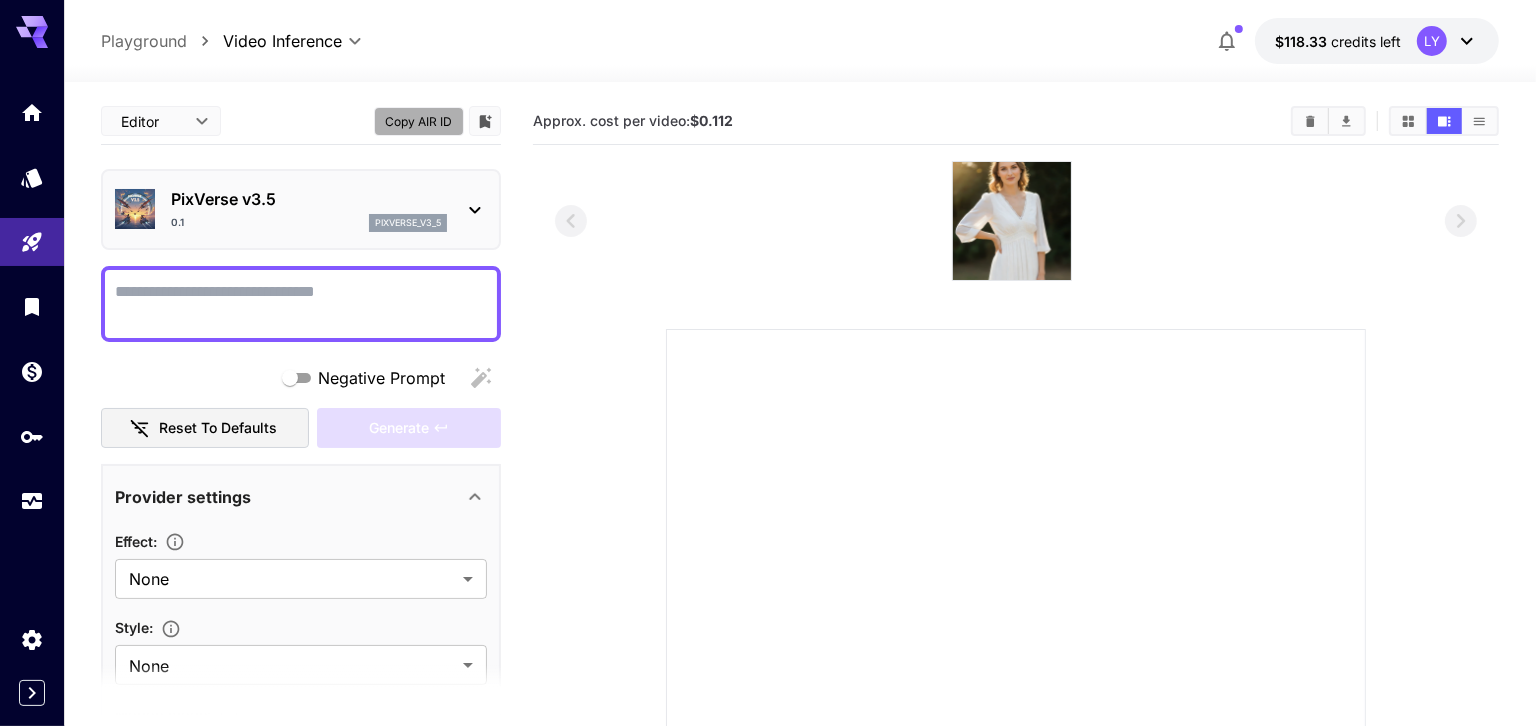 click on "Copy AIR ID" at bounding box center [419, 121] 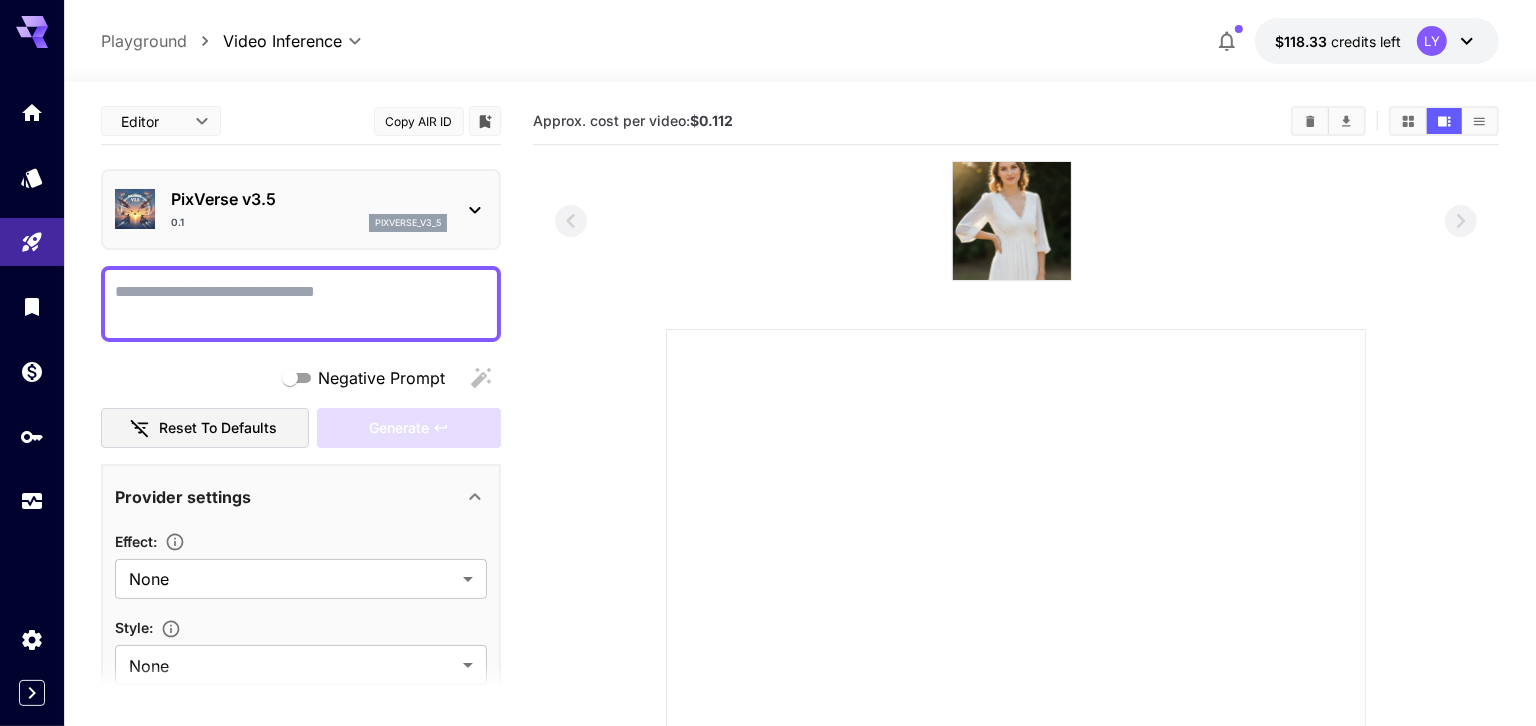 click on "**********" at bounding box center [768, 639] 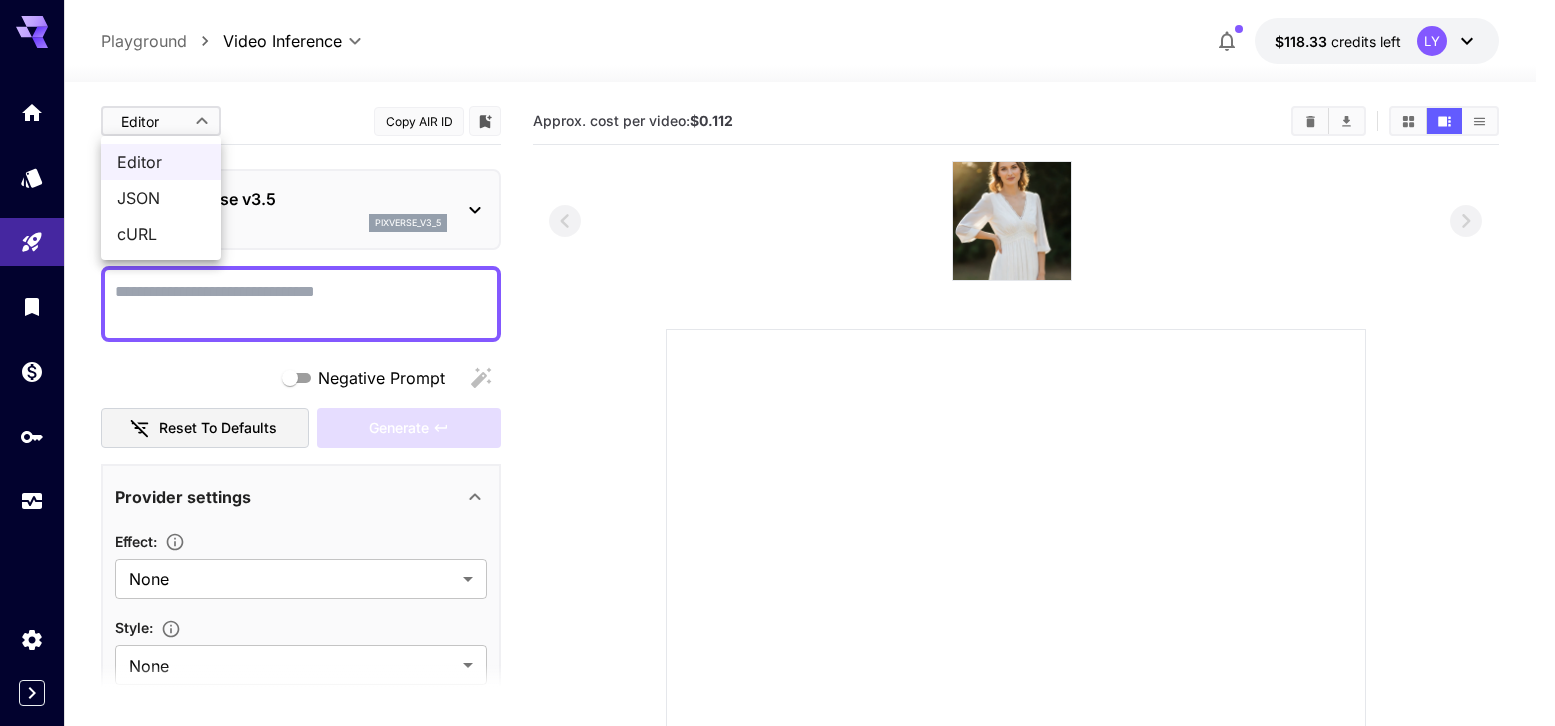 click on "JSON" at bounding box center [161, 198] 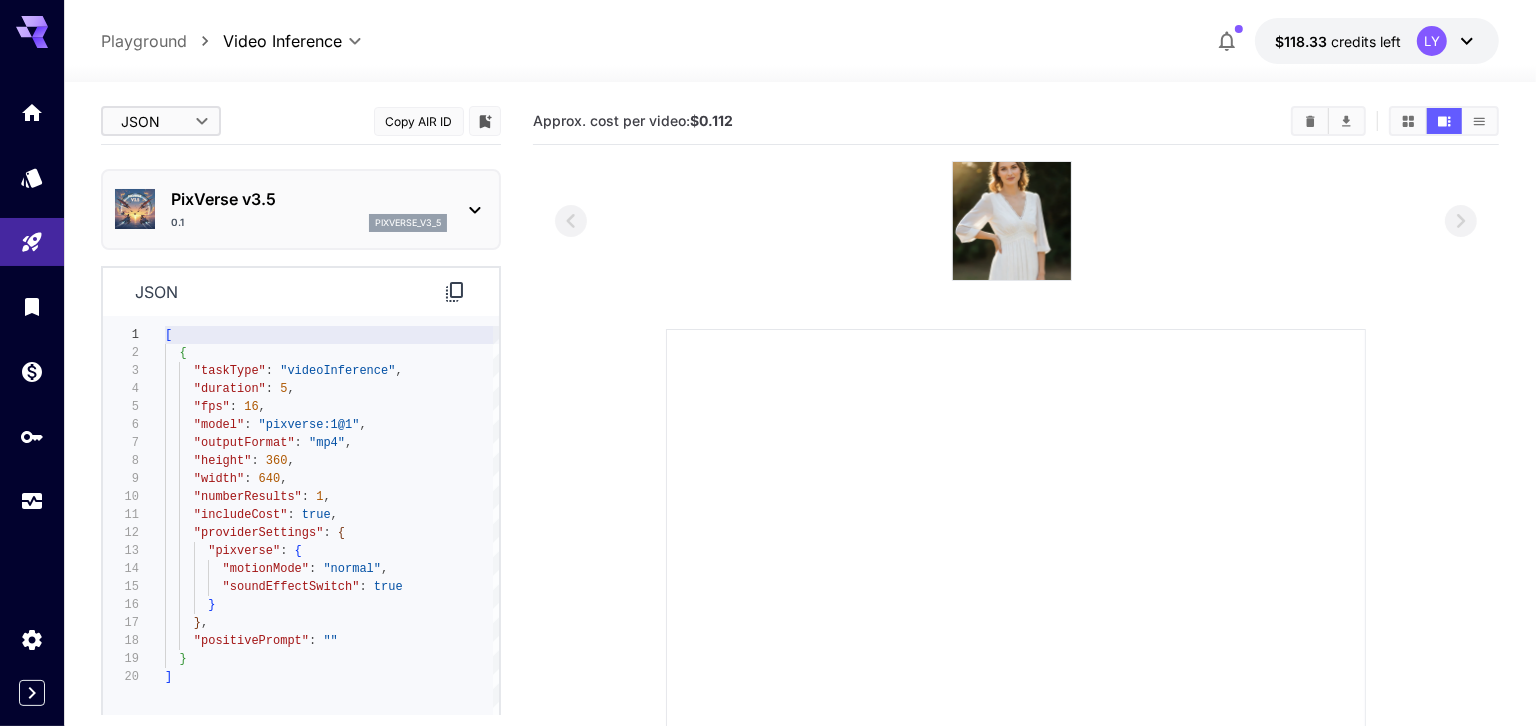 click on "PixVerse v3.5" at bounding box center (309, 199) 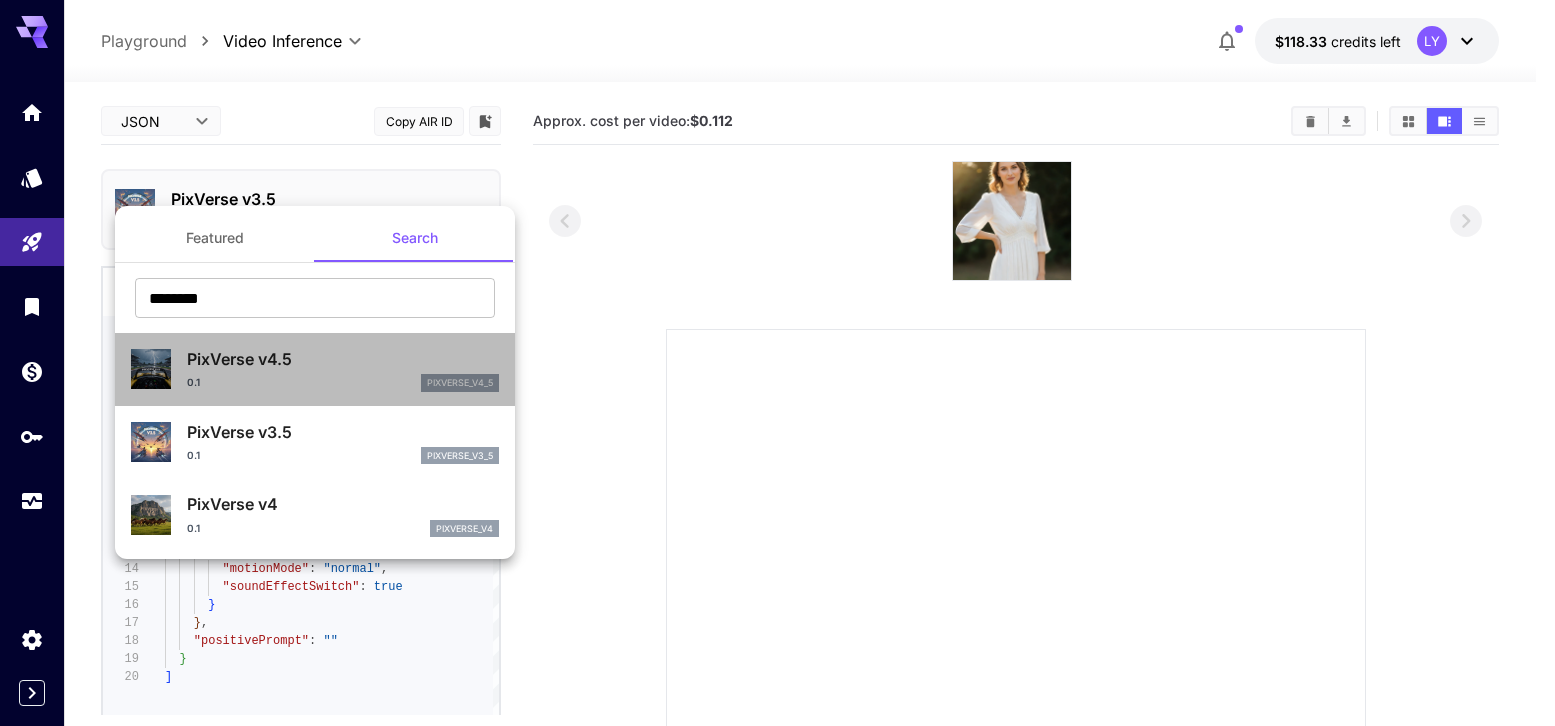 click on "PixVerse v4.5 0.1 pixverse_v4_5" at bounding box center [315, 369] 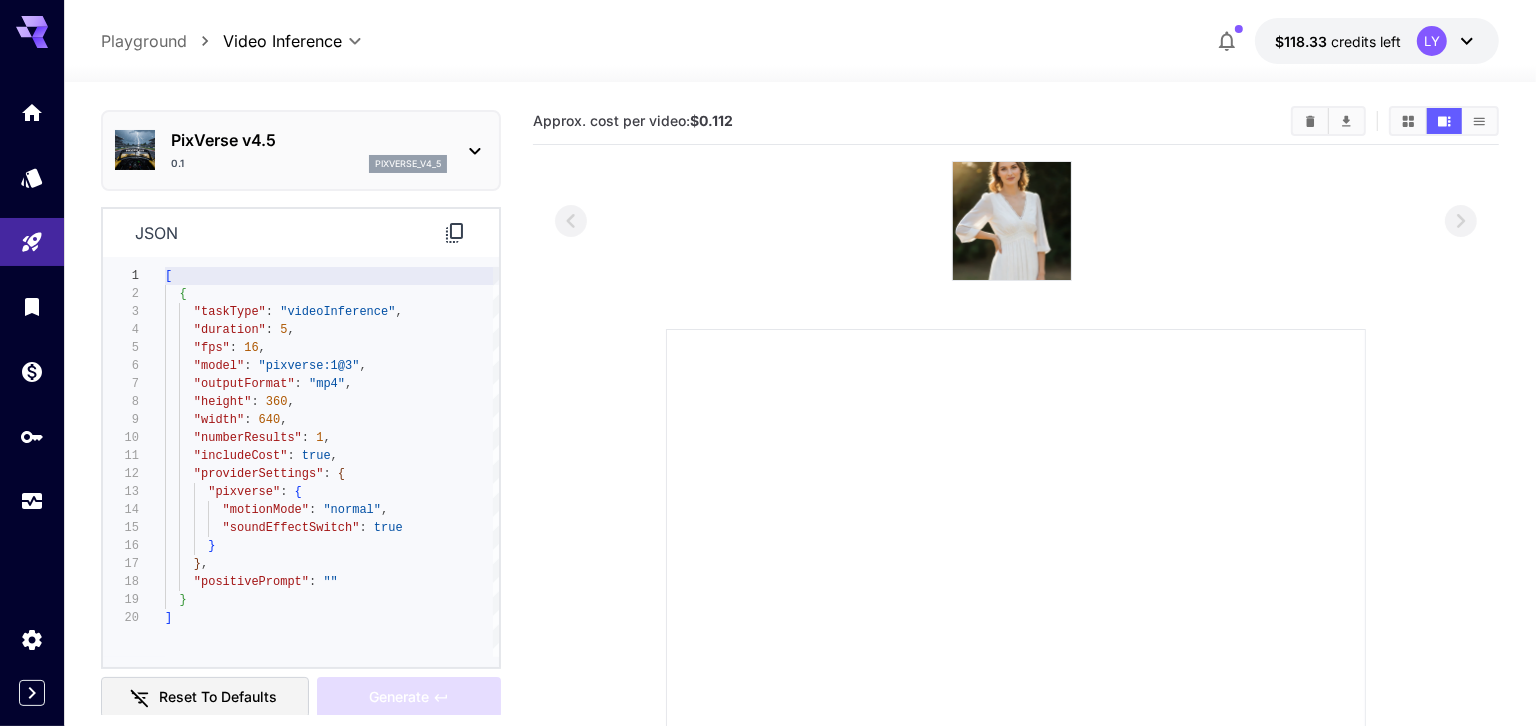 scroll, scrollTop: 61, scrollLeft: 0, axis: vertical 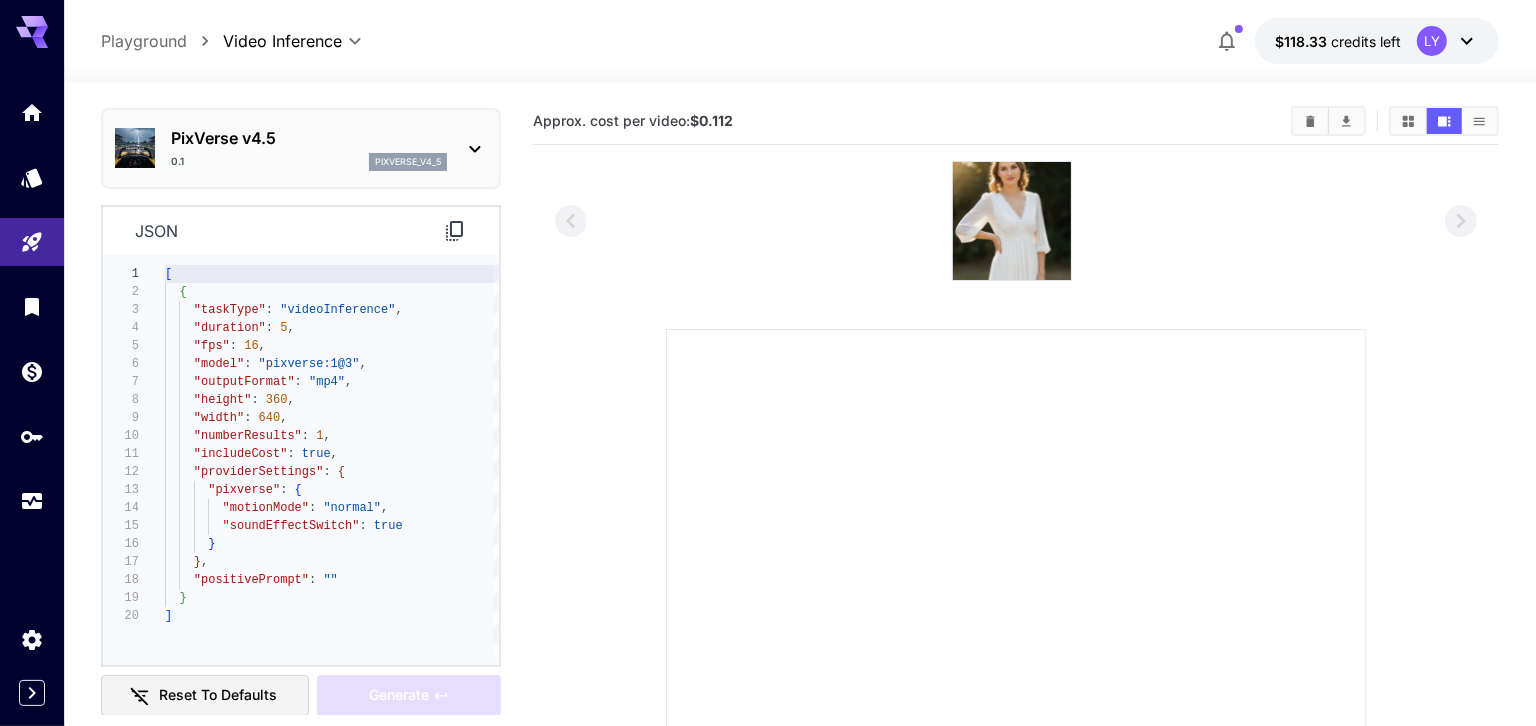 click on "0.1 pixverse_v4_5" at bounding box center (309, 162) 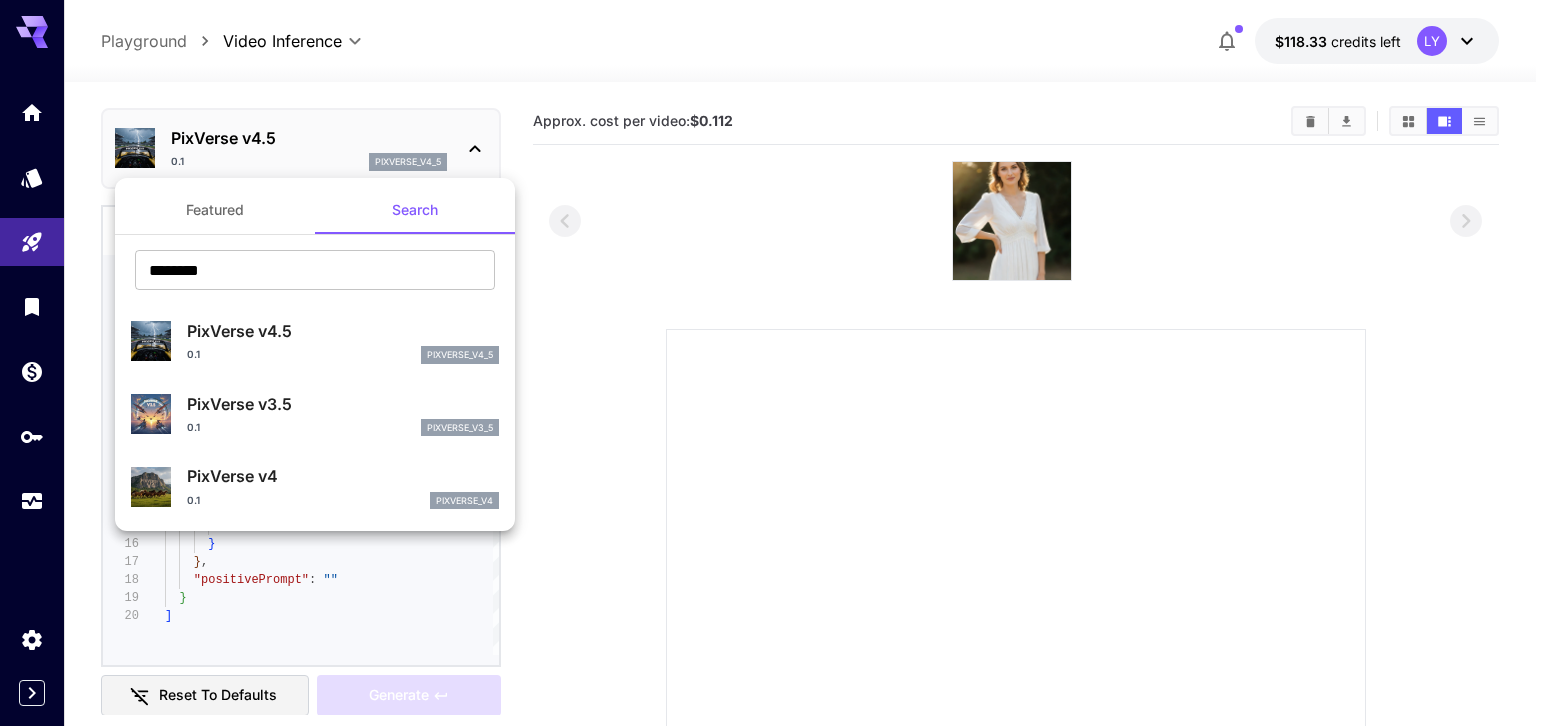 click at bounding box center [777, 363] 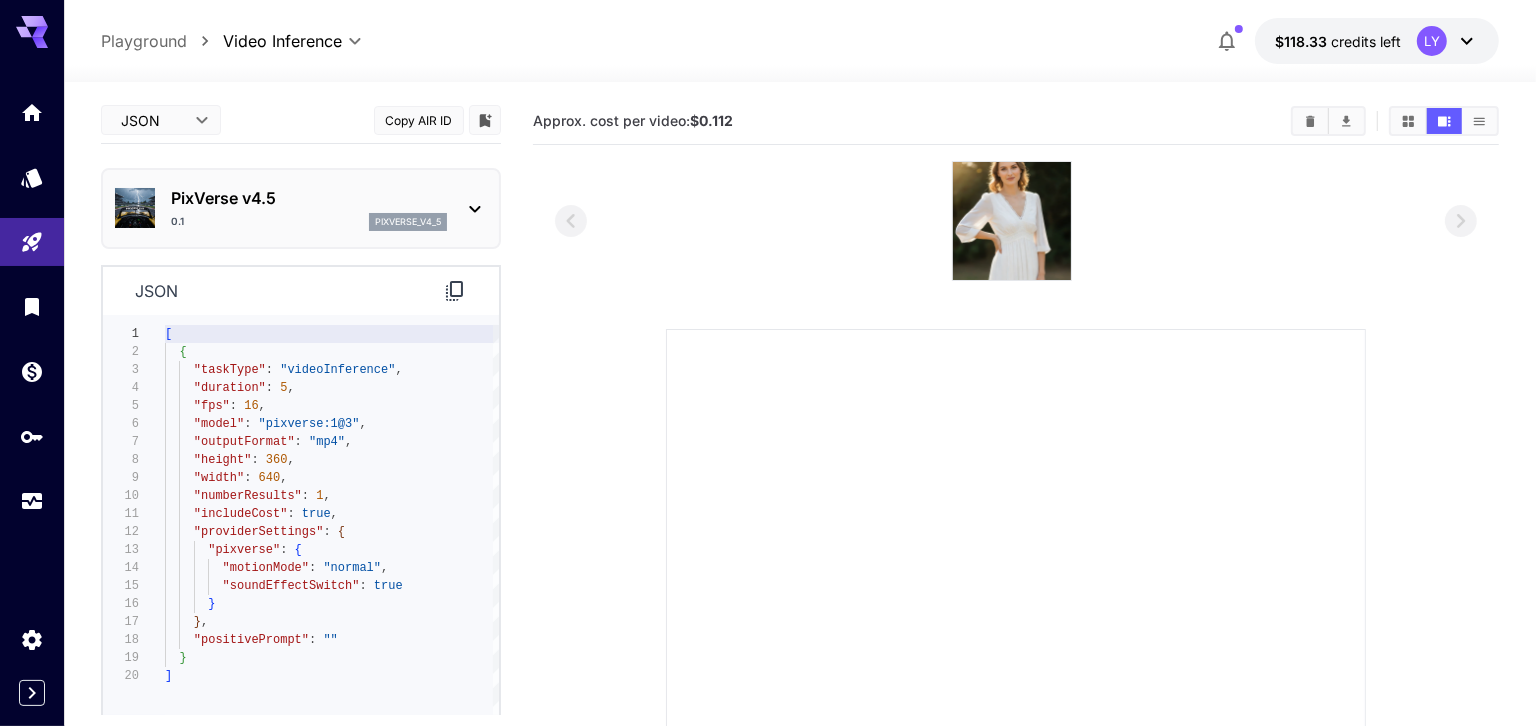 scroll, scrollTop: 0, scrollLeft: 0, axis: both 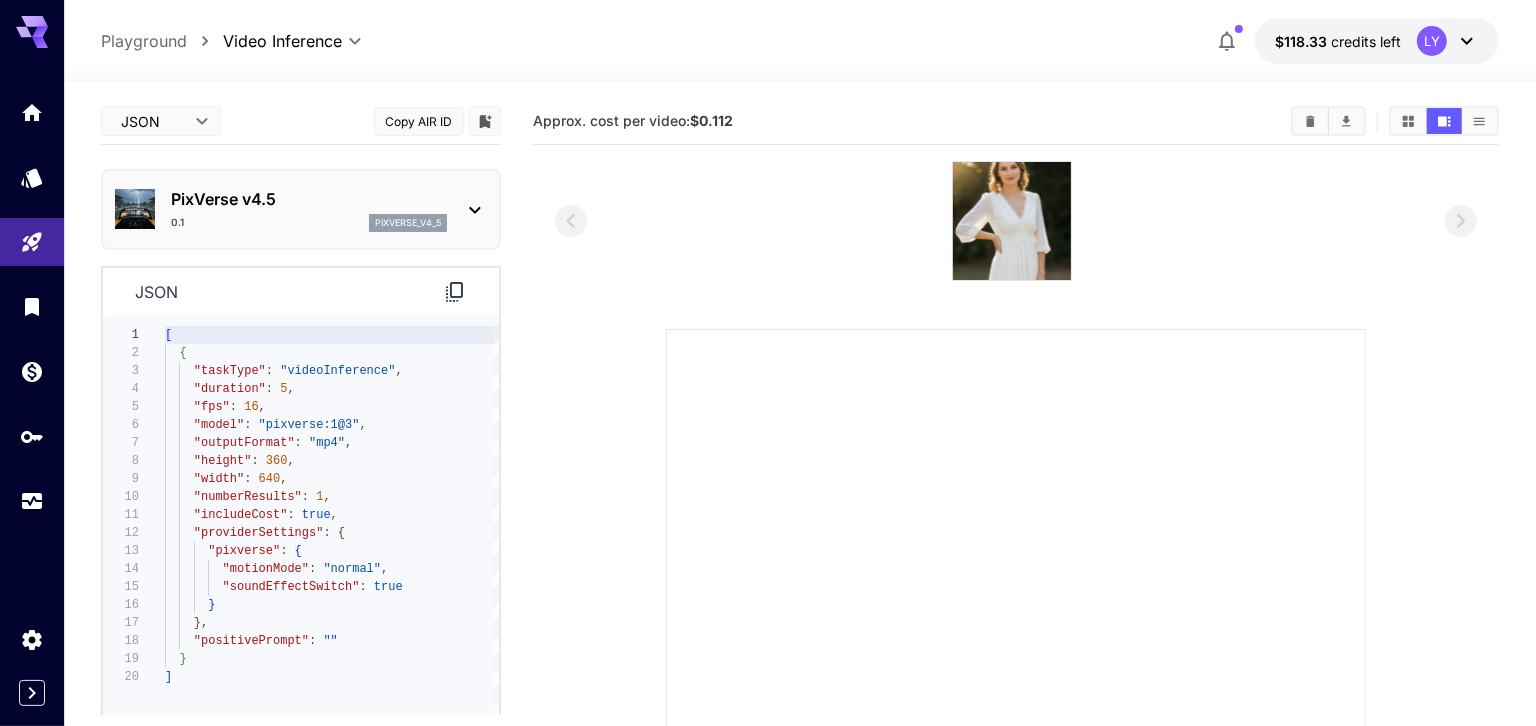 click on "**********" at bounding box center [768, 639] 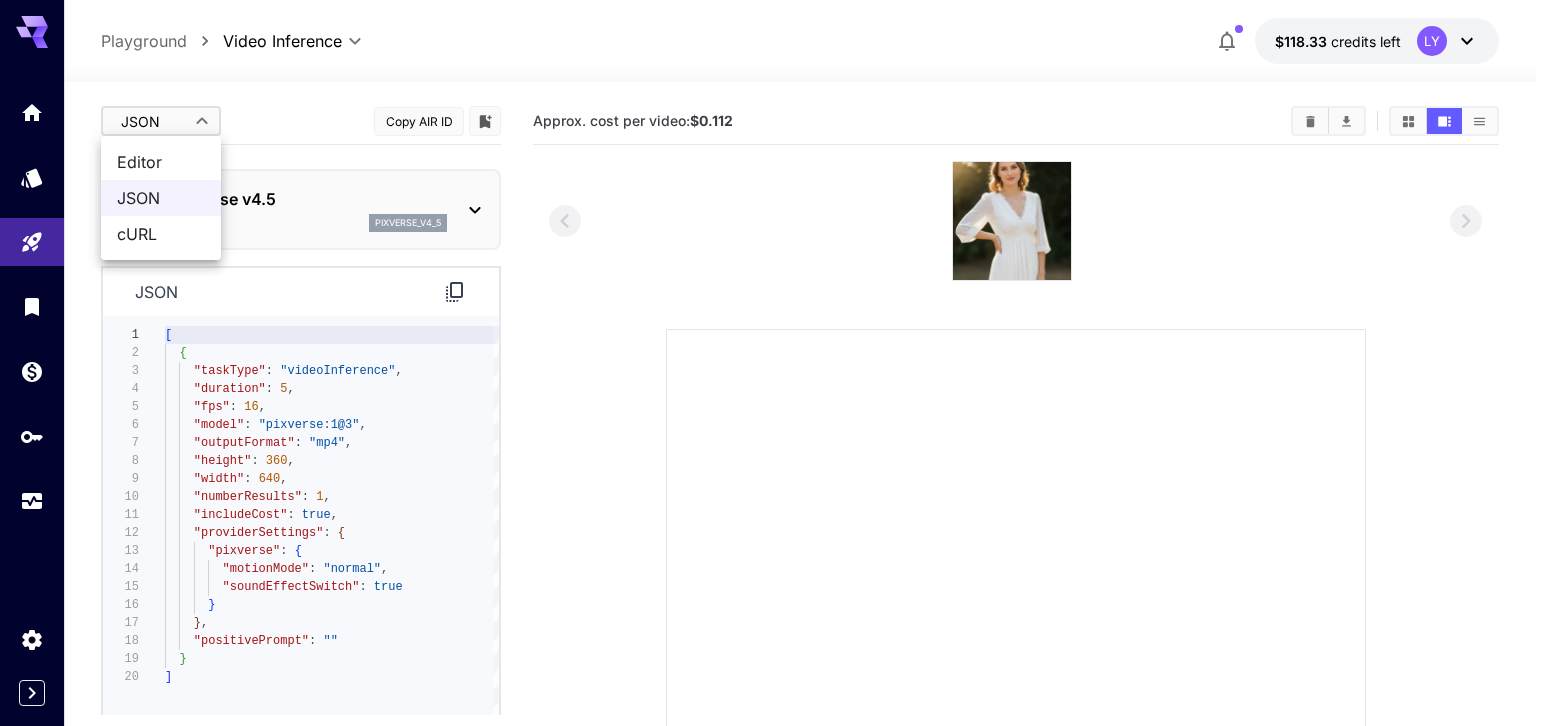 click on "Editor" at bounding box center (161, 162) 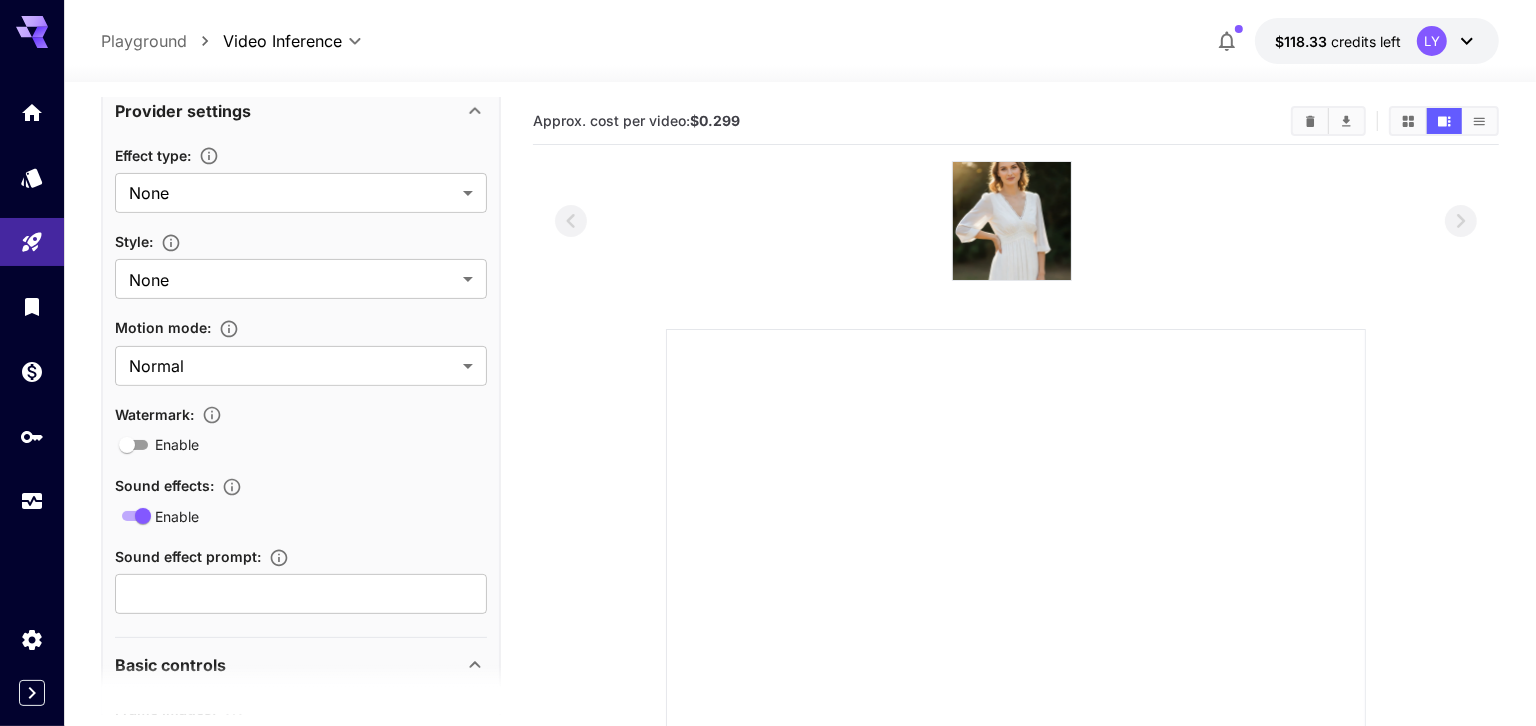 scroll, scrollTop: 321, scrollLeft: 0, axis: vertical 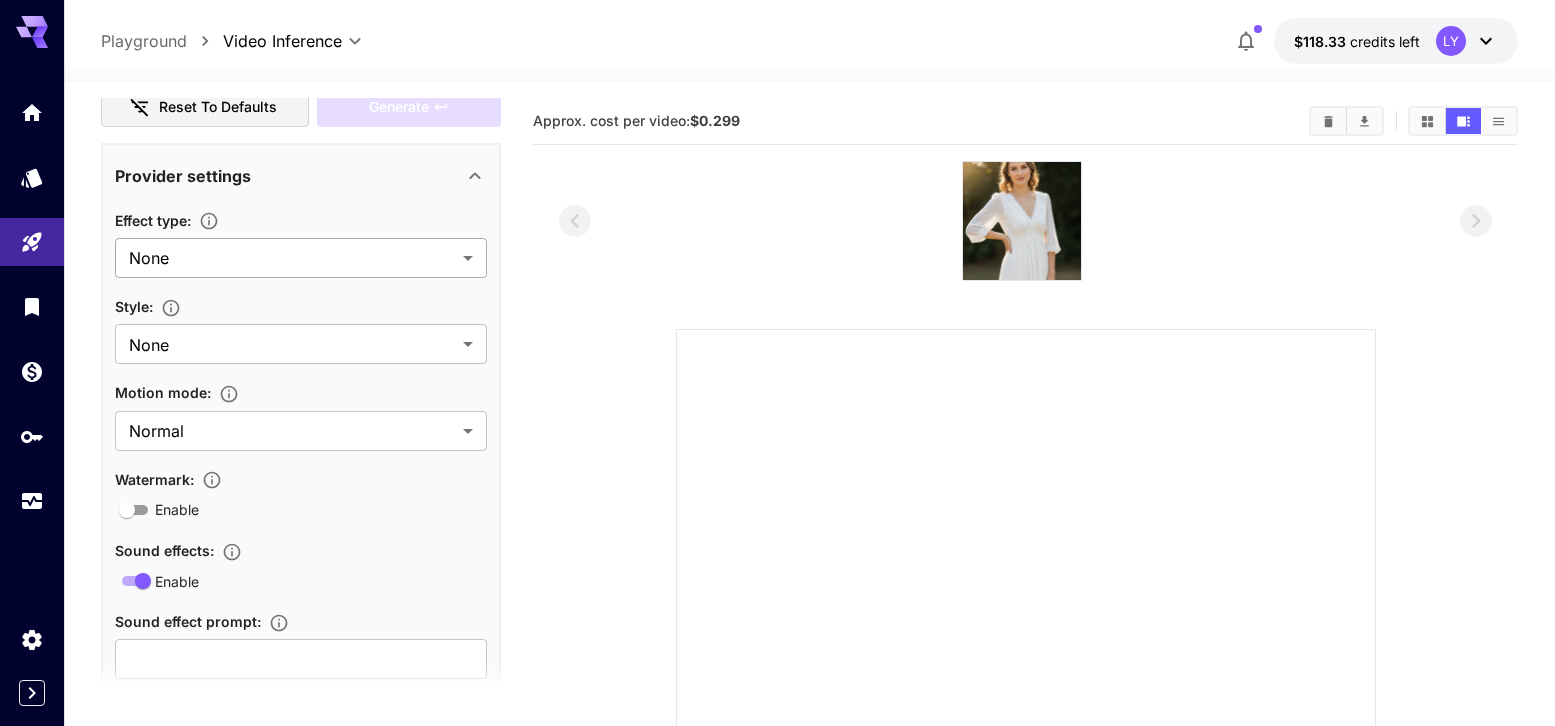 click on "**********" at bounding box center [777, 639] 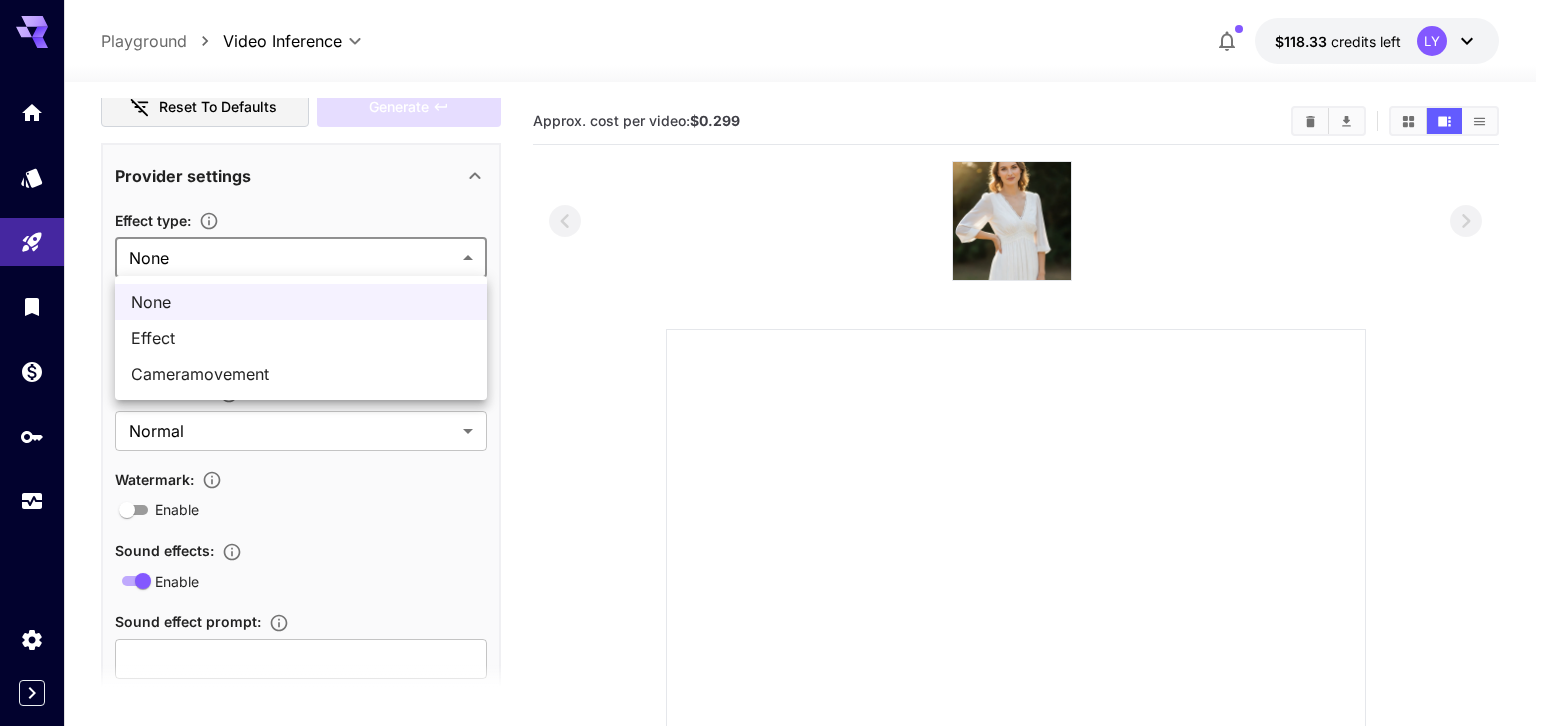 click at bounding box center (777, 363) 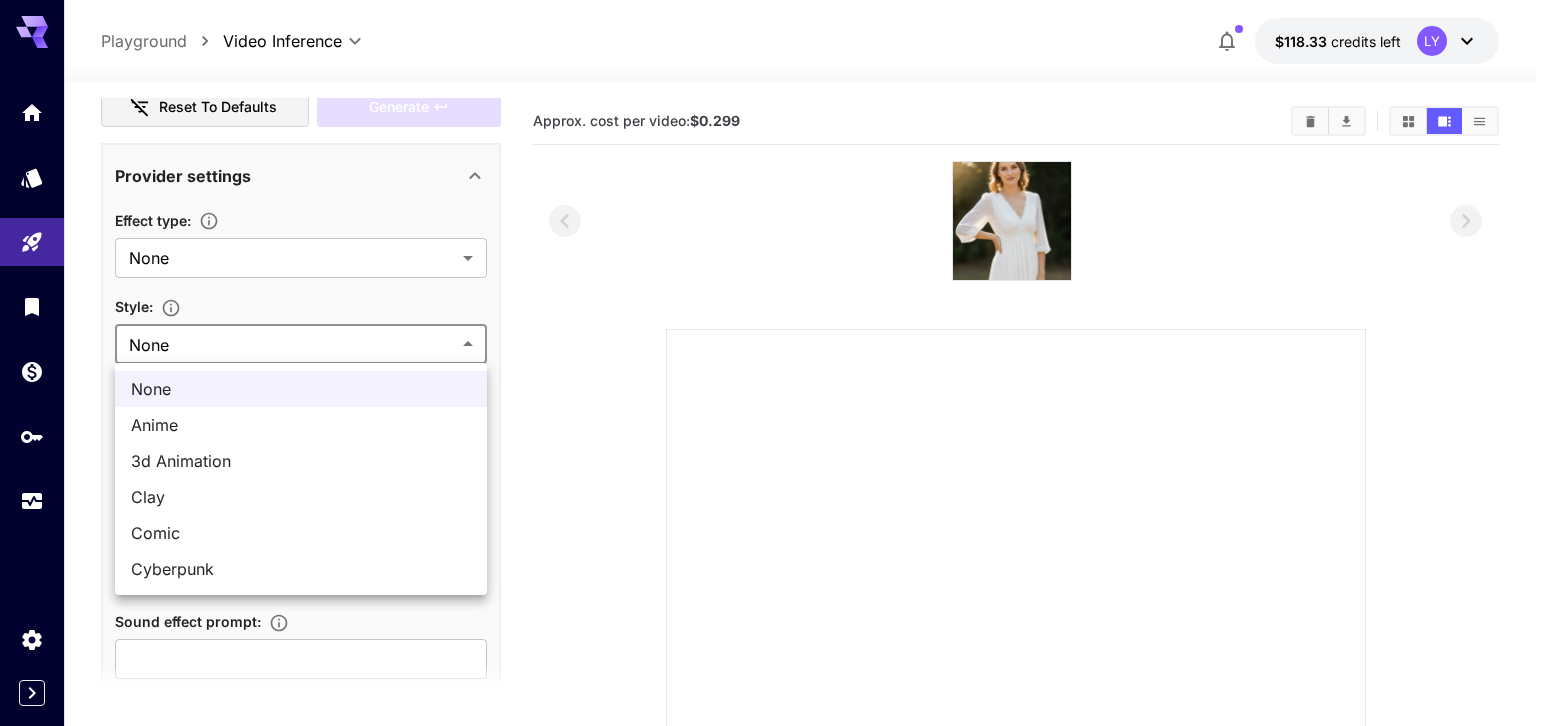 click on "**********" at bounding box center (777, 639) 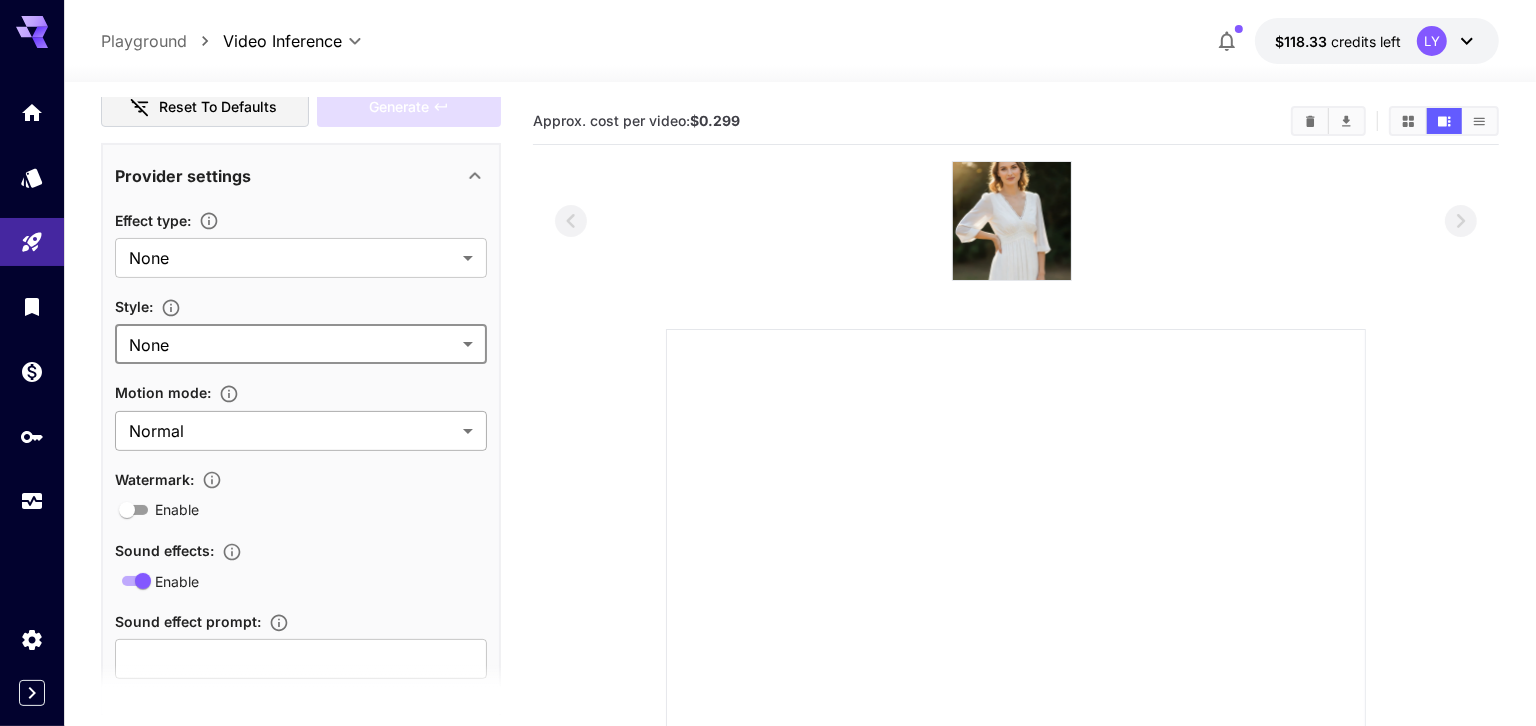 click on "**********" at bounding box center (768, 639) 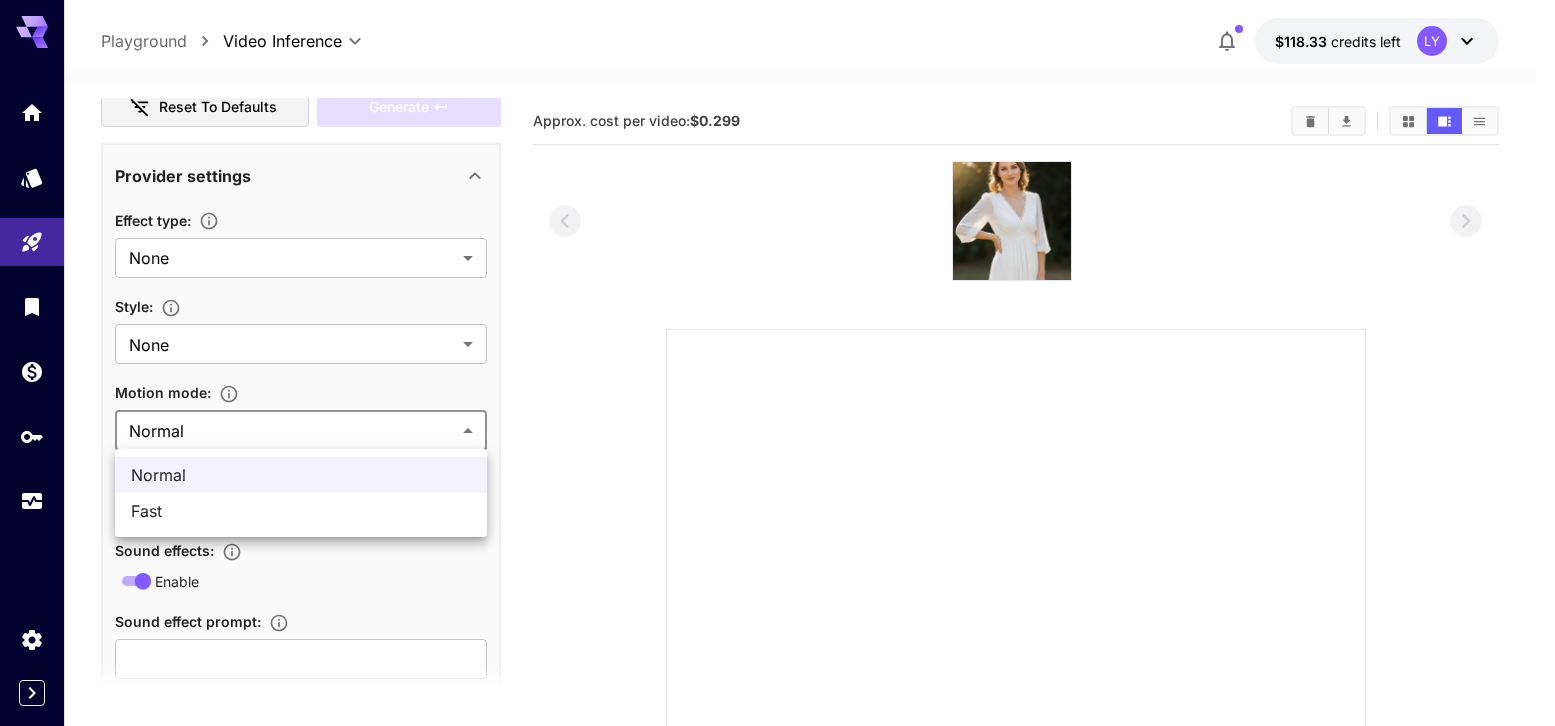 click at bounding box center [777, 363] 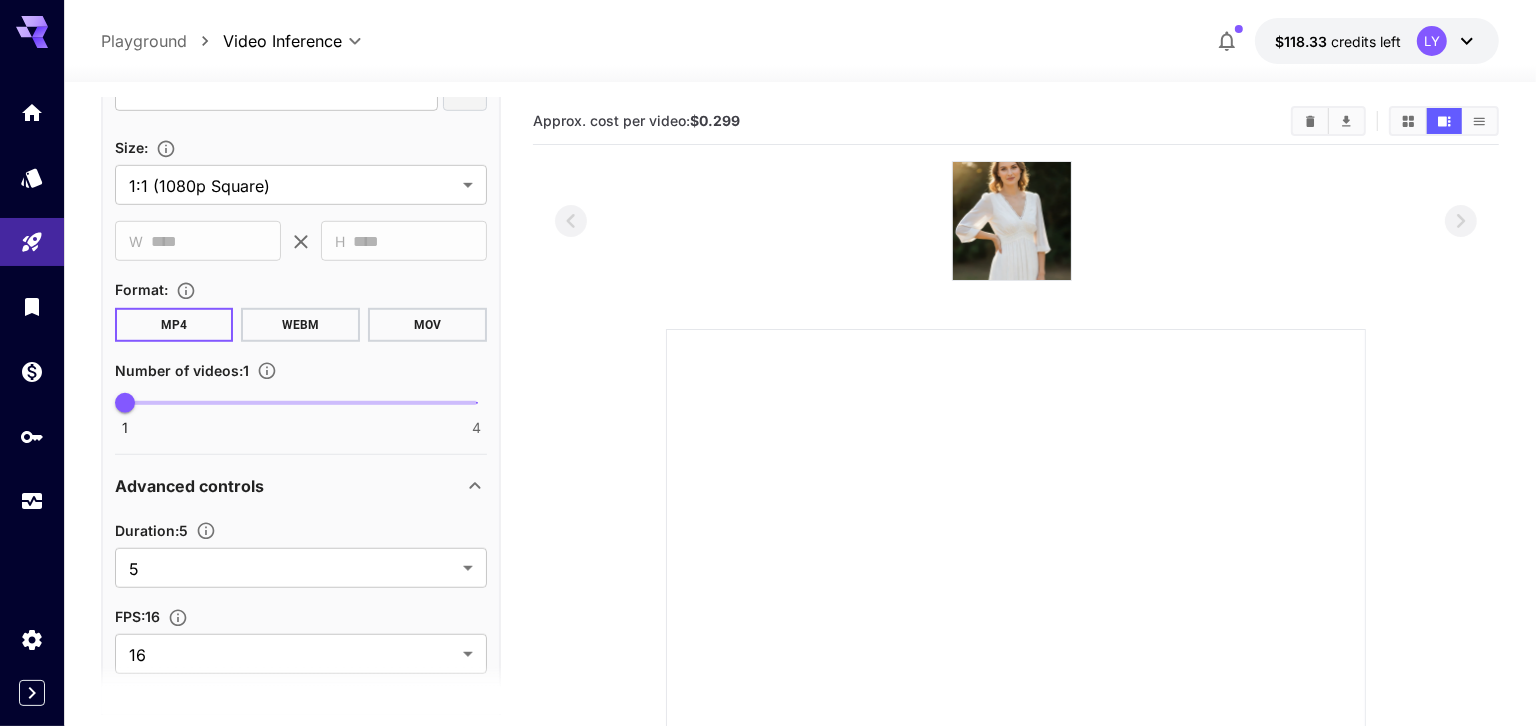 scroll, scrollTop: 1125, scrollLeft: 0, axis: vertical 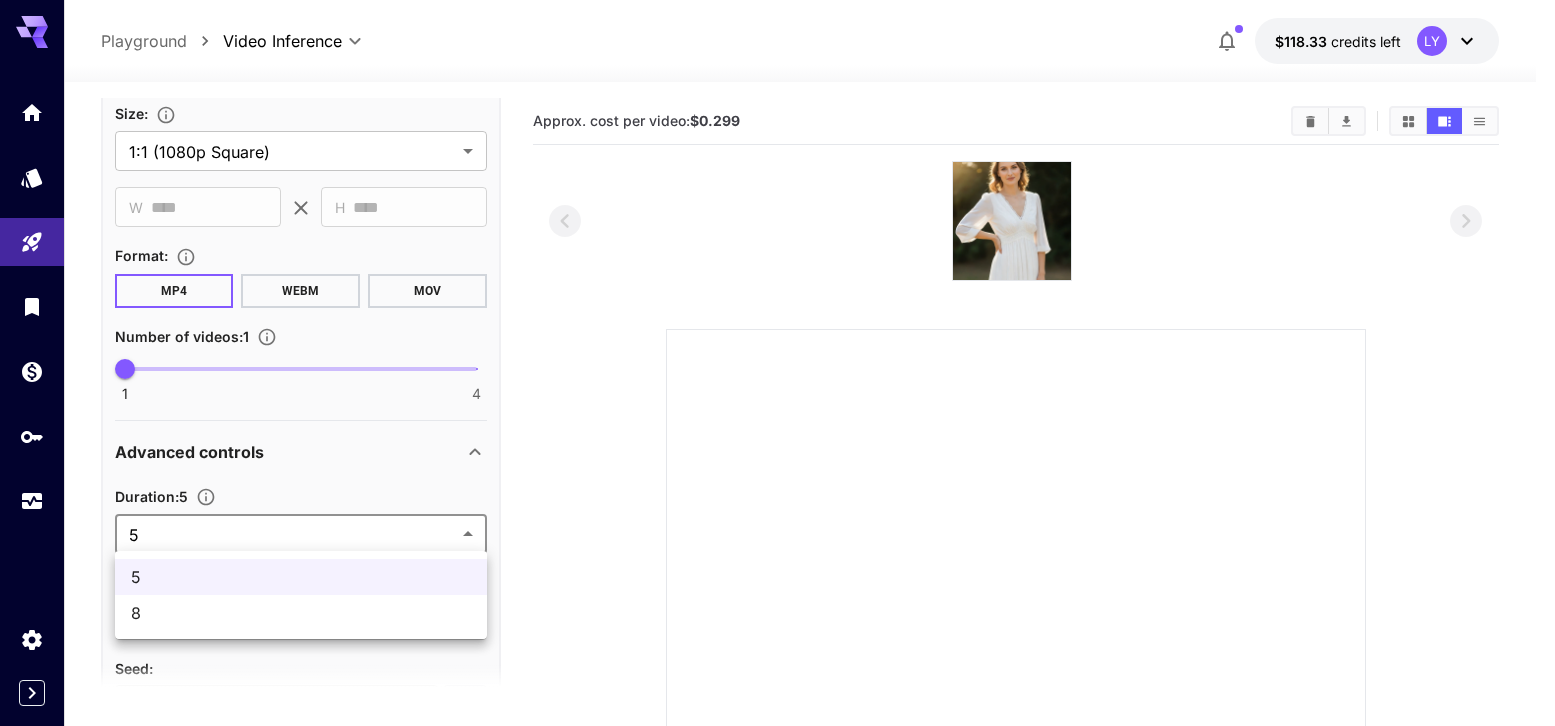 click on "**********" at bounding box center [777, 639] 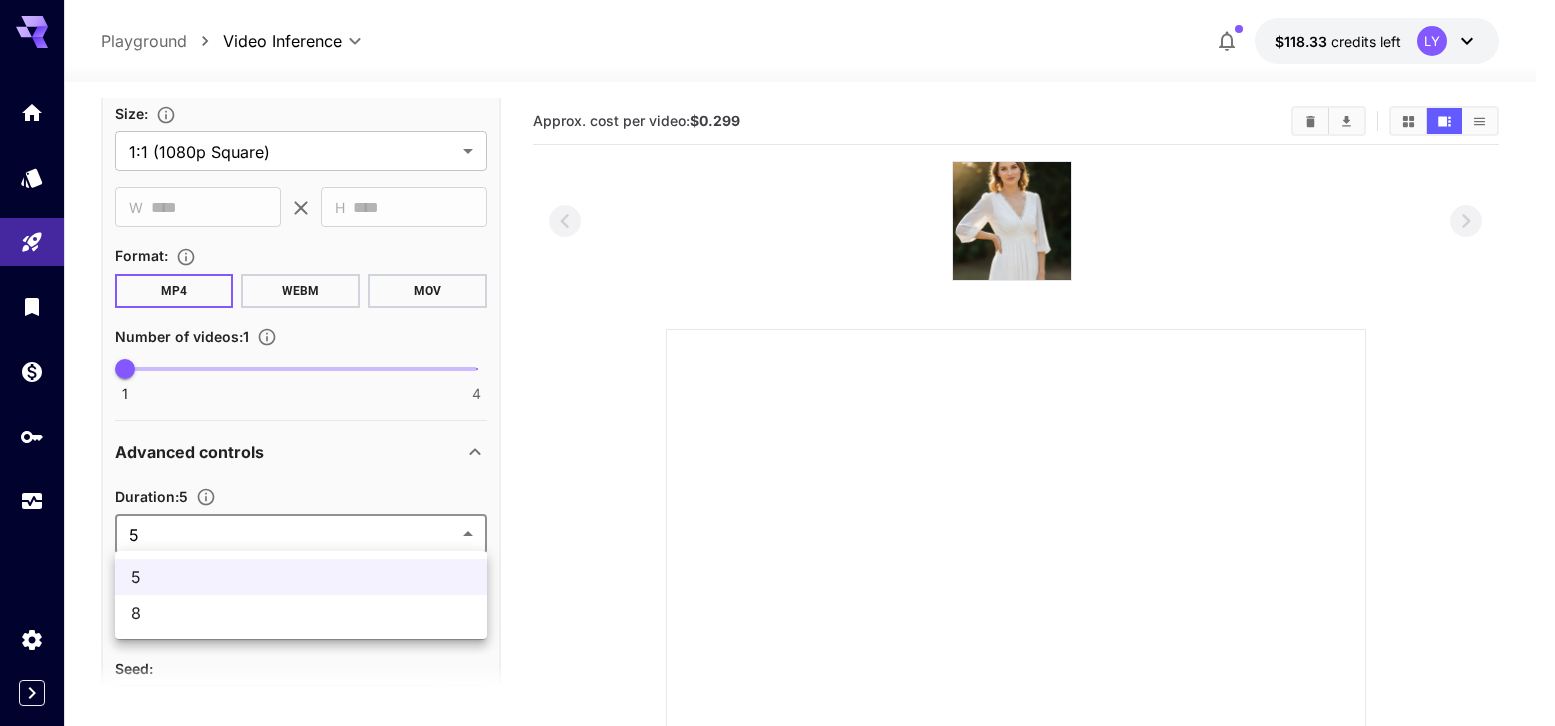 click at bounding box center [777, 363] 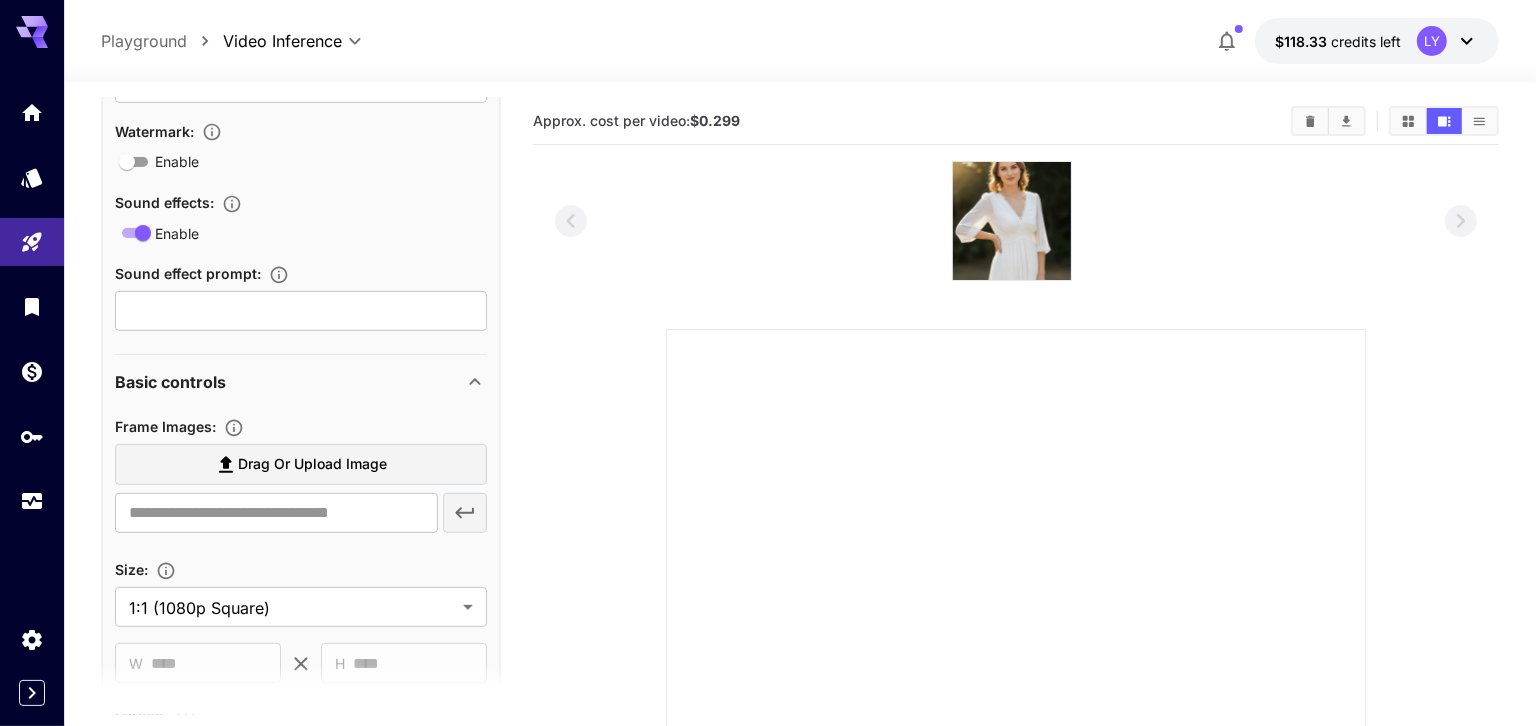 scroll, scrollTop: 123, scrollLeft: 0, axis: vertical 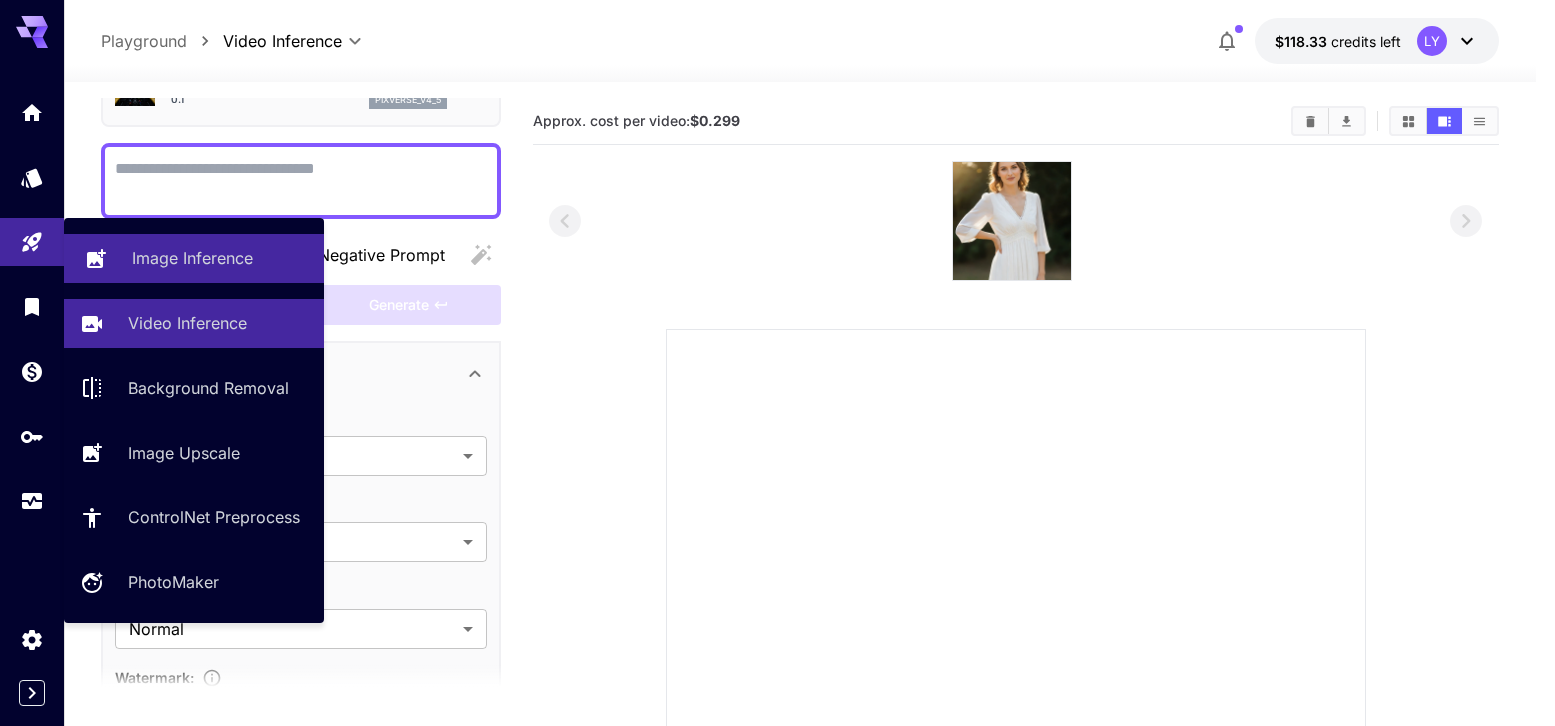 click on "Image Inference" at bounding box center [194, 258] 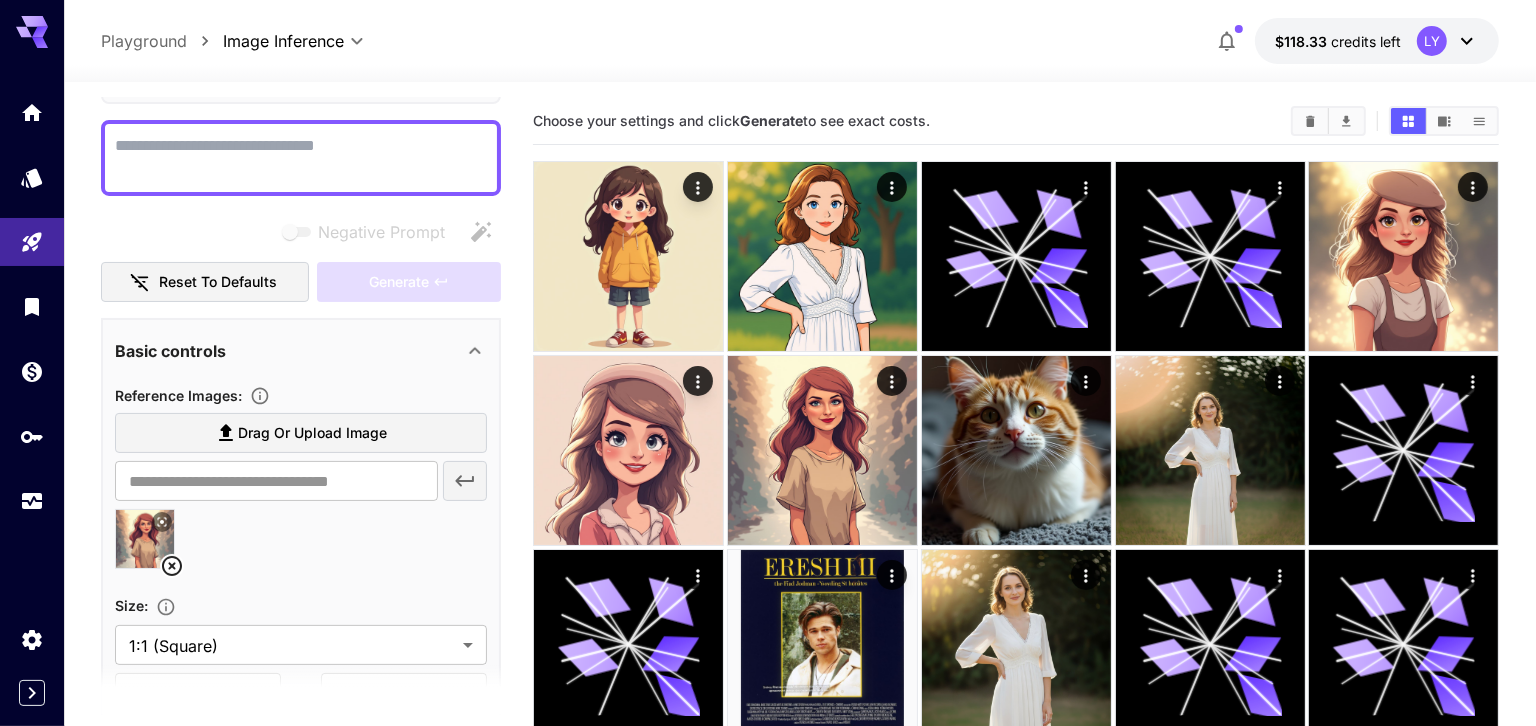 scroll, scrollTop: 0, scrollLeft: 0, axis: both 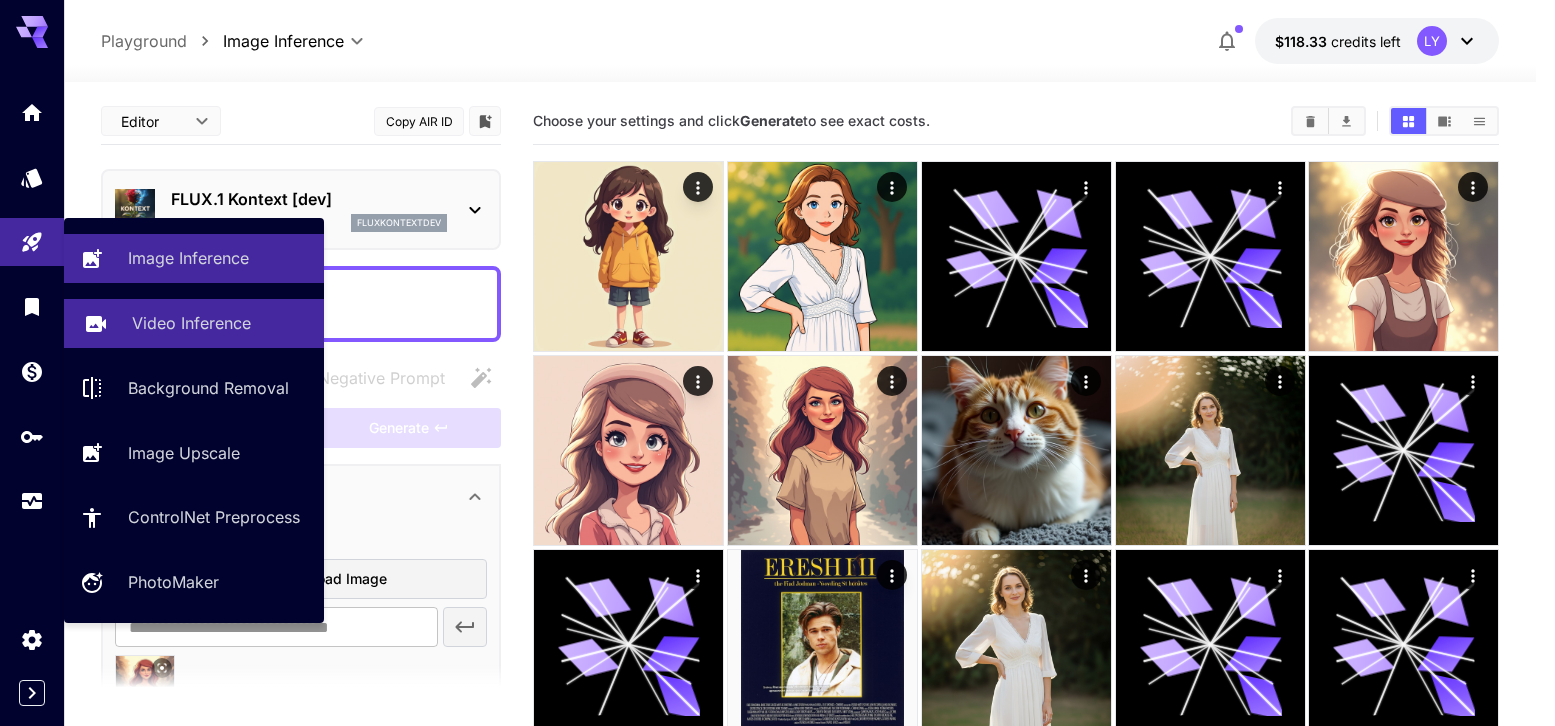 click on "Video Inference" at bounding box center [191, 323] 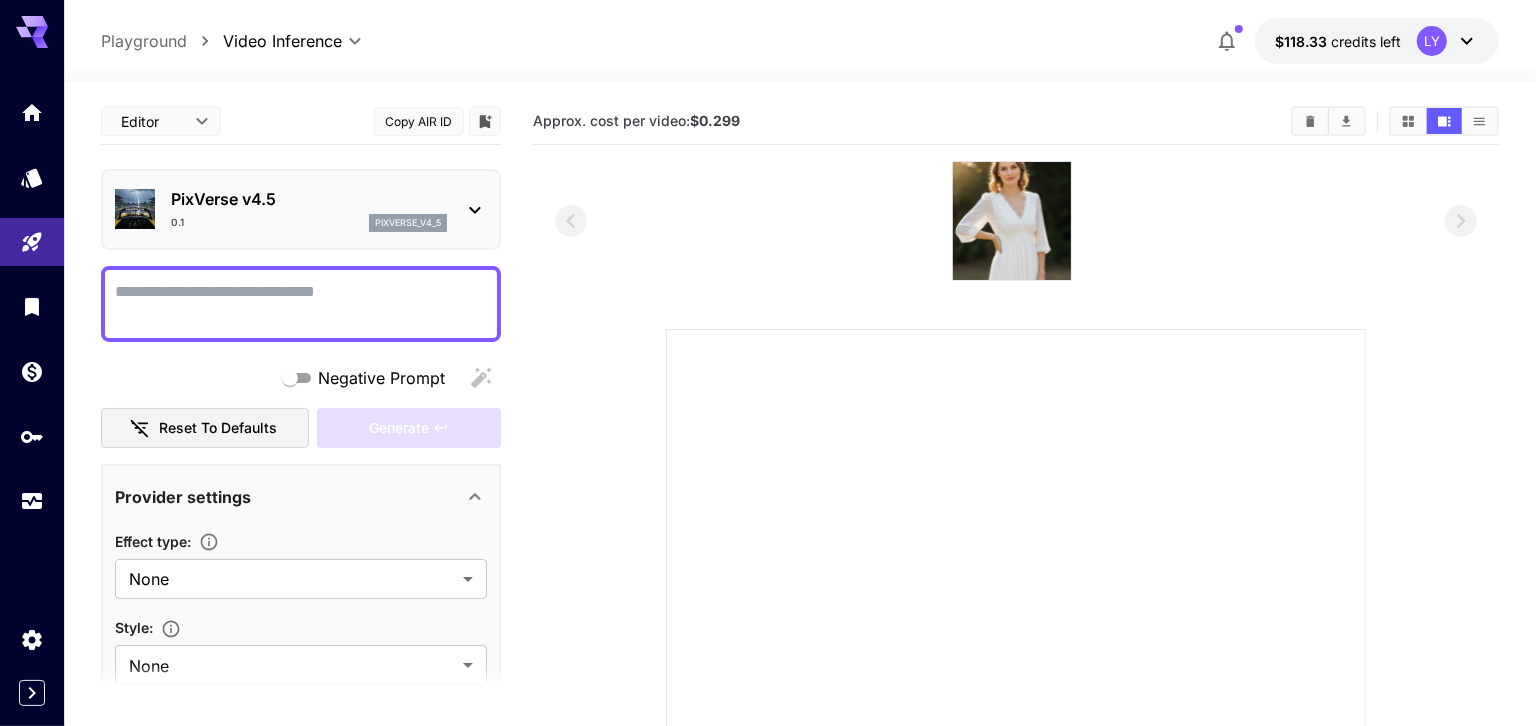 click on "0.1 pixverse_v4_5" at bounding box center (309, 223) 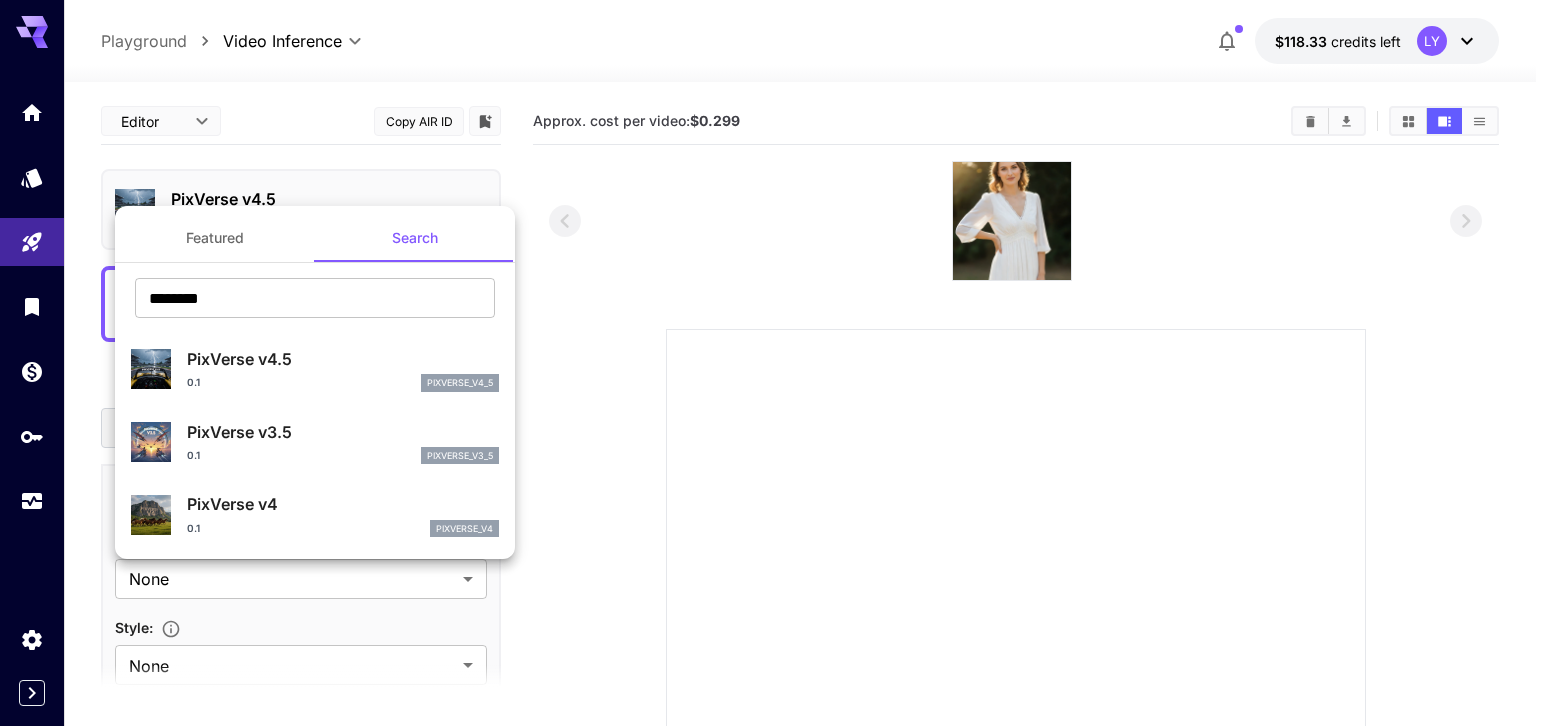 click at bounding box center (777, 363) 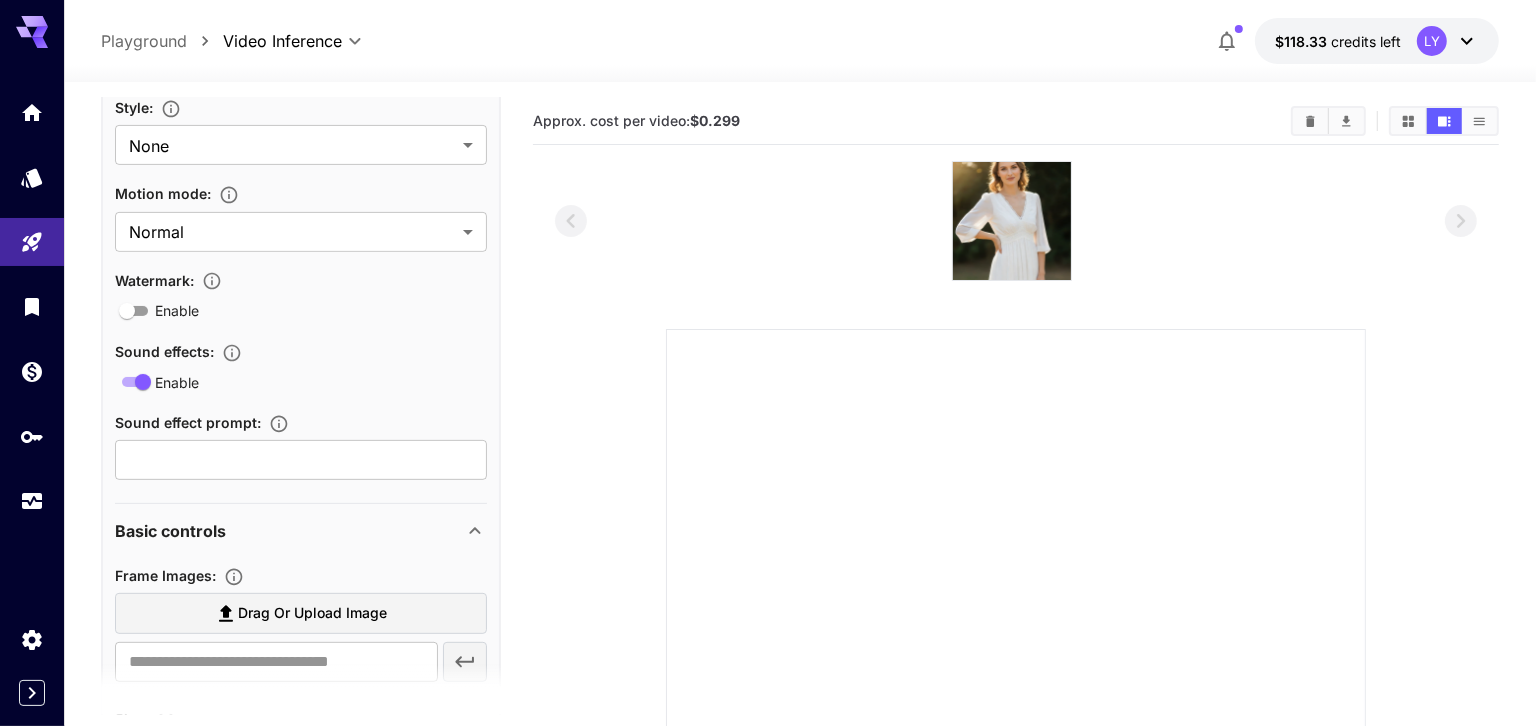 scroll, scrollTop: 665, scrollLeft: 0, axis: vertical 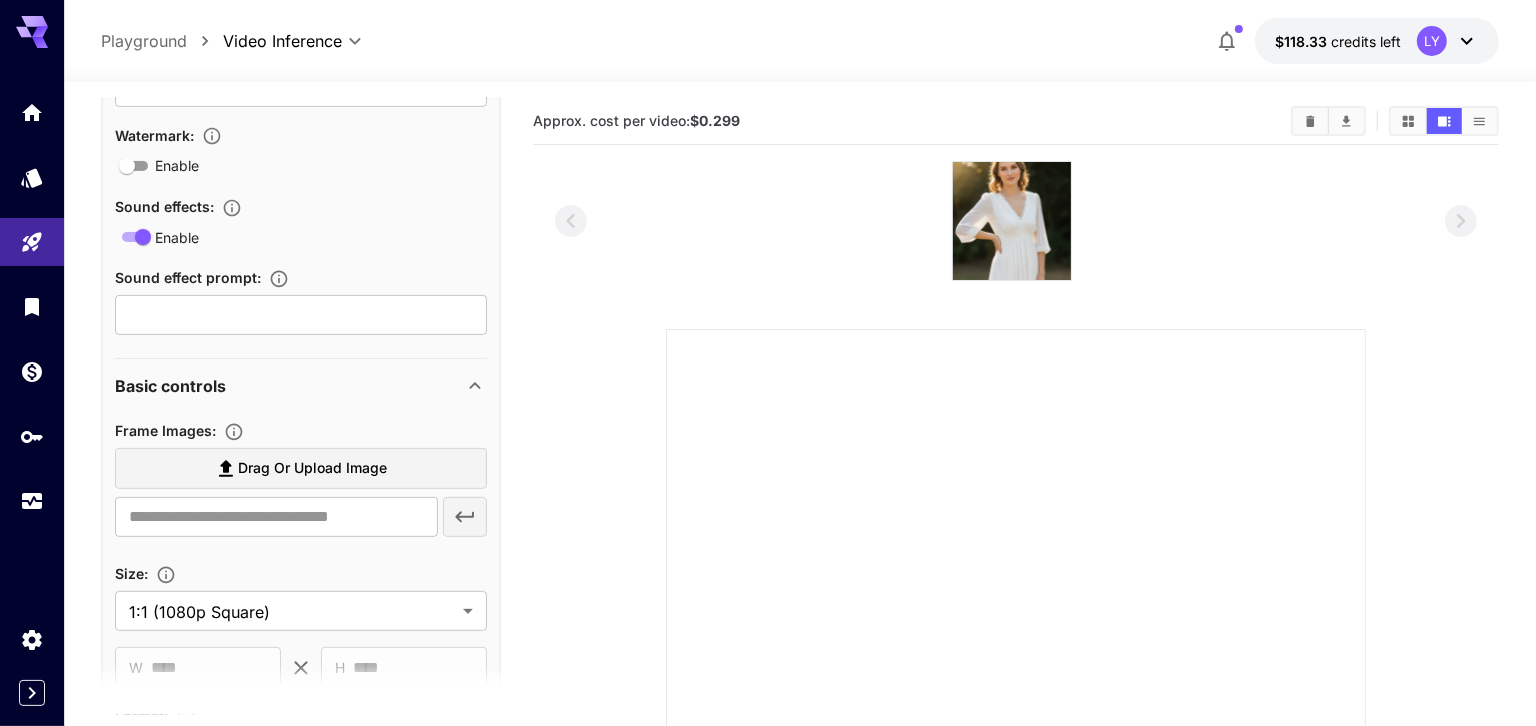 click 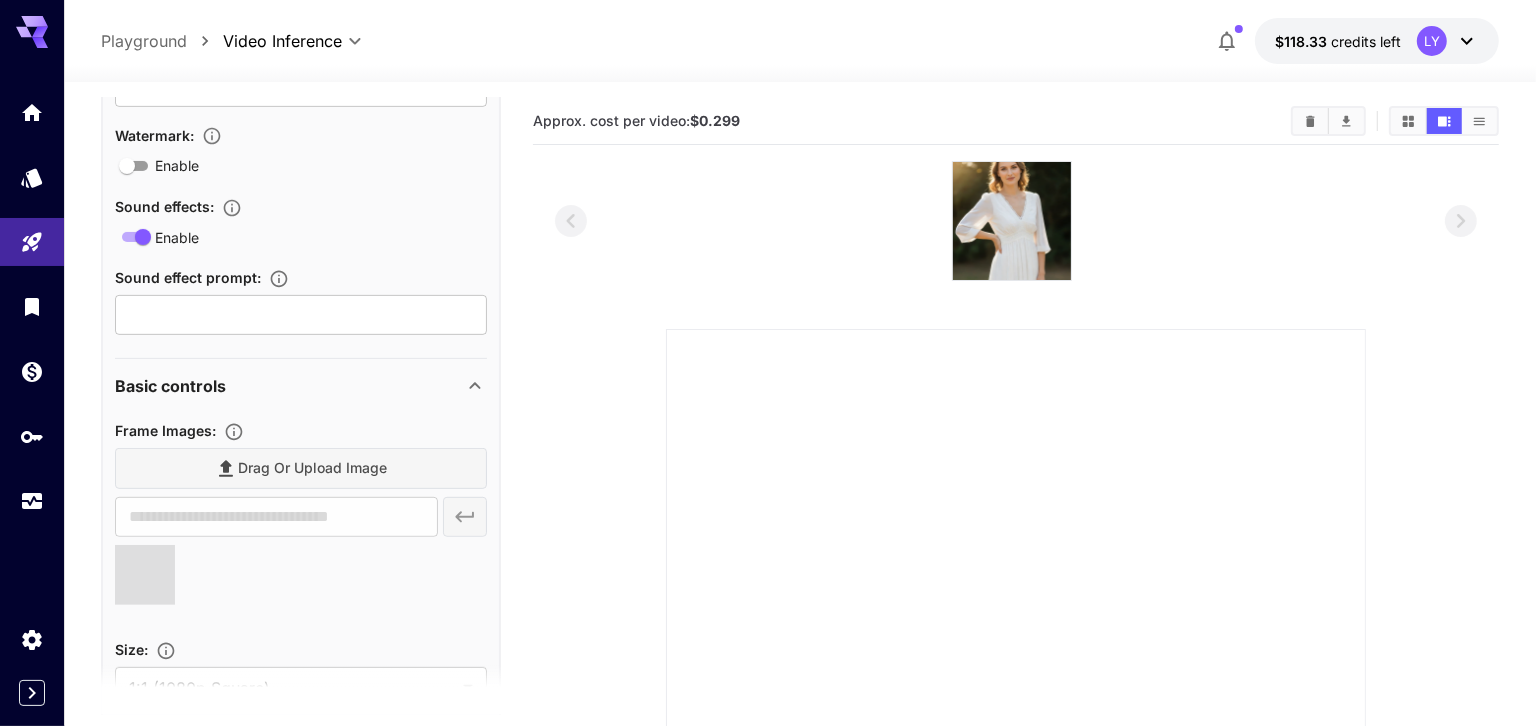 type on "**********" 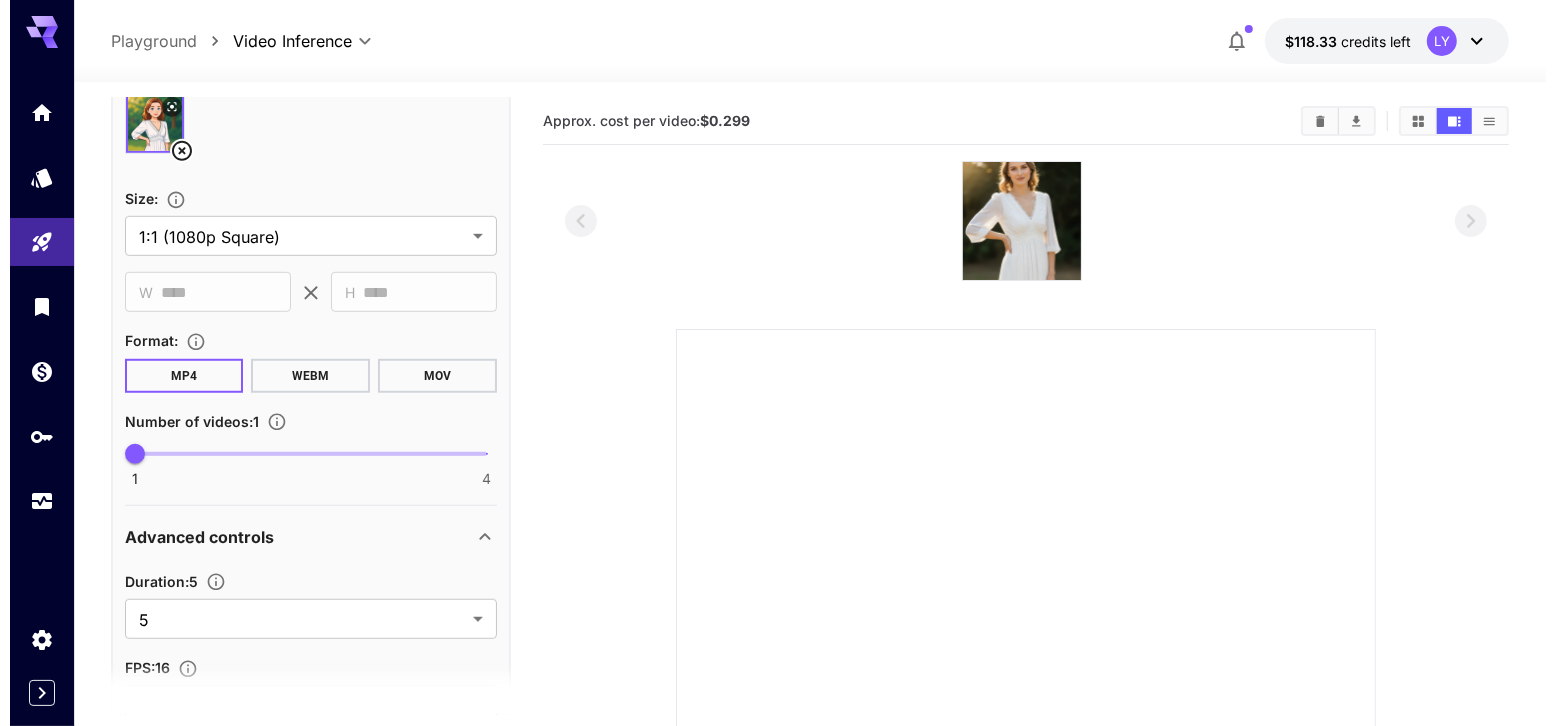 scroll, scrollTop: 1061, scrollLeft: 0, axis: vertical 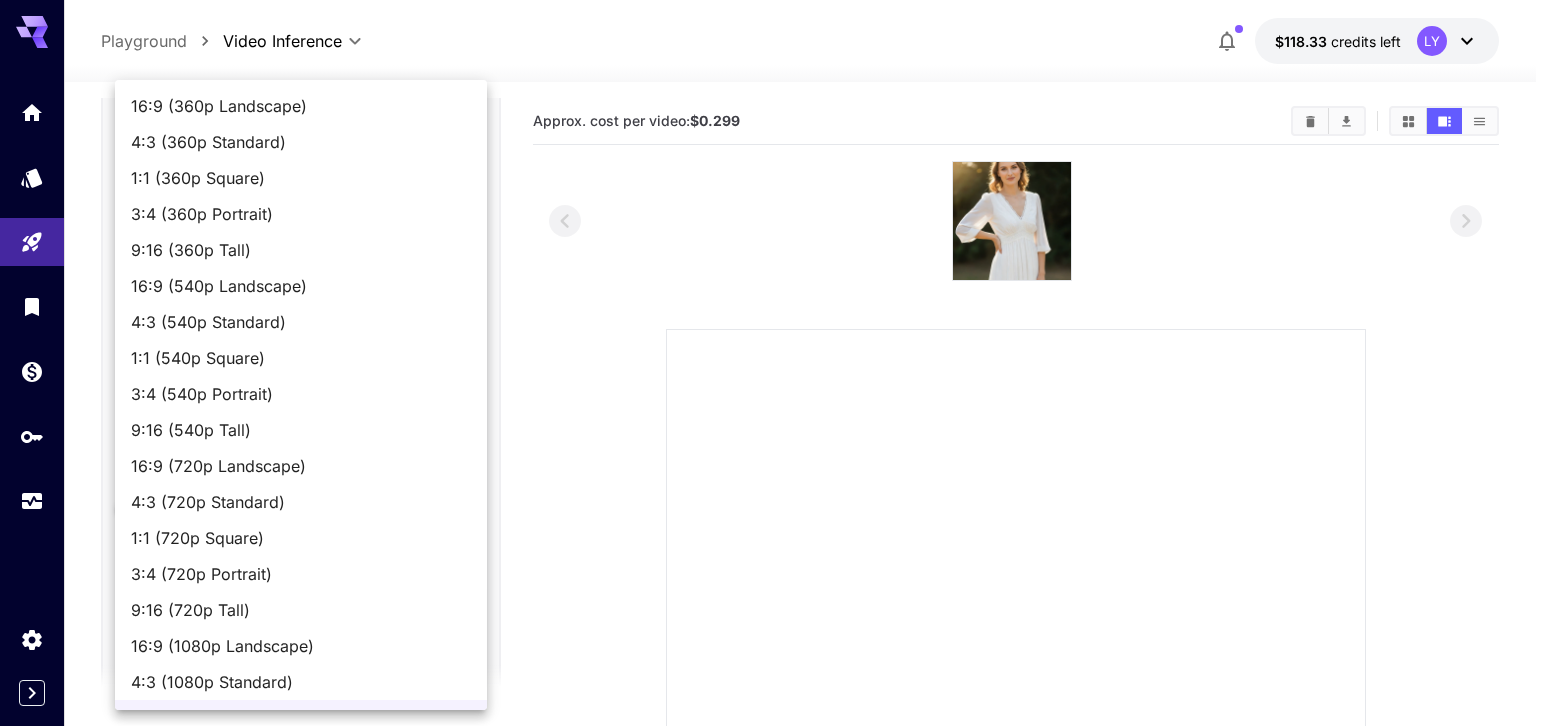 click on "**********" at bounding box center [777, 639] 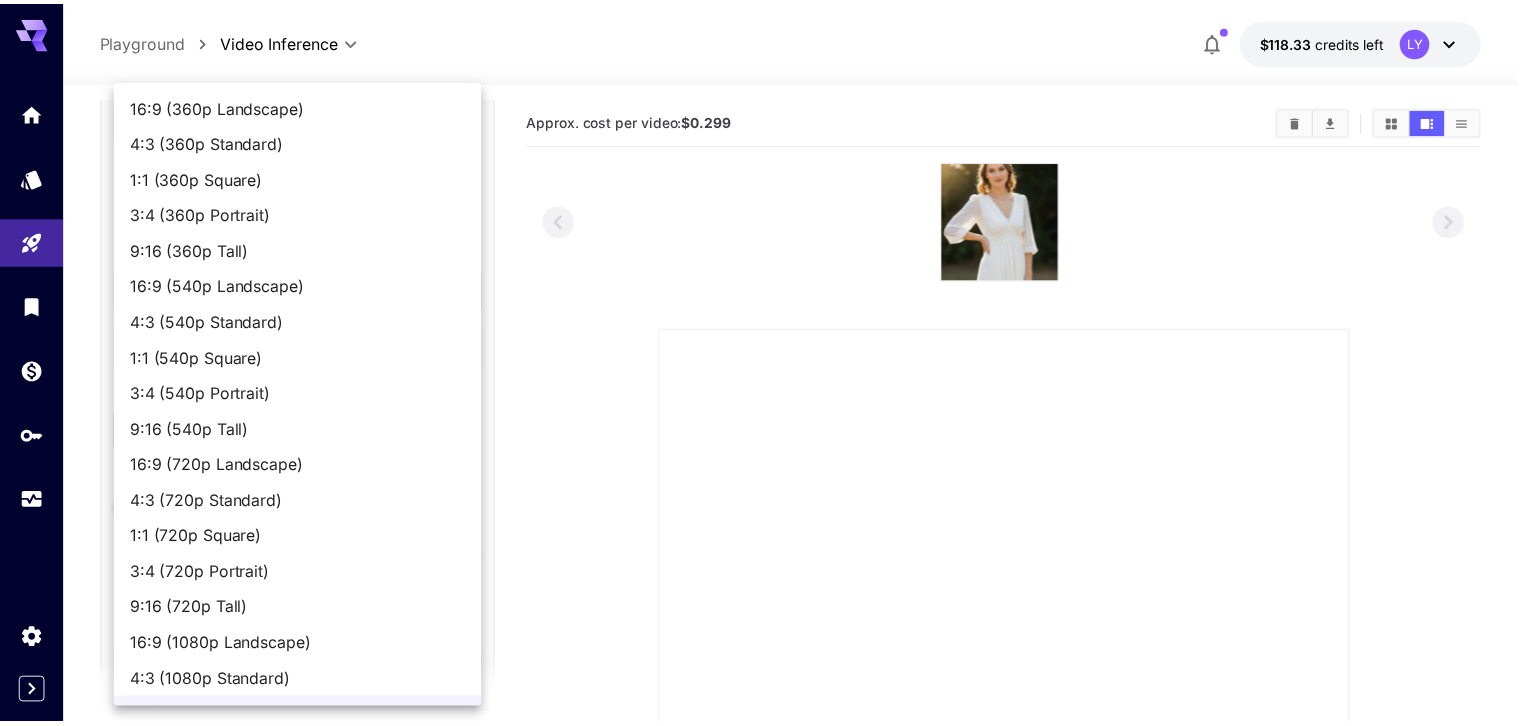 scroll, scrollTop: 25, scrollLeft: 0, axis: vertical 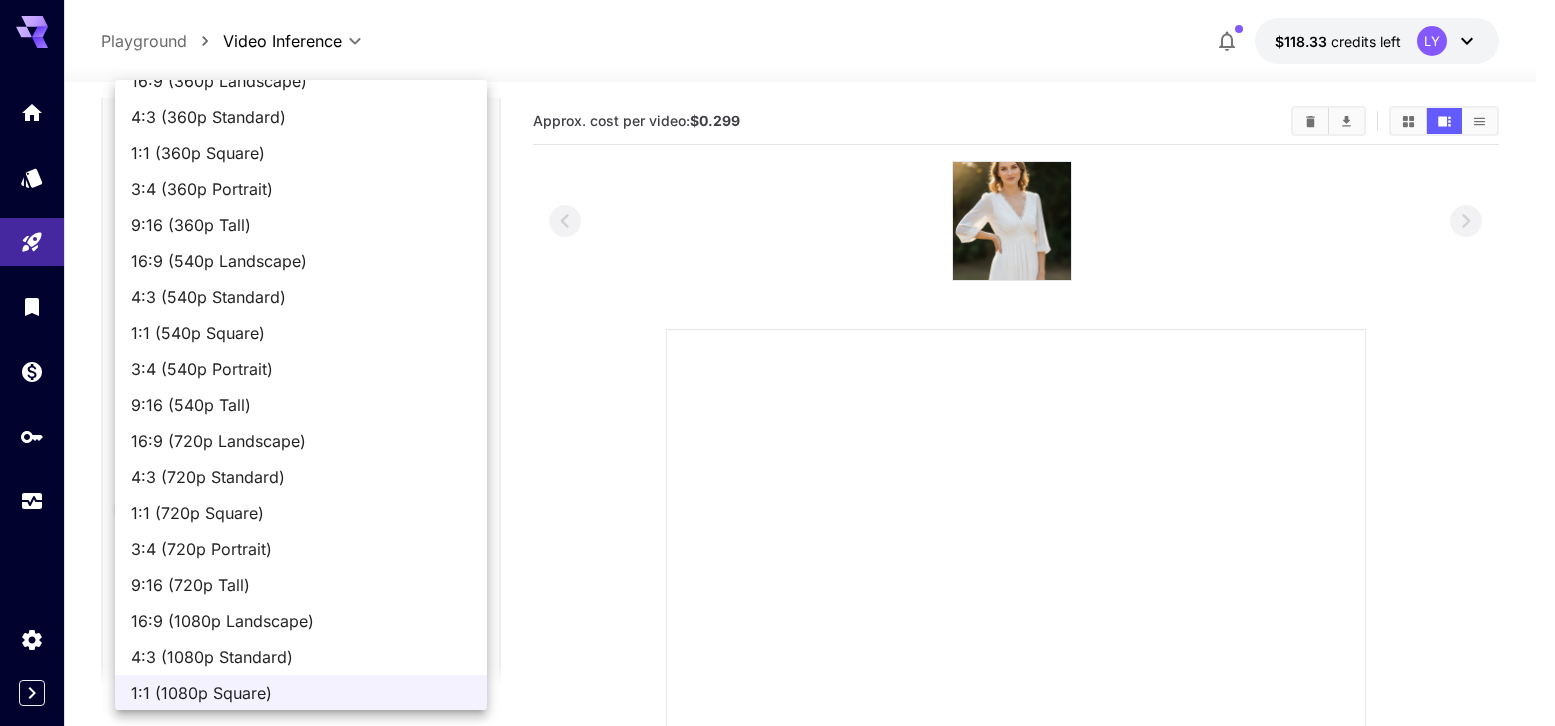 click at bounding box center (777, 363) 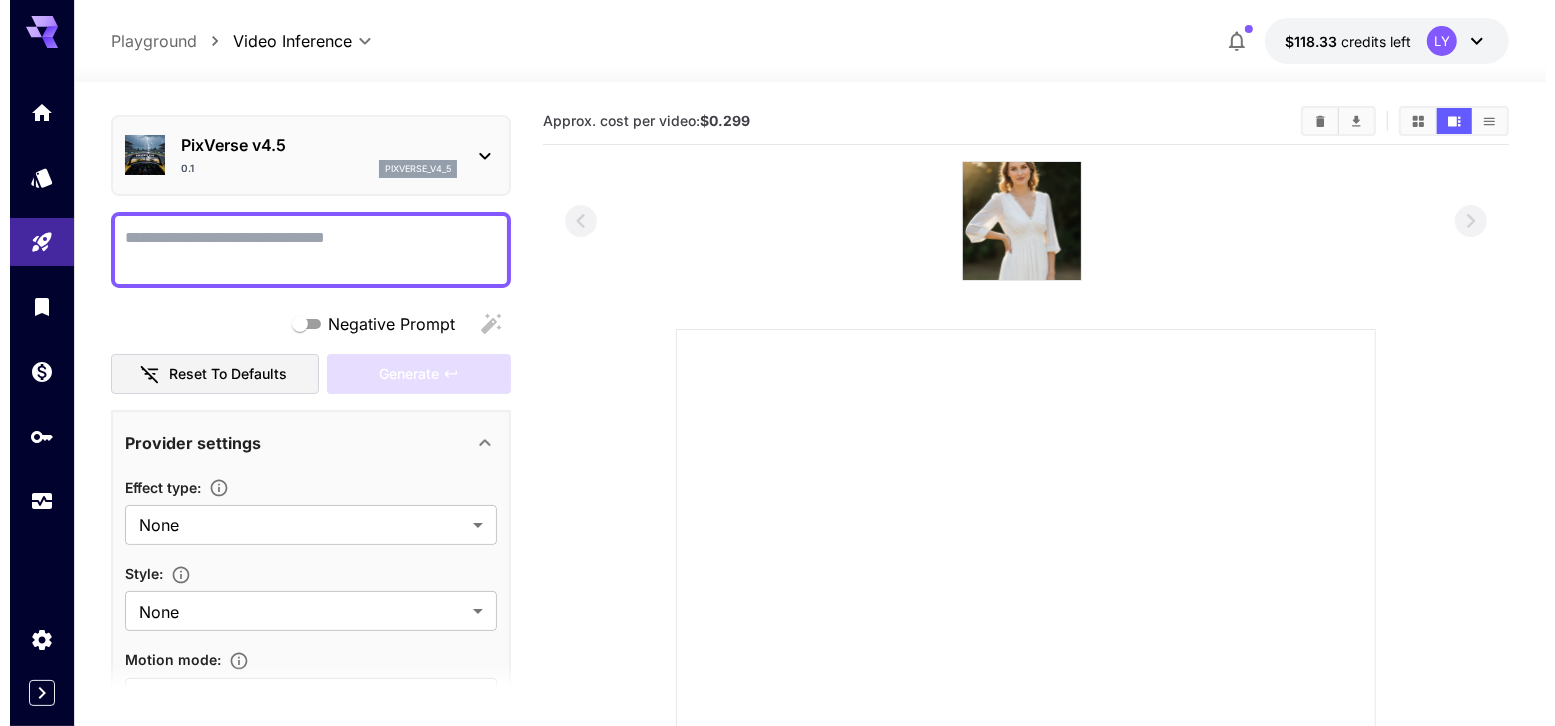 scroll, scrollTop: 0, scrollLeft: 0, axis: both 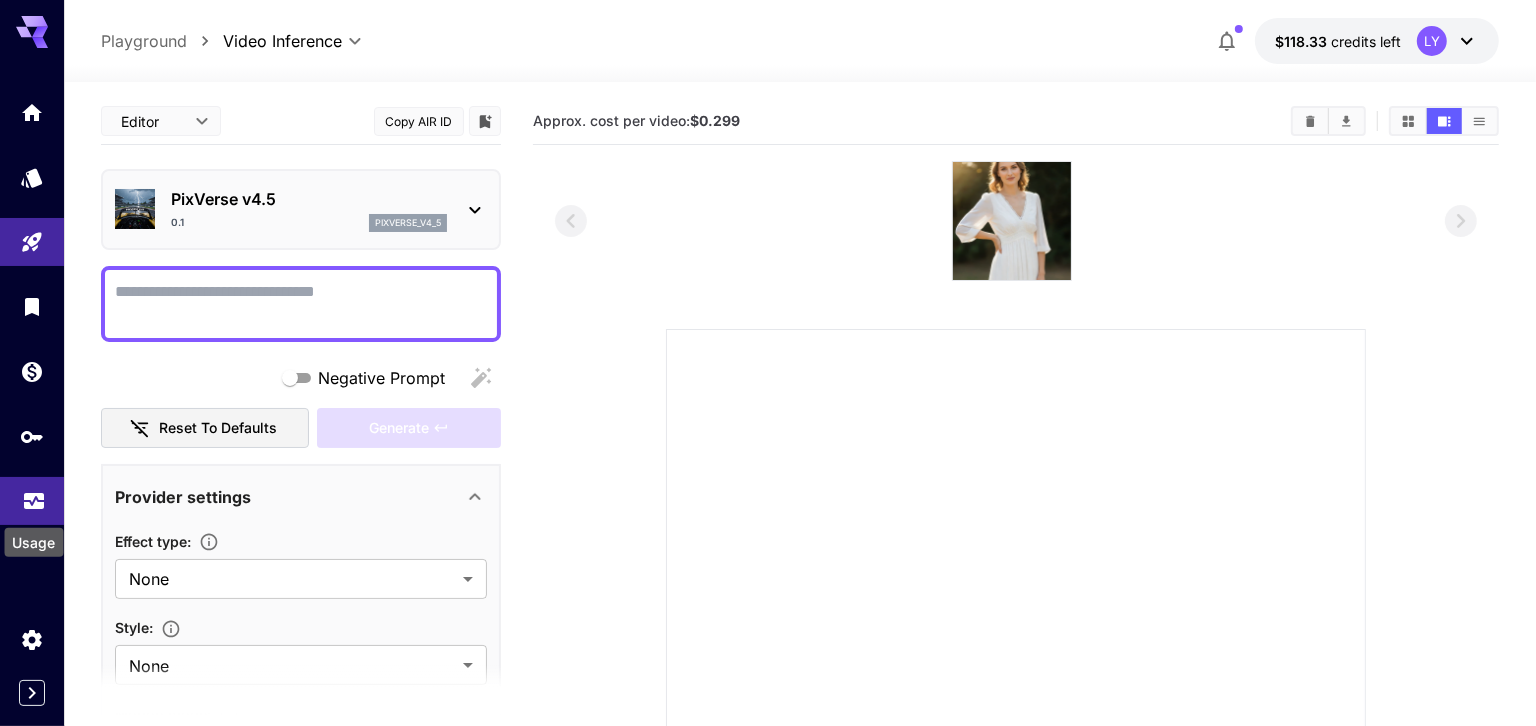 click 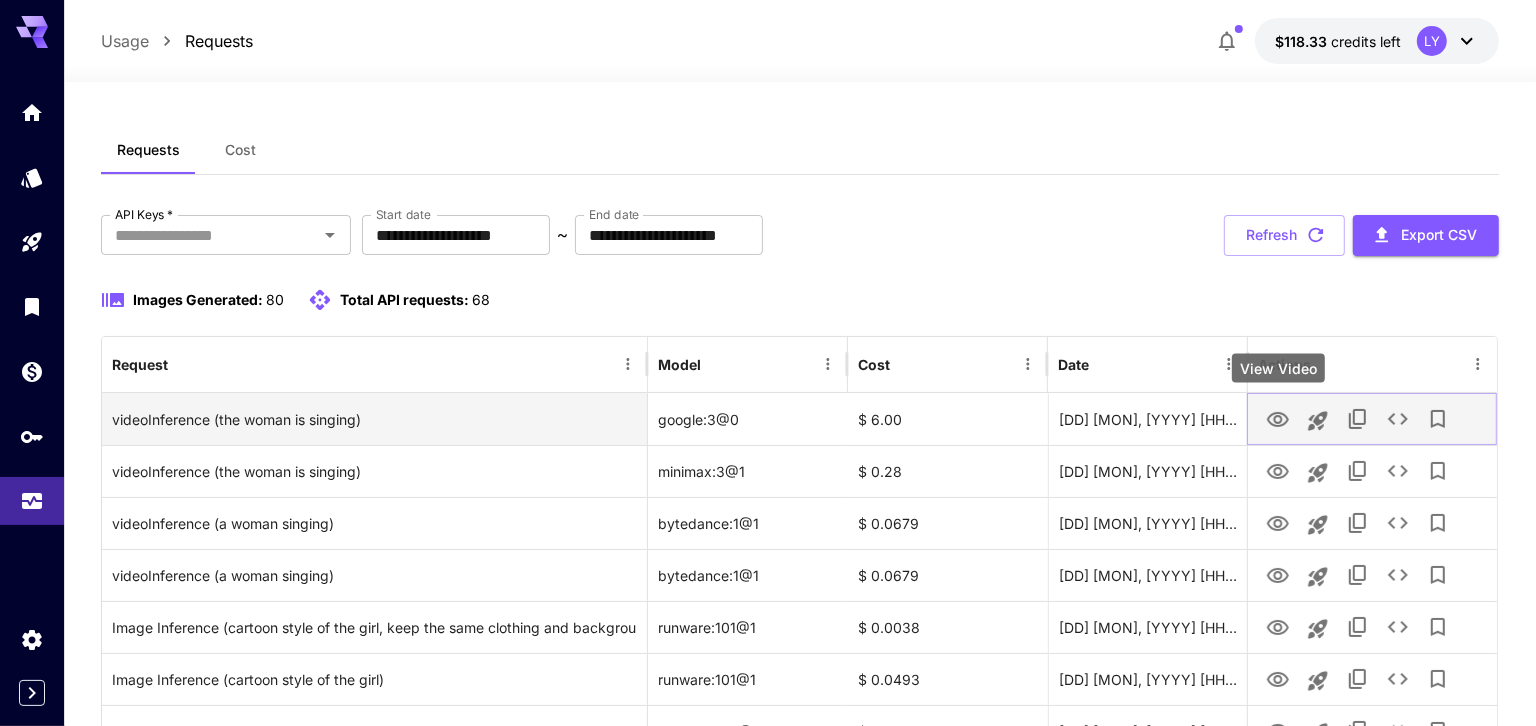 click 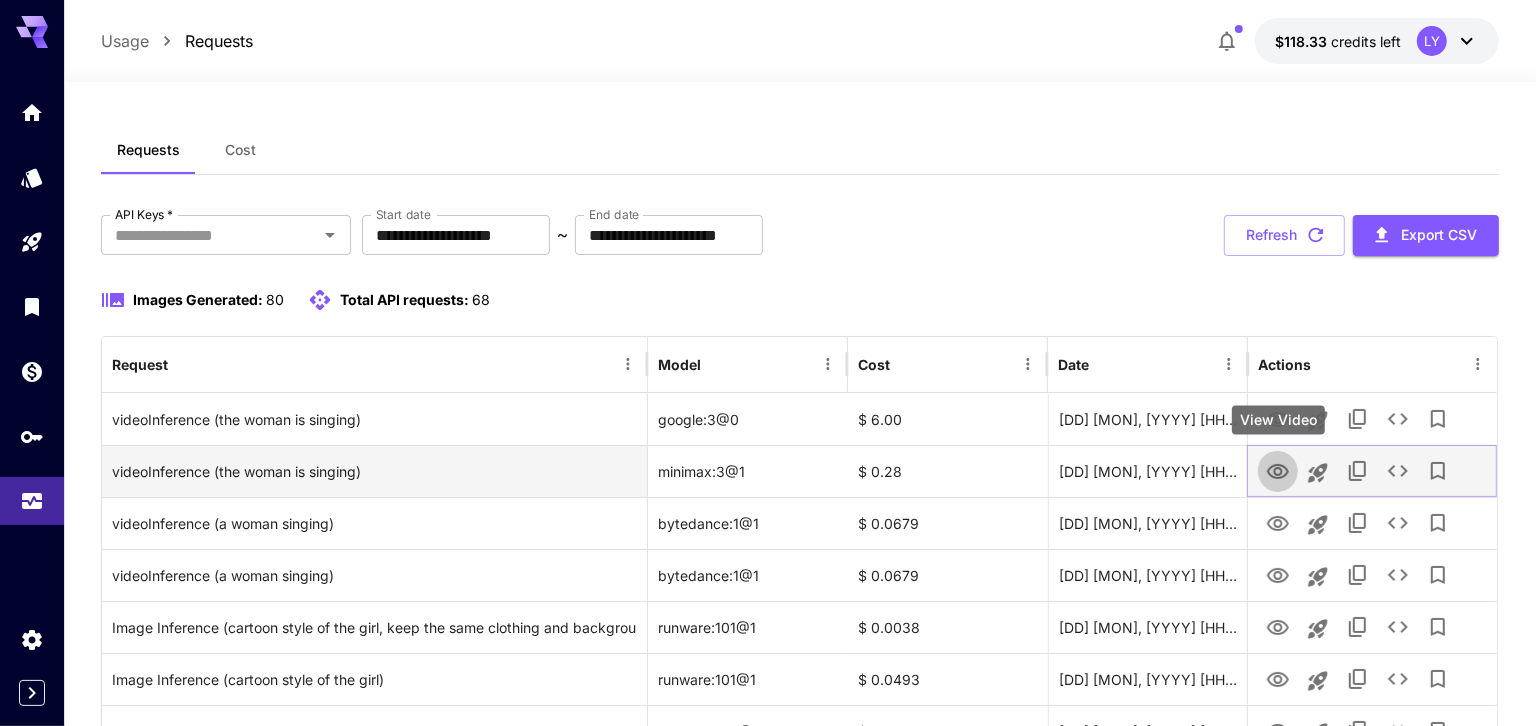 click 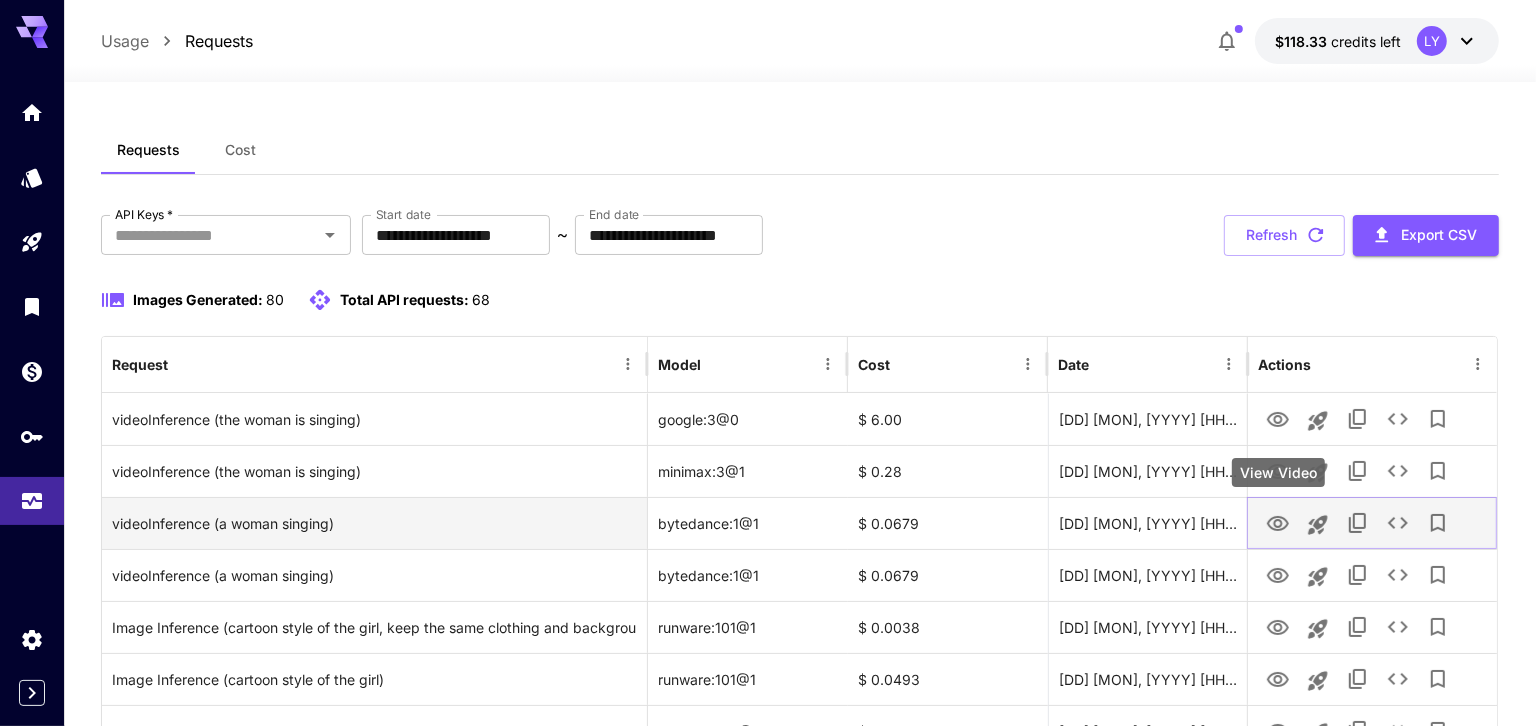 click 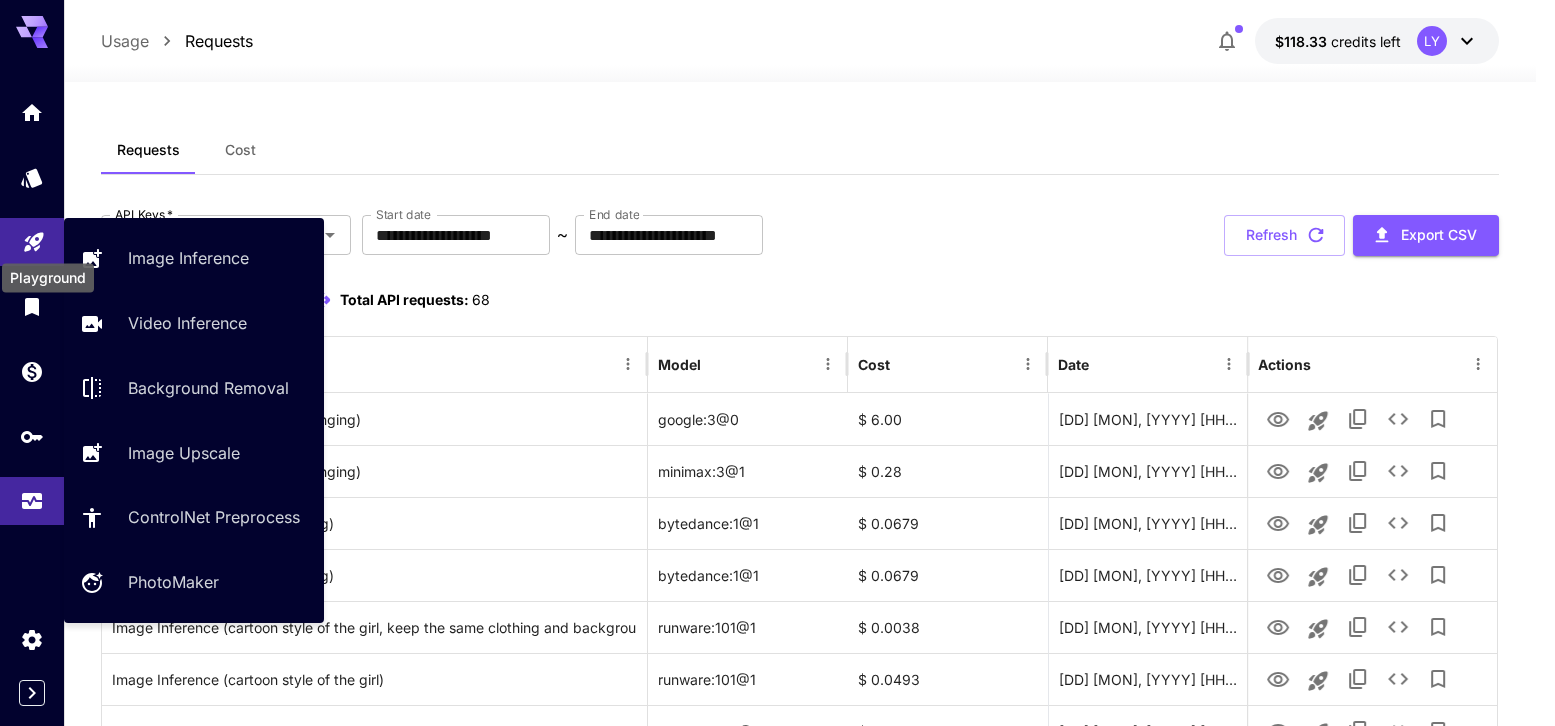 click 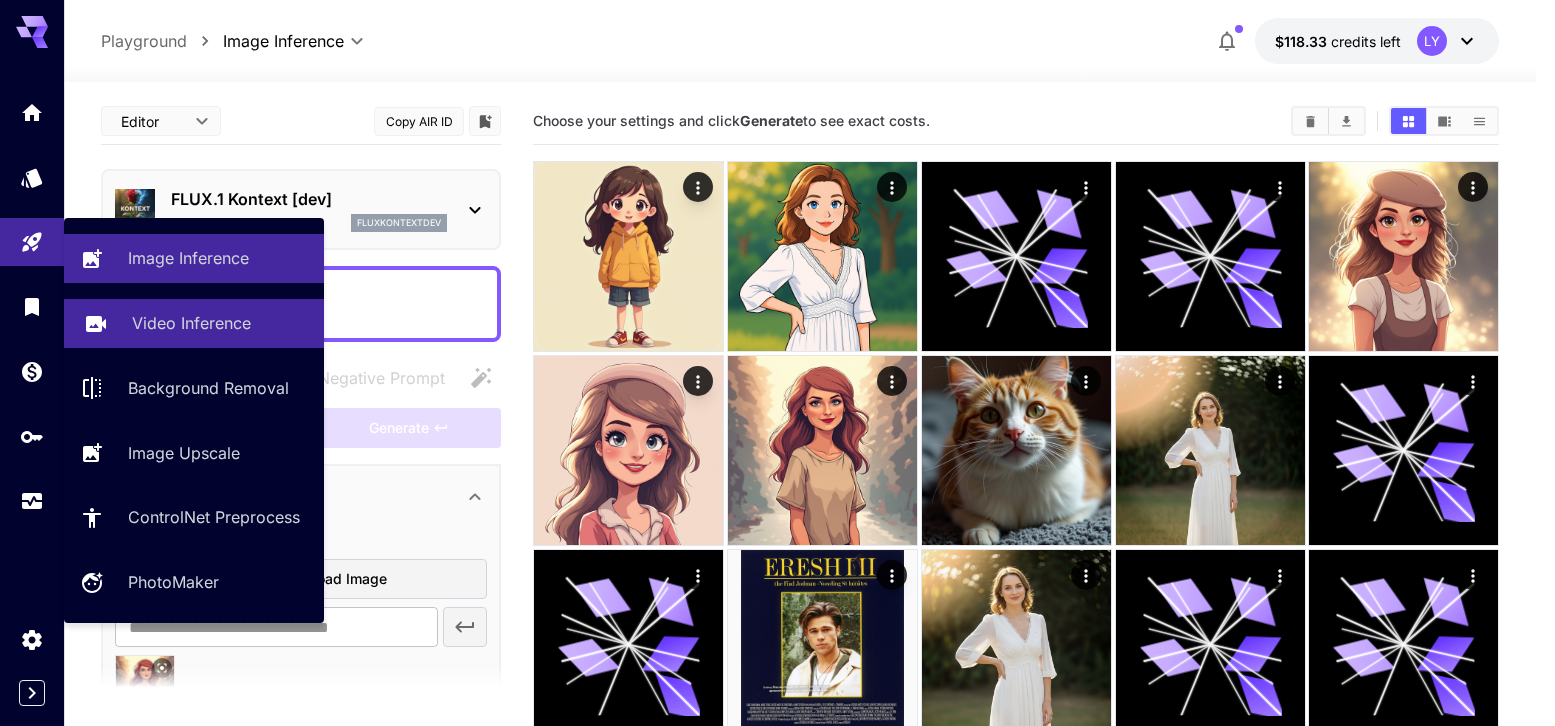 click on "Video Inference" at bounding box center (194, 323) 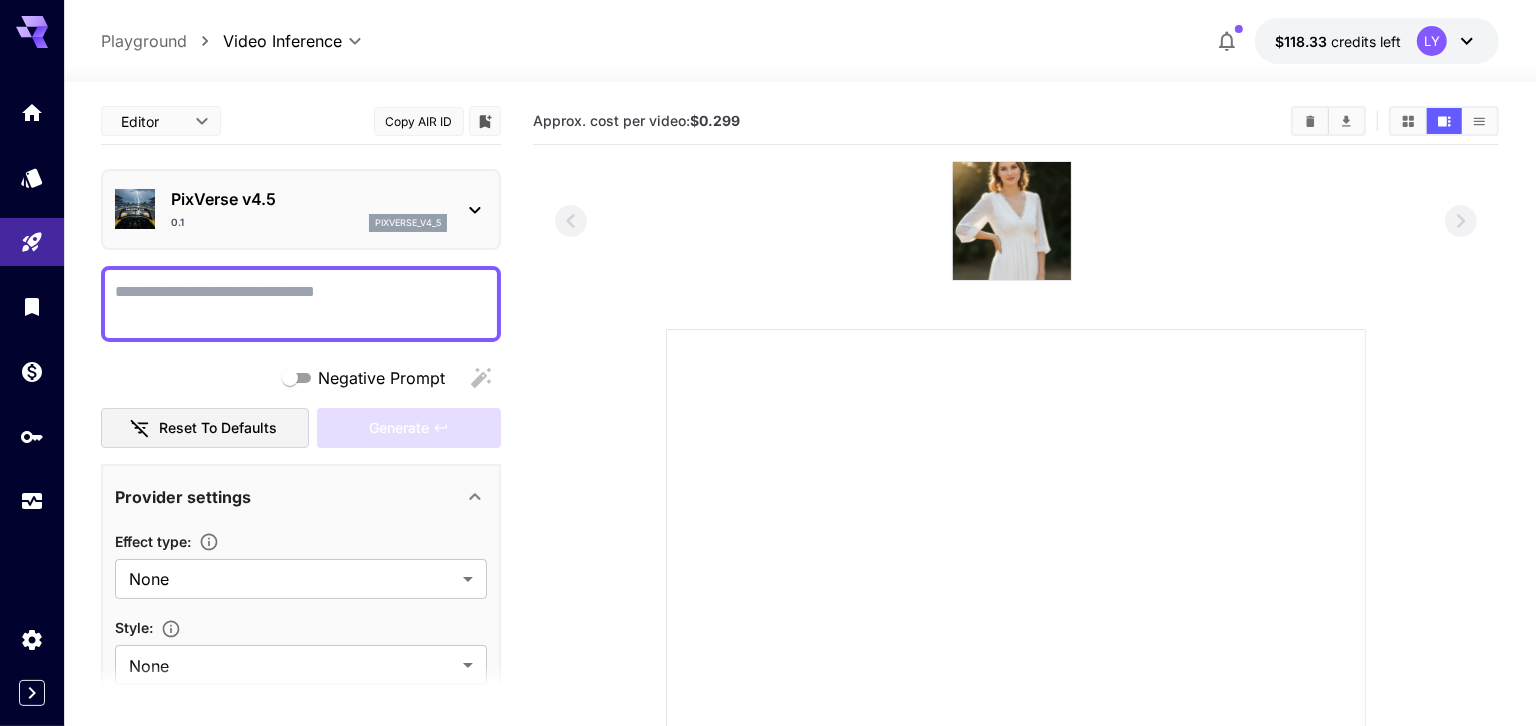 click on "0.1 pixverse_v4_5" at bounding box center [309, 223] 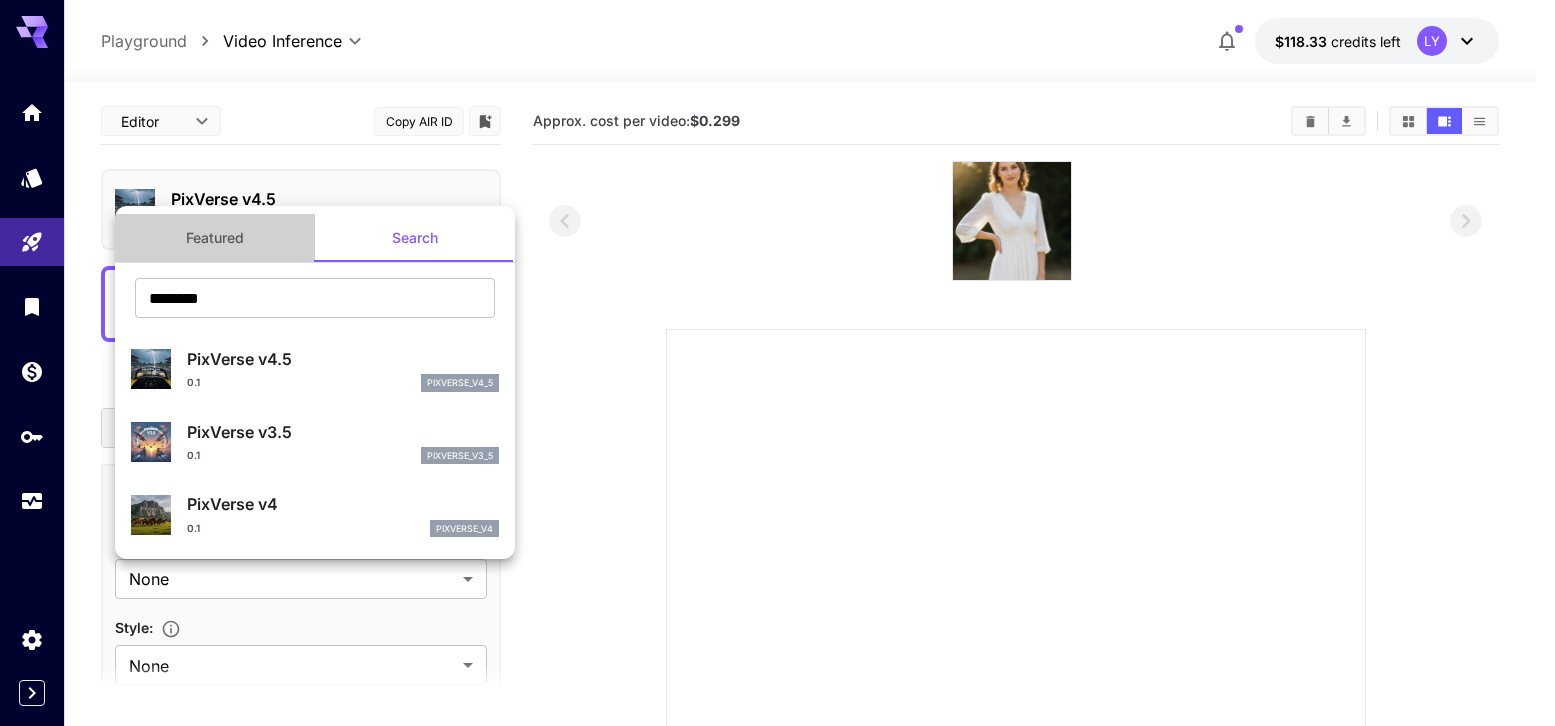 click on "Featured" at bounding box center [215, 238] 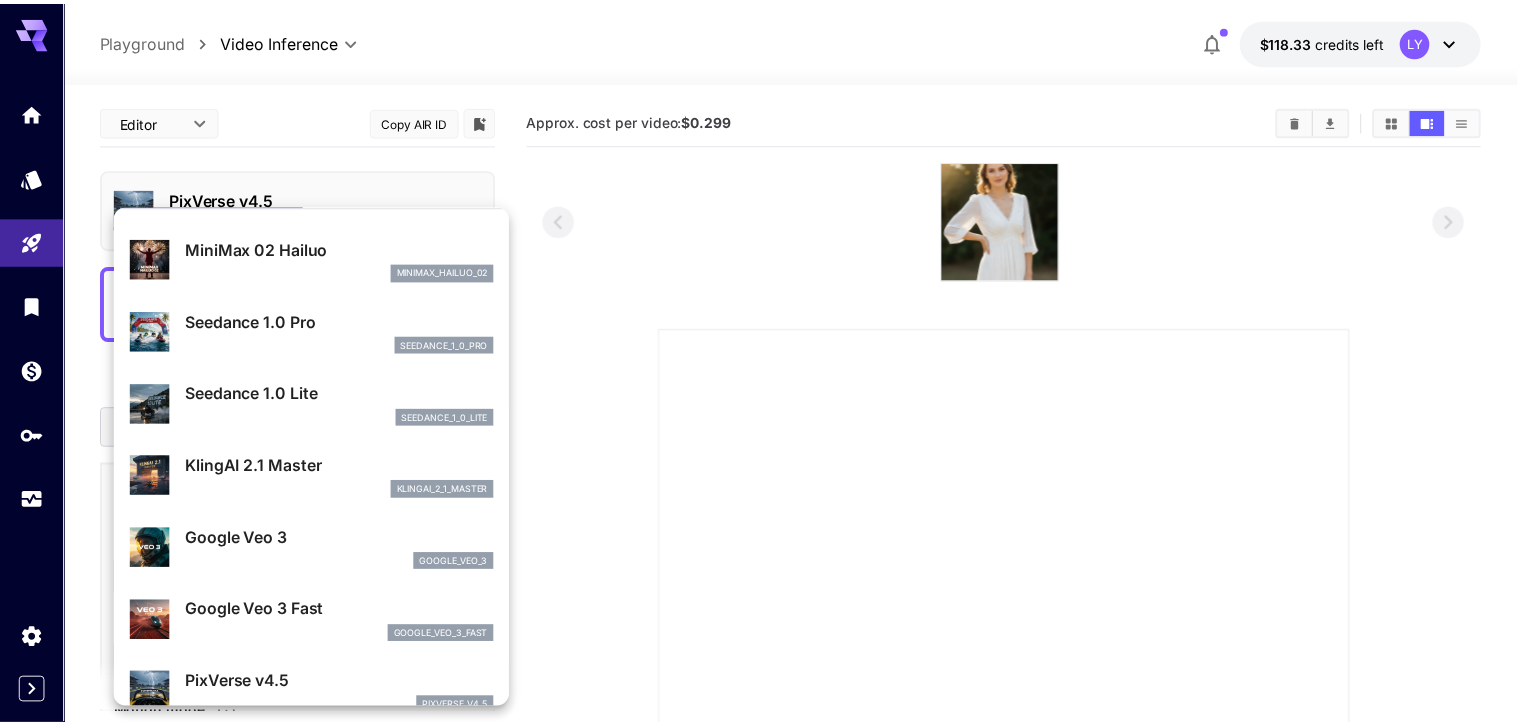 scroll, scrollTop: 56, scrollLeft: 0, axis: vertical 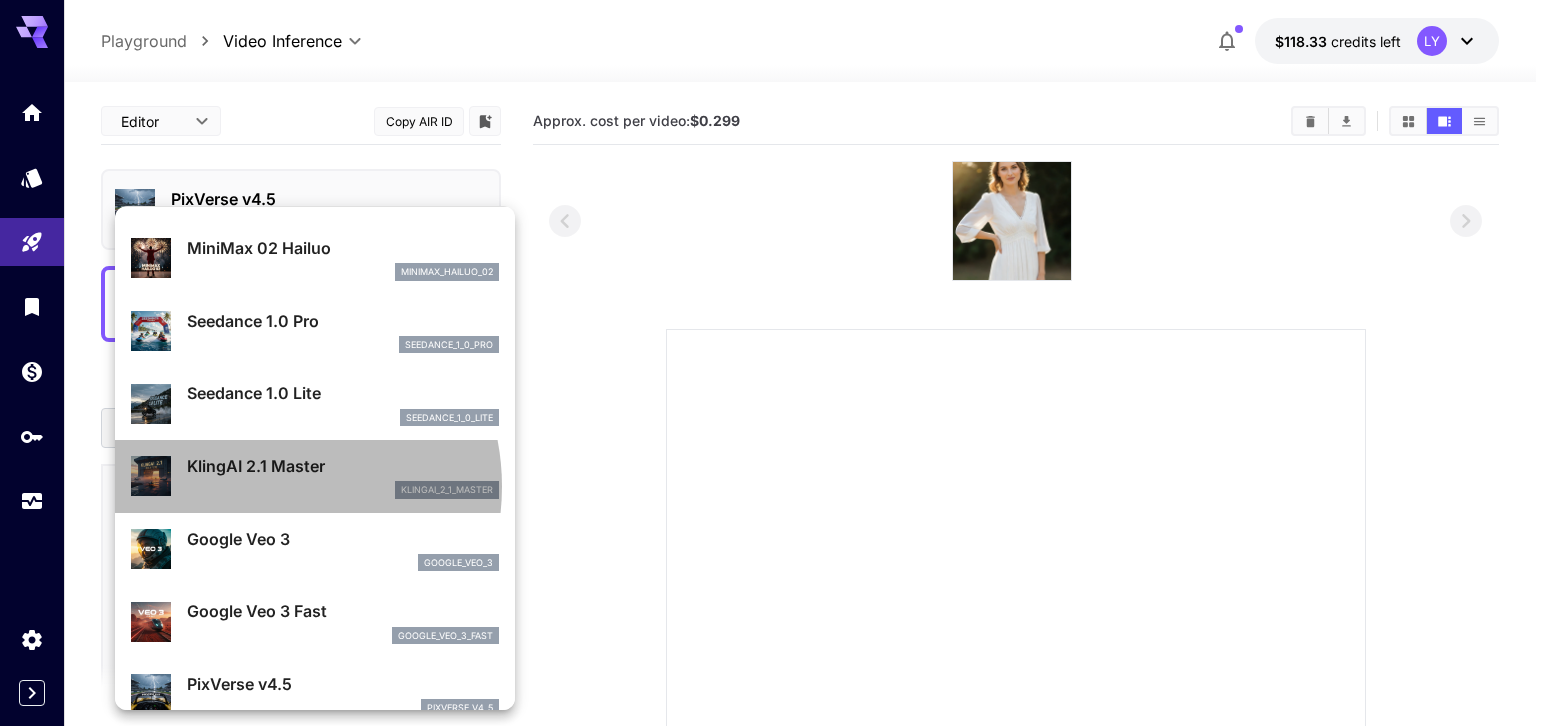 click on "klingai_2_1_master" at bounding box center [343, 490] 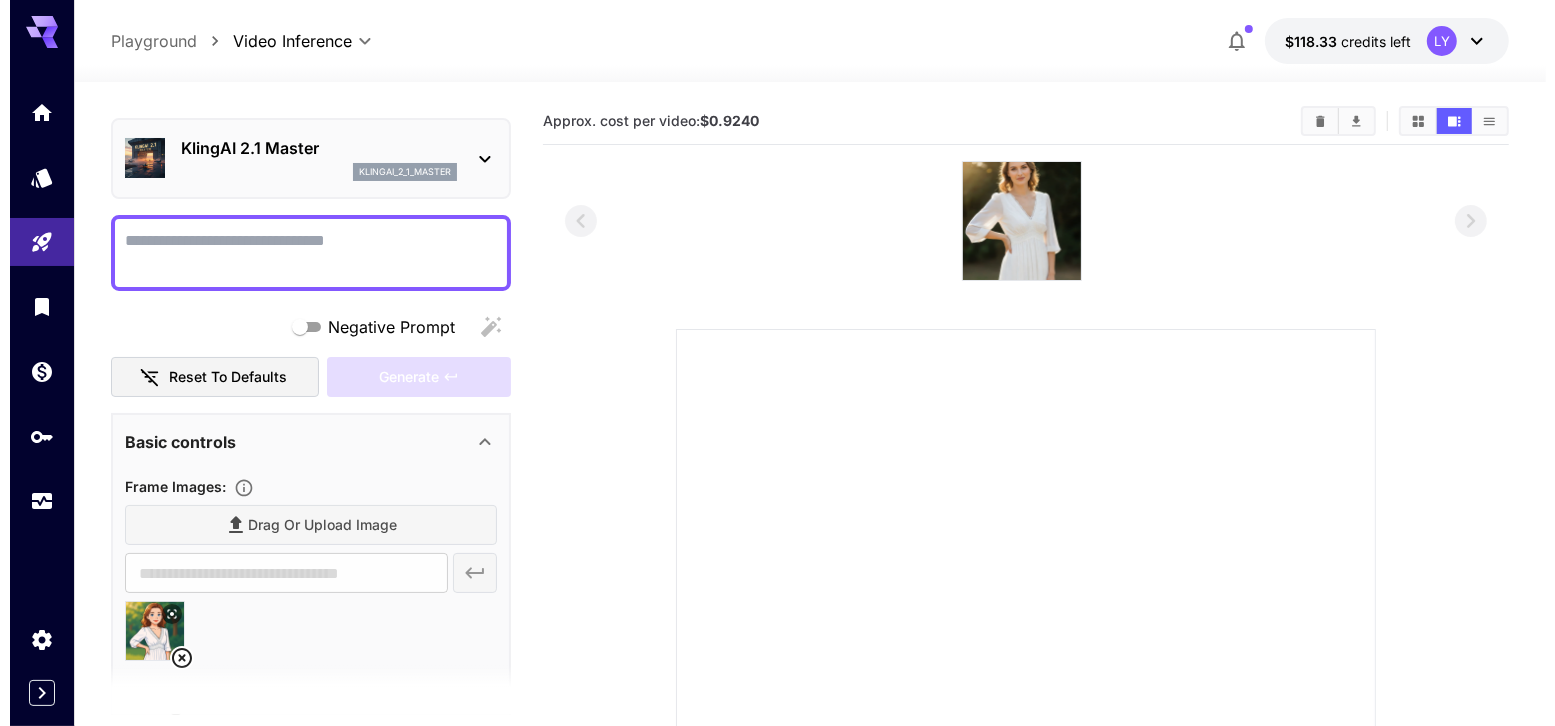 scroll, scrollTop: 53, scrollLeft: 0, axis: vertical 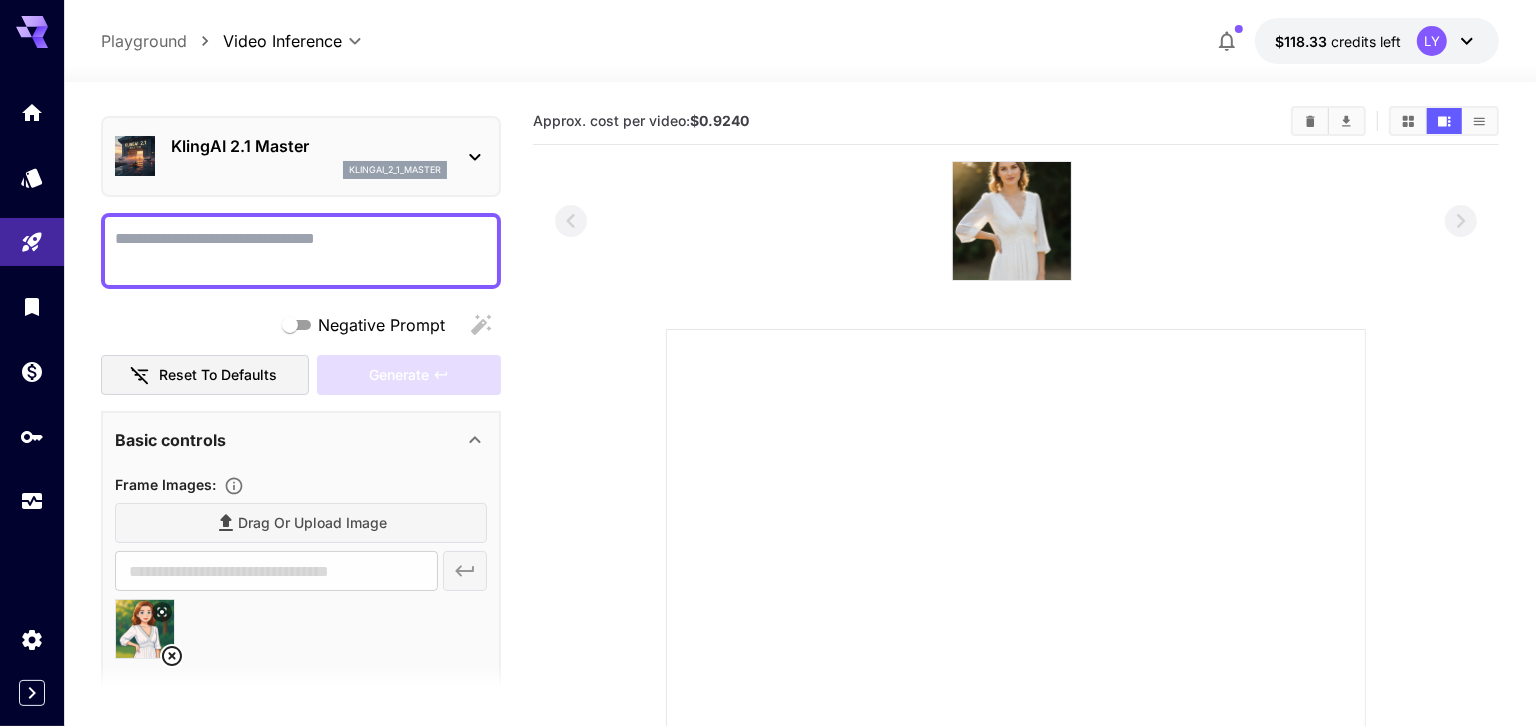 click on "klingai_2_1_master" at bounding box center [309, 170] 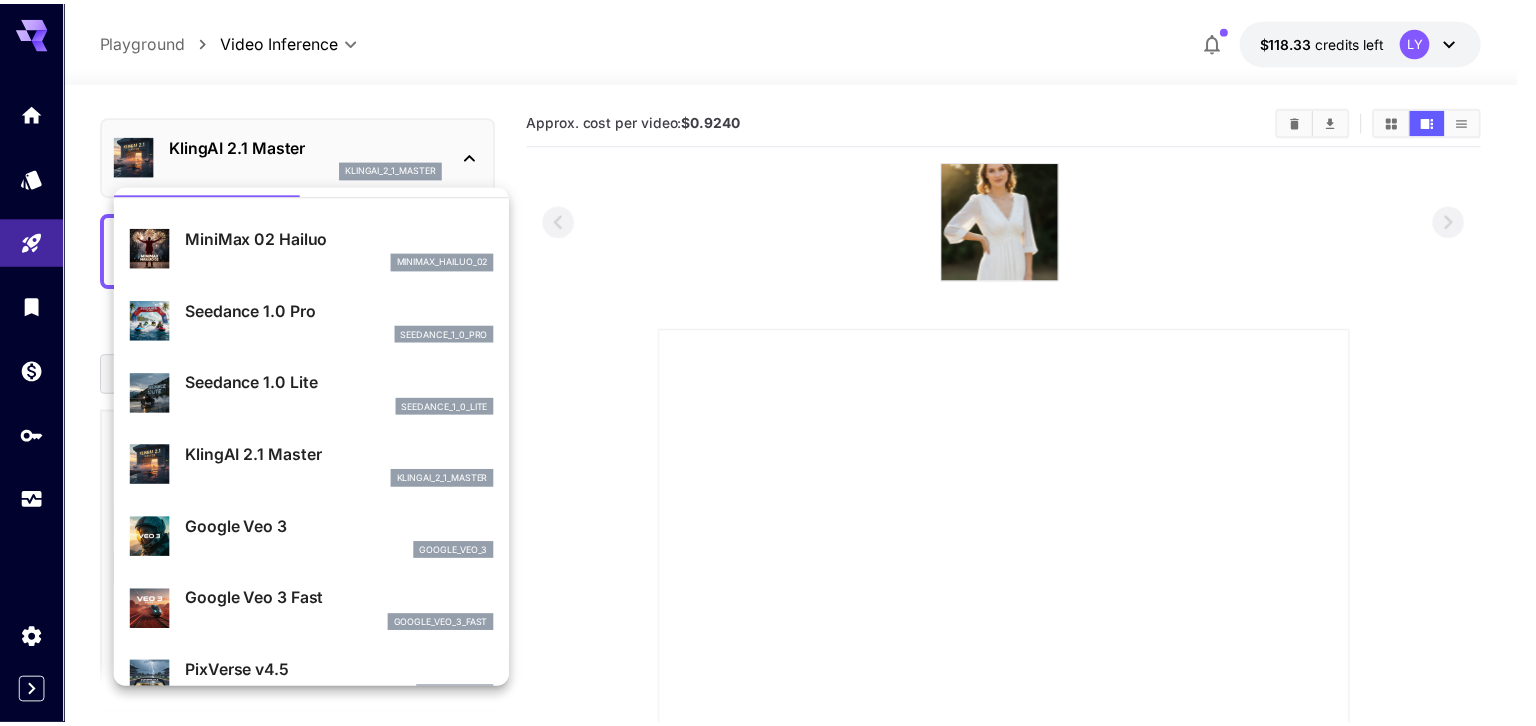 scroll, scrollTop: 46, scrollLeft: 0, axis: vertical 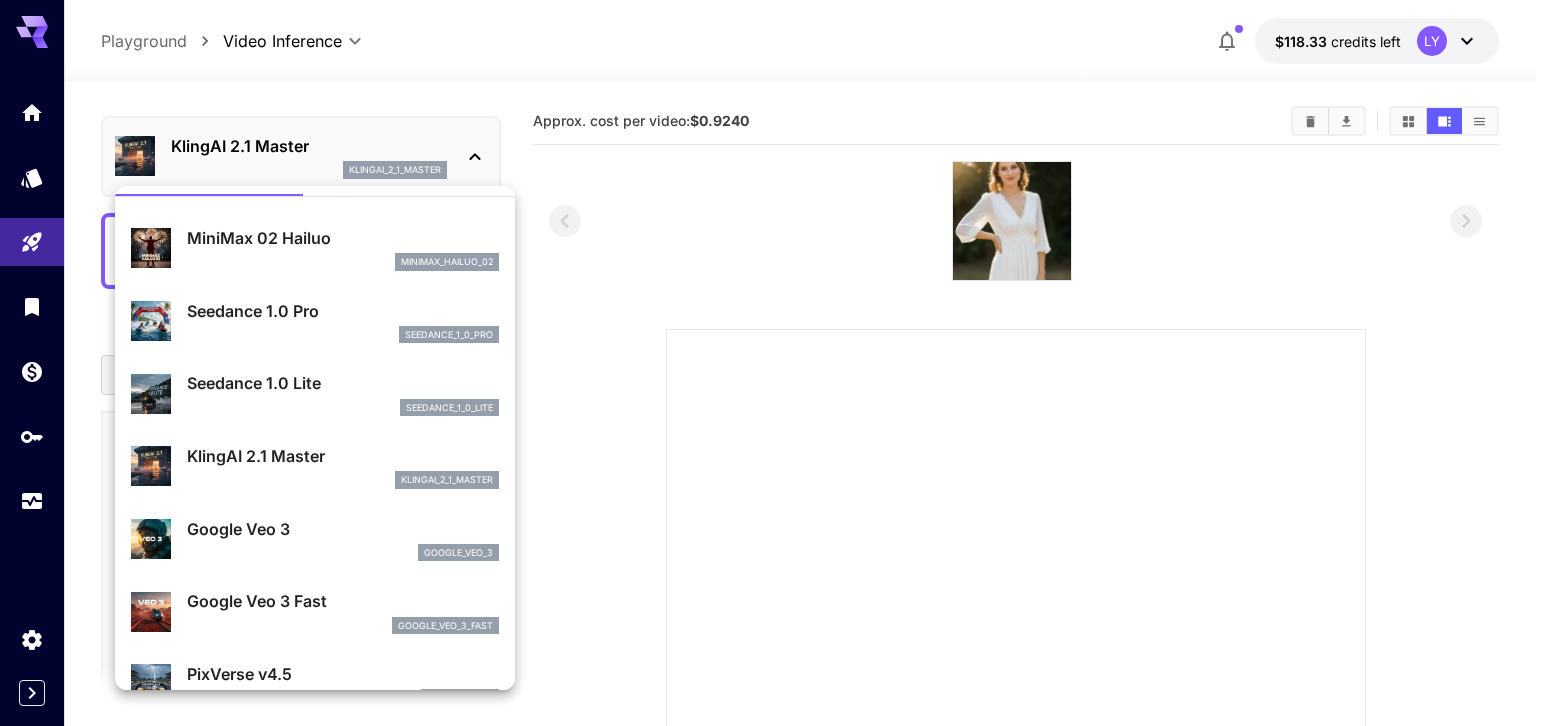 click on "KlingAI 2.1 Master" at bounding box center (343, 456) 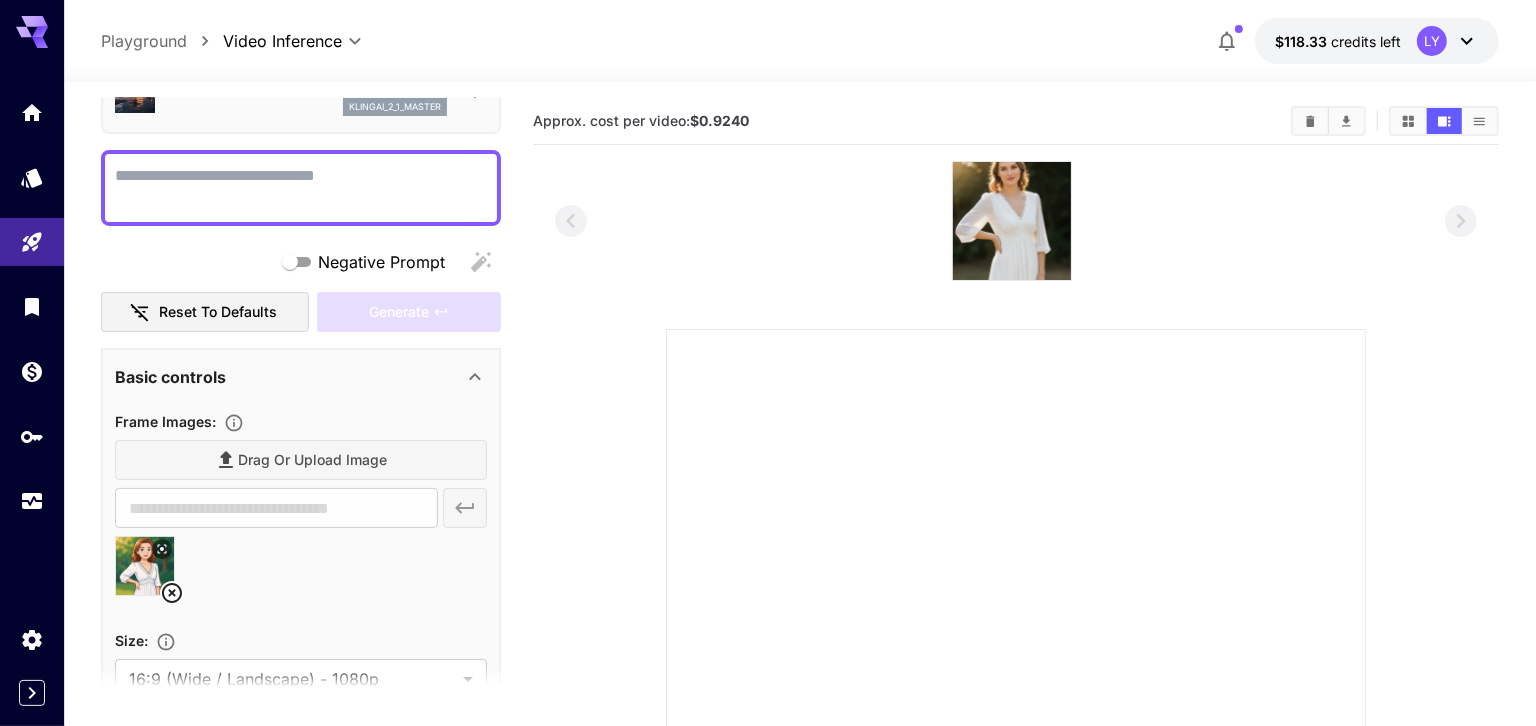 scroll, scrollTop: 0, scrollLeft: 0, axis: both 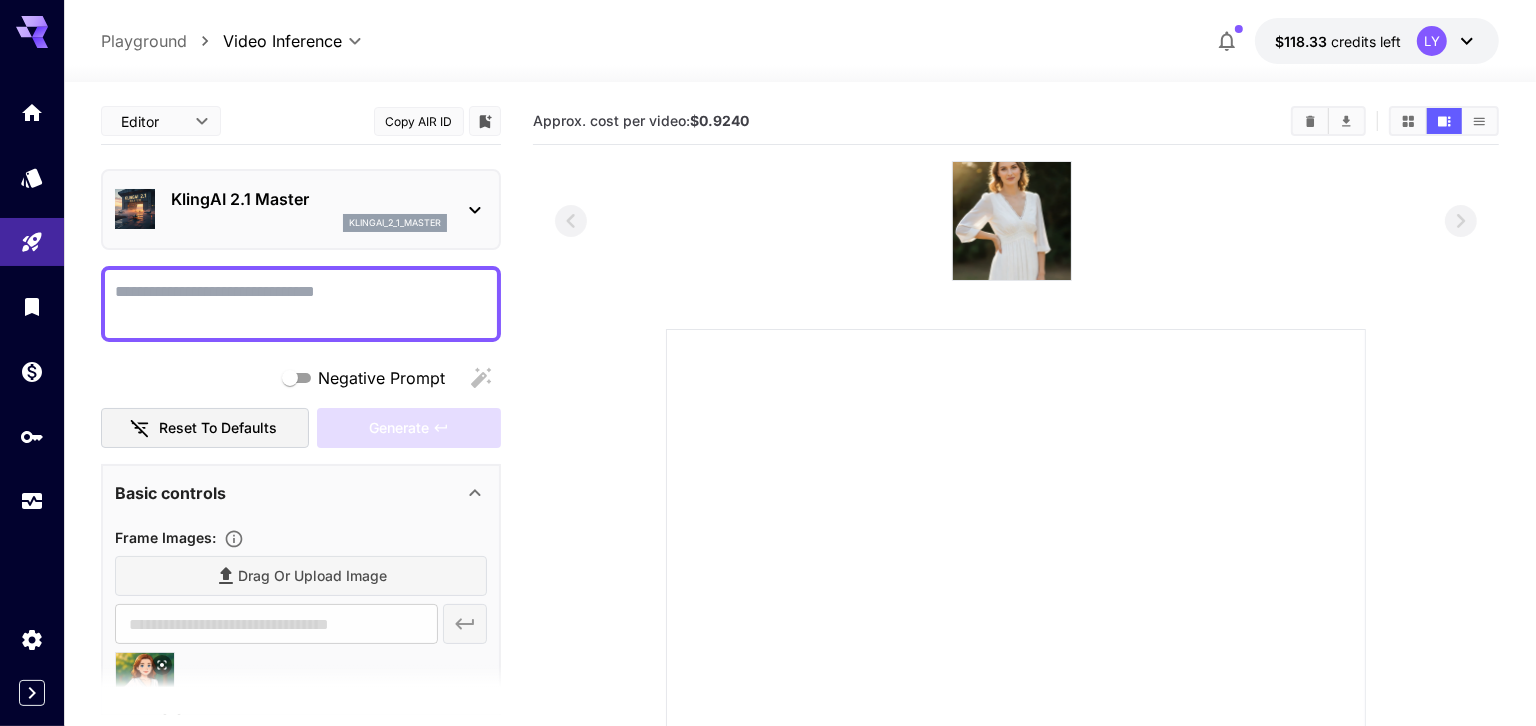 click on "Negative Prompt" at bounding box center [301, 304] 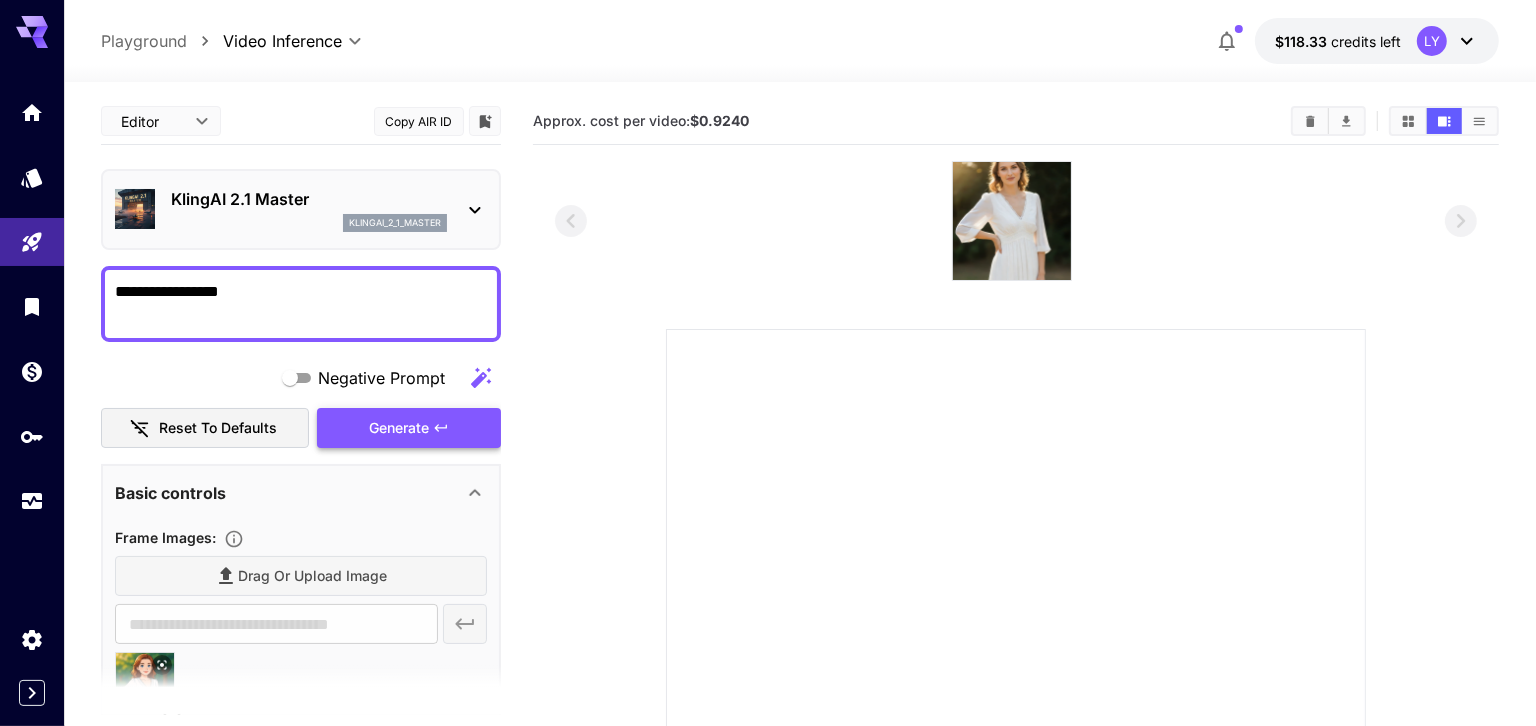 type on "**********" 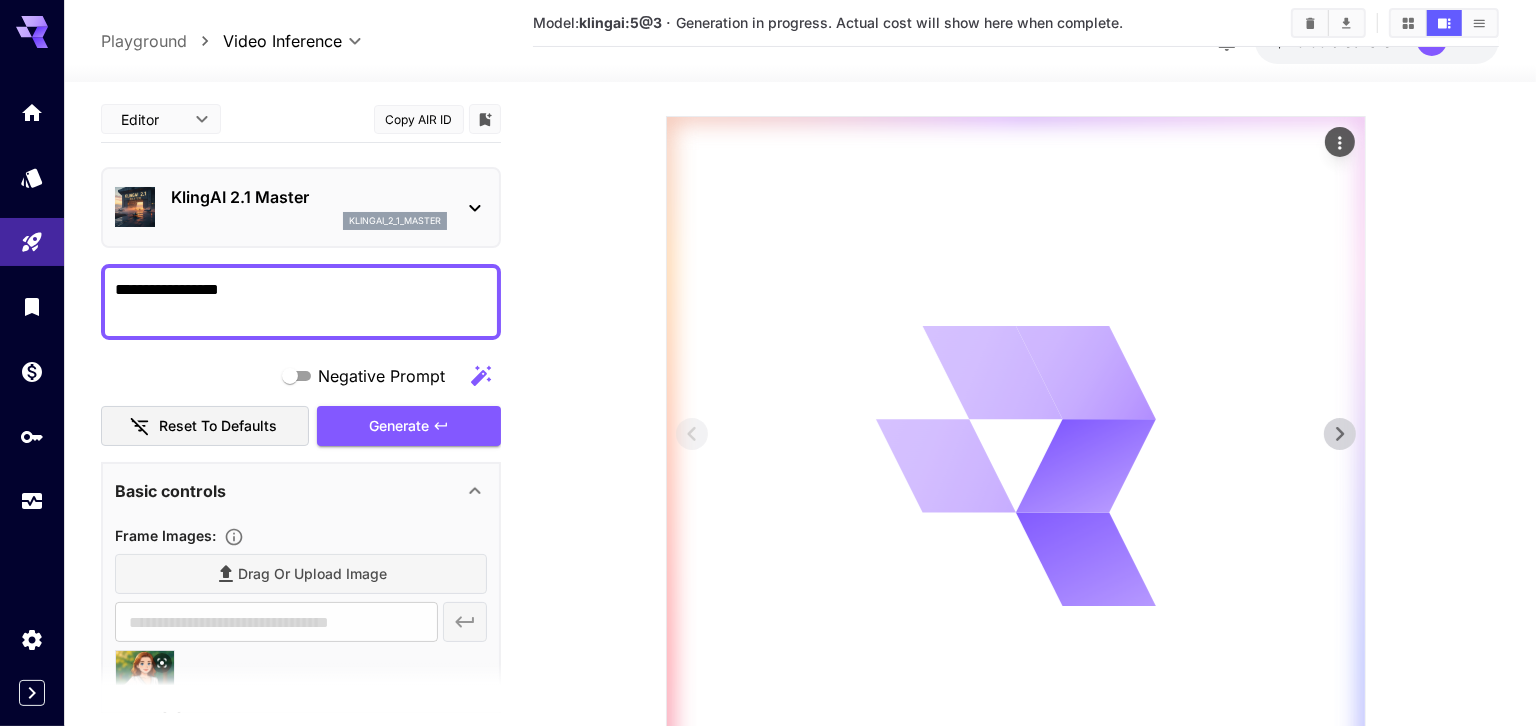 scroll, scrollTop: 0, scrollLeft: 0, axis: both 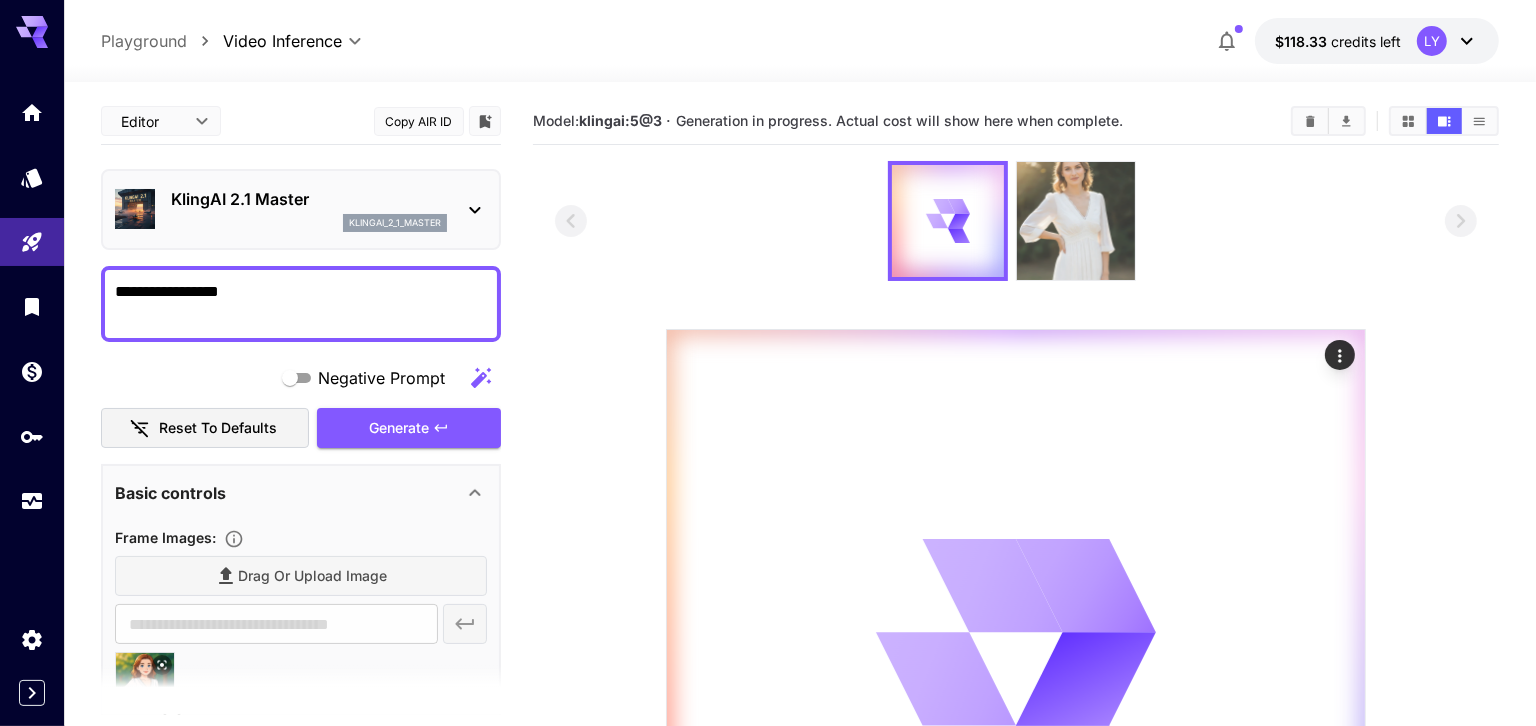 click at bounding box center (1076, 221) 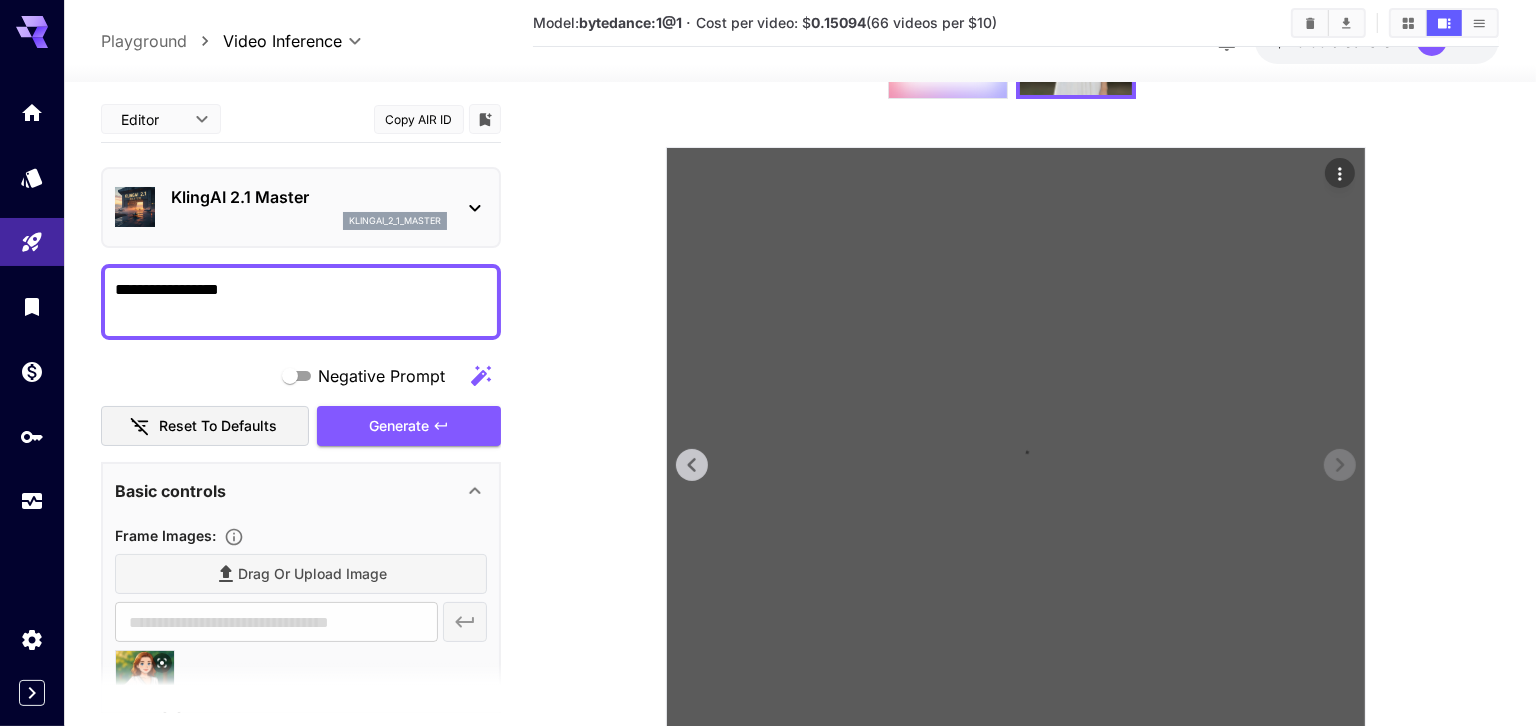 scroll, scrollTop: 362, scrollLeft: 0, axis: vertical 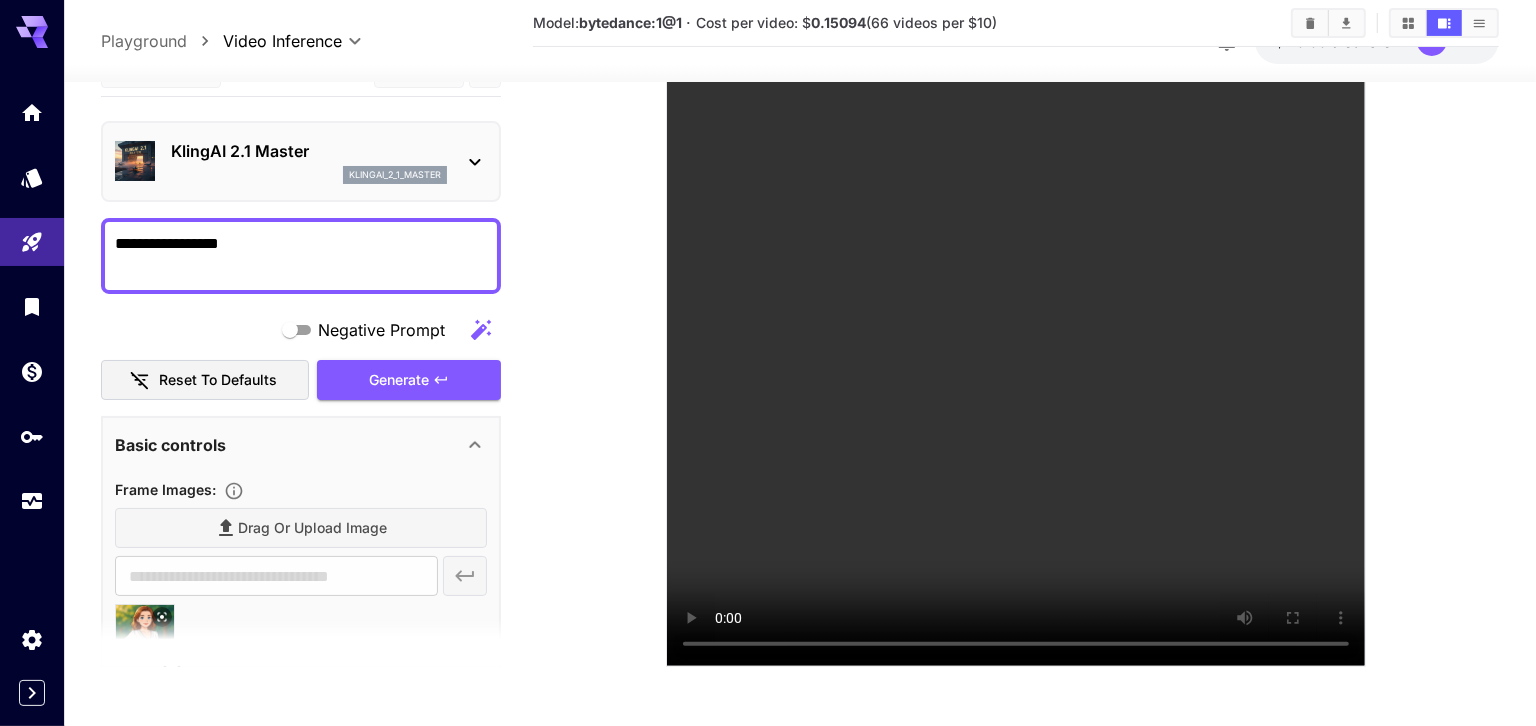 click on "klingai_2_1_master" at bounding box center [309, 175] 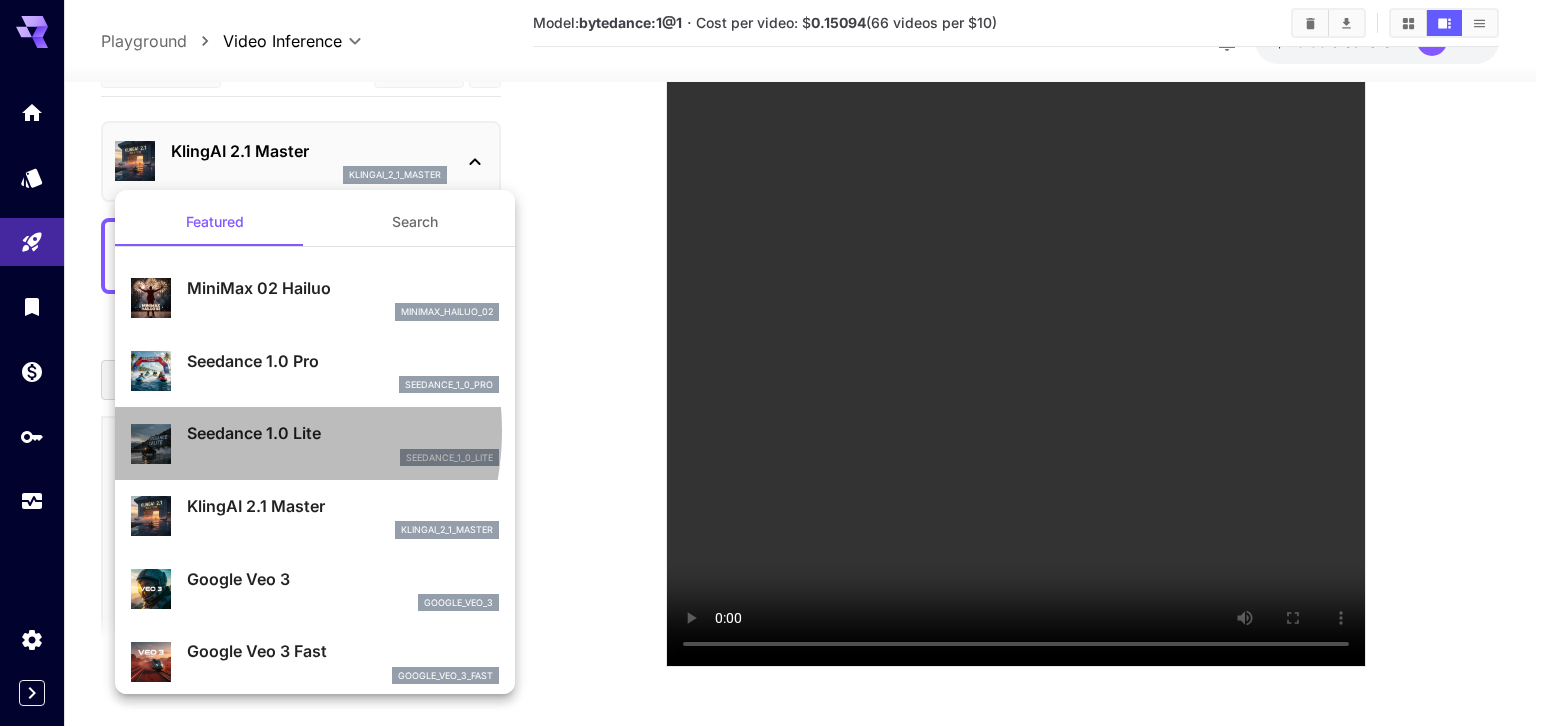 click on "Seedance 1.0 Lite" at bounding box center [343, 433] 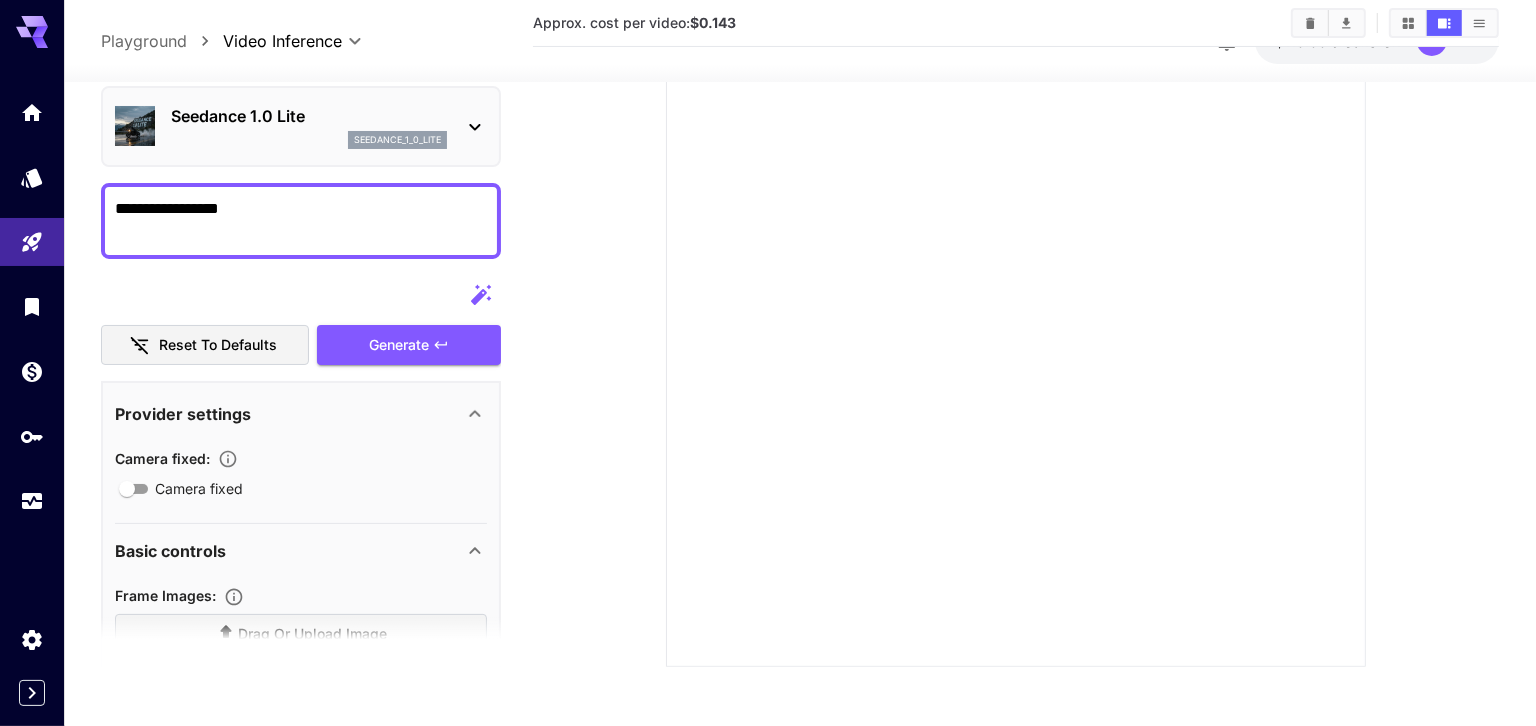 scroll, scrollTop: 0, scrollLeft: 0, axis: both 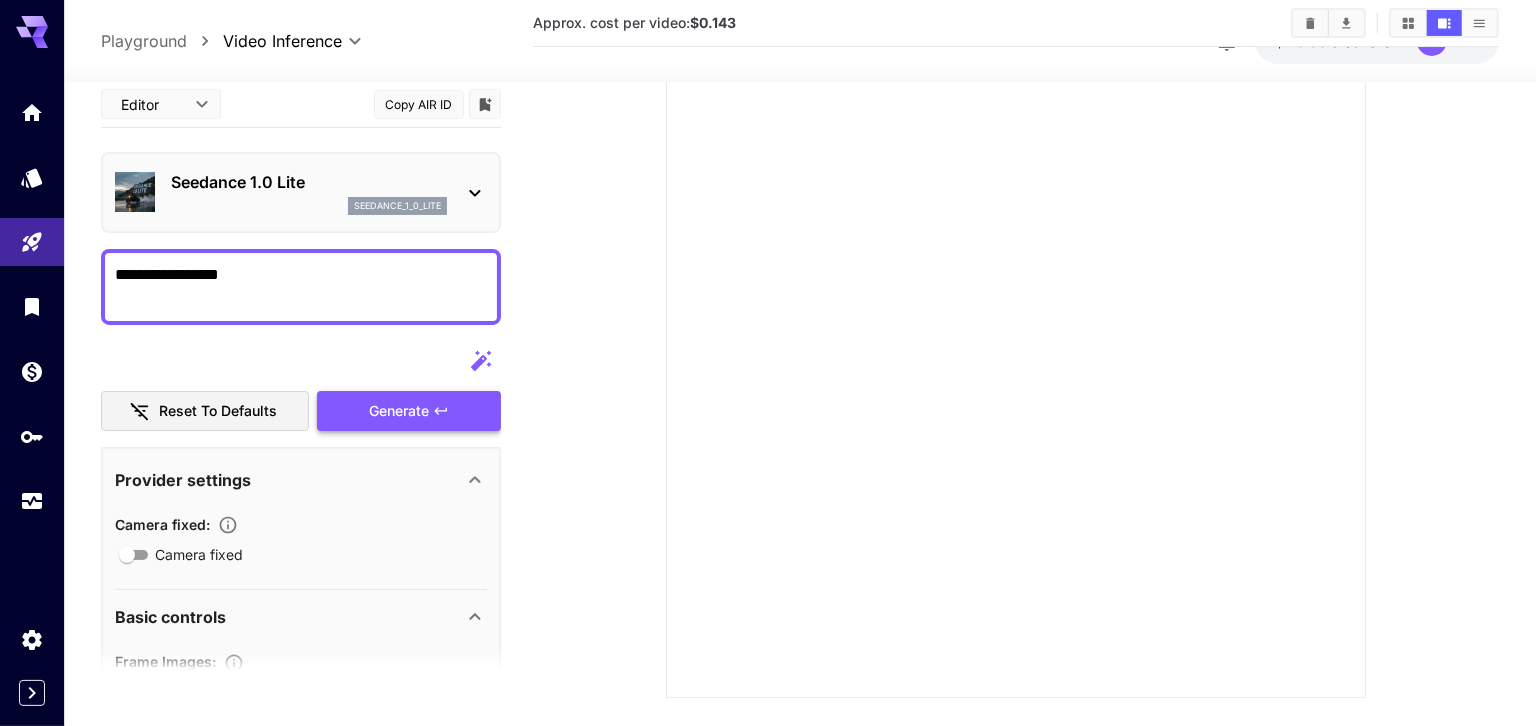click on "Generate" at bounding box center (409, 411) 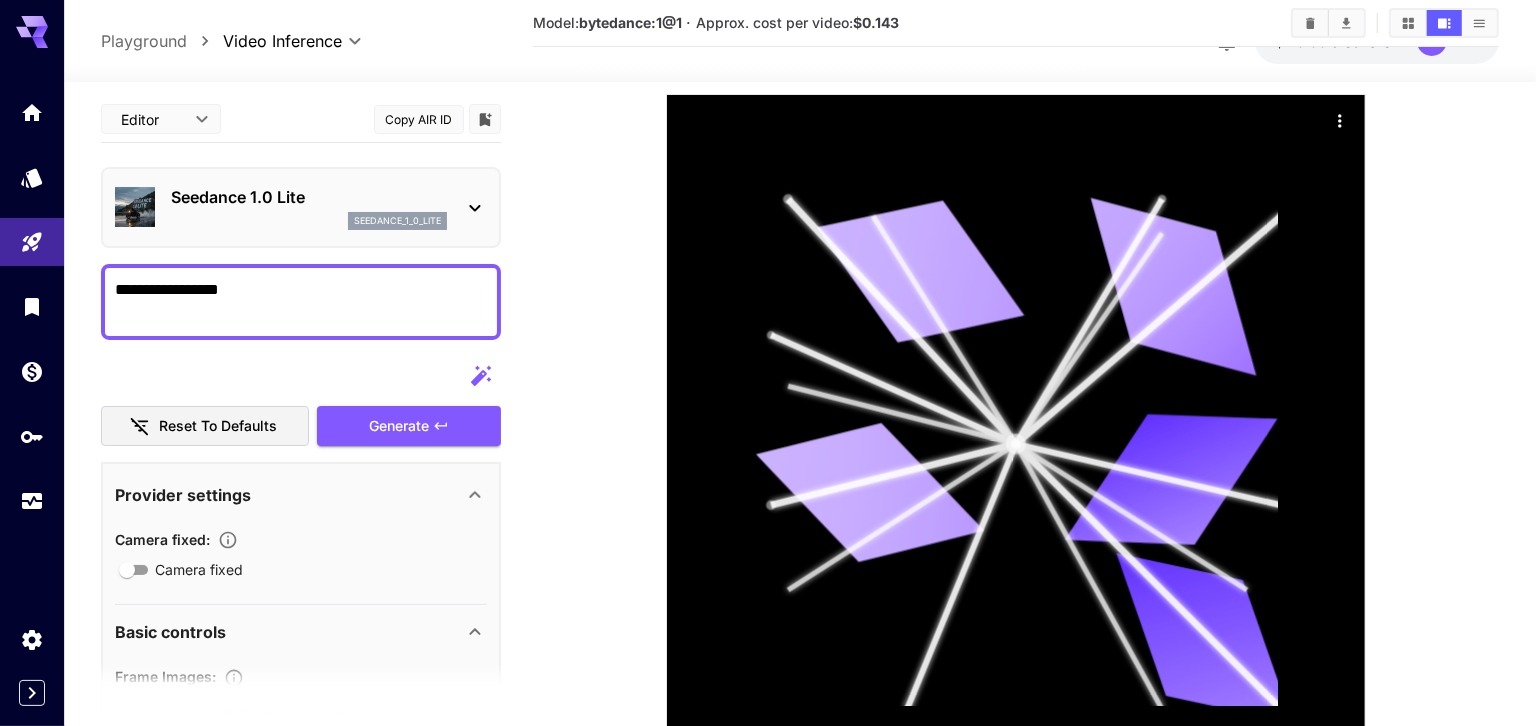 scroll, scrollTop: 0, scrollLeft: 0, axis: both 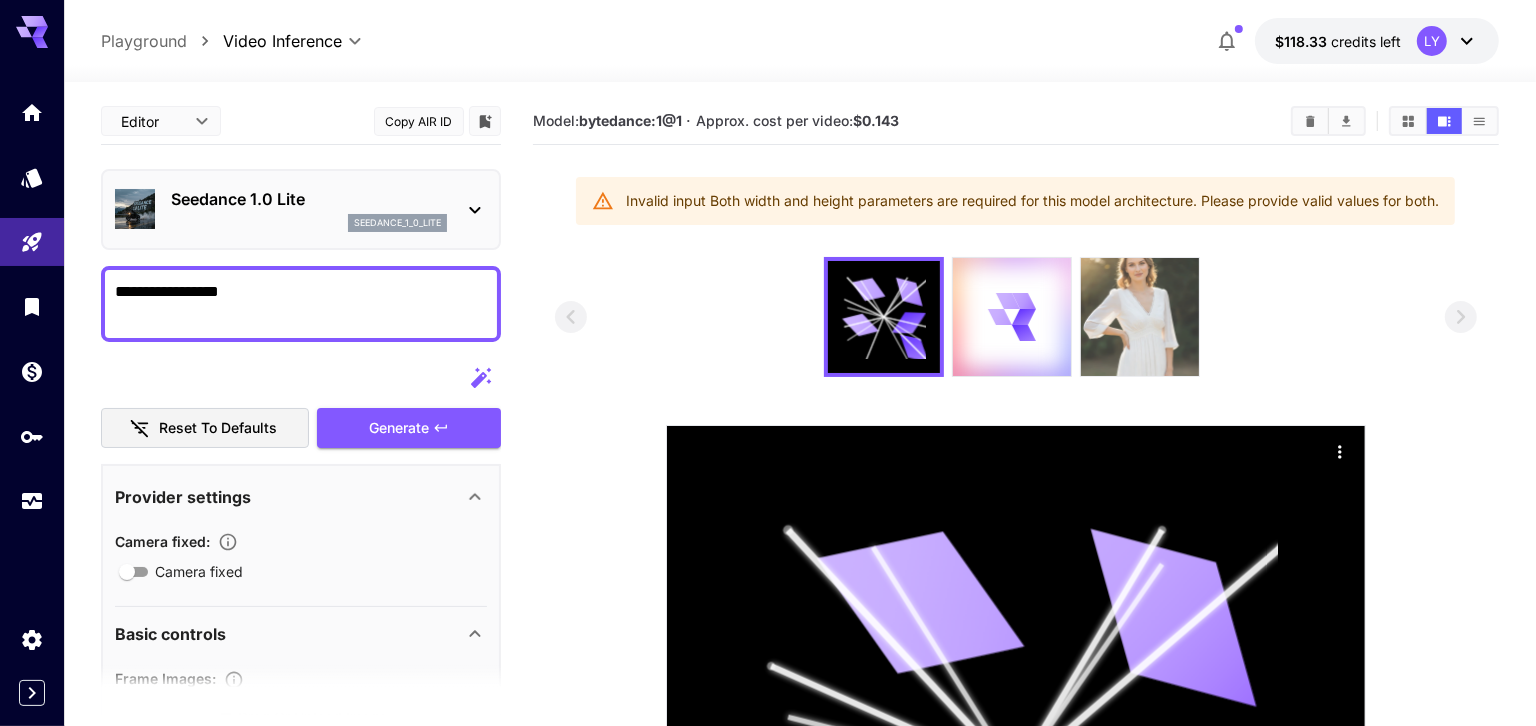 click at bounding box center (1140, 317) 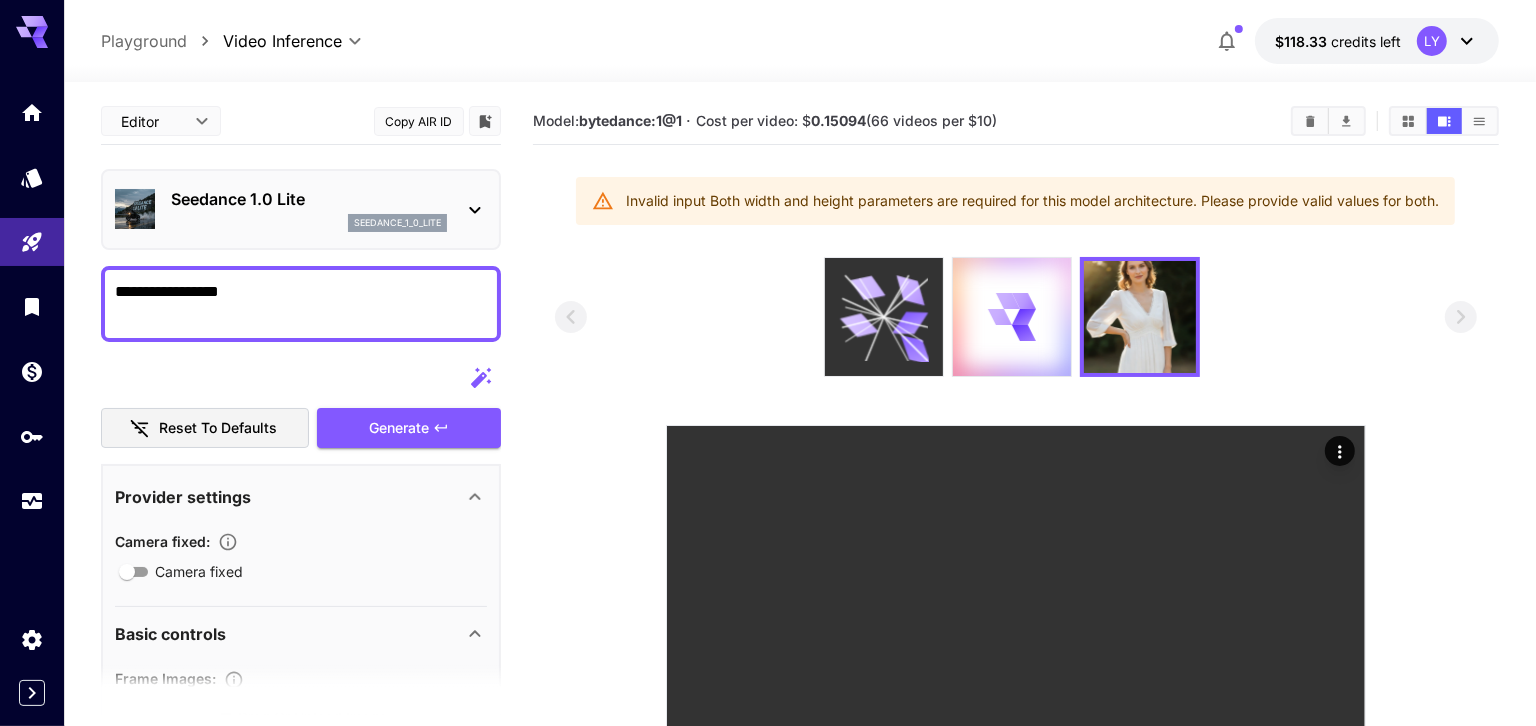 click 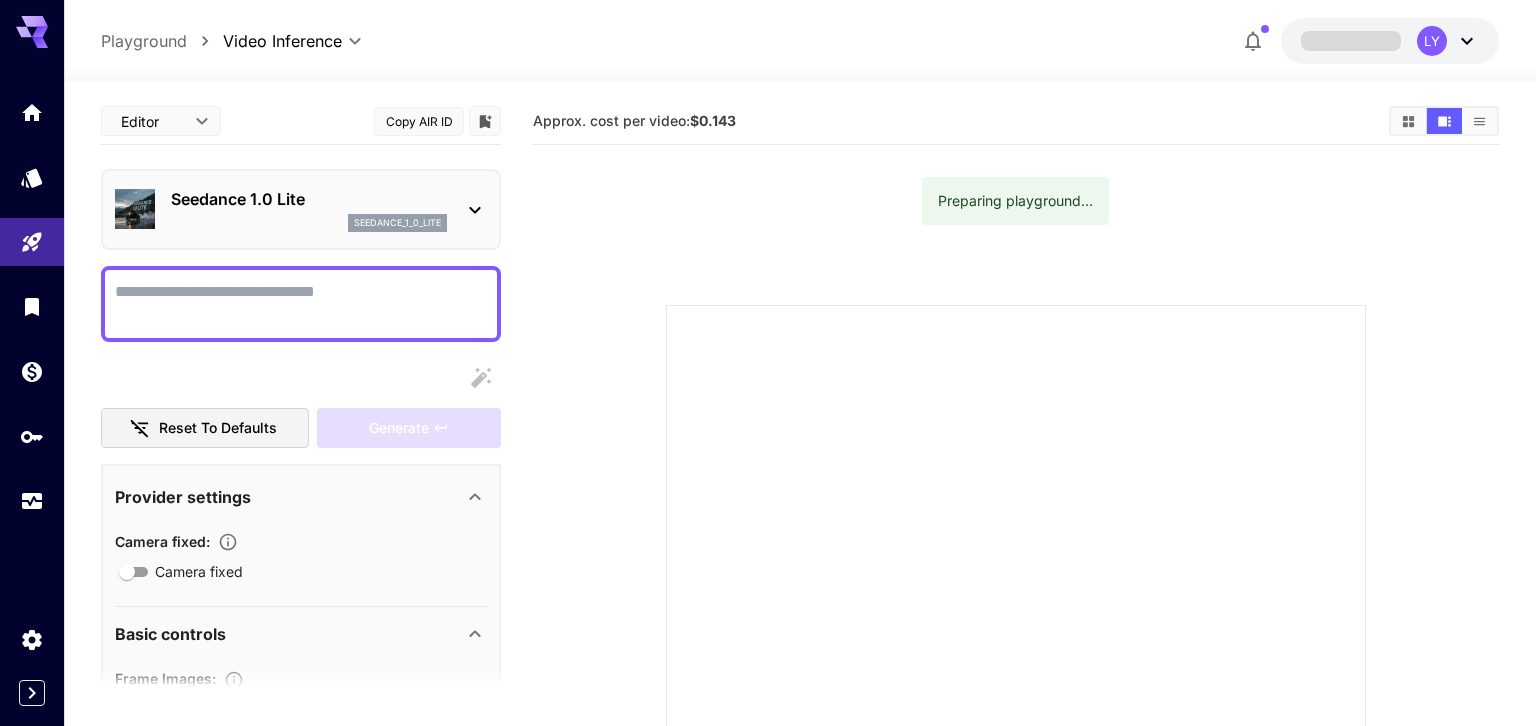 scroll, scrollTop: 0, scrollLeft: 0, axis: both 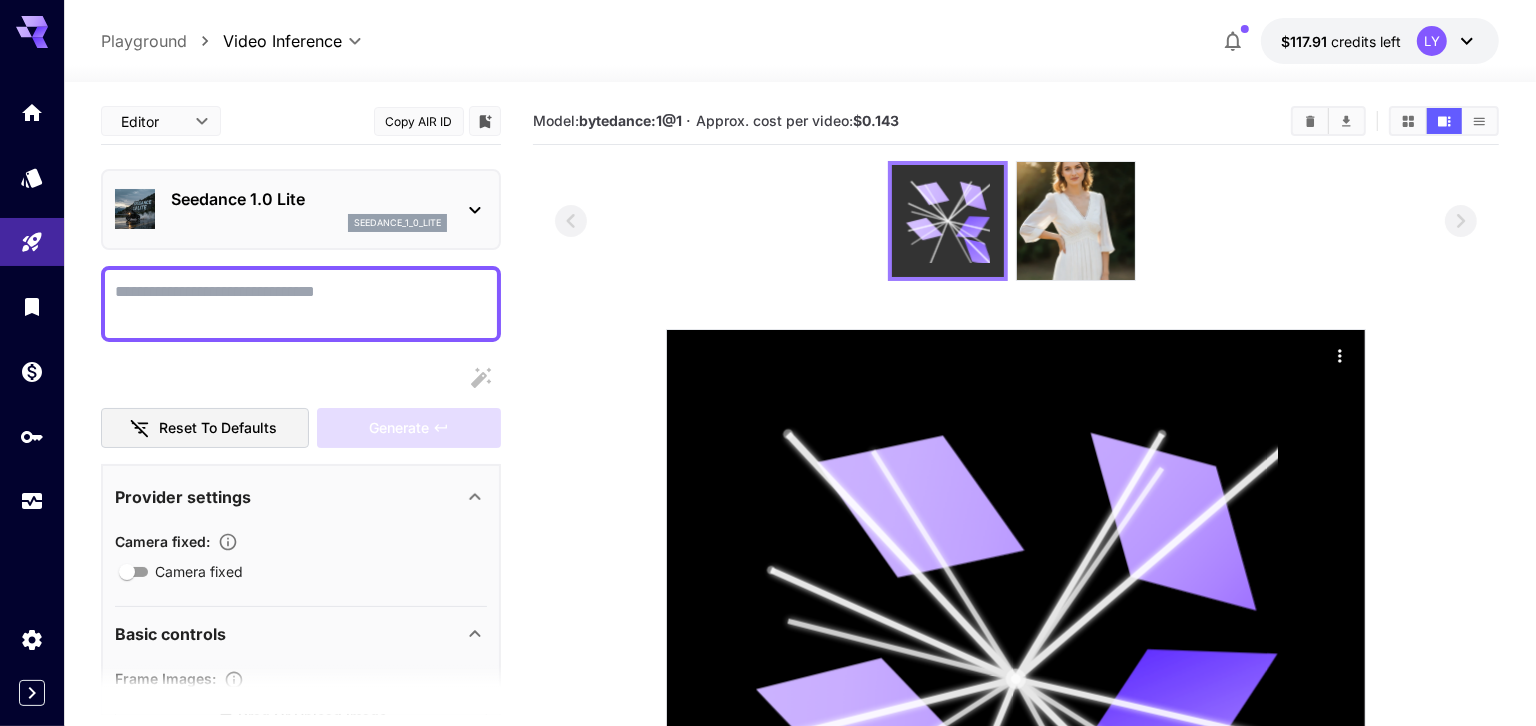 click 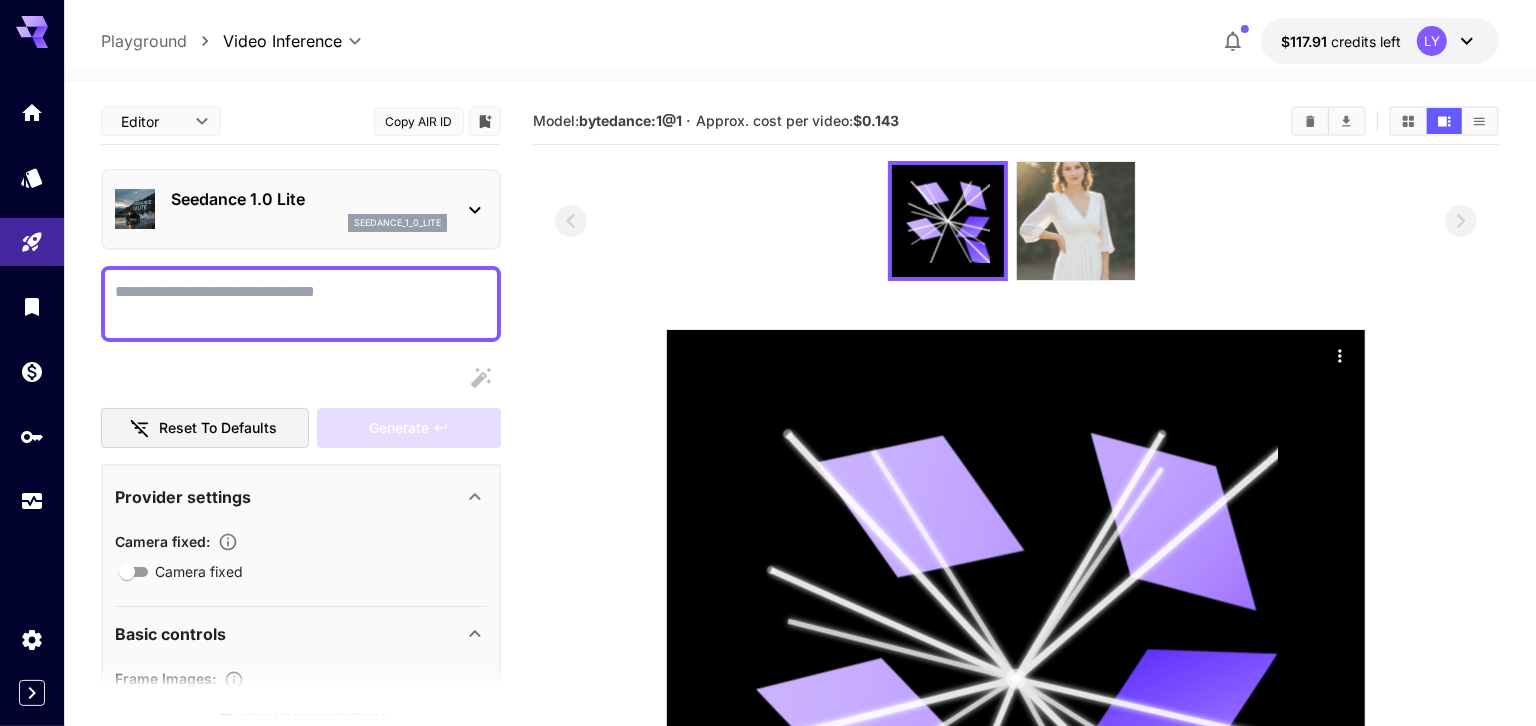 click at bounding box center (1076, 221) 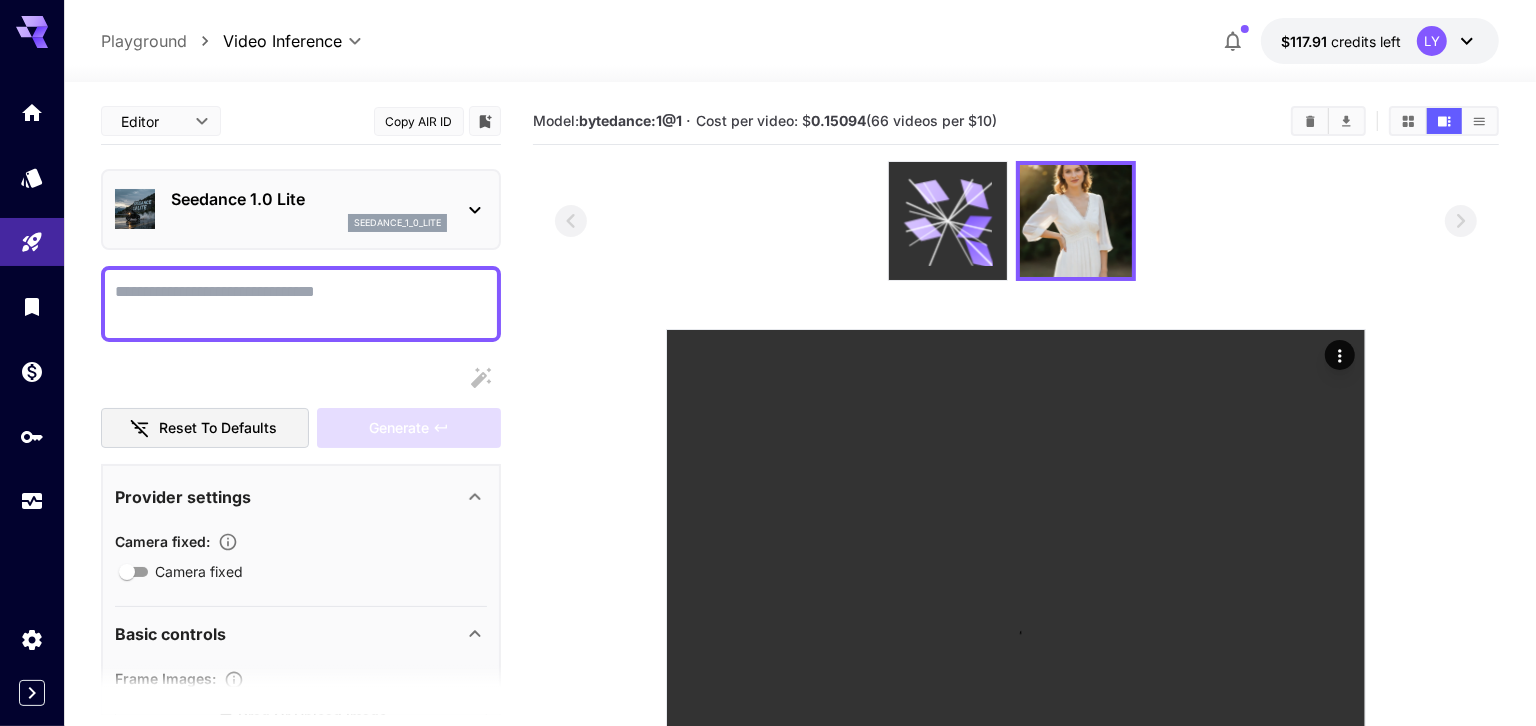 click 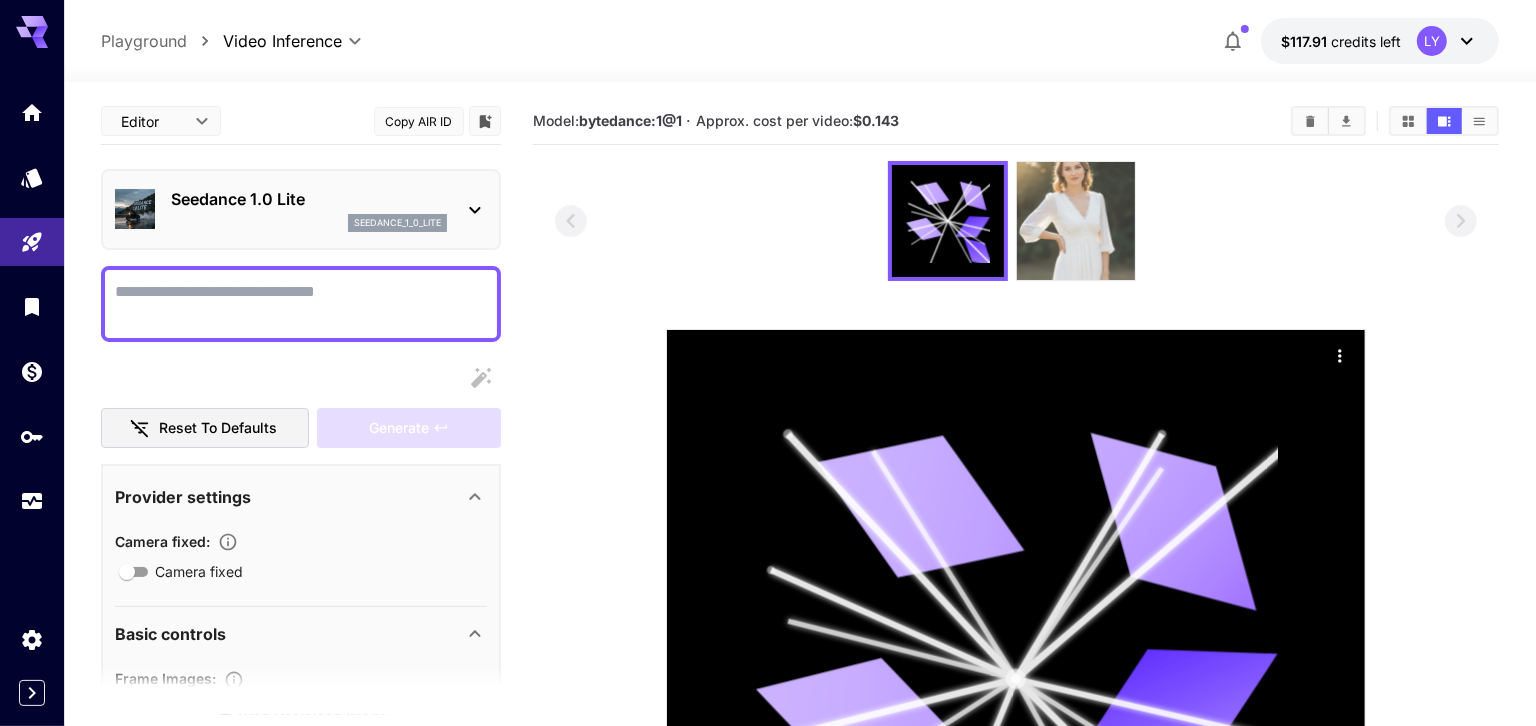click at bounding box center [1076, 221] 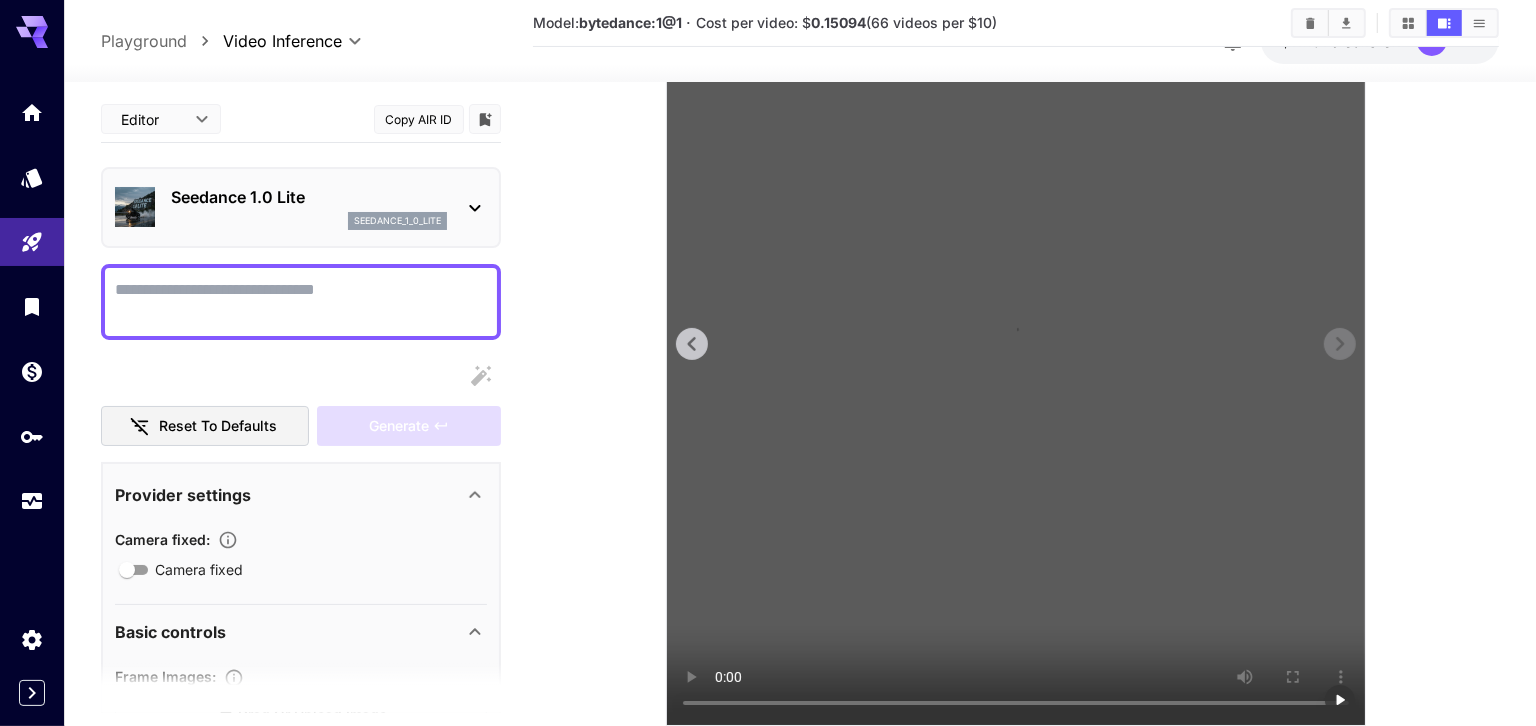 scroll, scrollTop: 362, scrollLeft: 0, axis: vertical 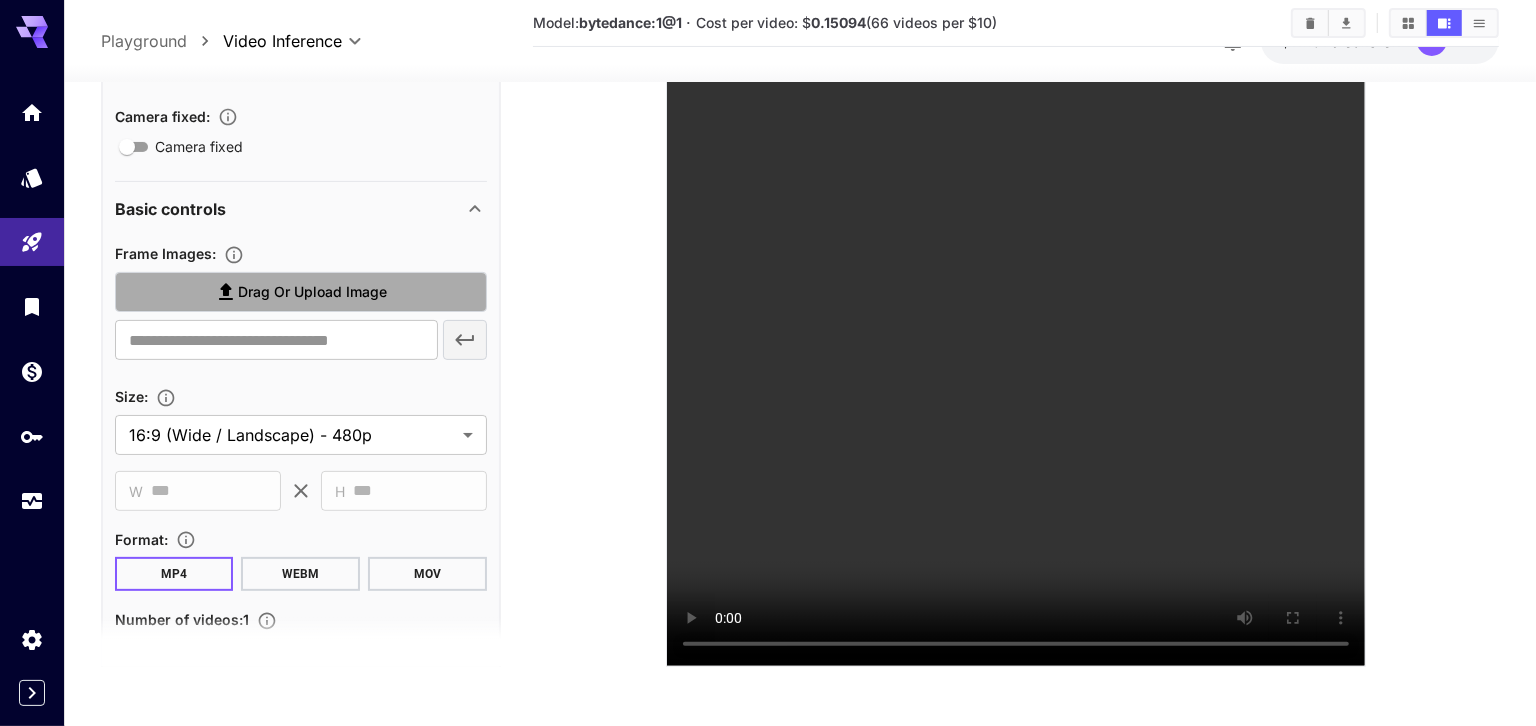 click on "Drag or upload image" at bounding box center (312, 292) 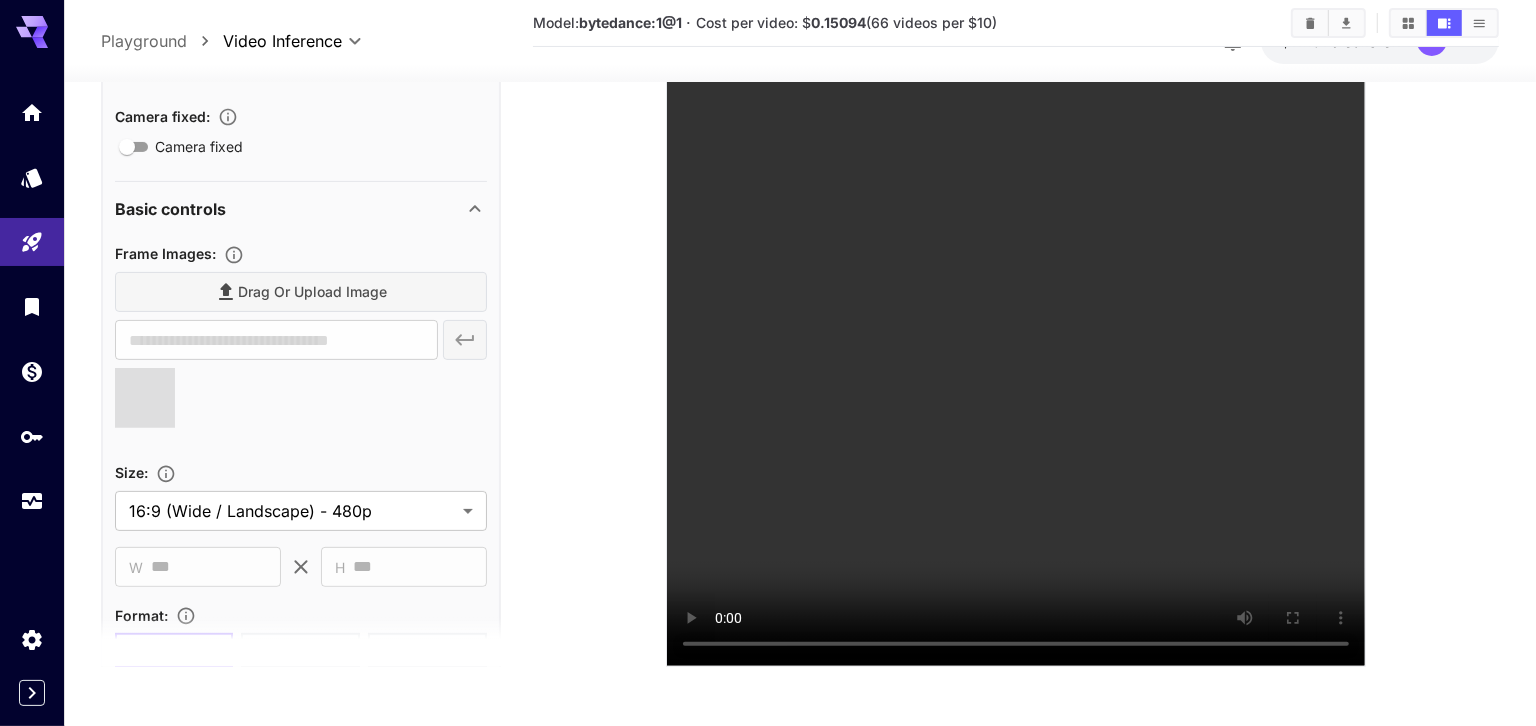 type on "**********" 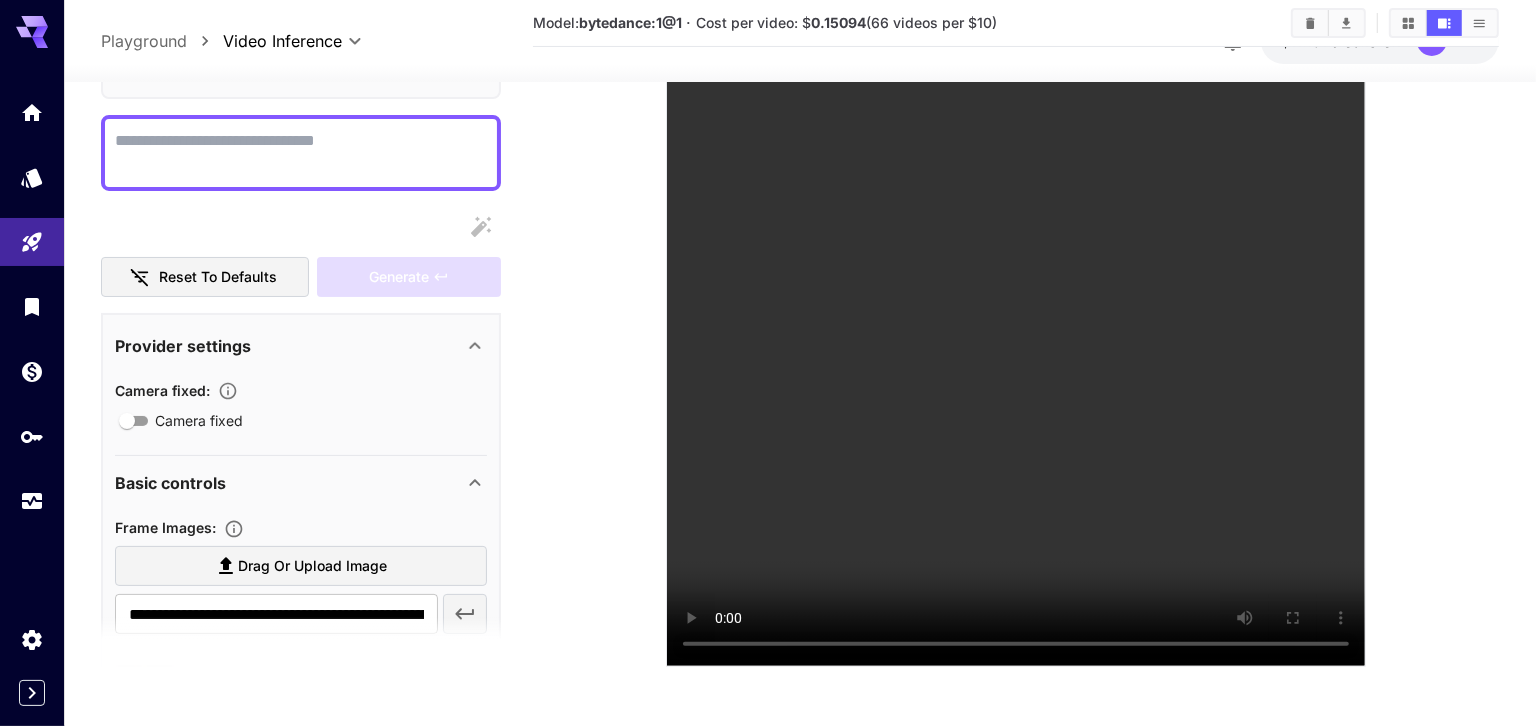 scroll, scrollTop: 0, scrollLeft: 0, axis: both 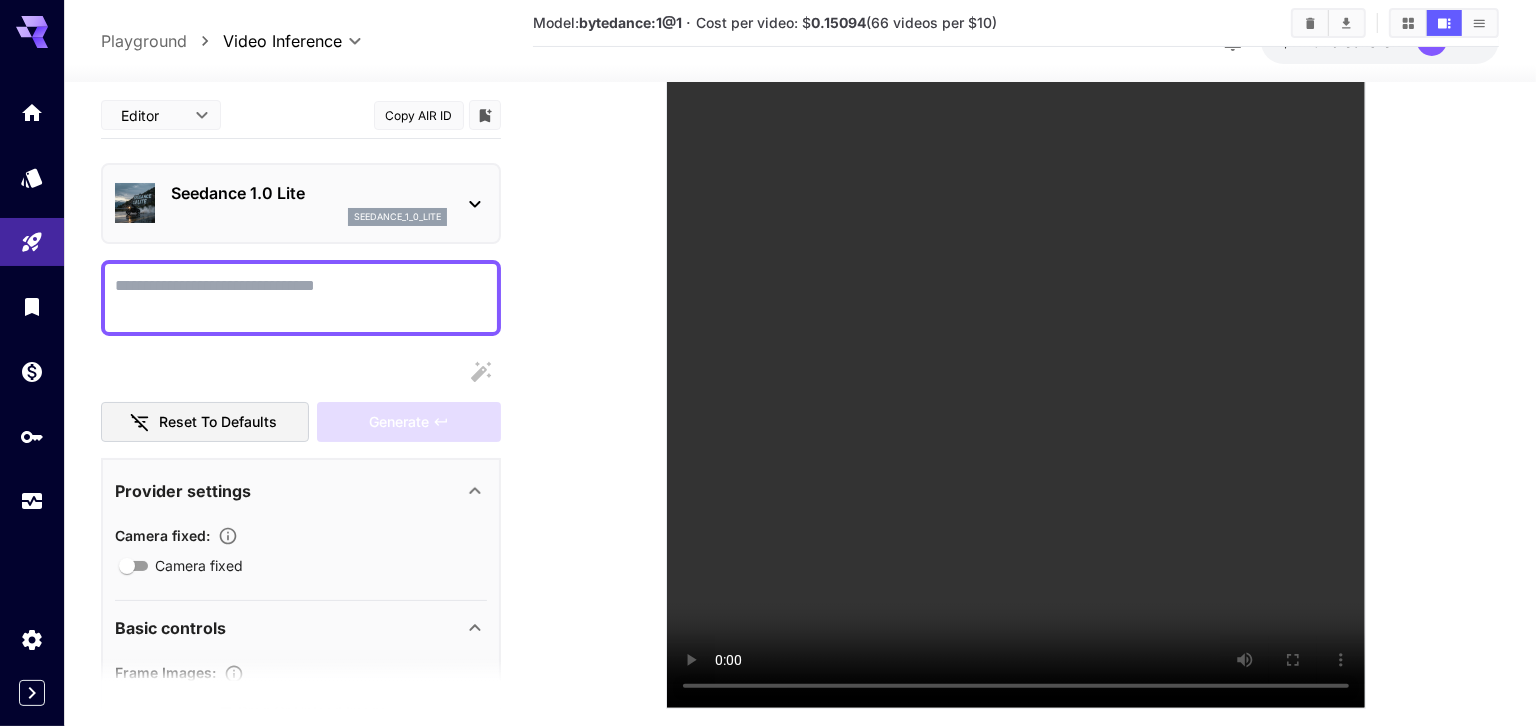 click on "Camera fixed" at bounding box center (301, 298) 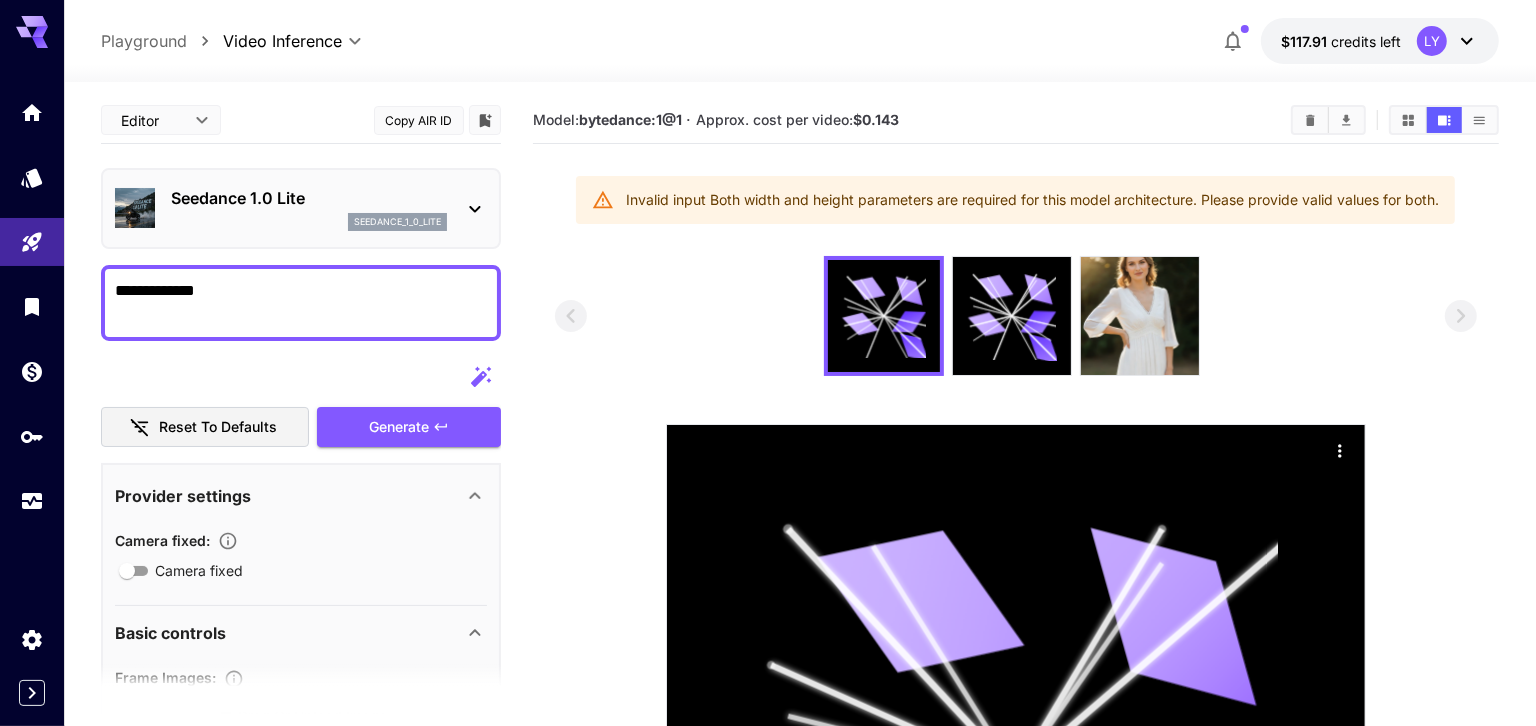 scroll, scrollTop: 0, scrollLeft: 0, axis: both 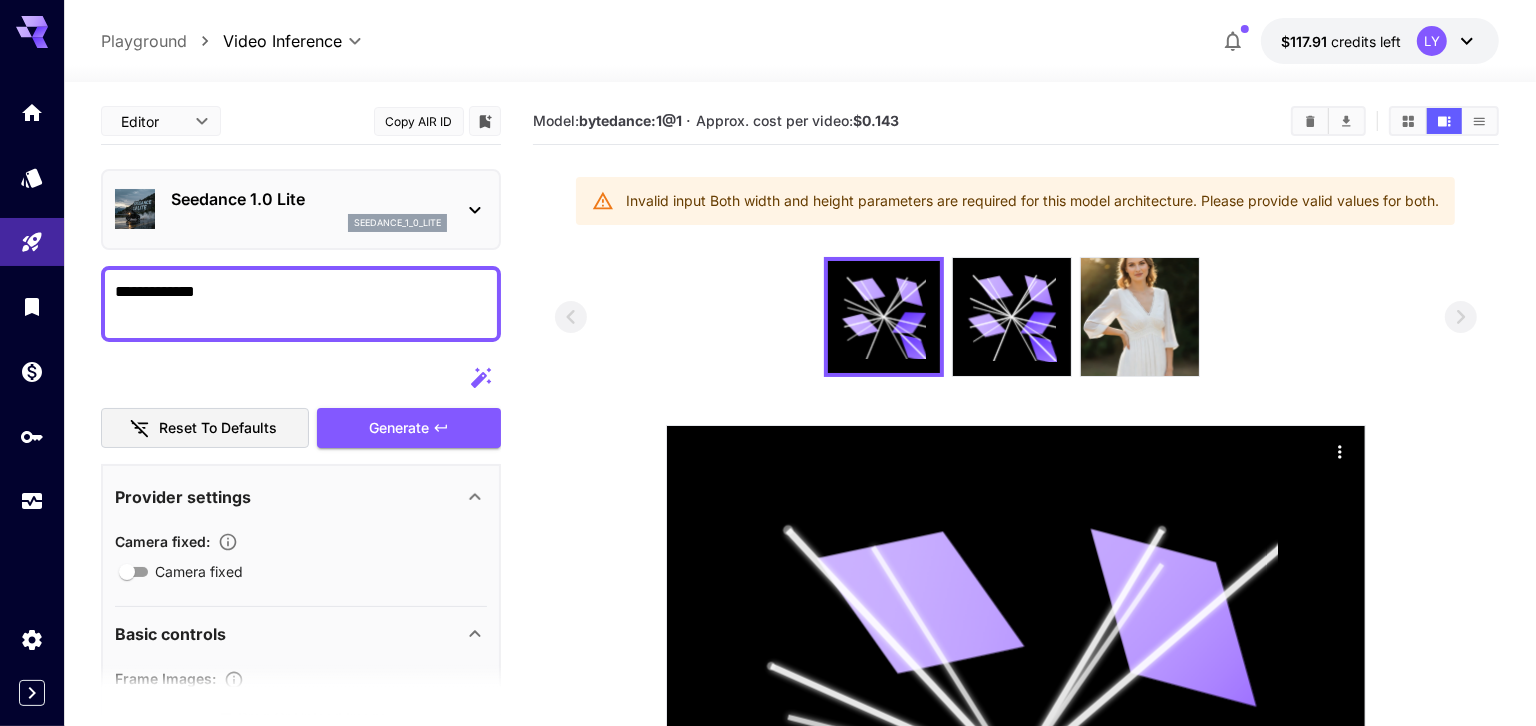 type on "**********" 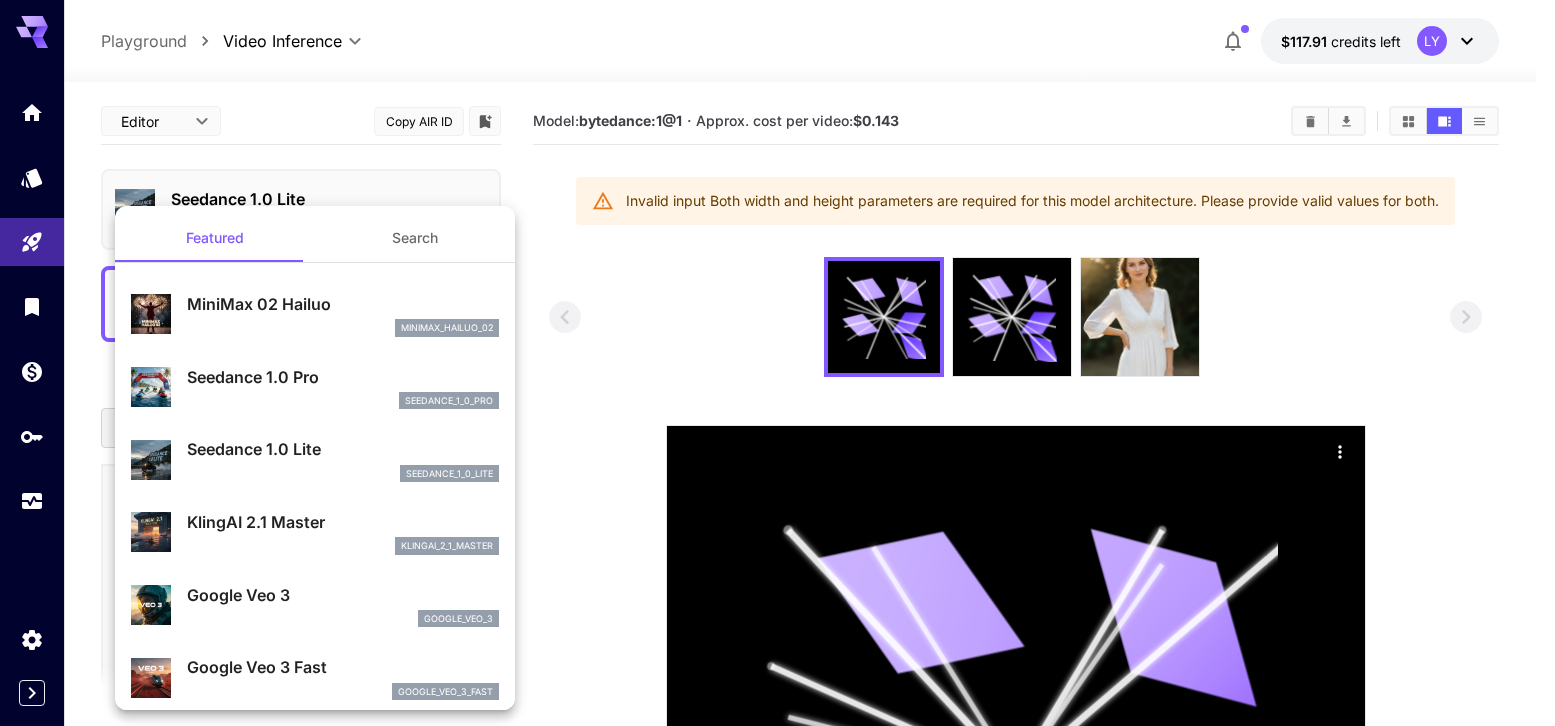 click on "Seedance 1.0 Pro" at bounding box center (343, 377) 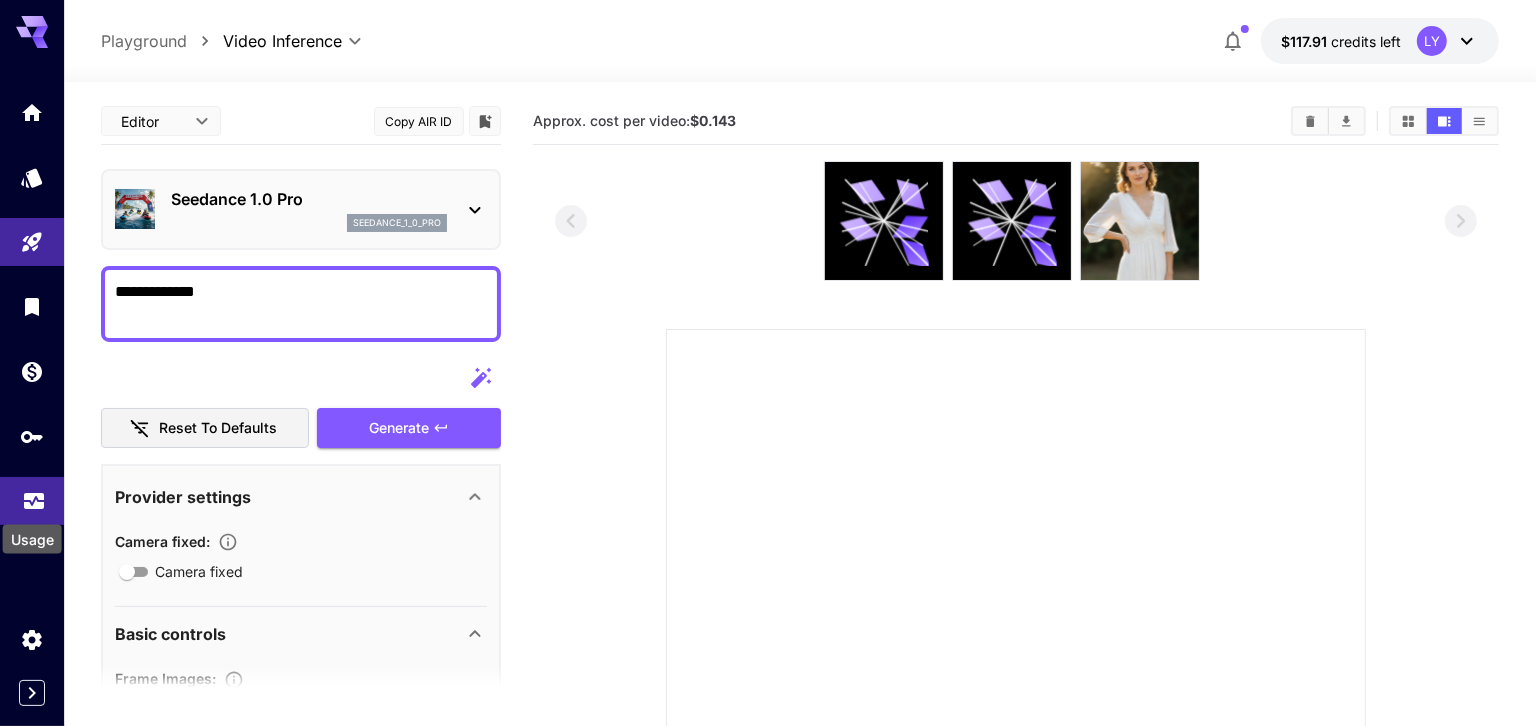 click 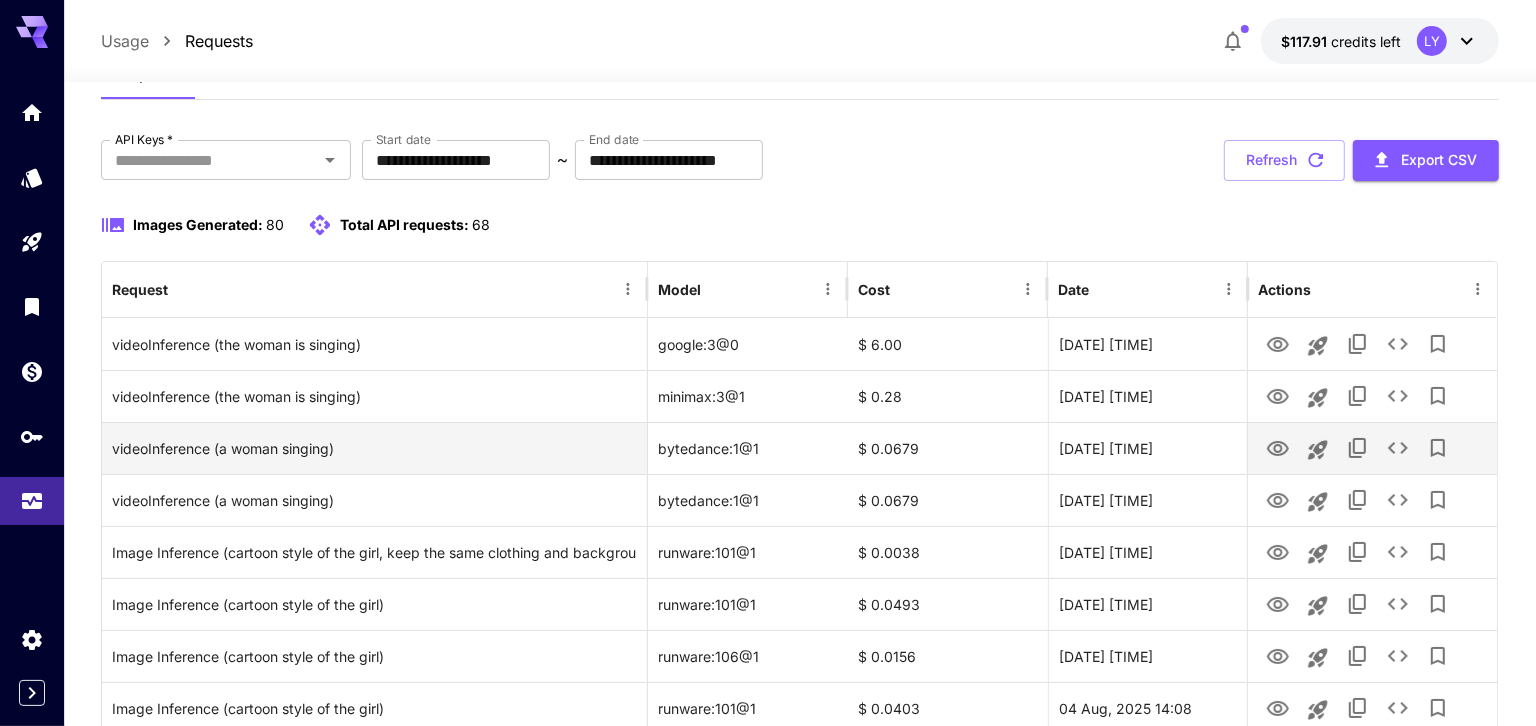 scroll, scrollTop: 83, scrollLeft: 0, axis: vertical 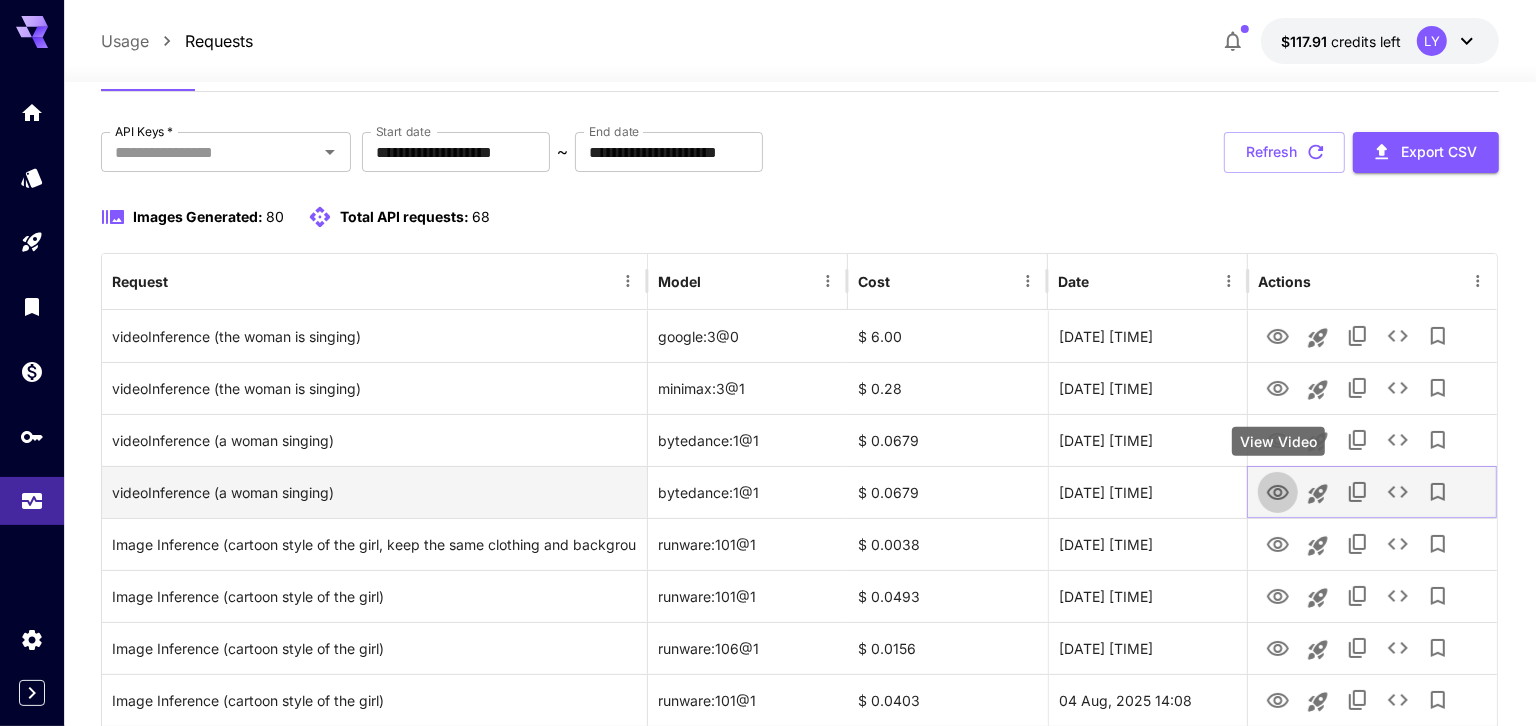 click 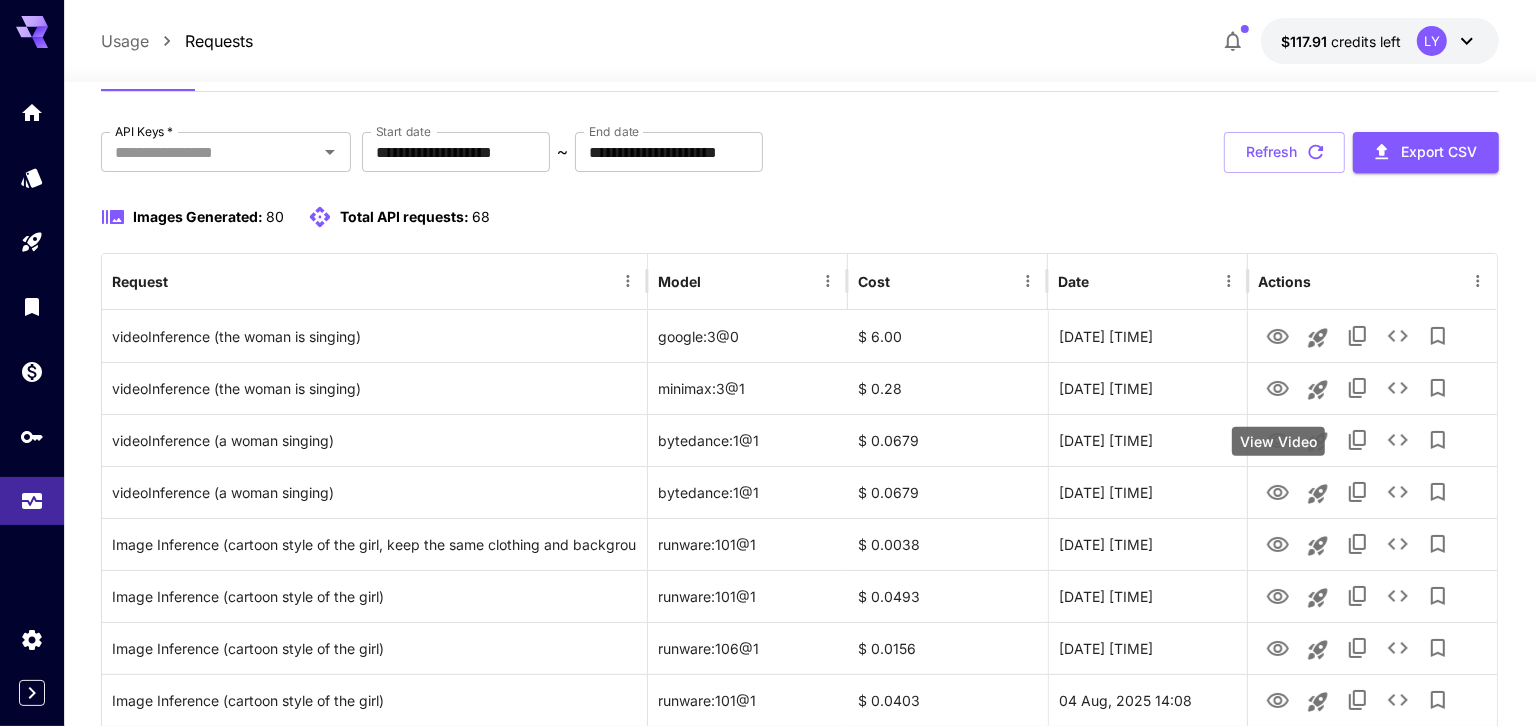 click on "**********" at bounding box center [768, 1565] 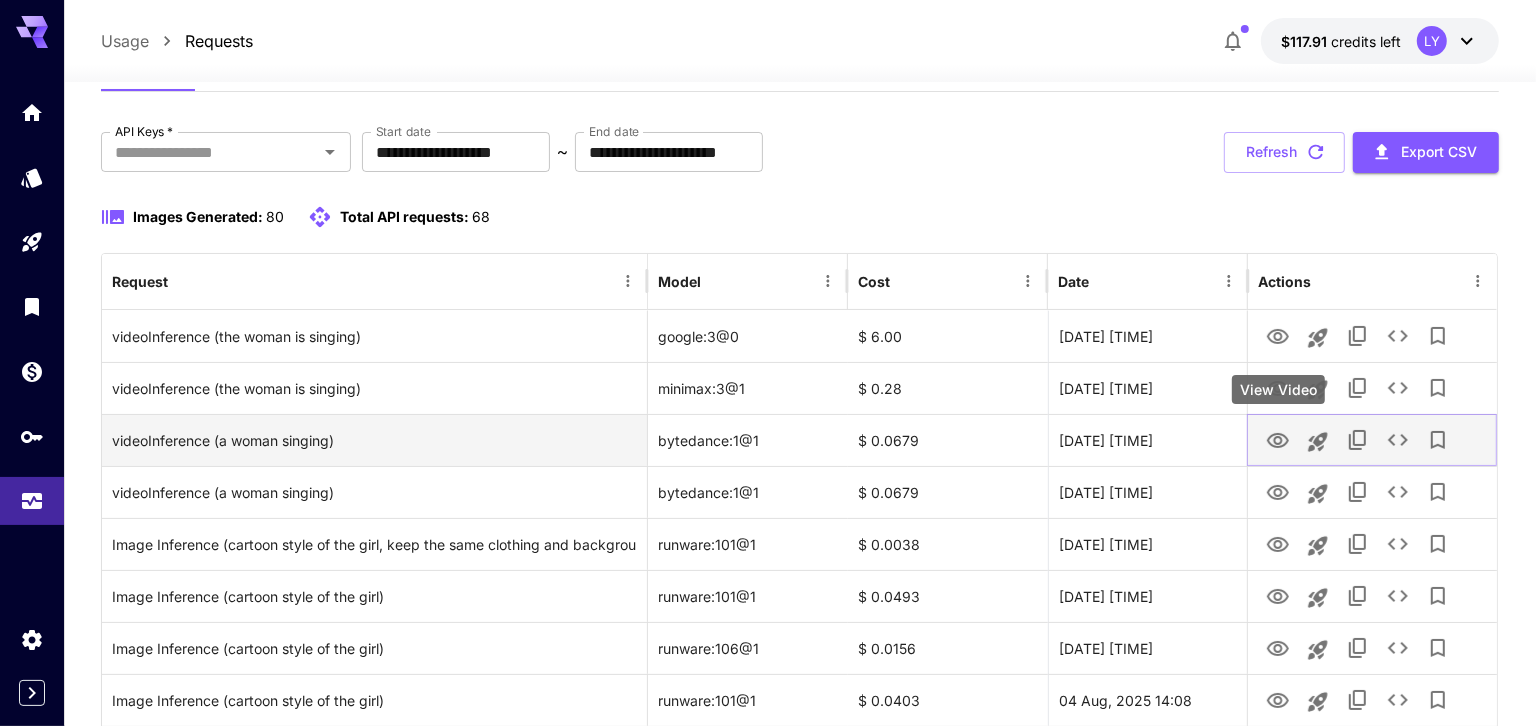 click 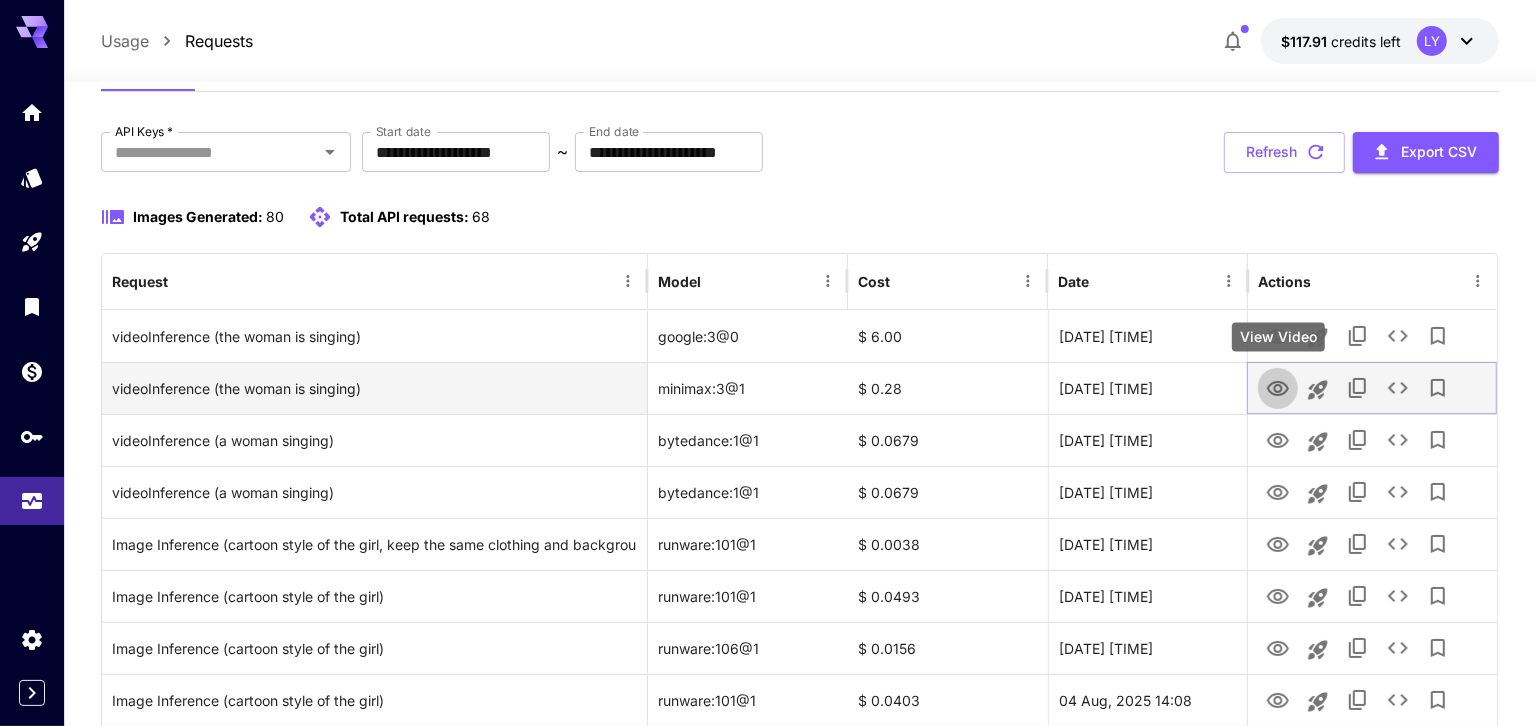 click 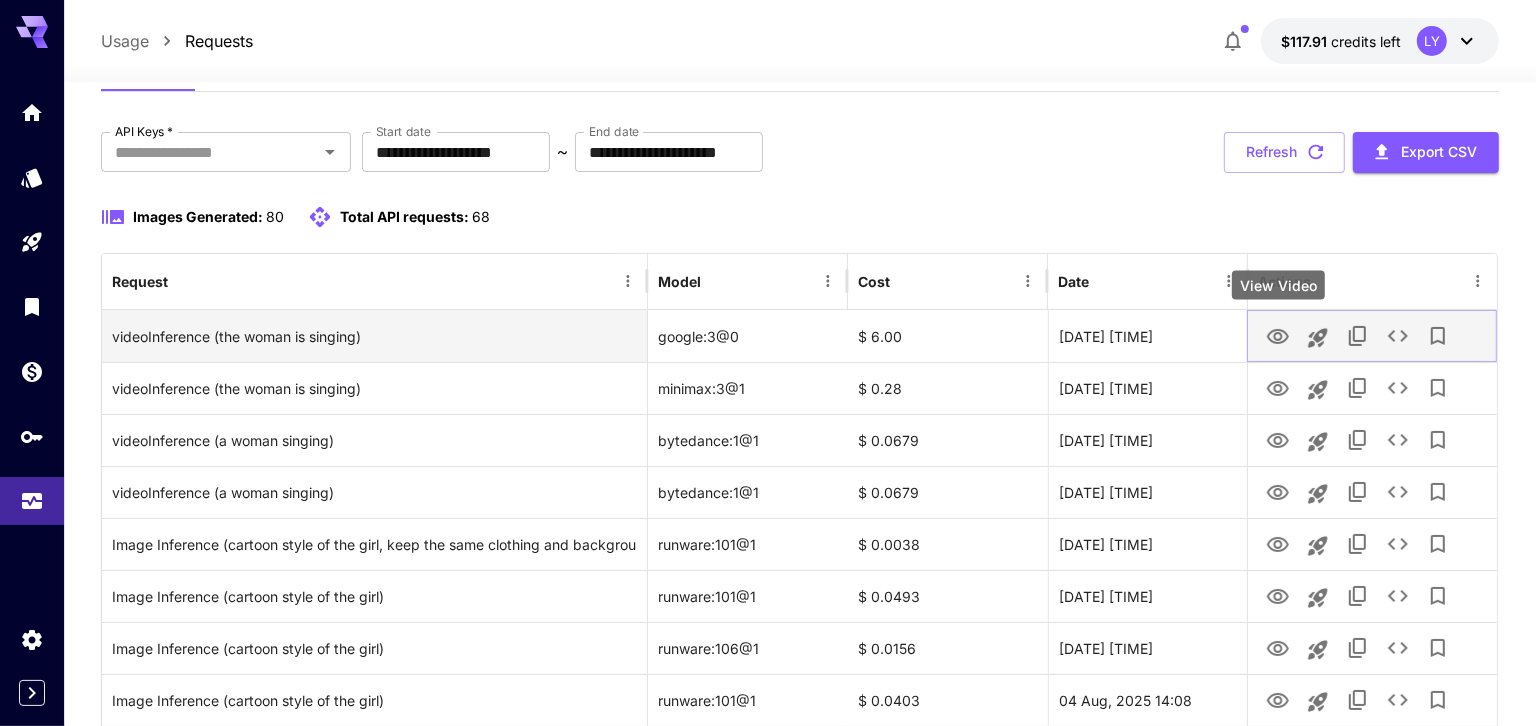 click 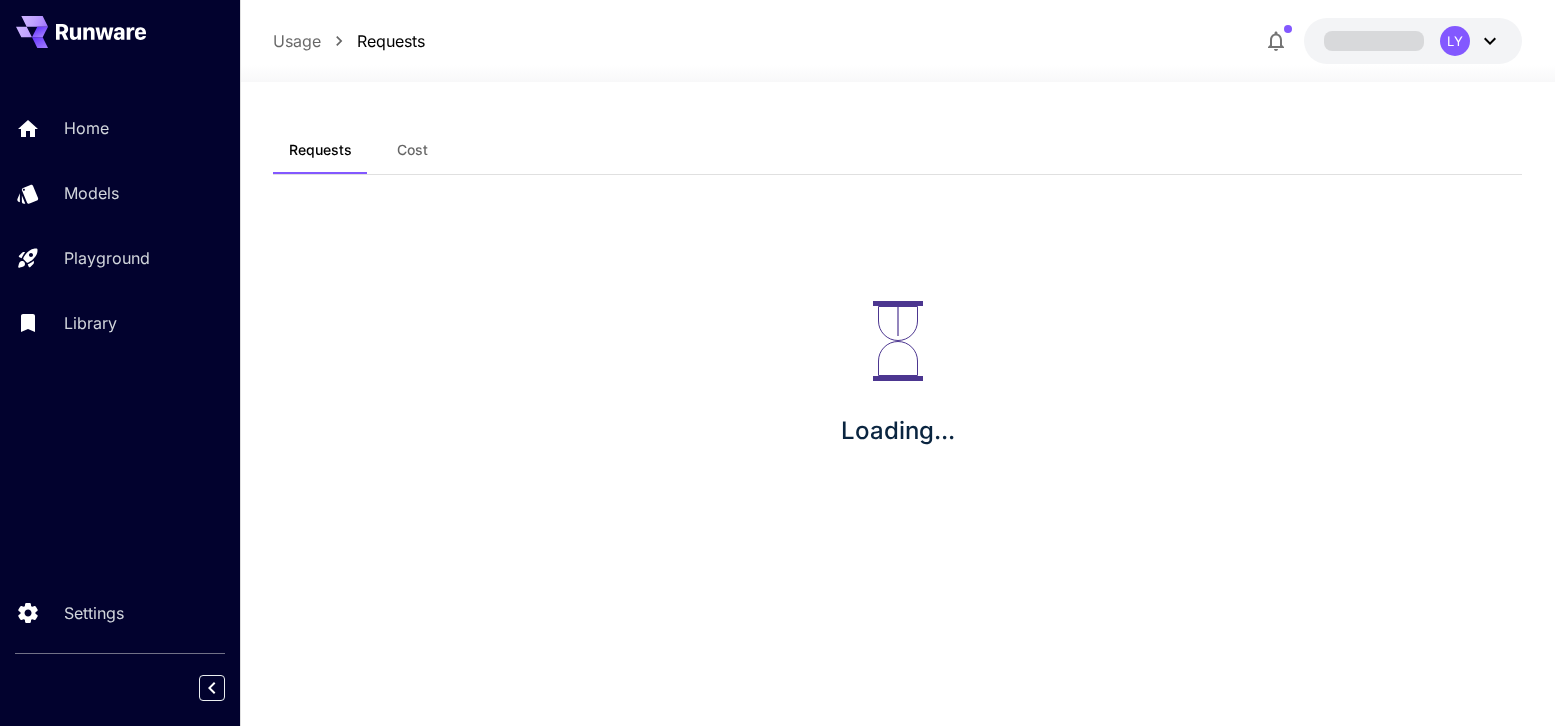 scroll, scrollTop: 0, scrollLeft: 0, axis: both 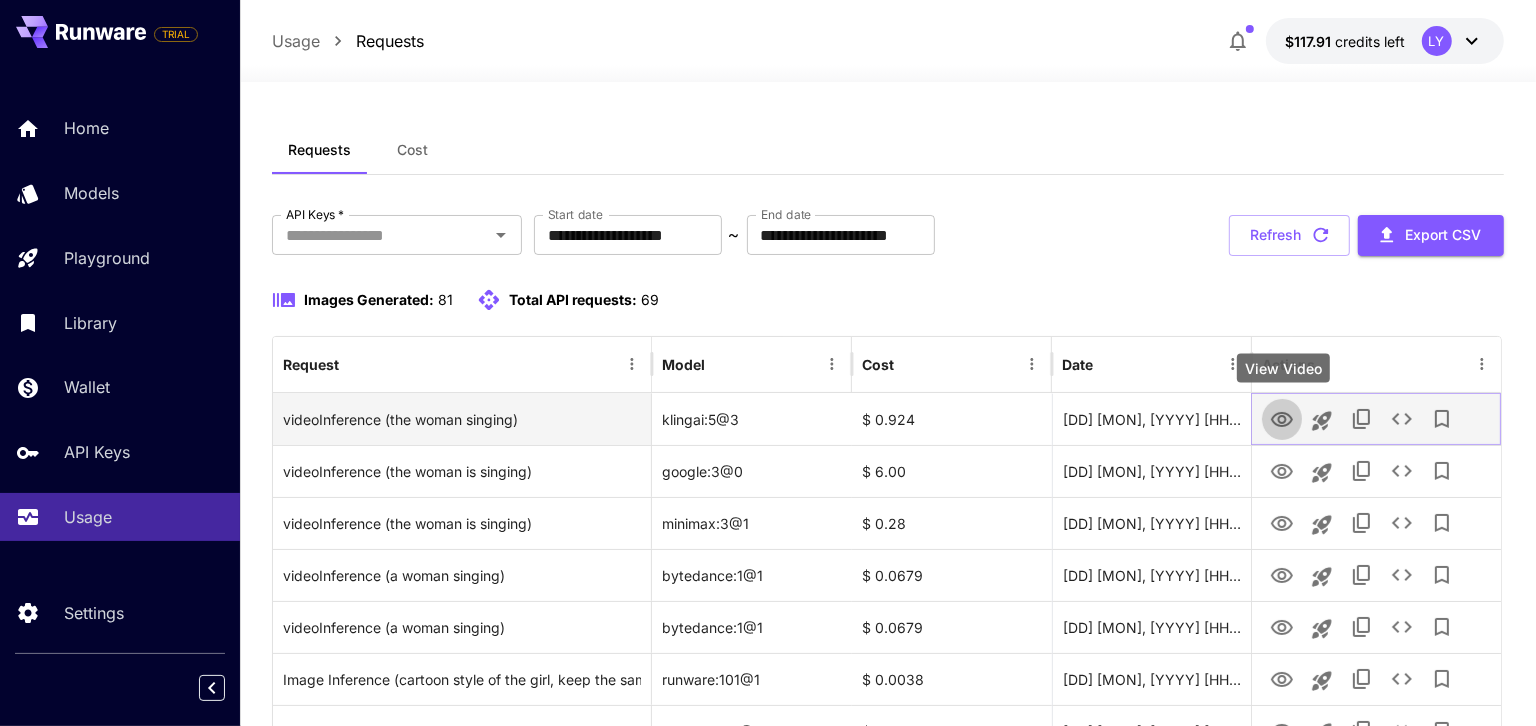 click 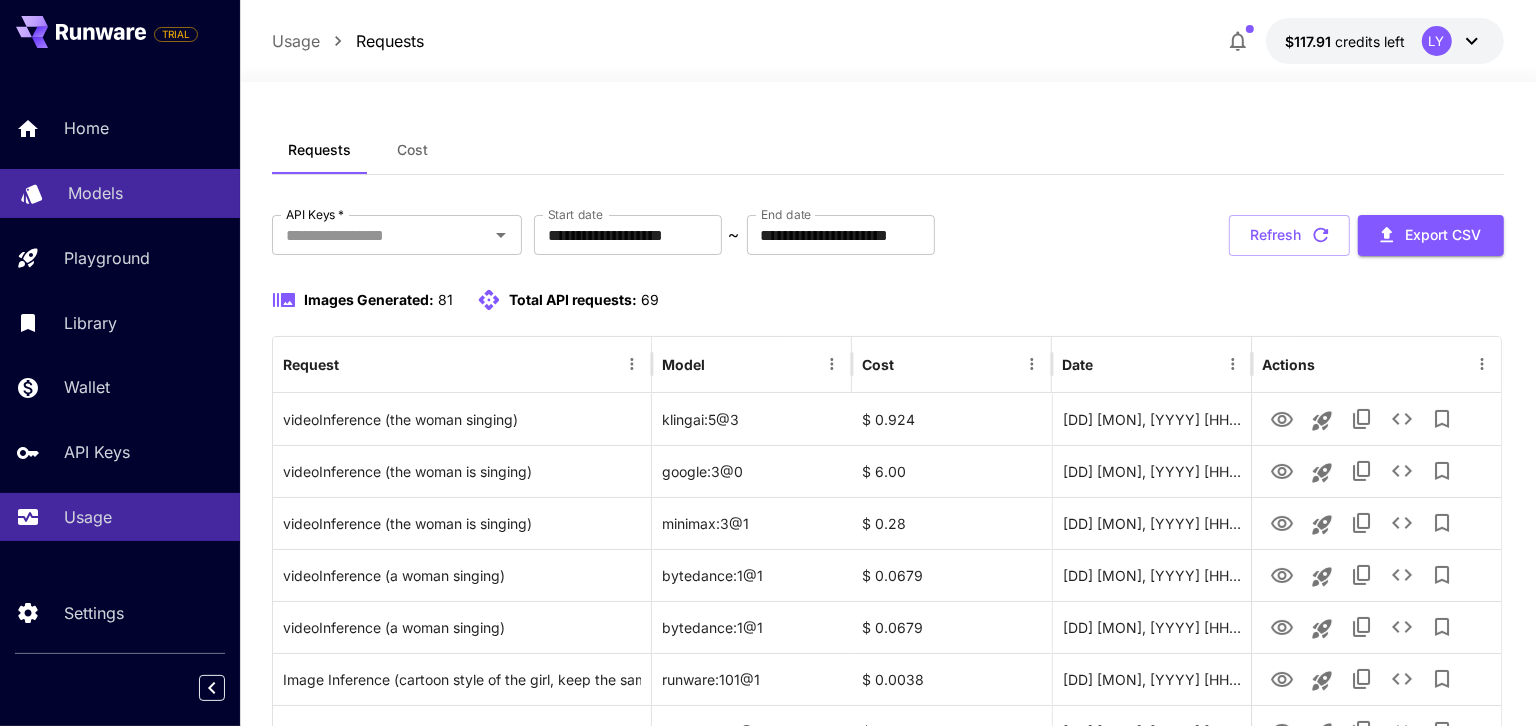 click on "Models" at bounding box center (146, 193) 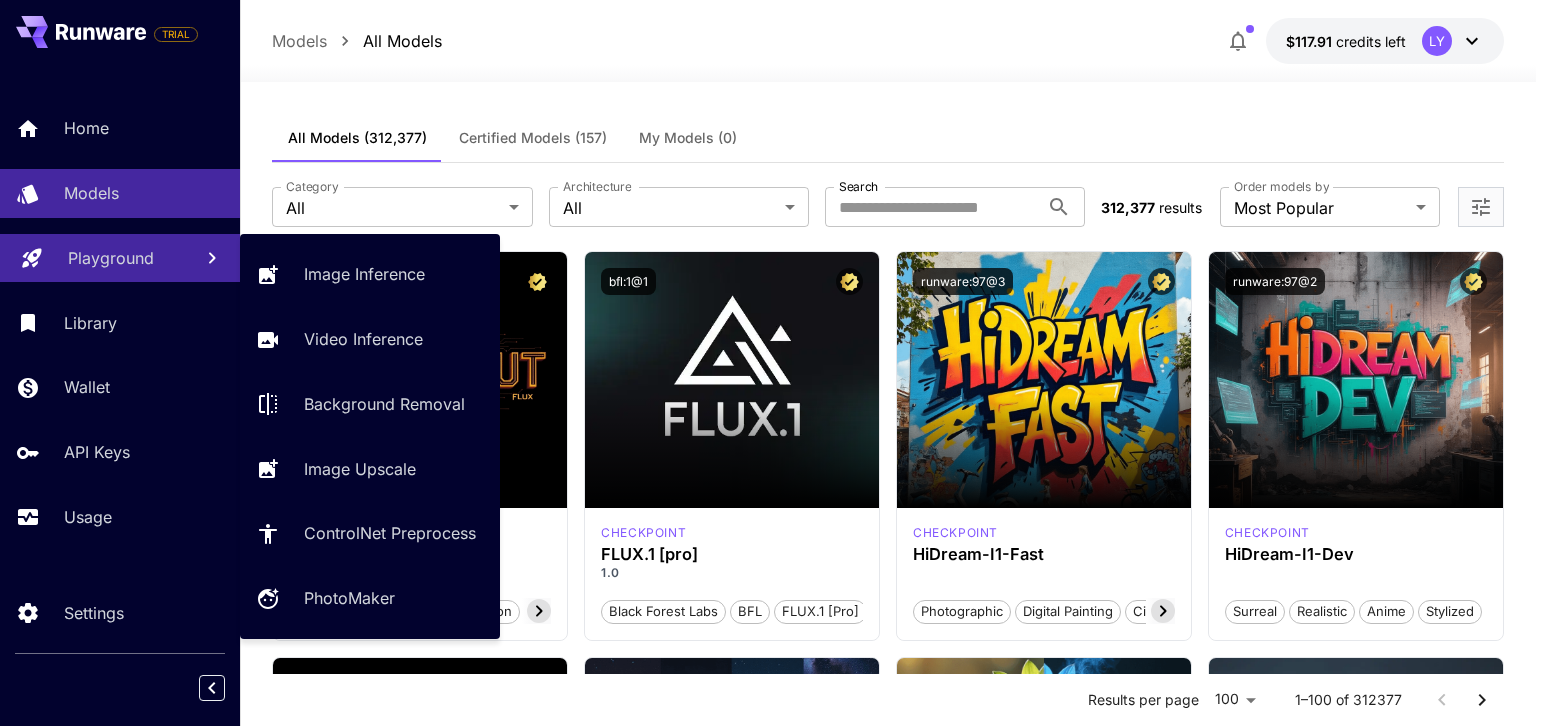 click on "Playground" at bounding box center (111, 258) 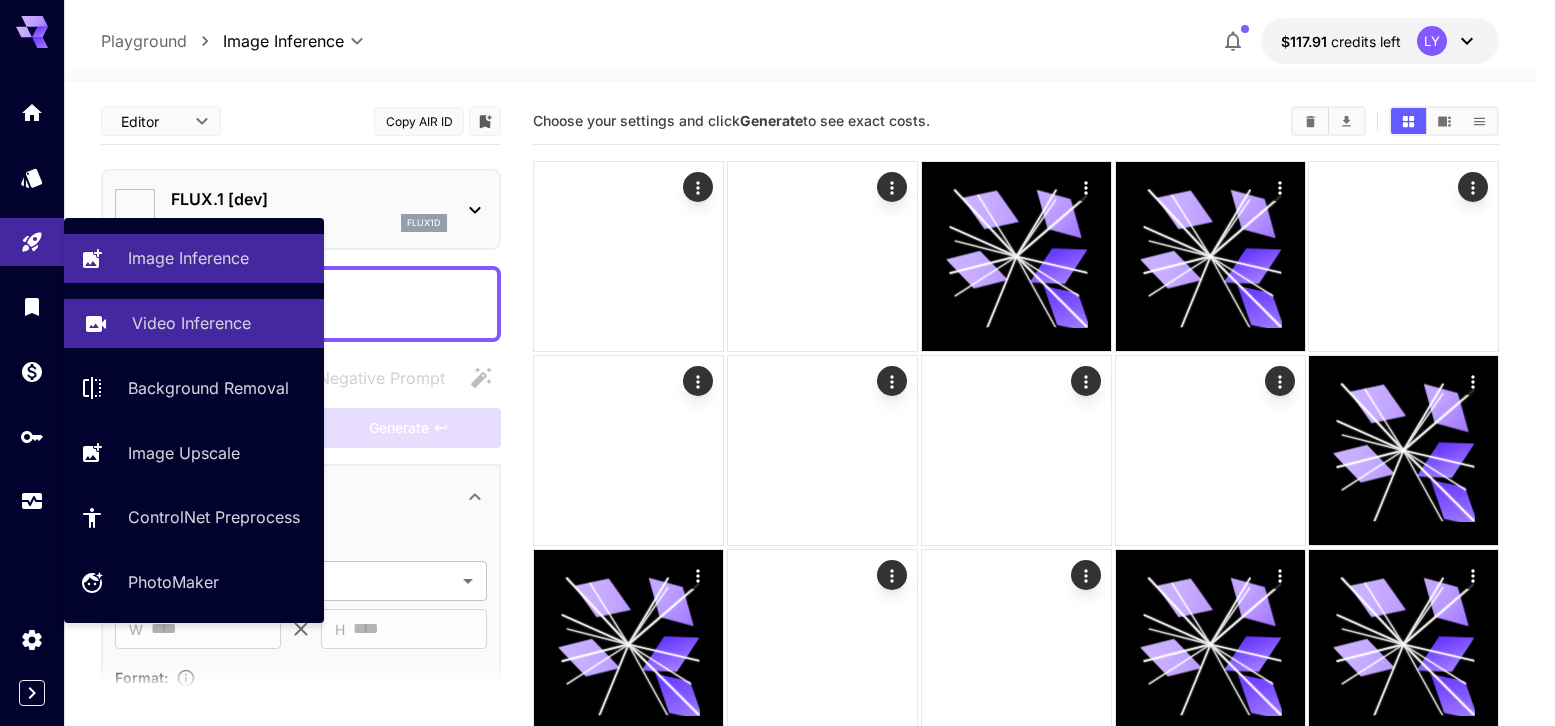 type on "**********" 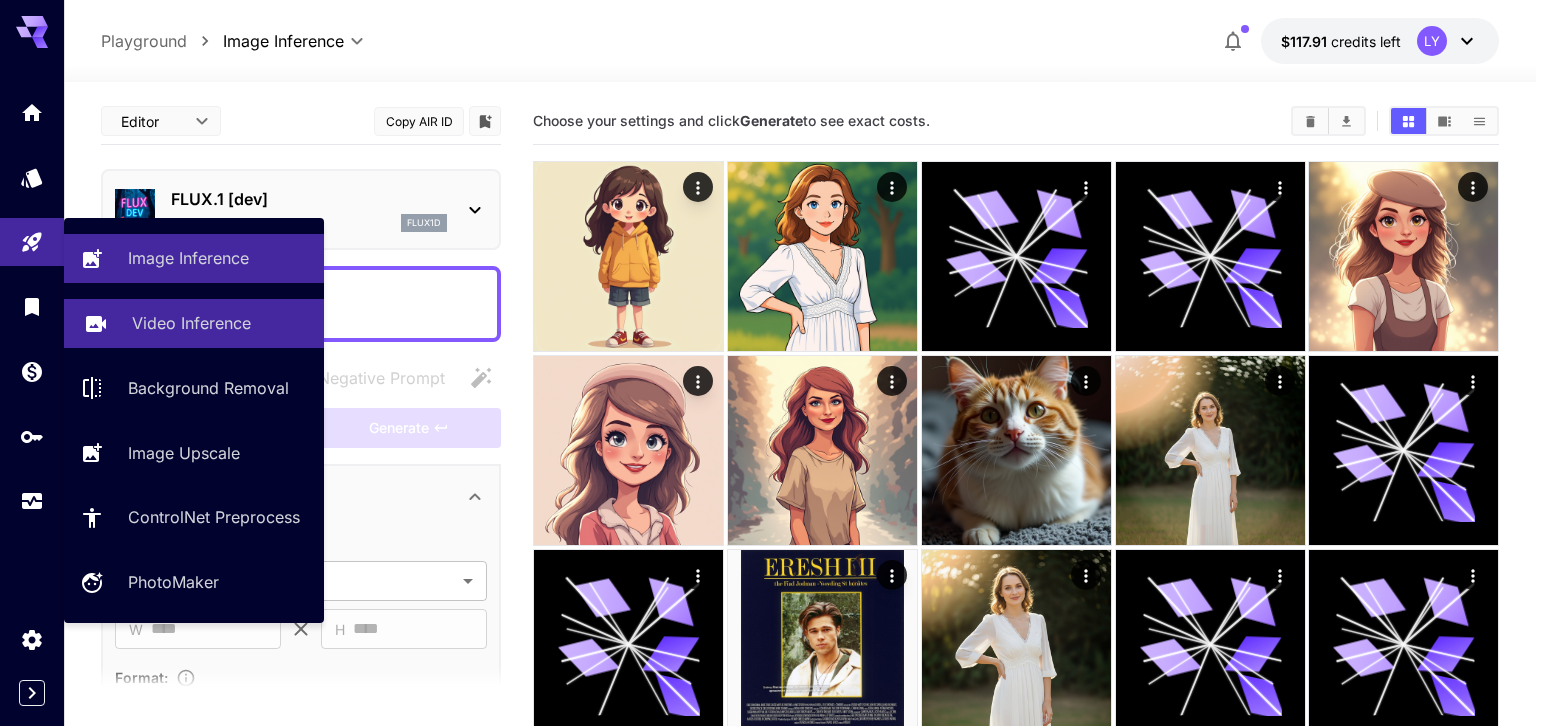 click on "Video Inference" at bounding box center [194, 323] 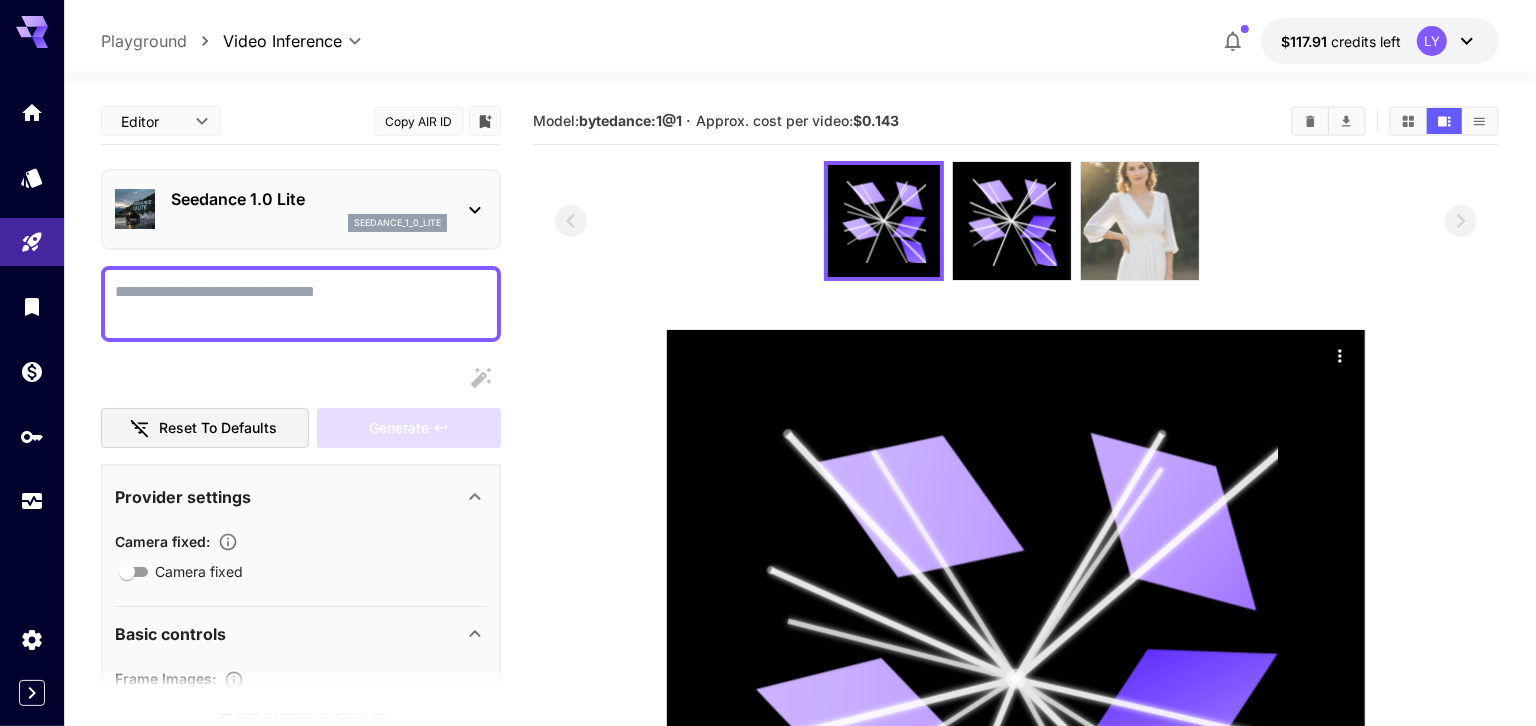 click at bounding box center [1140, 221] 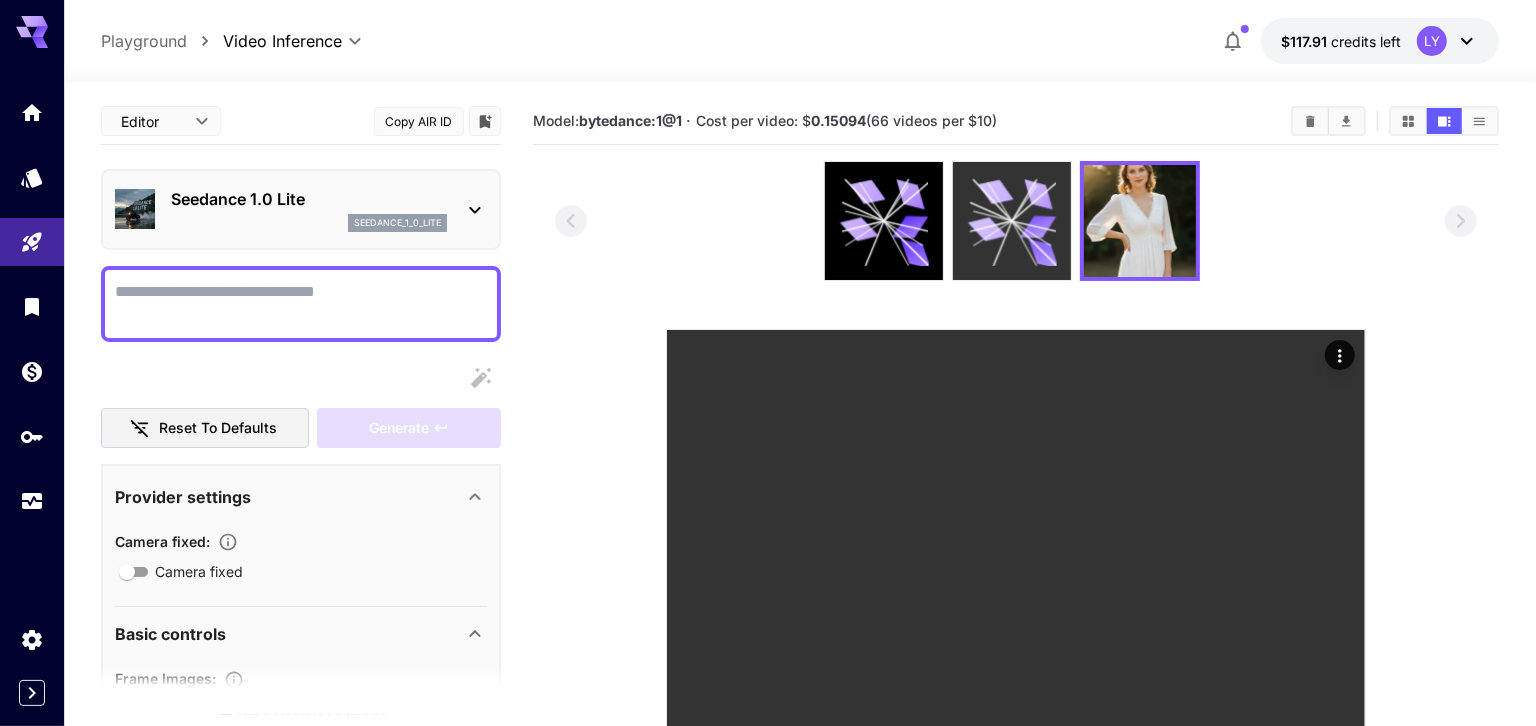 click 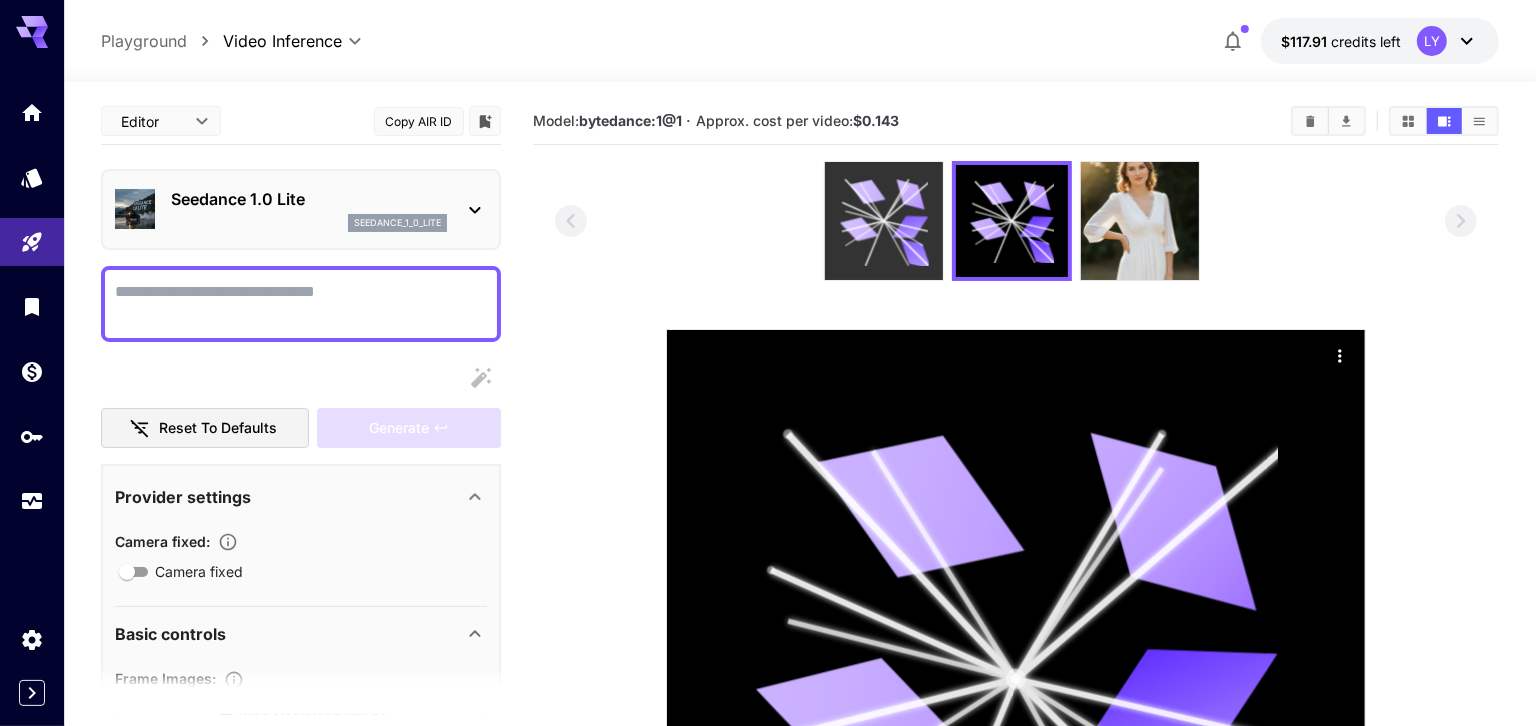 click 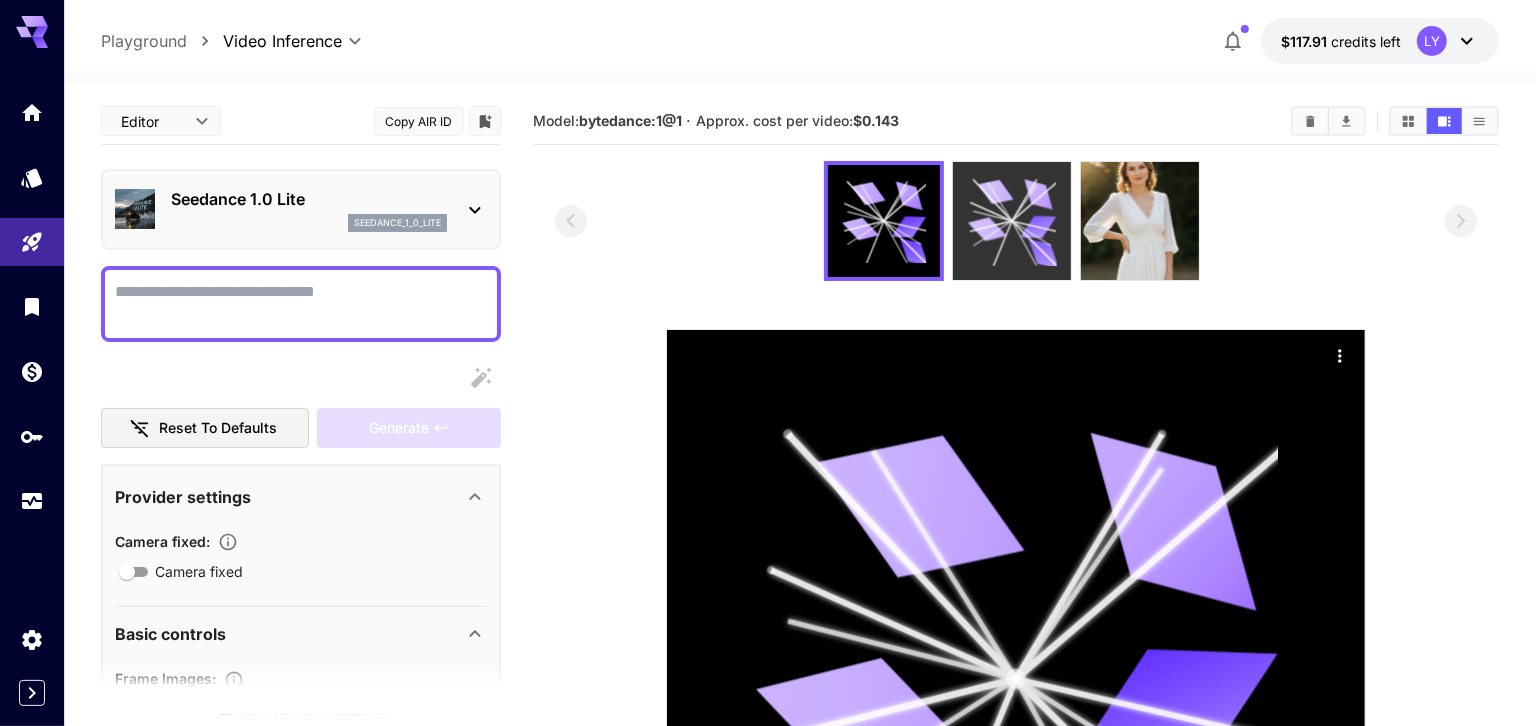 click 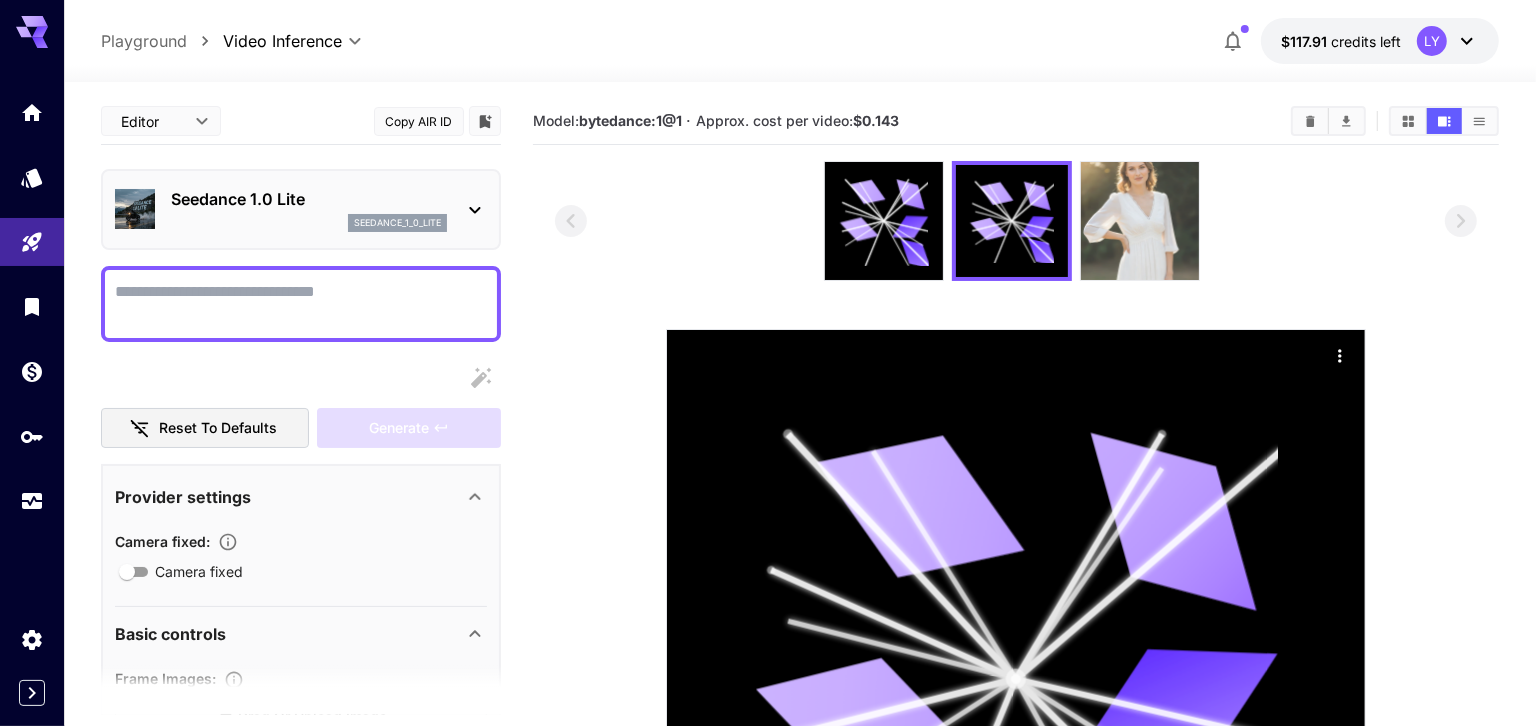 click at bounding box center [1140, 221] 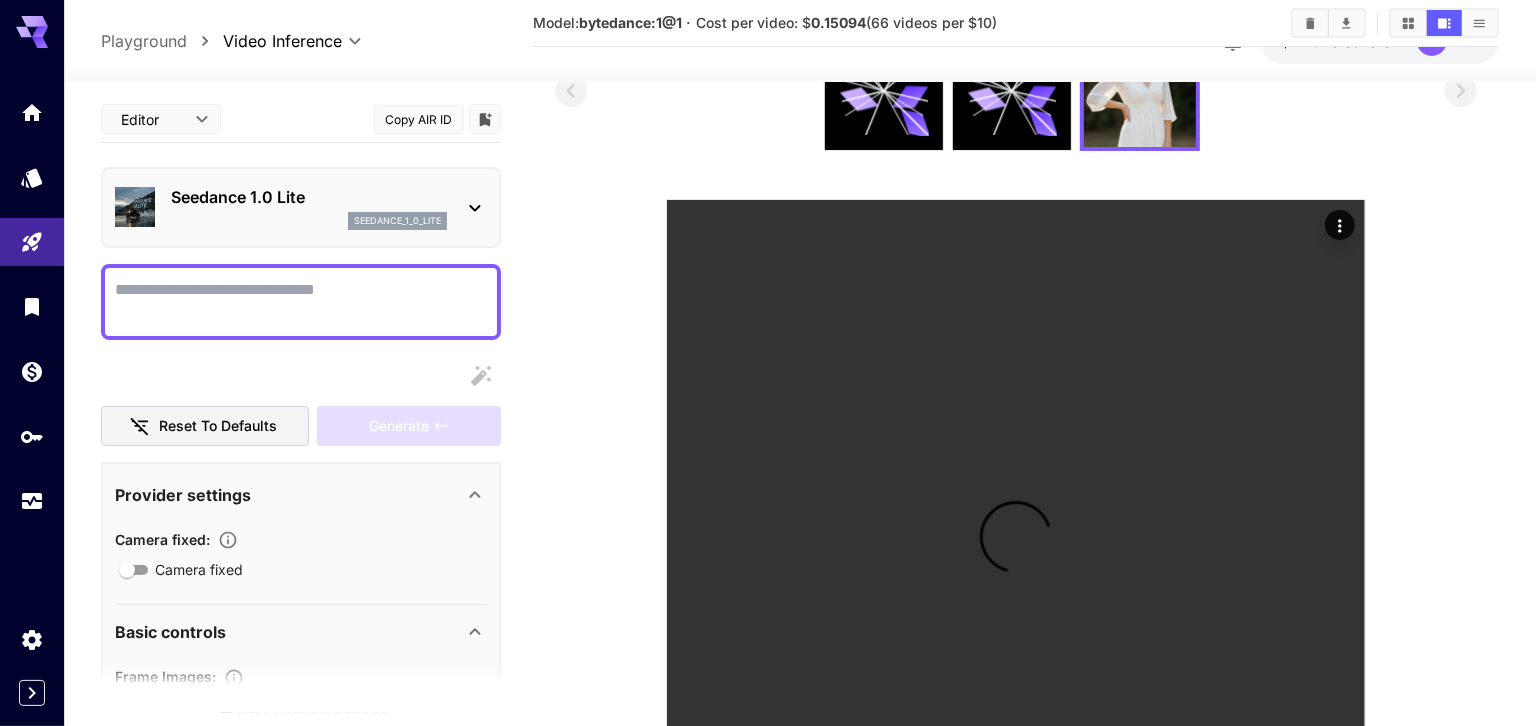 scroll, scrollTop: 163, scrollLeft: 0, axis: vertical 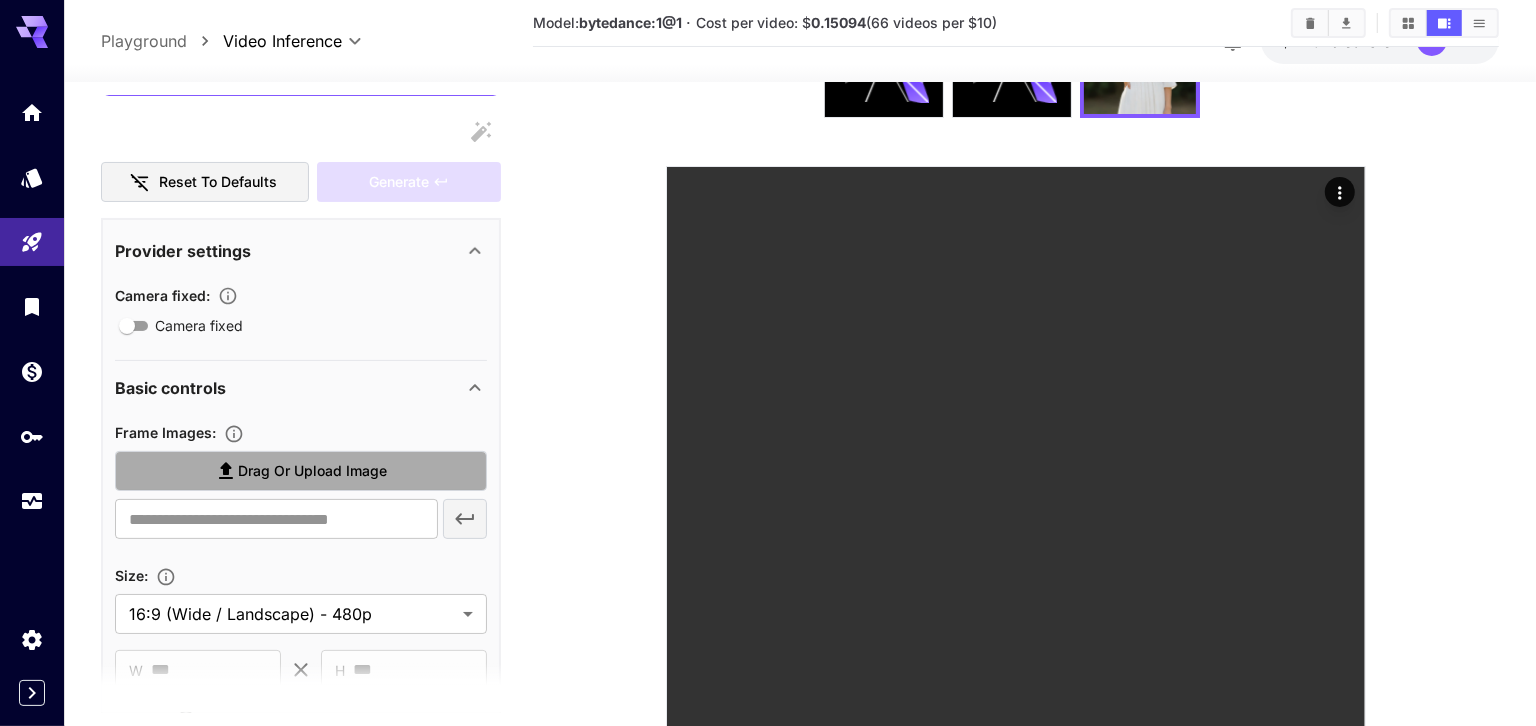 click on "Drag or upload image" at bounding box center [312, 471] 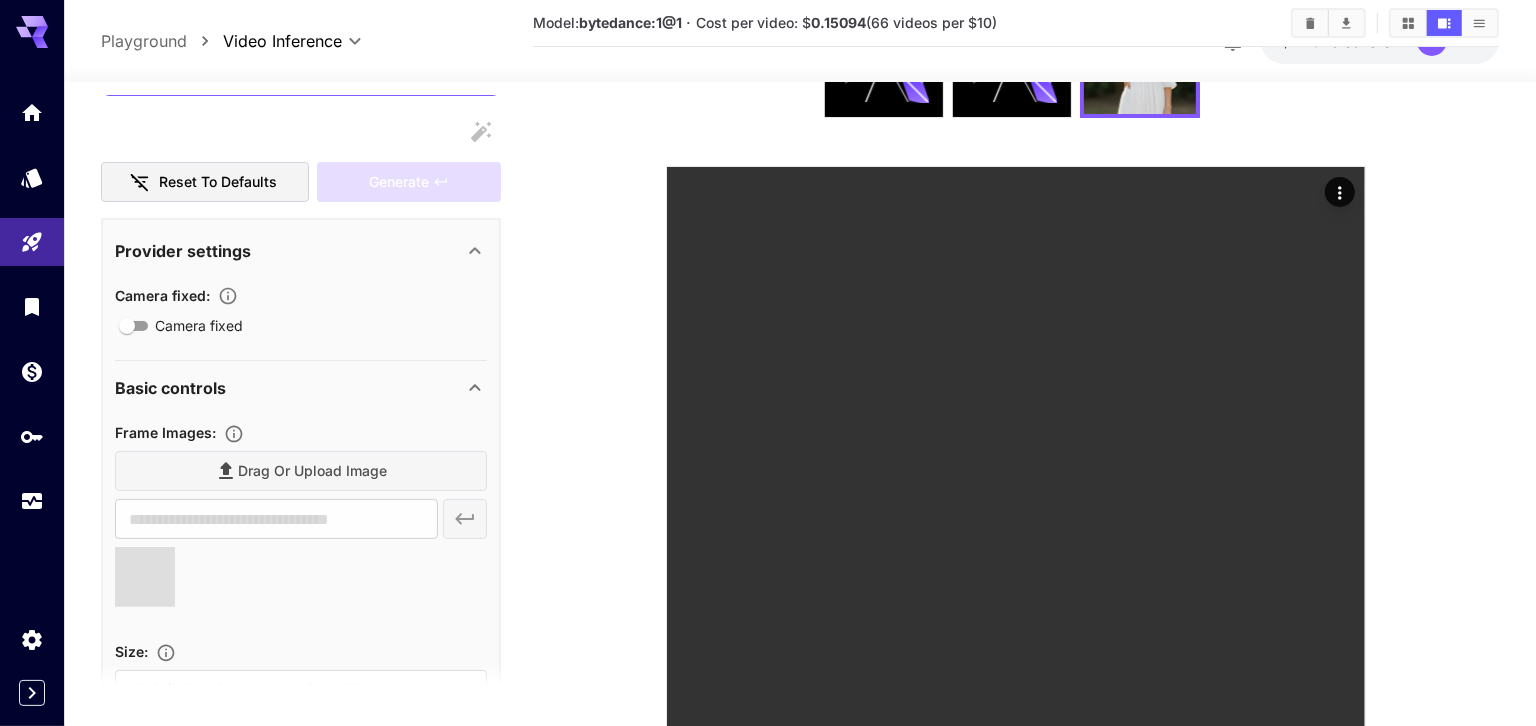 type on "**********" 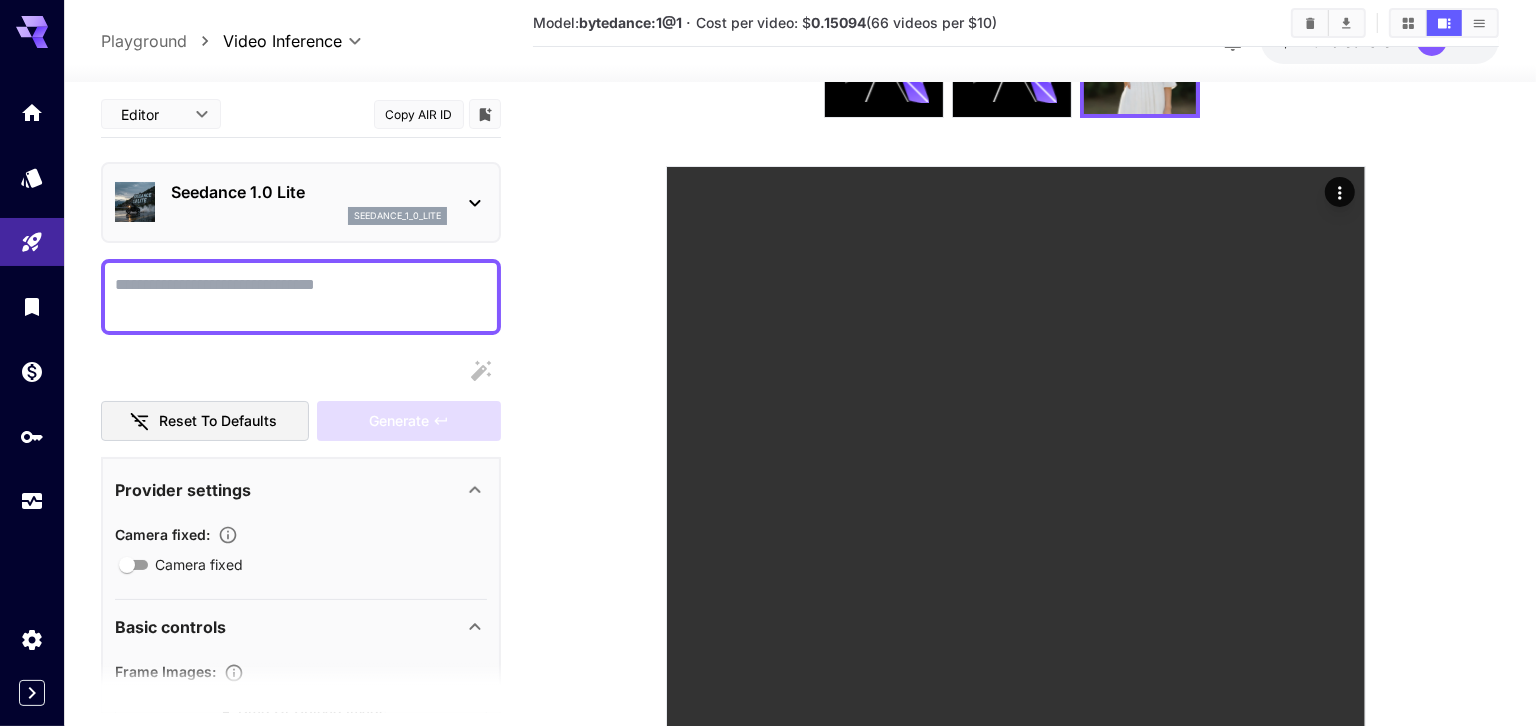 scroll, scrollTop: 0, scrollLeft: 0, axis: both 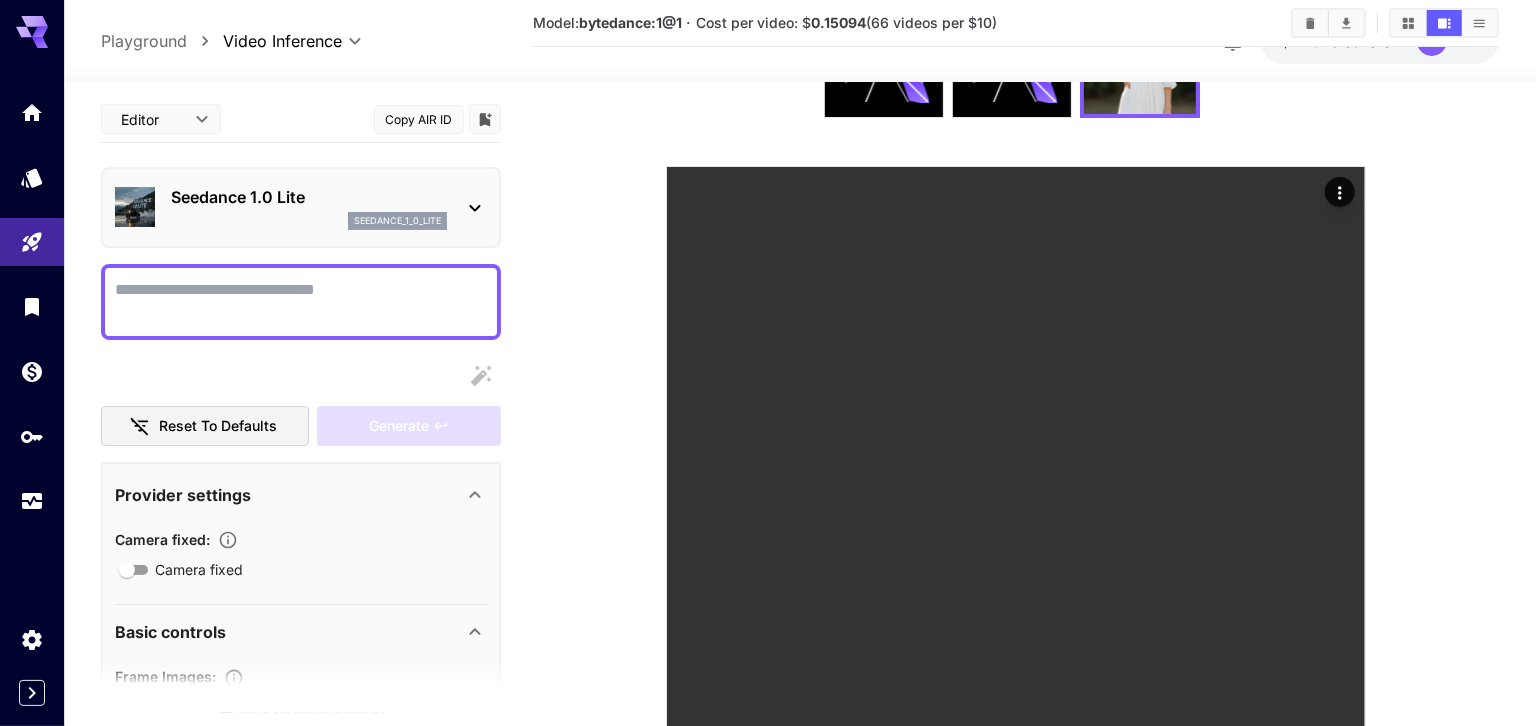 click on "Camera fixed" at bounding box center [301, 302] 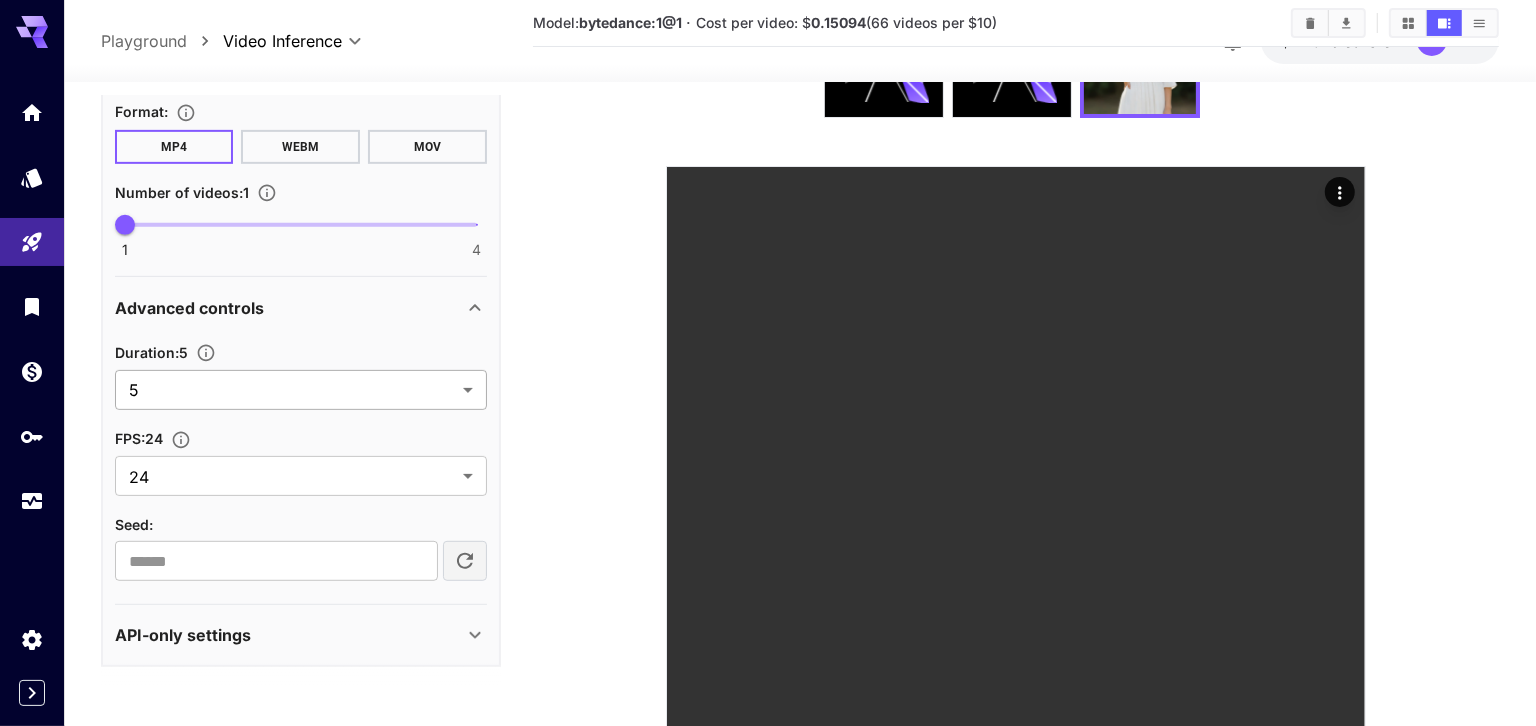 scroll, scrollTop: 0, scrollLeft: 0, axis: both 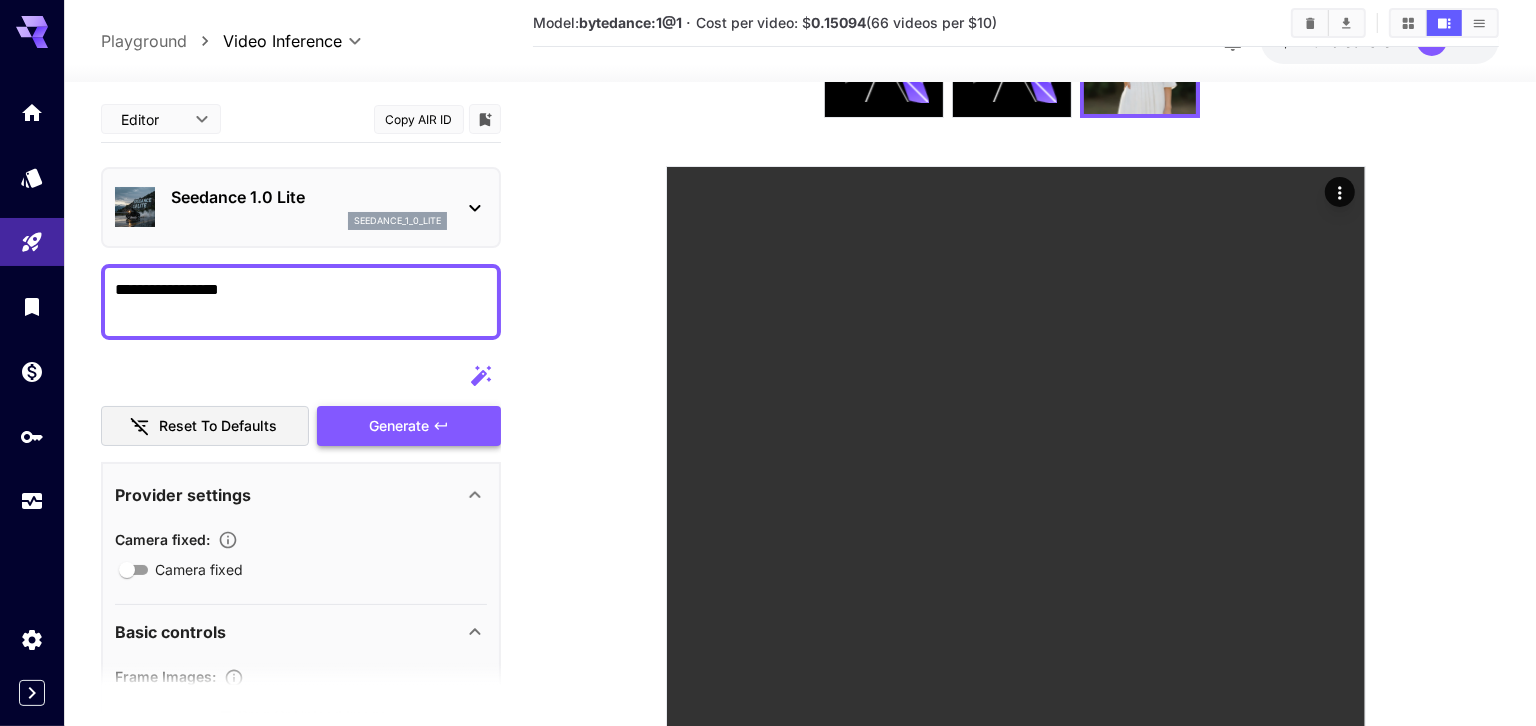 type on "**********" 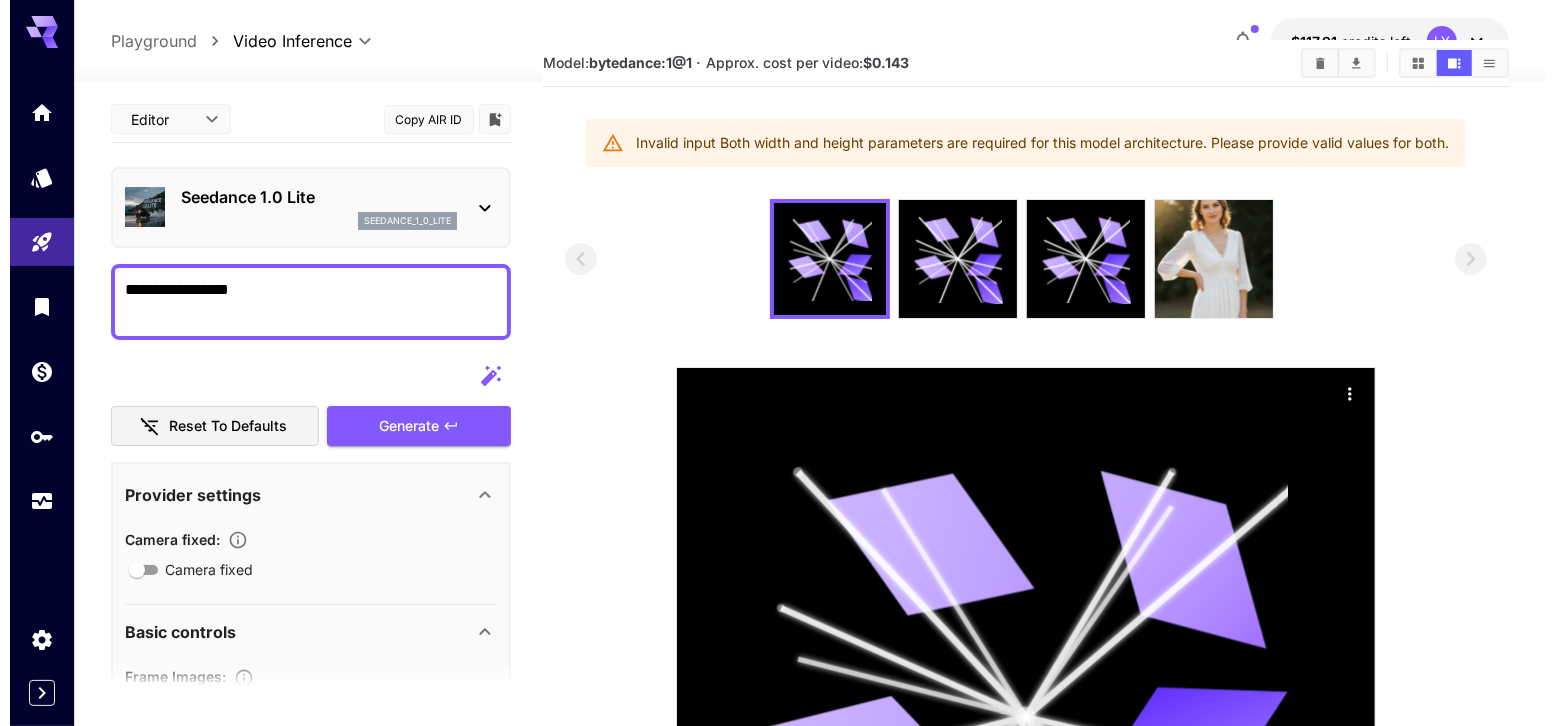 scroll, scrollTop: 0, scrollLeft: 0, axis: both 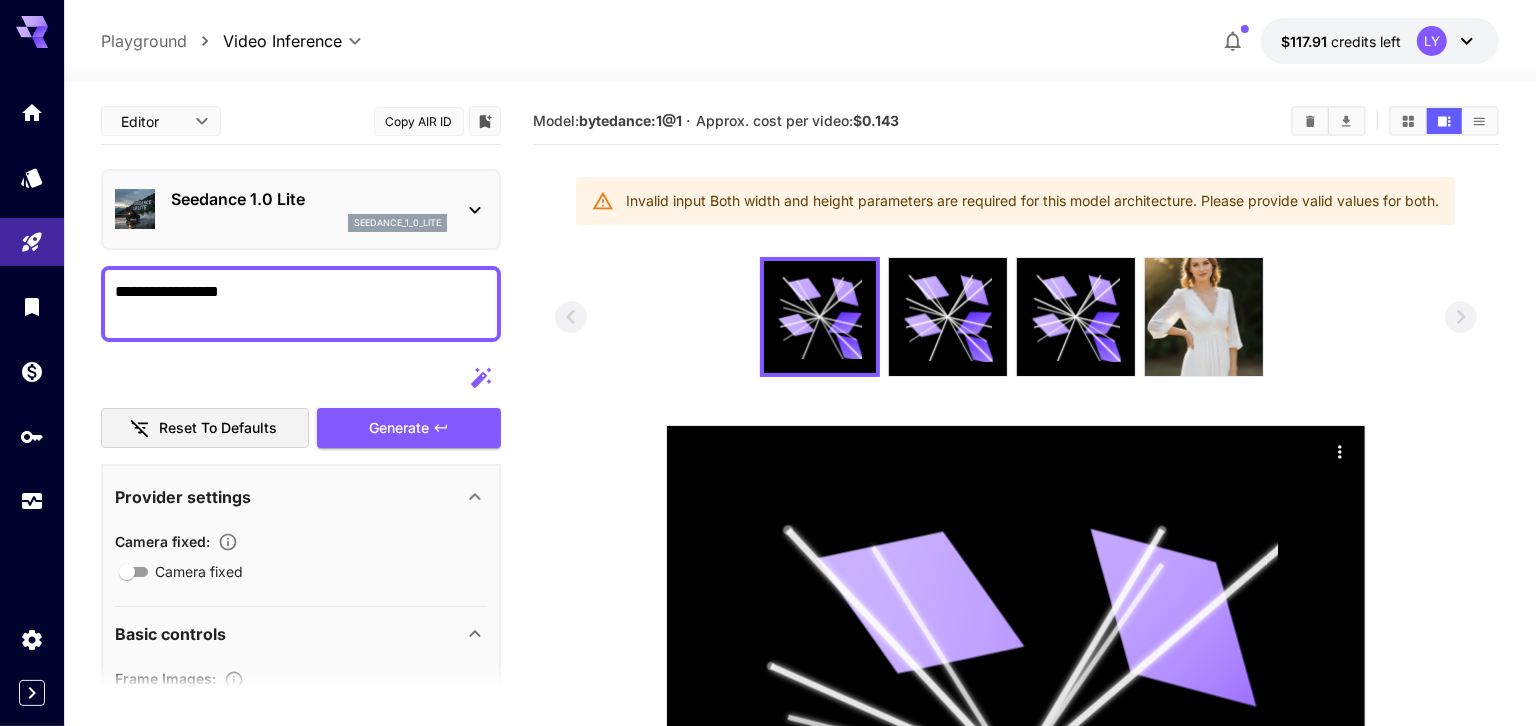 click on "Seedance 1.0 Lite" at bounding box center (309, 199) 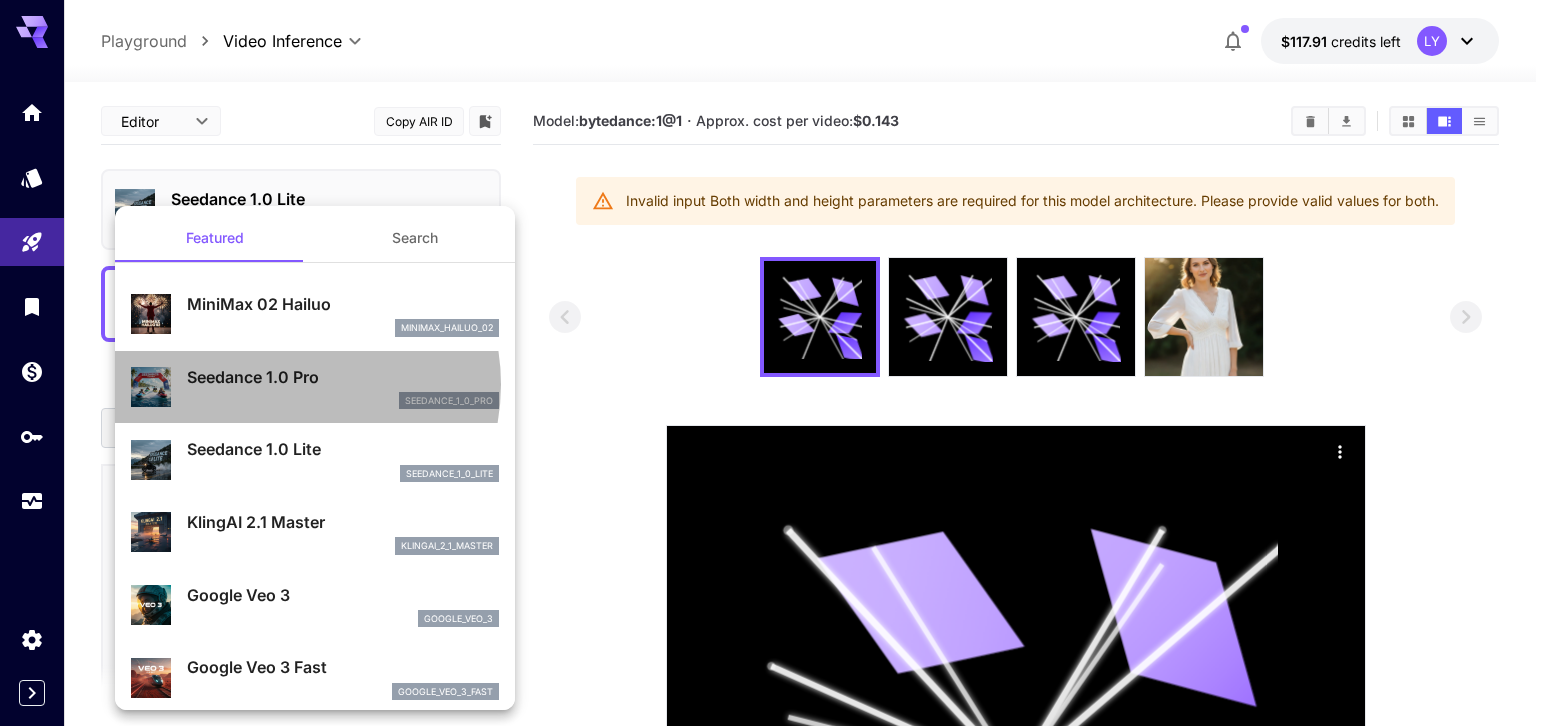 click on "Seedance 1.0 Pro" at bounding box center [343, 377] 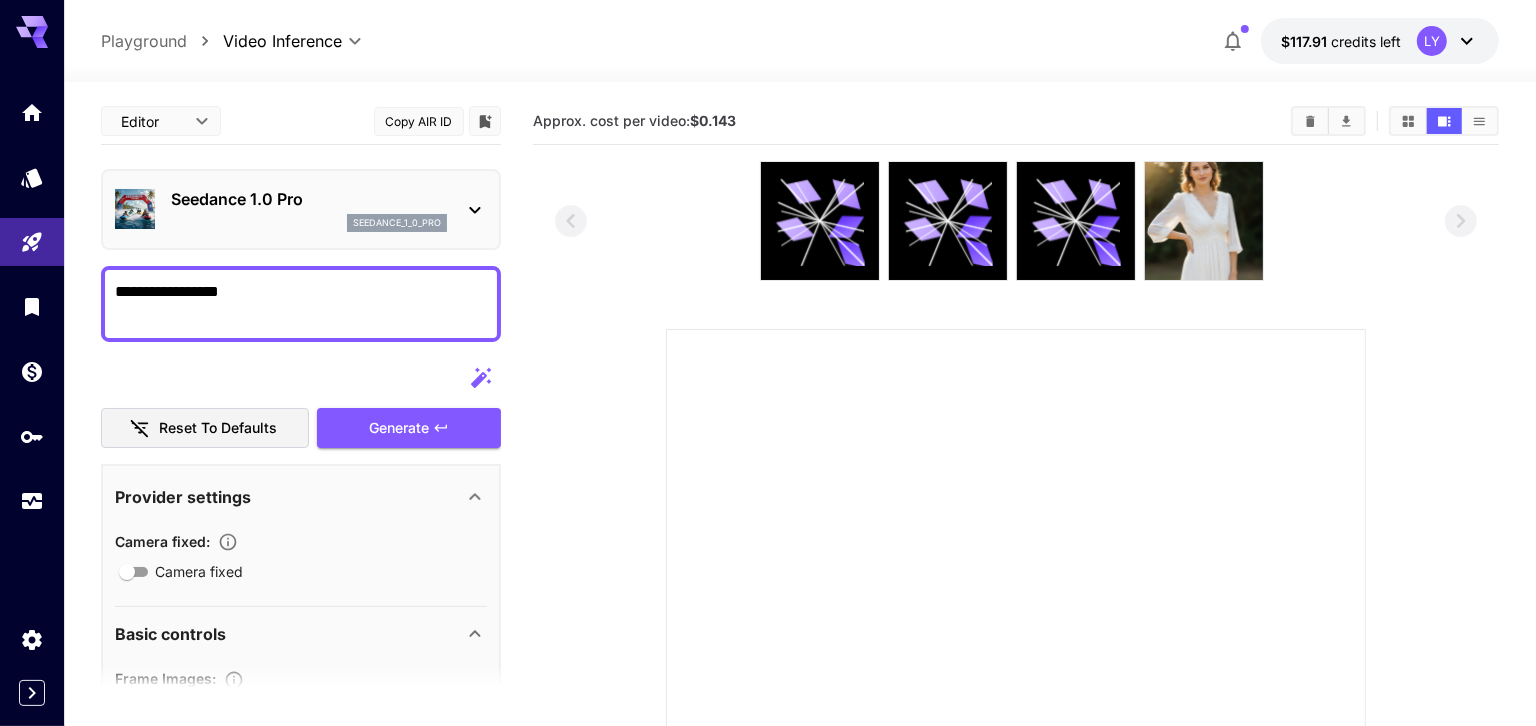 click on "**********" at bounding box center [301, 304] 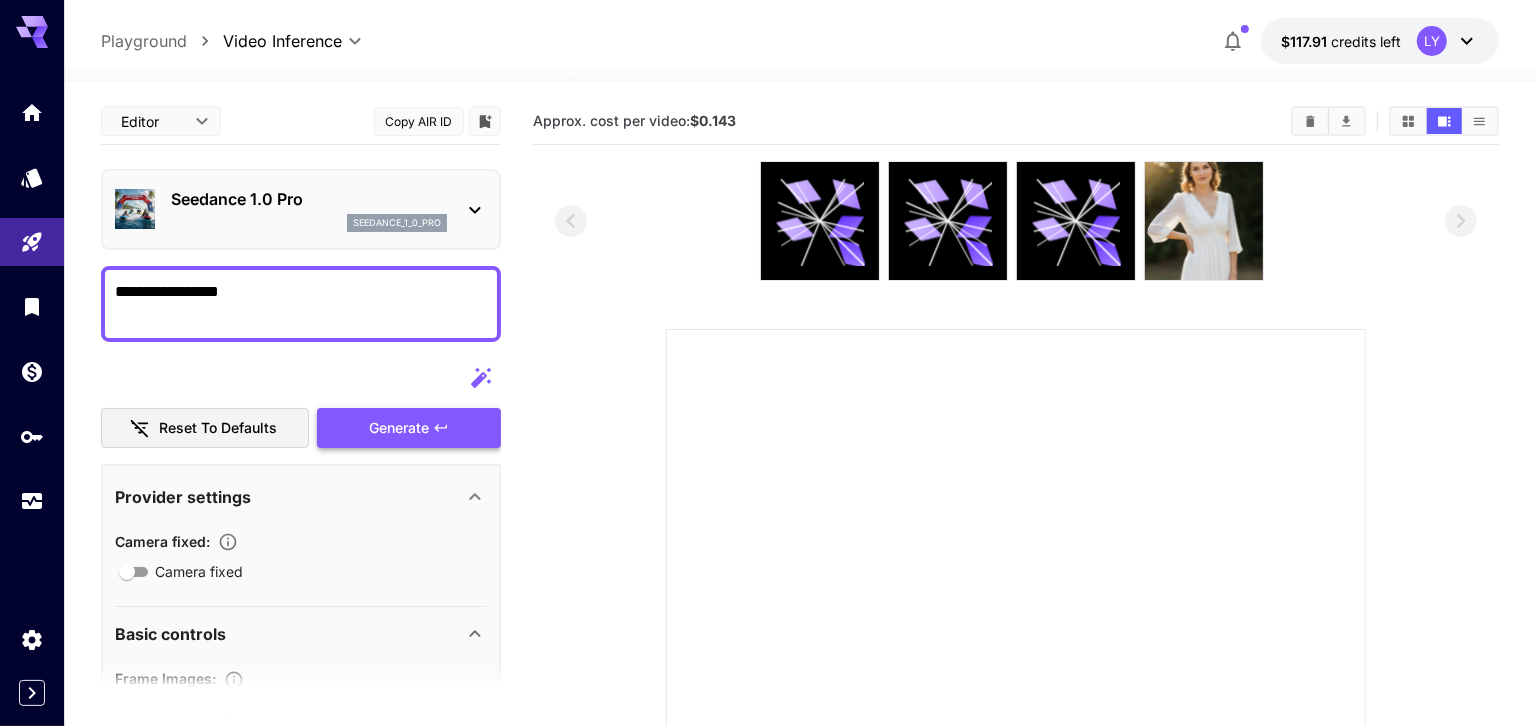 click on "Generate" at bounding box center [409, 428] 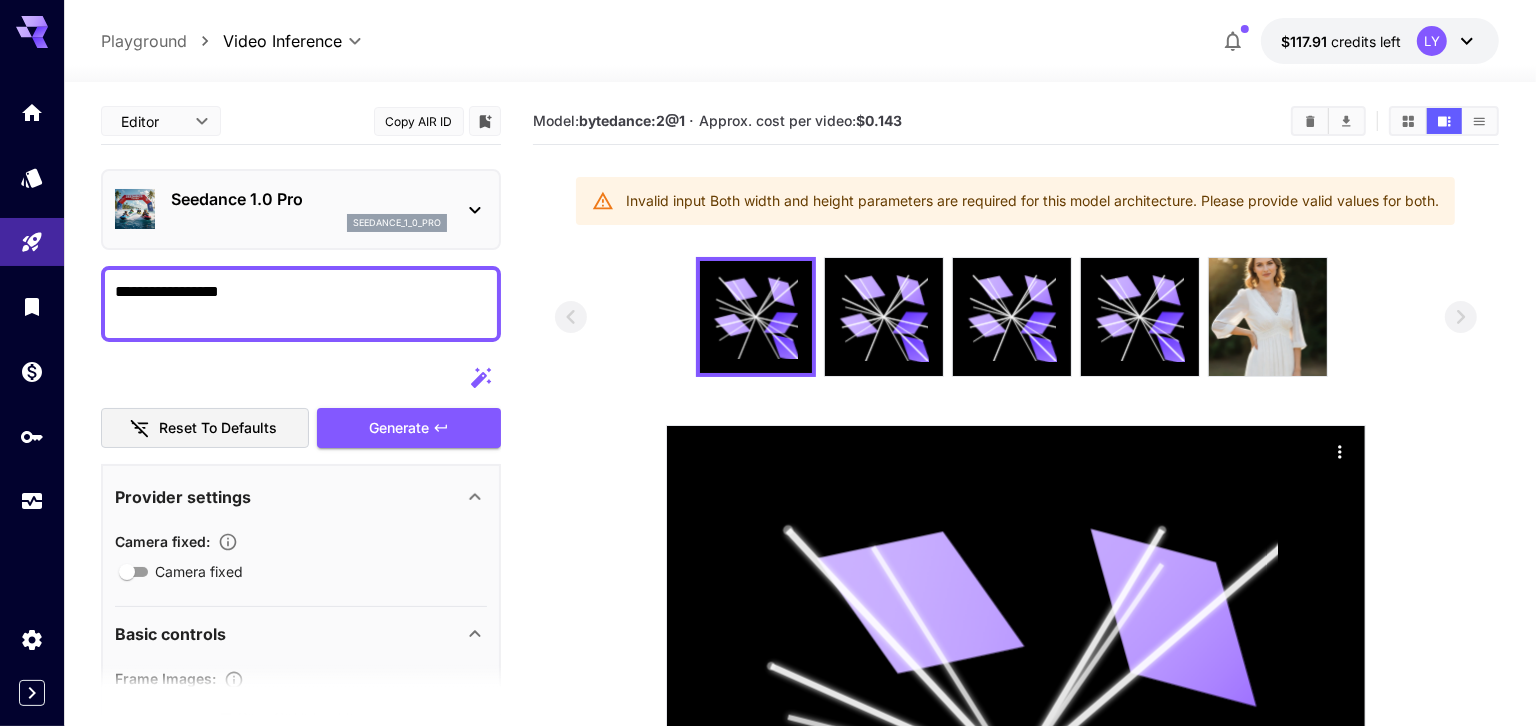 click on "Seedance 1.0 Pro seedance_1_0_pro" at bounding box center (309, 209) 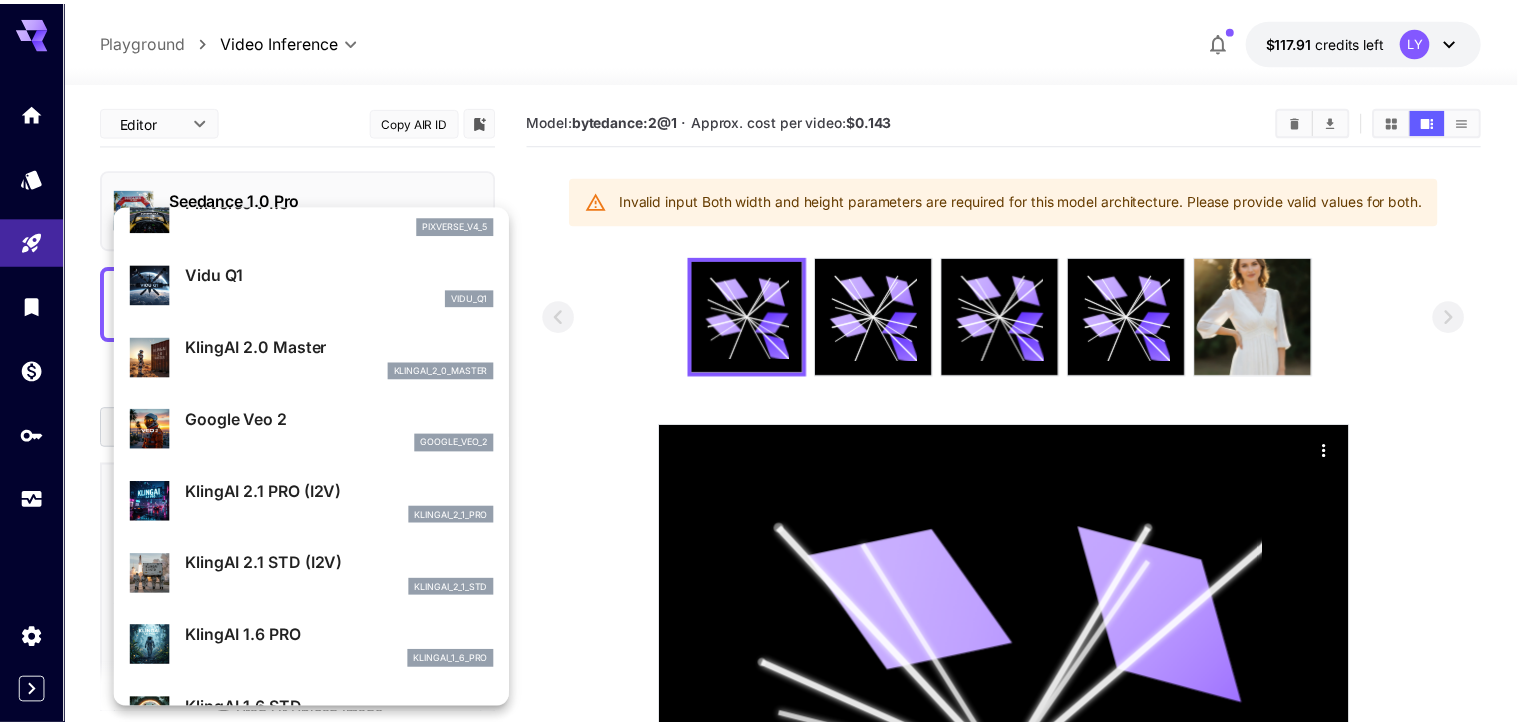 scroll, scrollTop: 304, scrollLeft: 0, axis: vertical 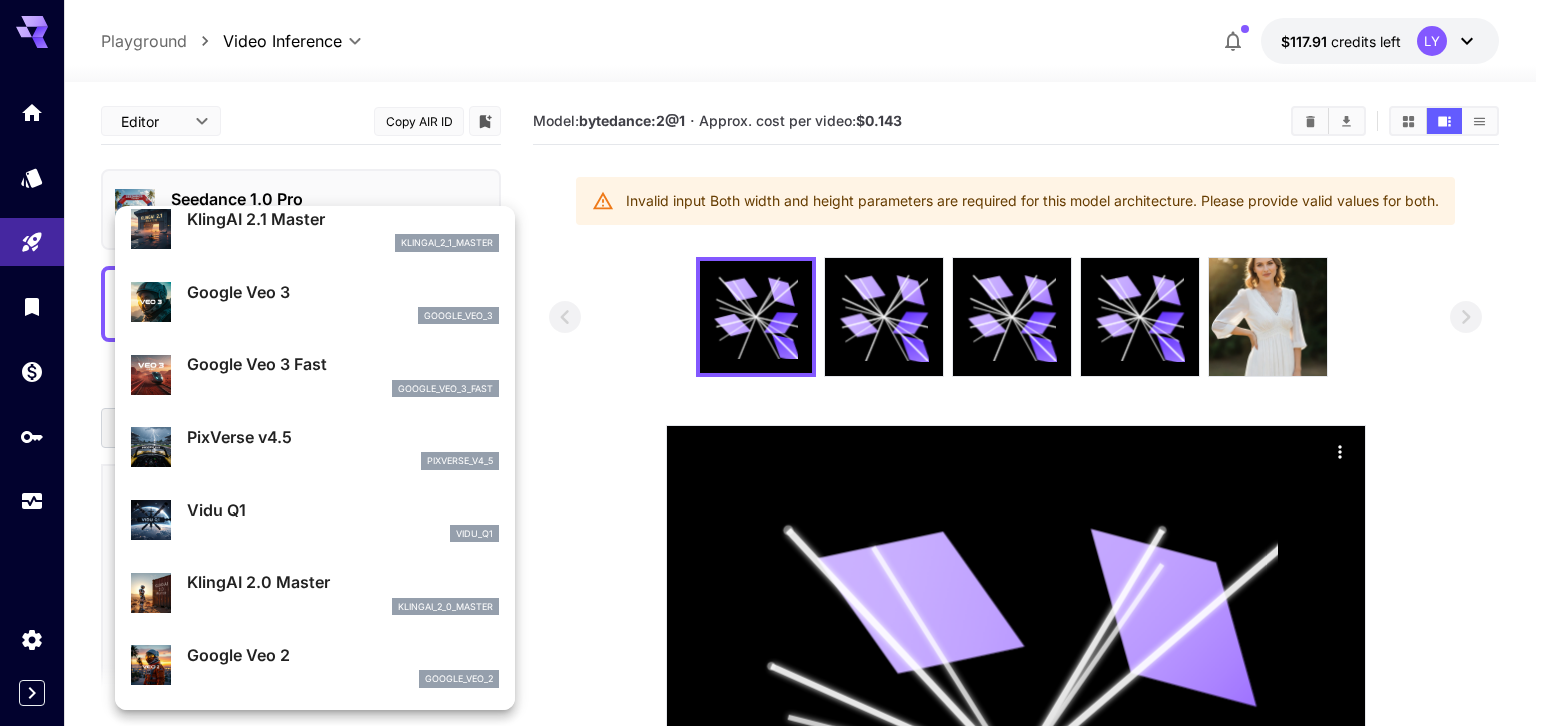click on "vidu_q1" at bounding box center (343, 534) 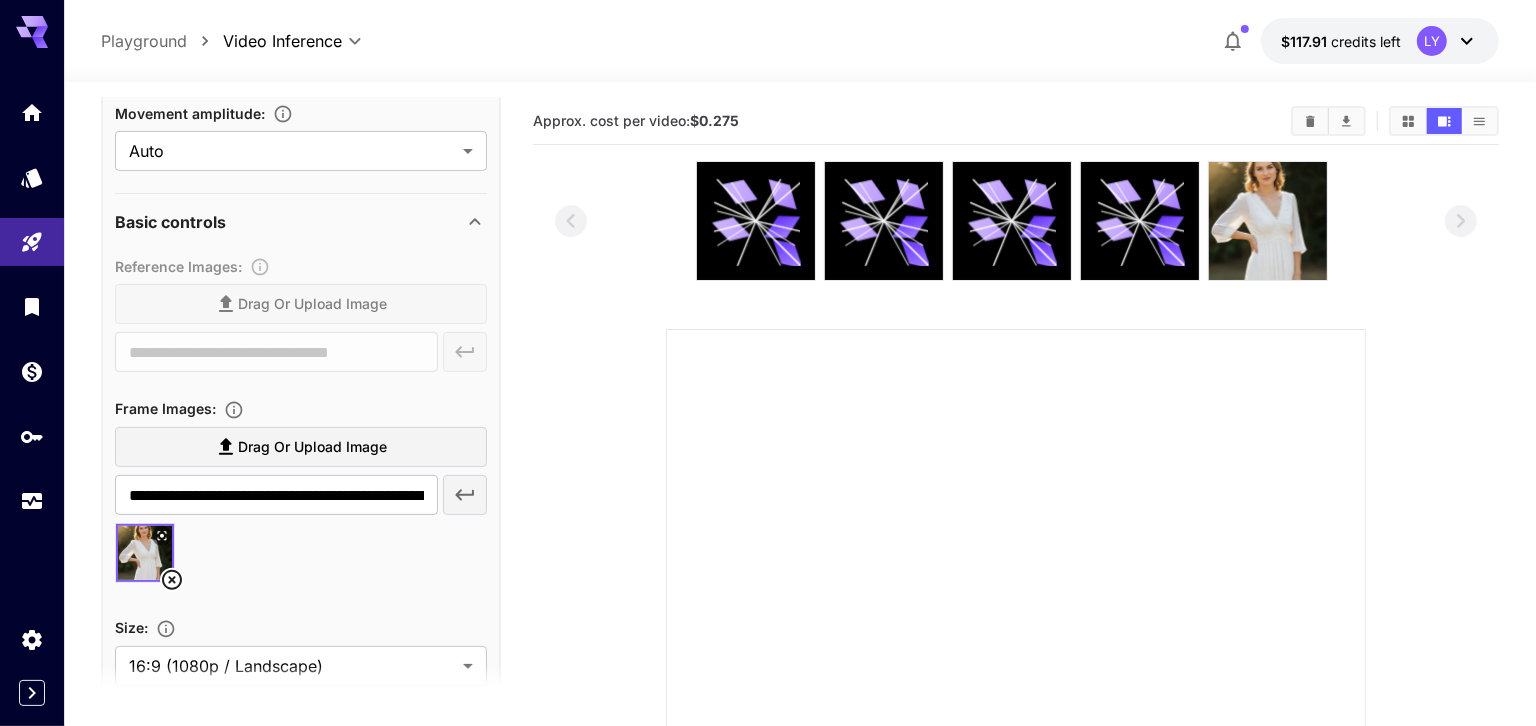scroll, scrollTop: 567, scrollLeft: 0, axis: vertical 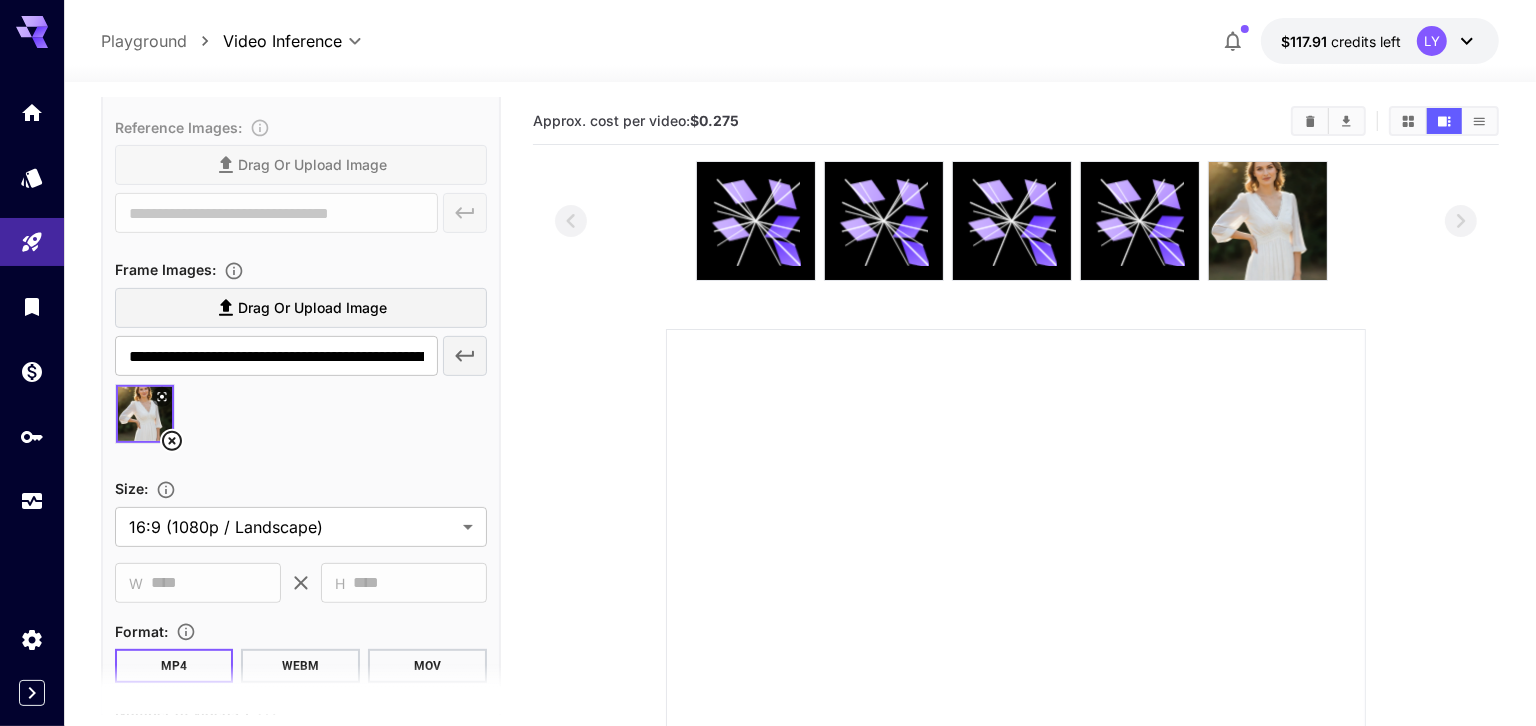 click 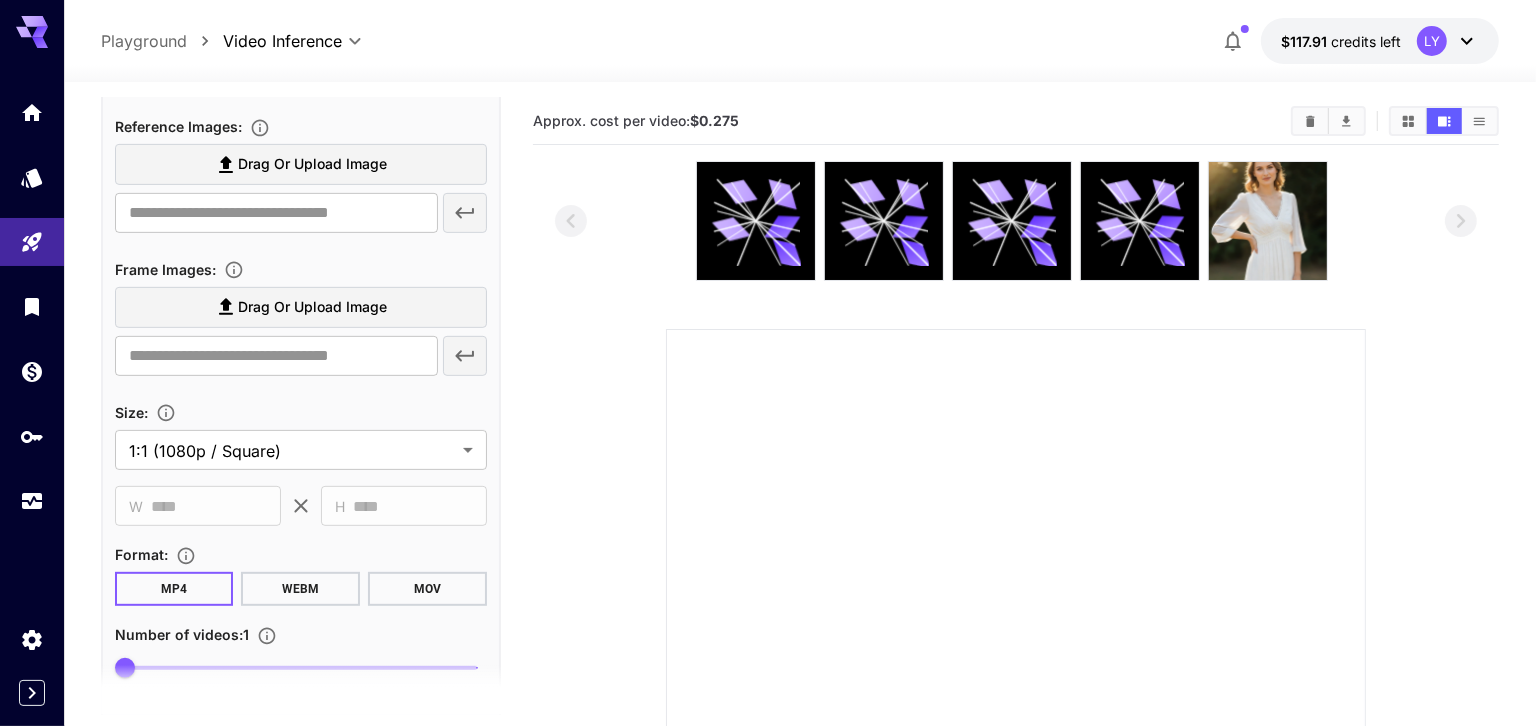 scroll, scrollTop: 620, scrollLeft: 0, axis: vertical 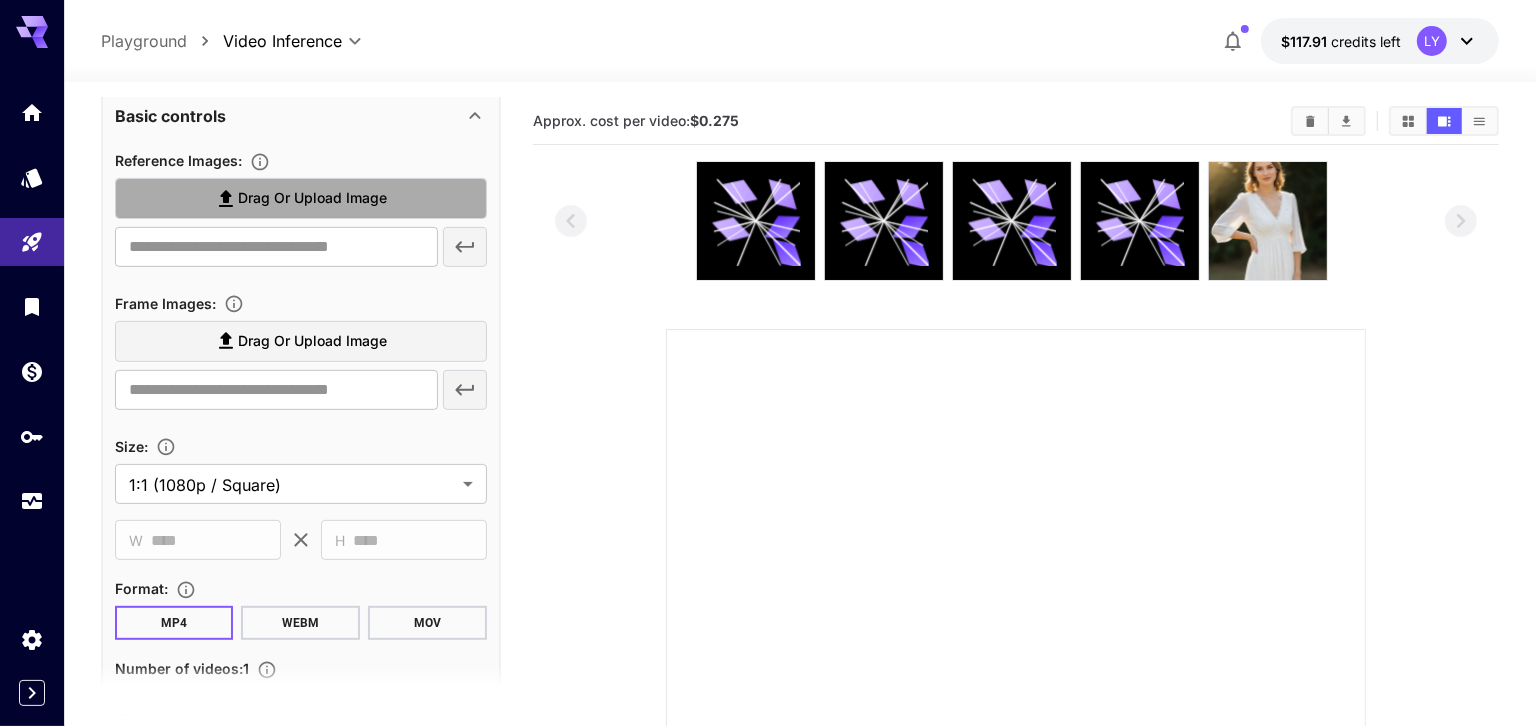 click on "Drag or upload image" at bounding box center (312, 198) 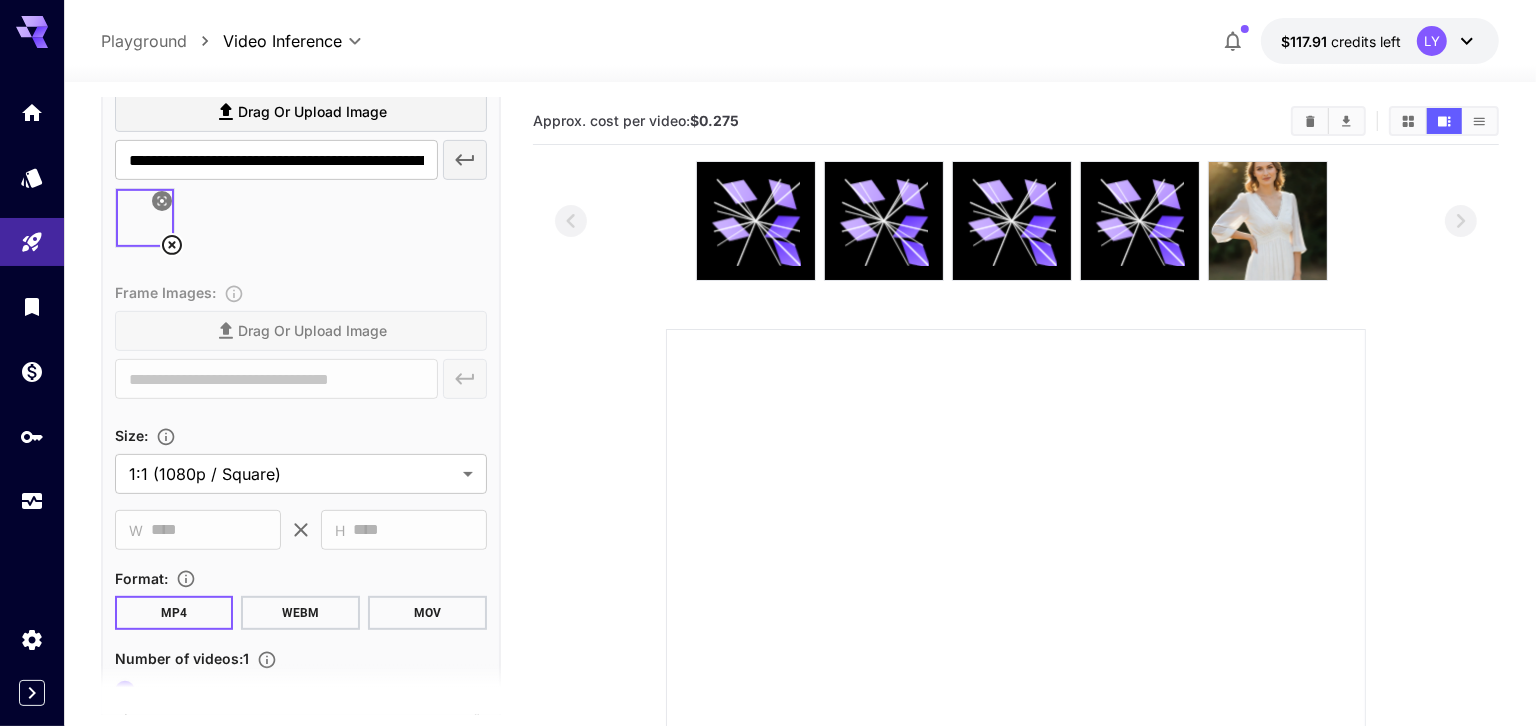 scroll, scrollTop: 533, scrollLeft: 0, axis: vertical 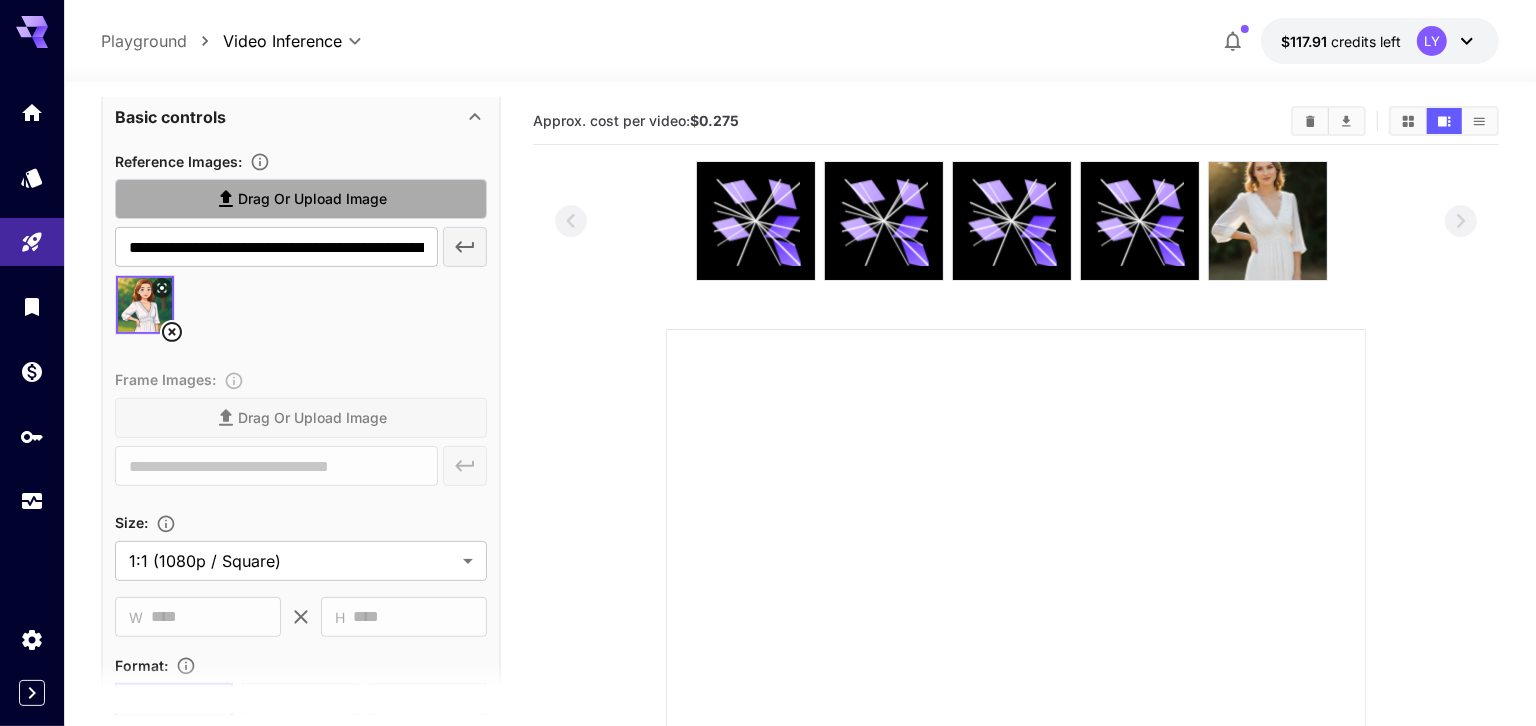 click on "Drag or upload image" at bounding box center [312, 199] 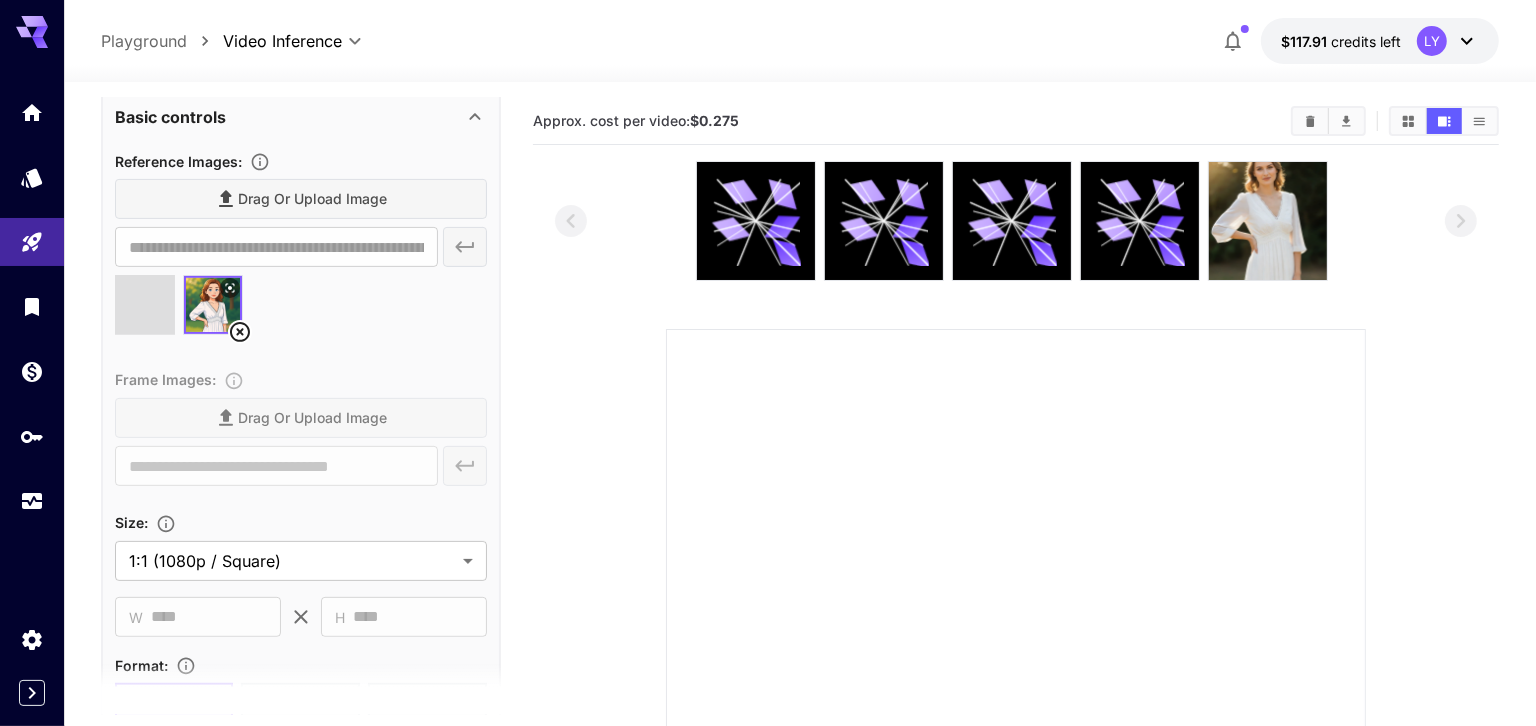 type on "**********" 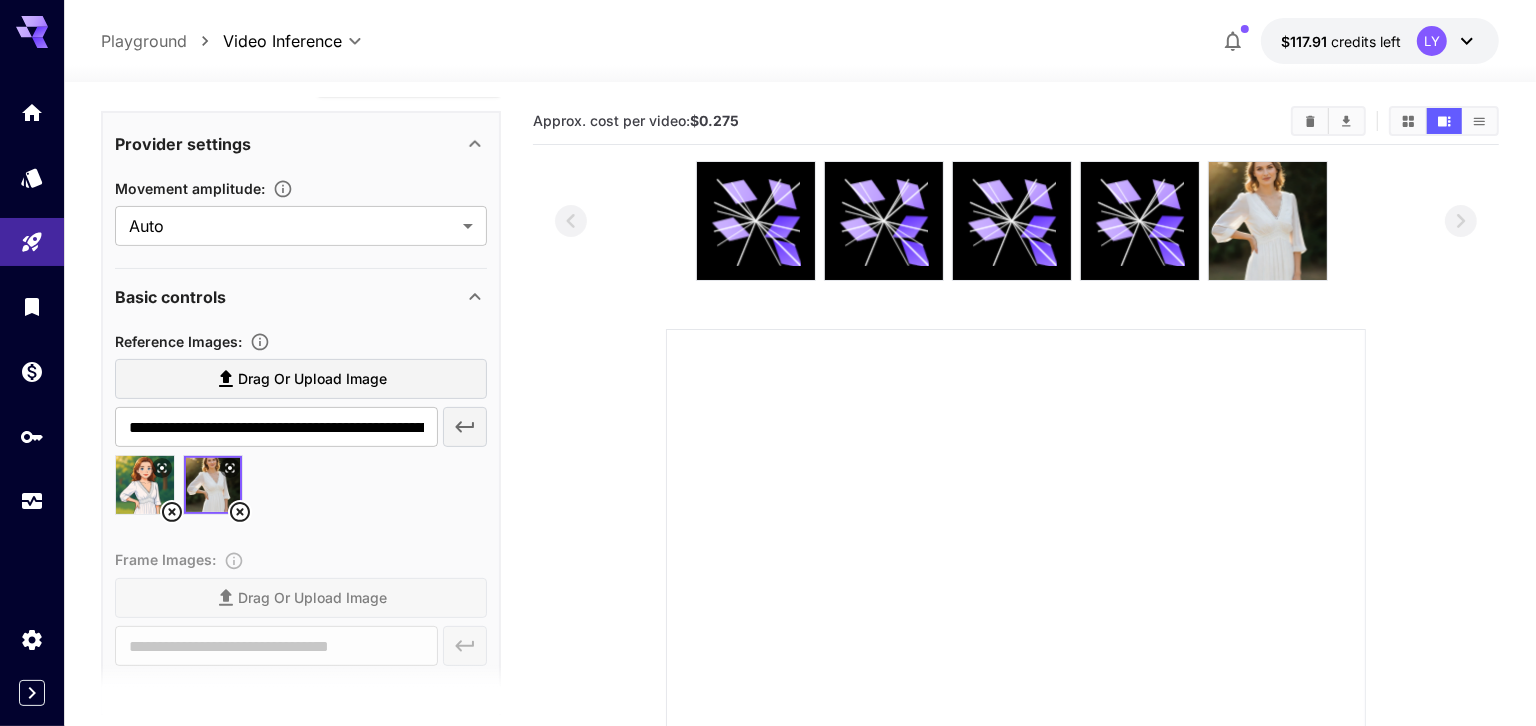 scroll, scrollTop: 16, scrollLeft: 0, axis: vertical 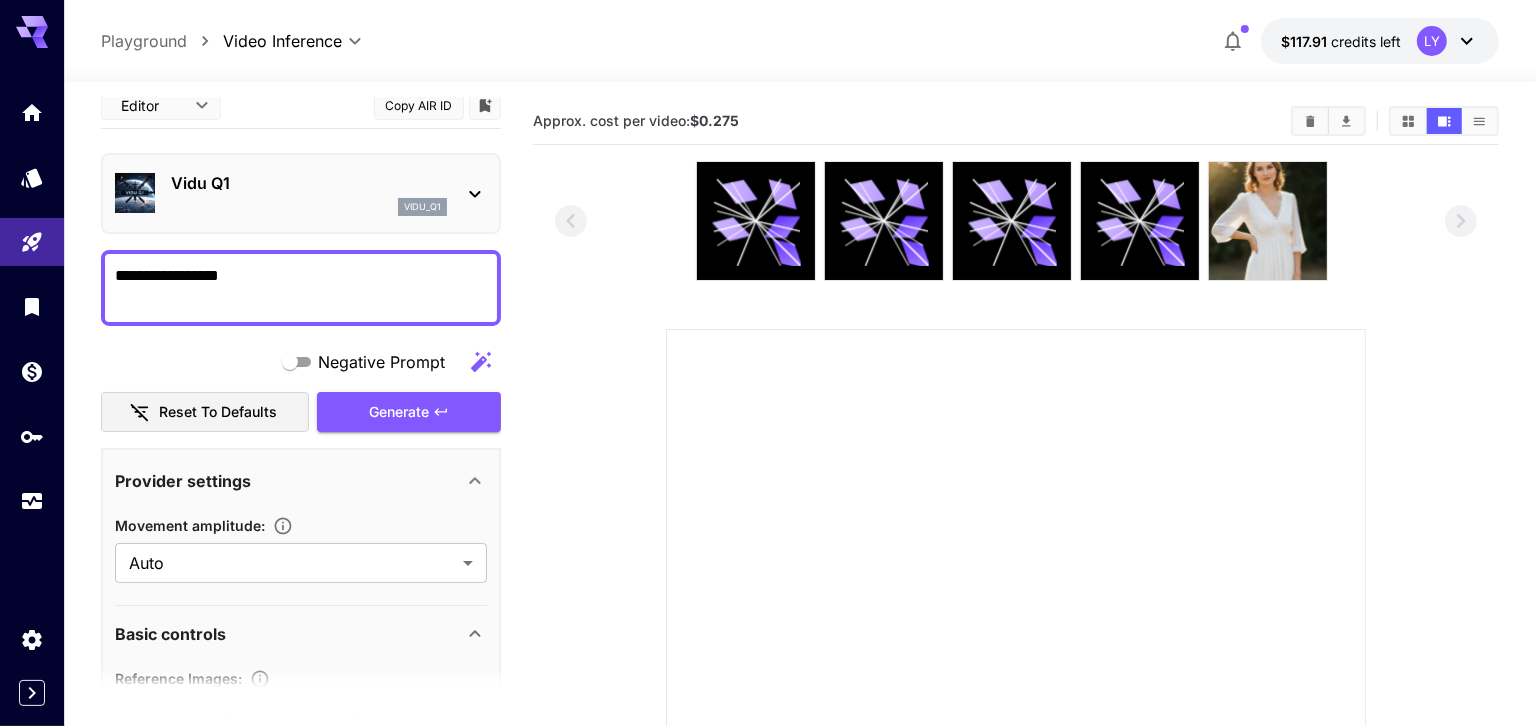 drag, startPoint x: 290, startPoint y: 286, endPoint x: 85, endPoint y: 275, distance: 205.2949 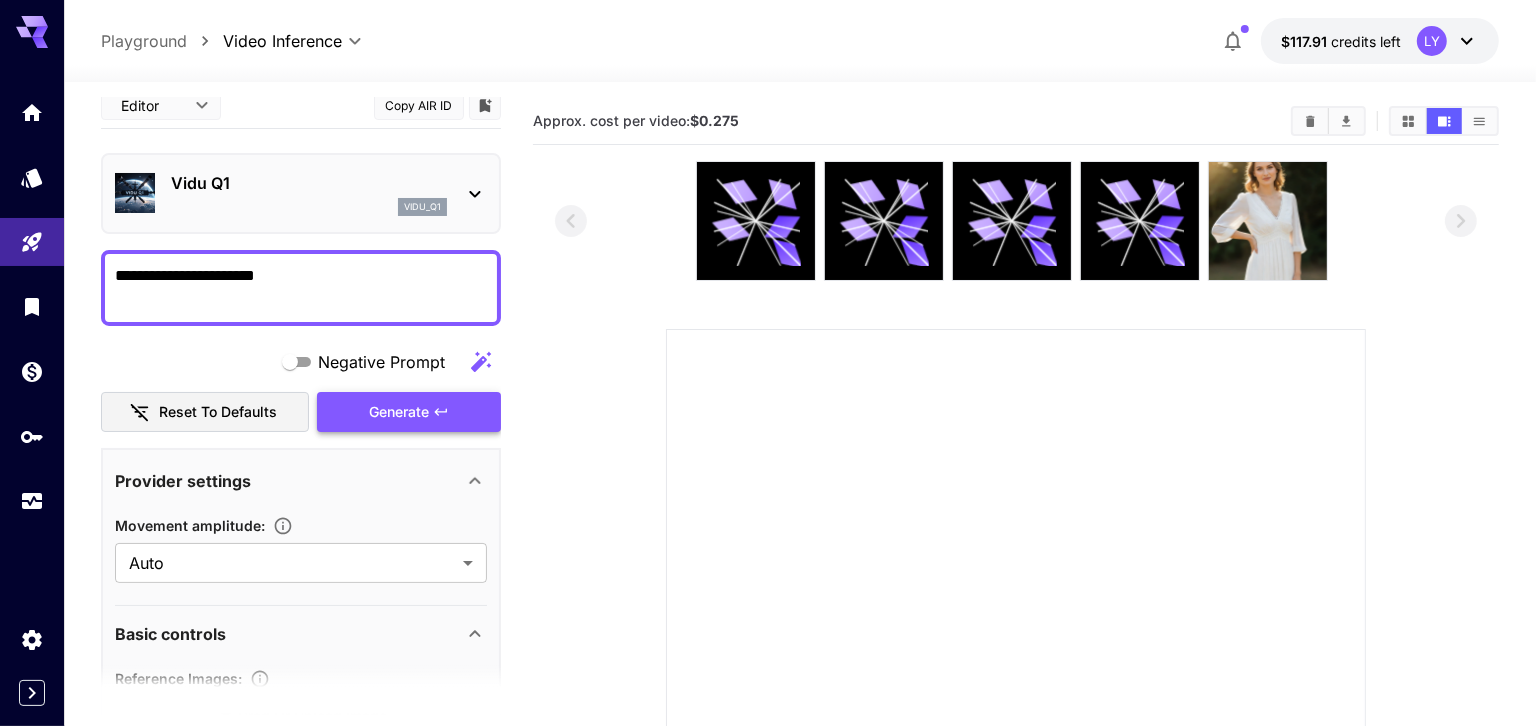 type on "**********" 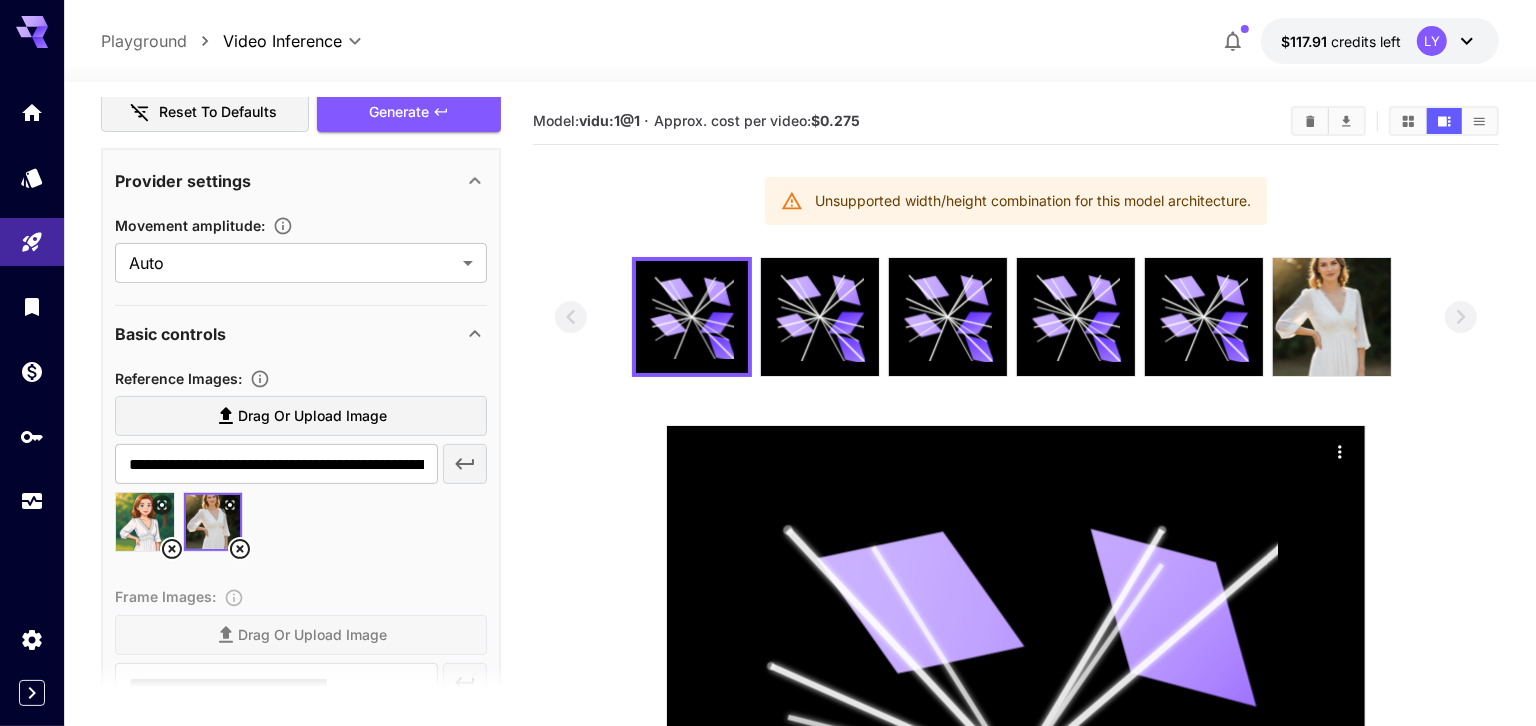 scroll, scrollTop: 520, scrollLeft: 0, axis: vertical 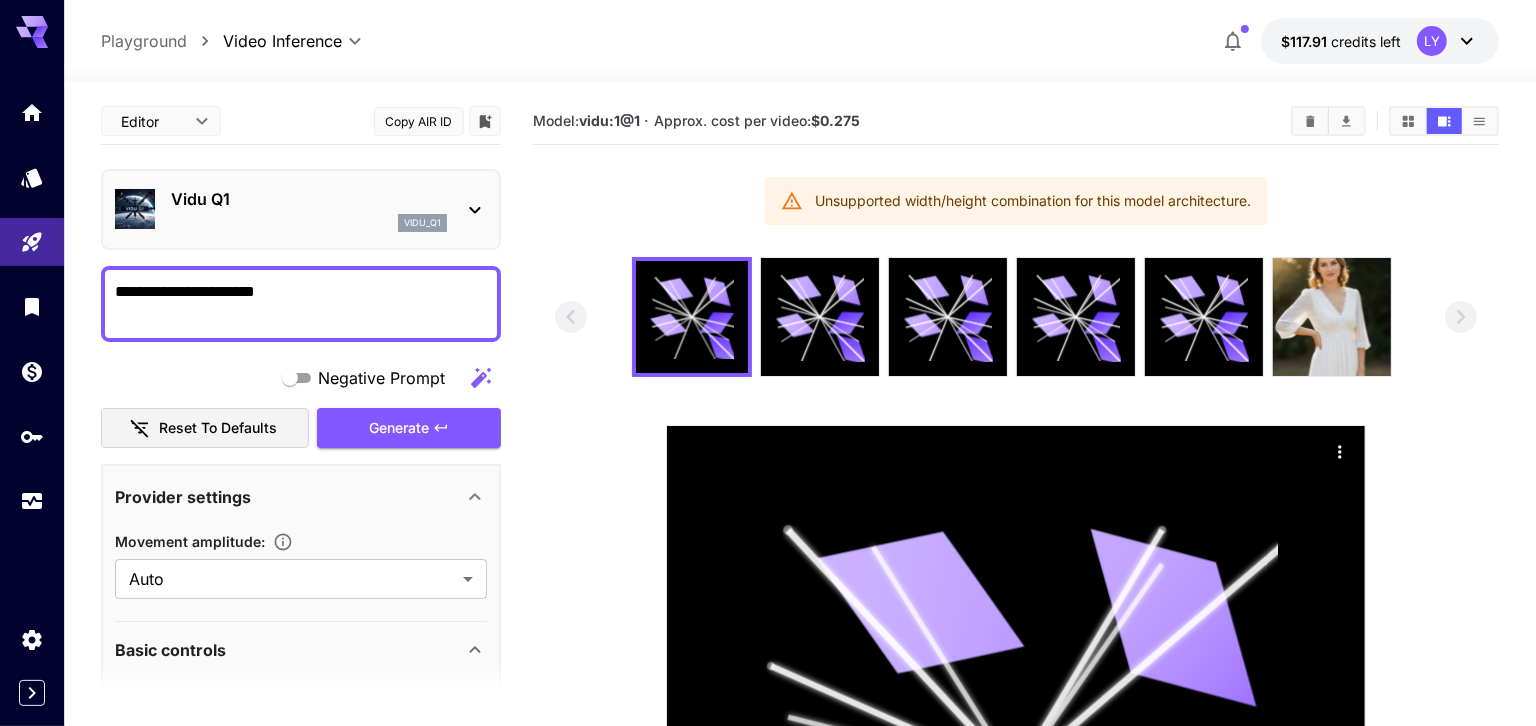 click on "**********" at bounding box center (301, 304) 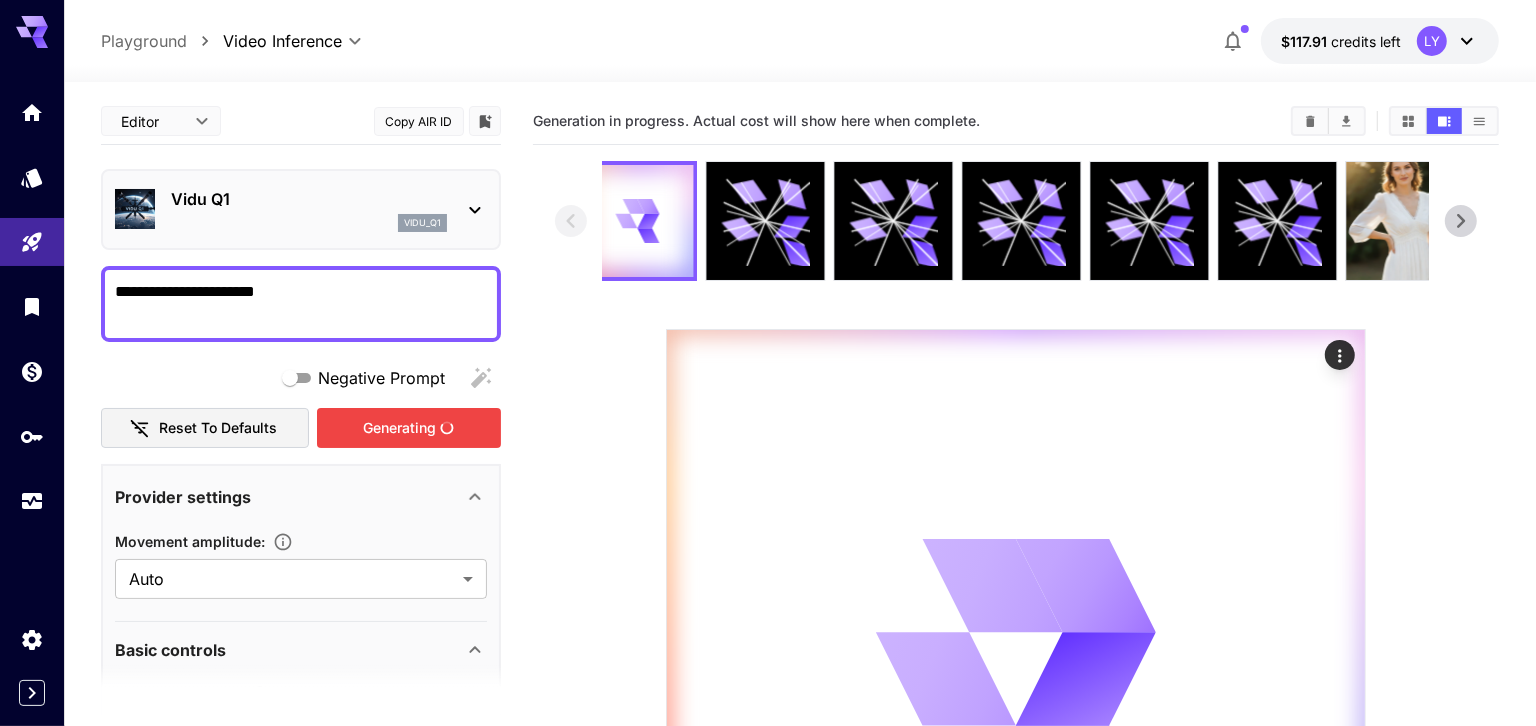 click on "Generating" at bounding box center (409, 428) 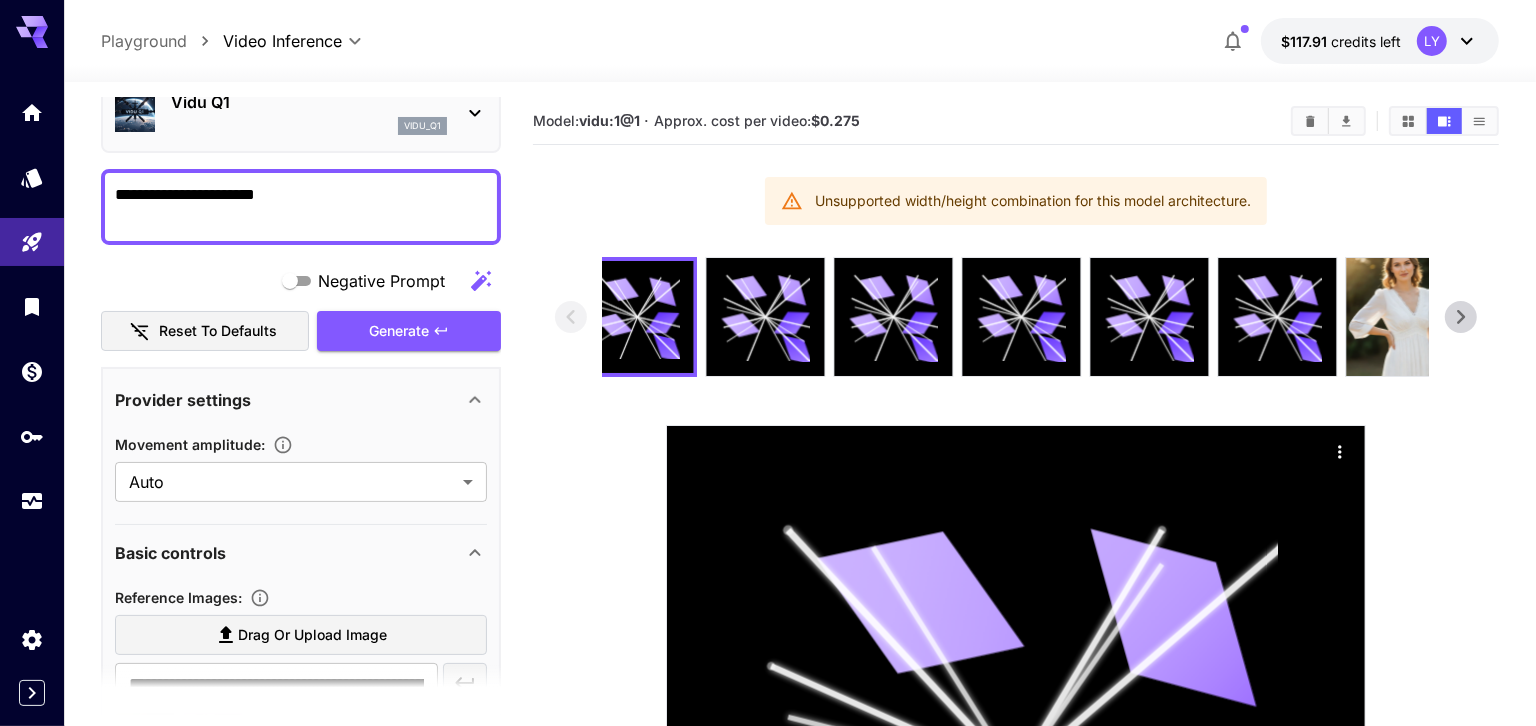 scroll, scrollTop: 0, scrollLeft: 0, axis: both 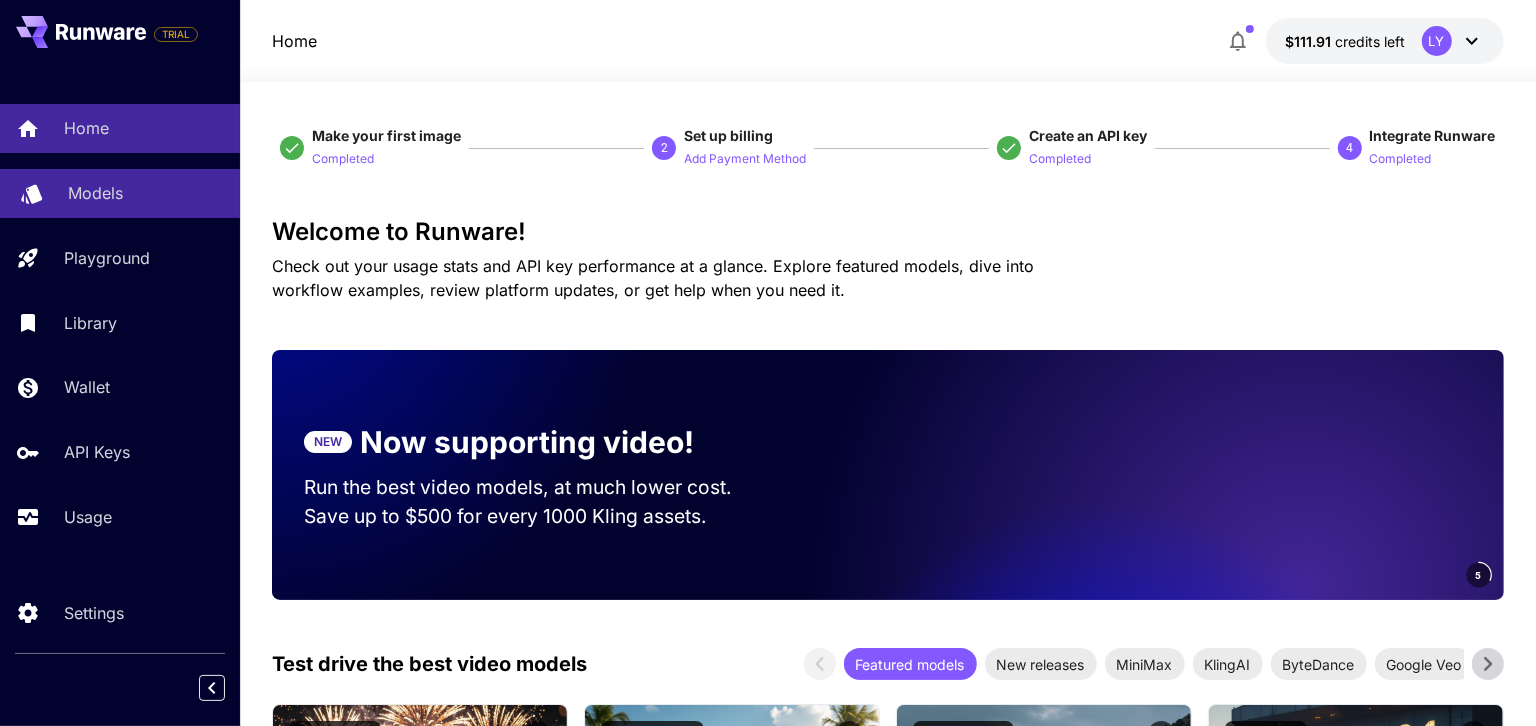 click on "Models" at bounding box center [146, 193] 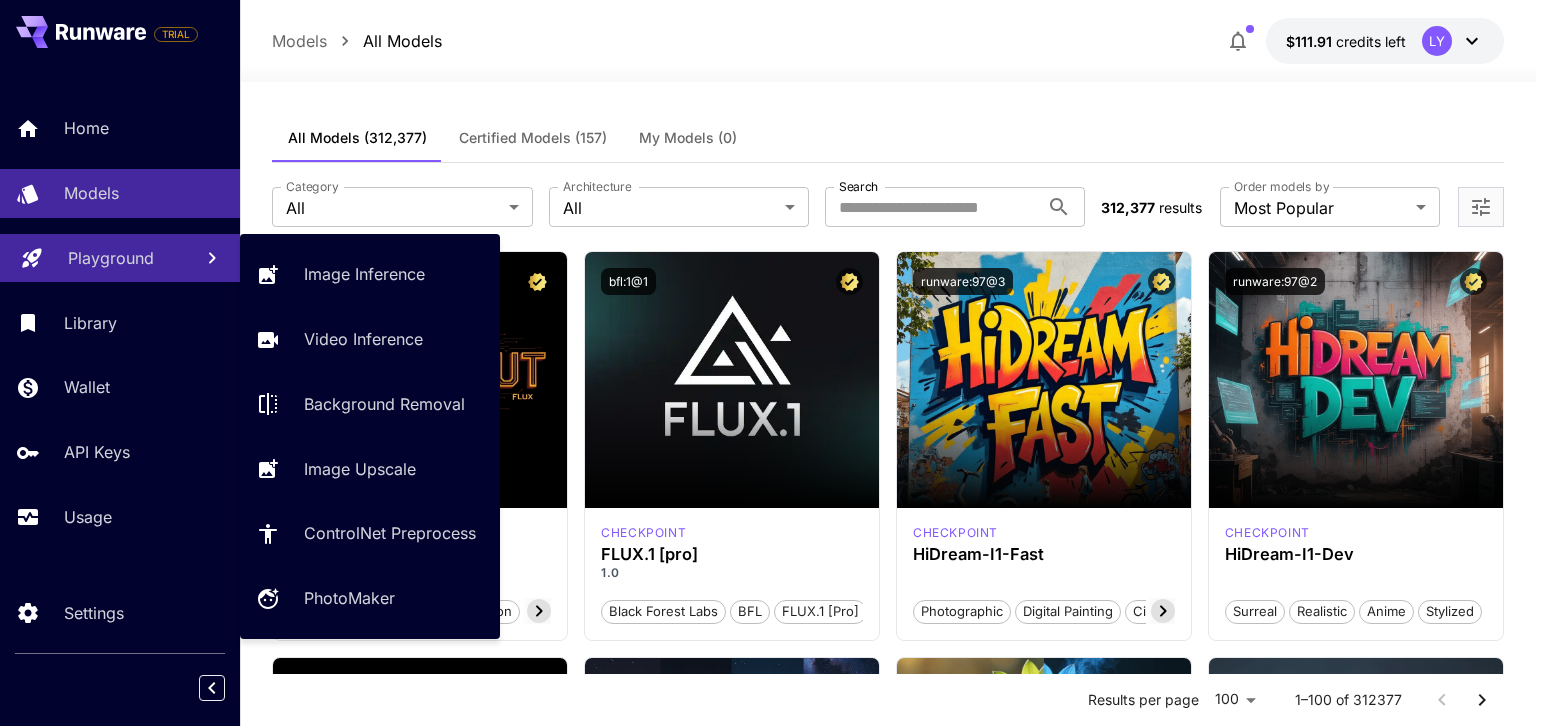 click on "Playground" at bounding box center [122, 258] 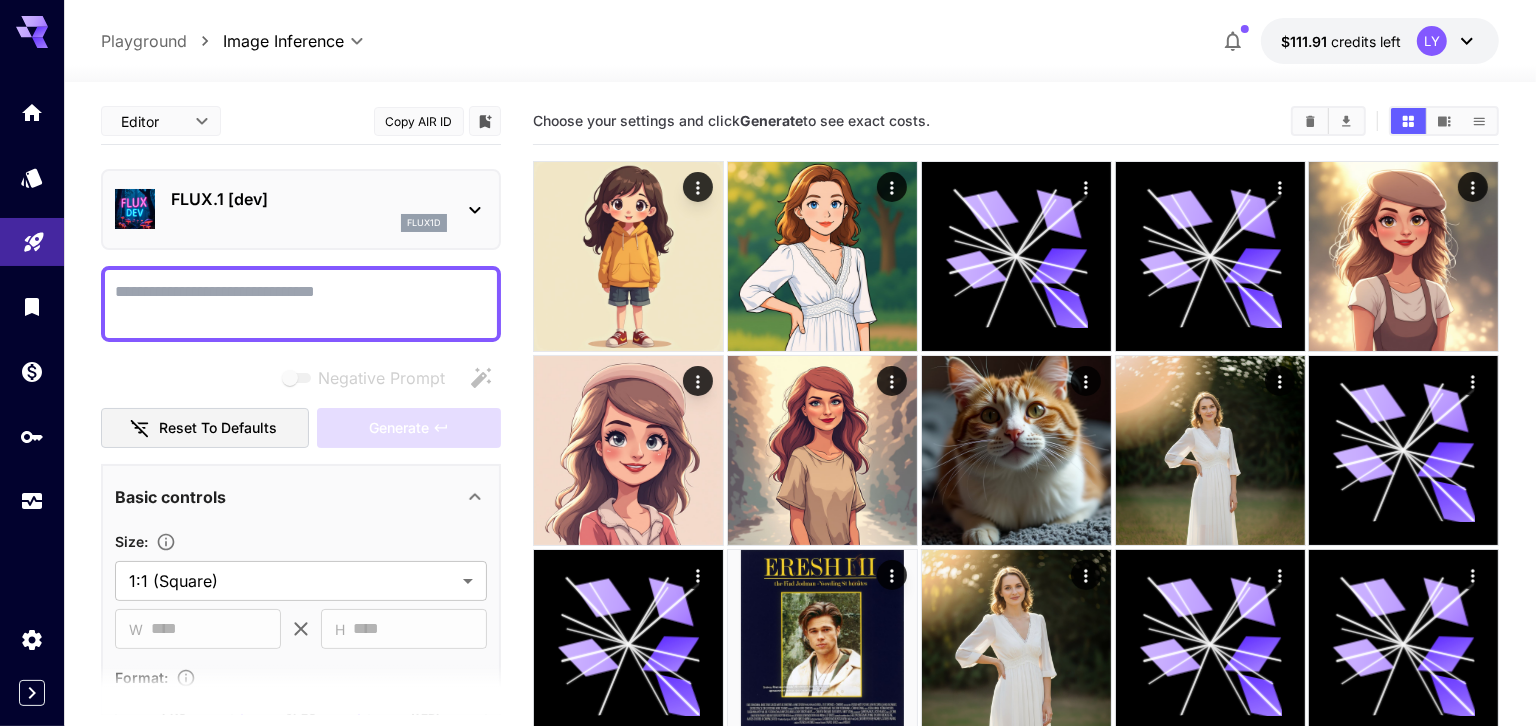 click on "flux1d" at bounding box center (309, 223) 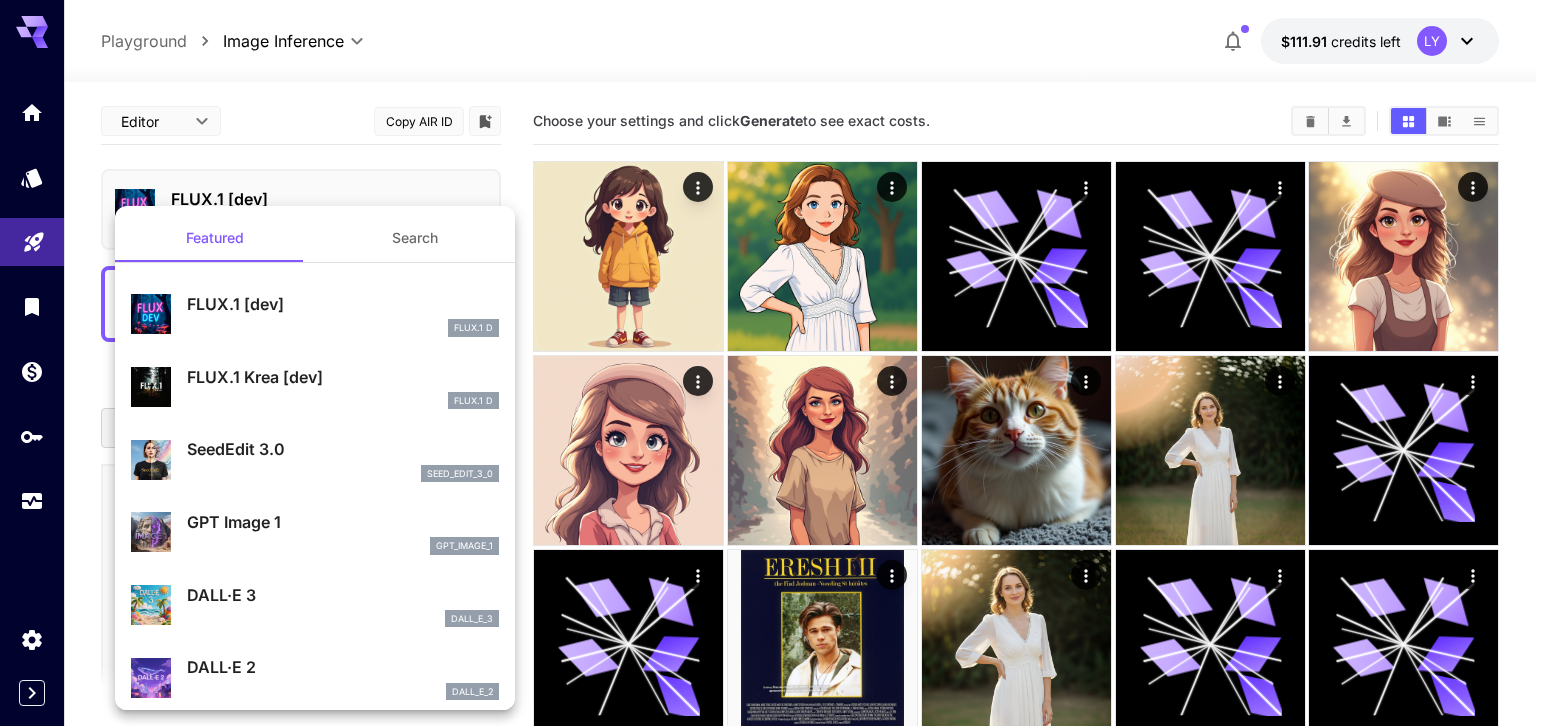 click at bounding box center (777, 363) 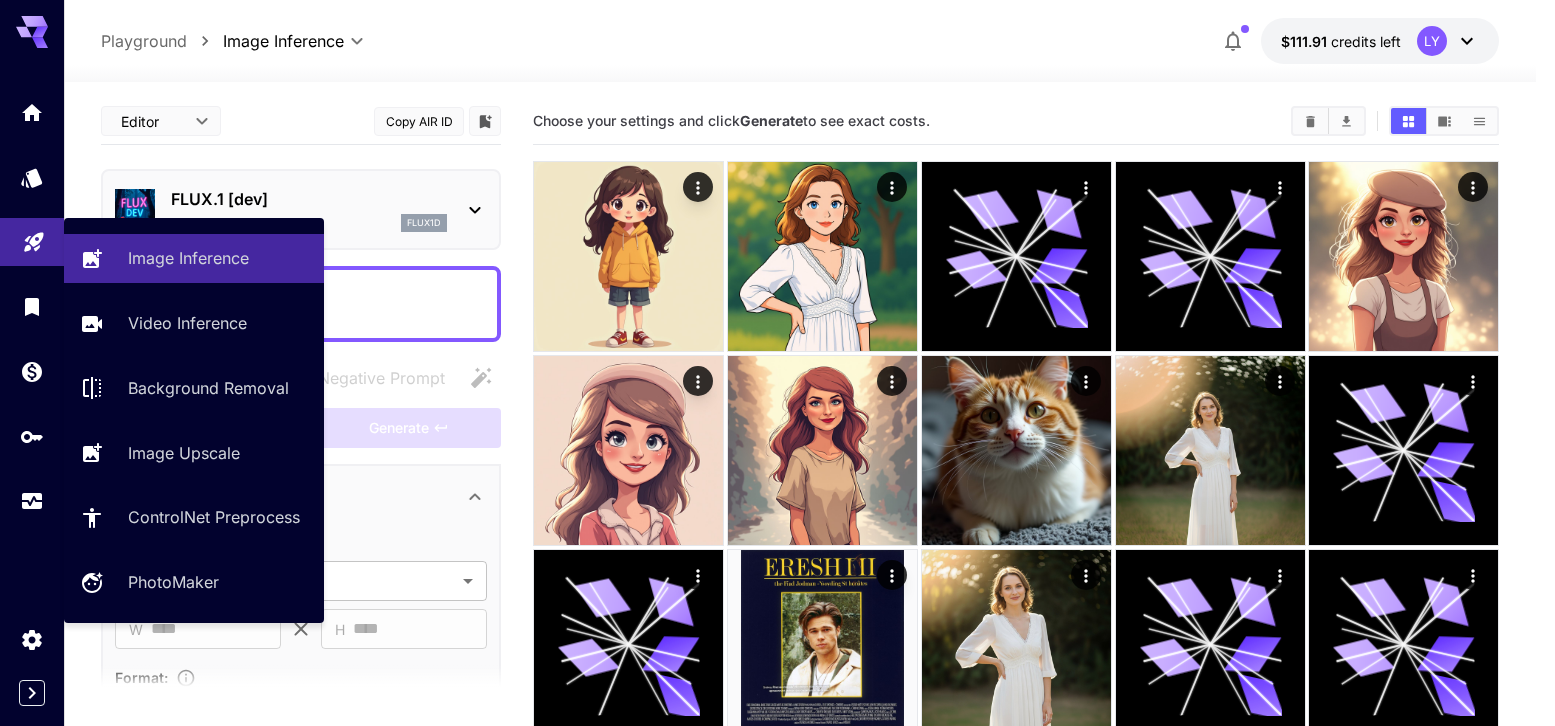 click on "Image Inference Video Inference Background Removal Image Upscale ControlNet Preprocess PhotoMaker" at bounding box center (194, 420) 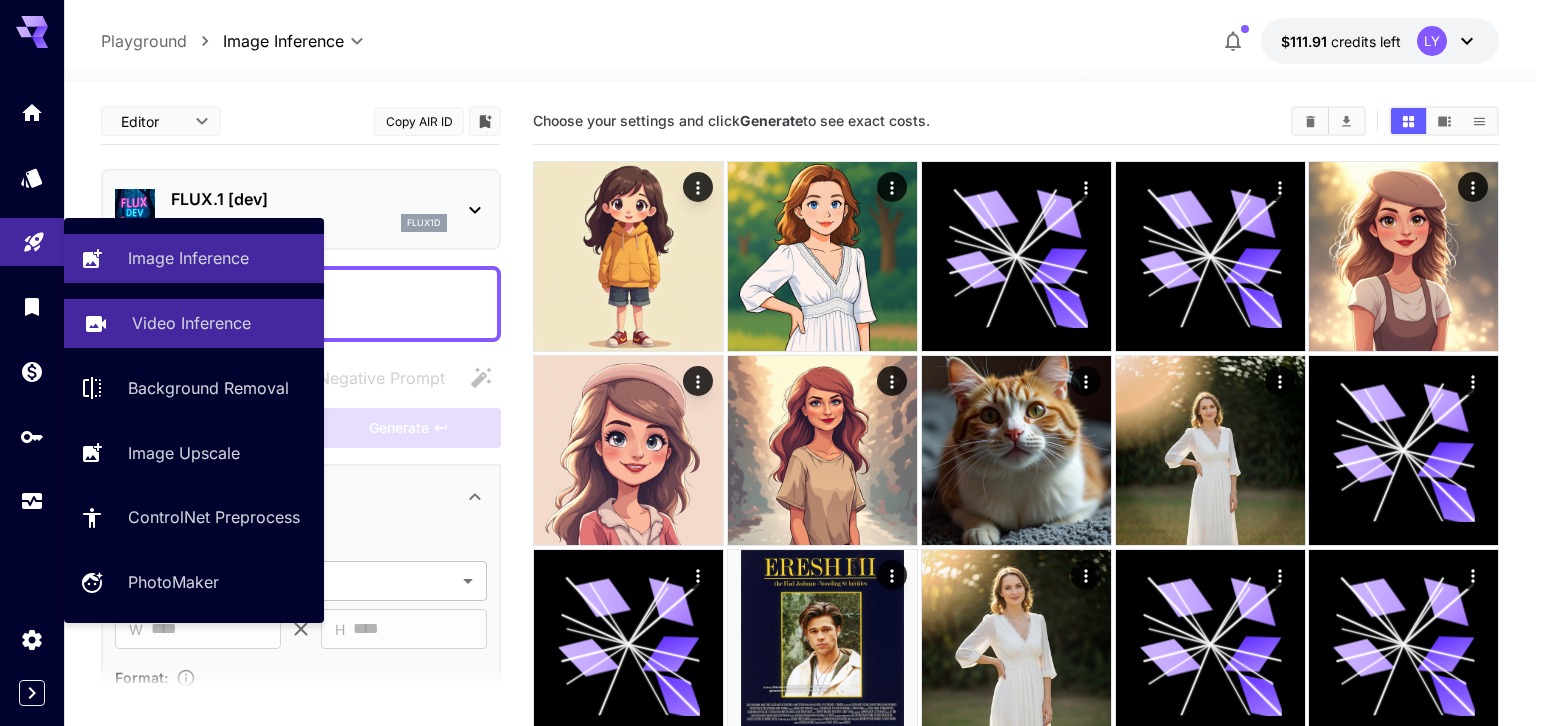 click on "Video Inference" at bounding box center [191, 323] 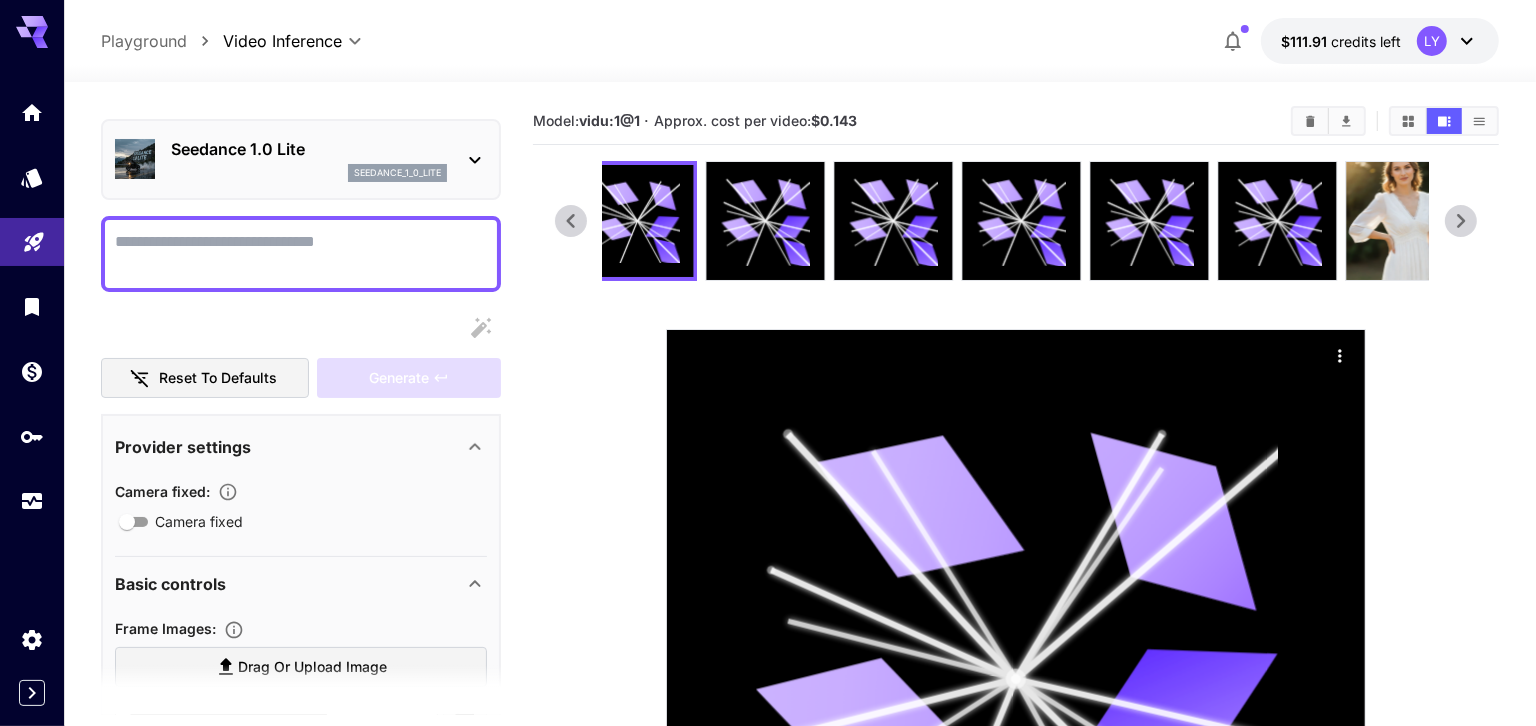 scroll, scrollTop: 537, scrollLeft: 0, axis: vertical 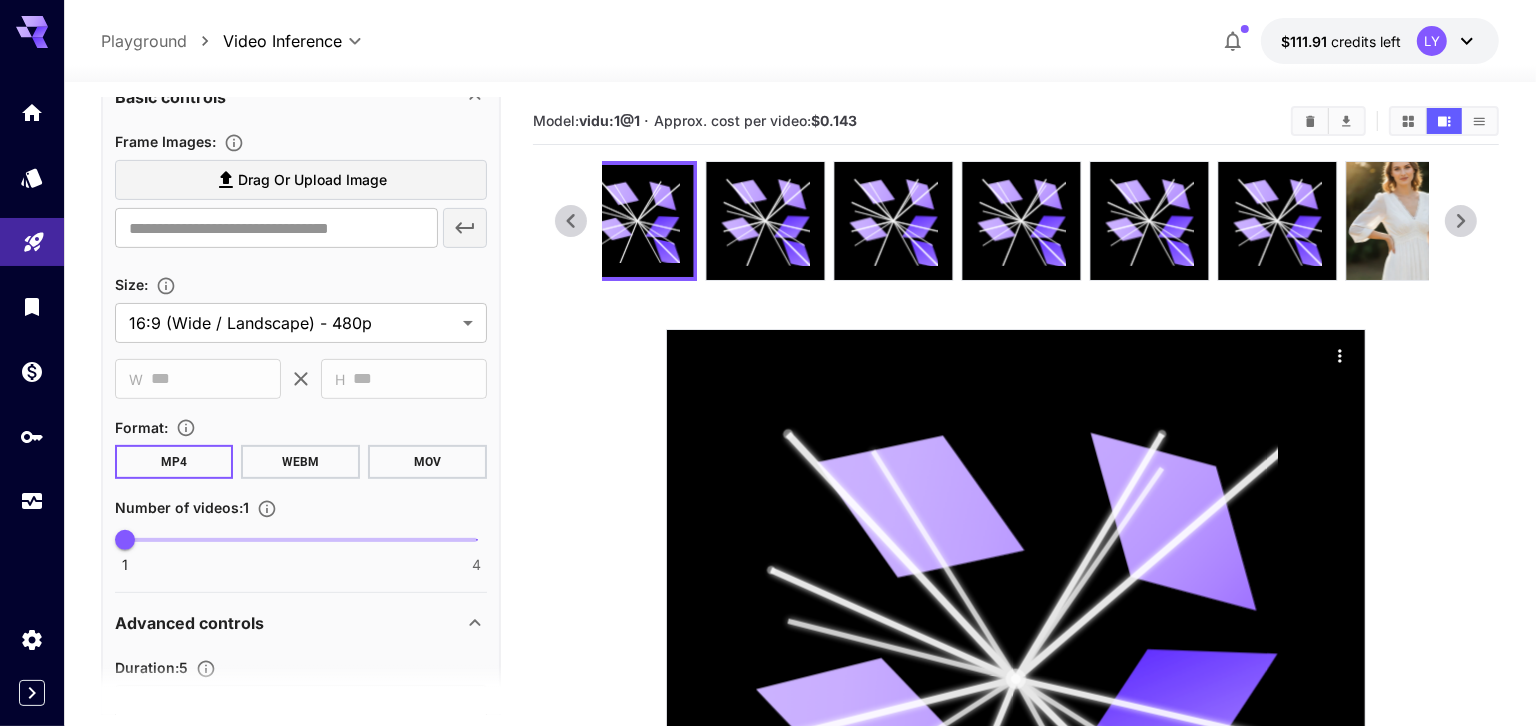 click on "Drag or upload image" at bounding box center (312, 180) 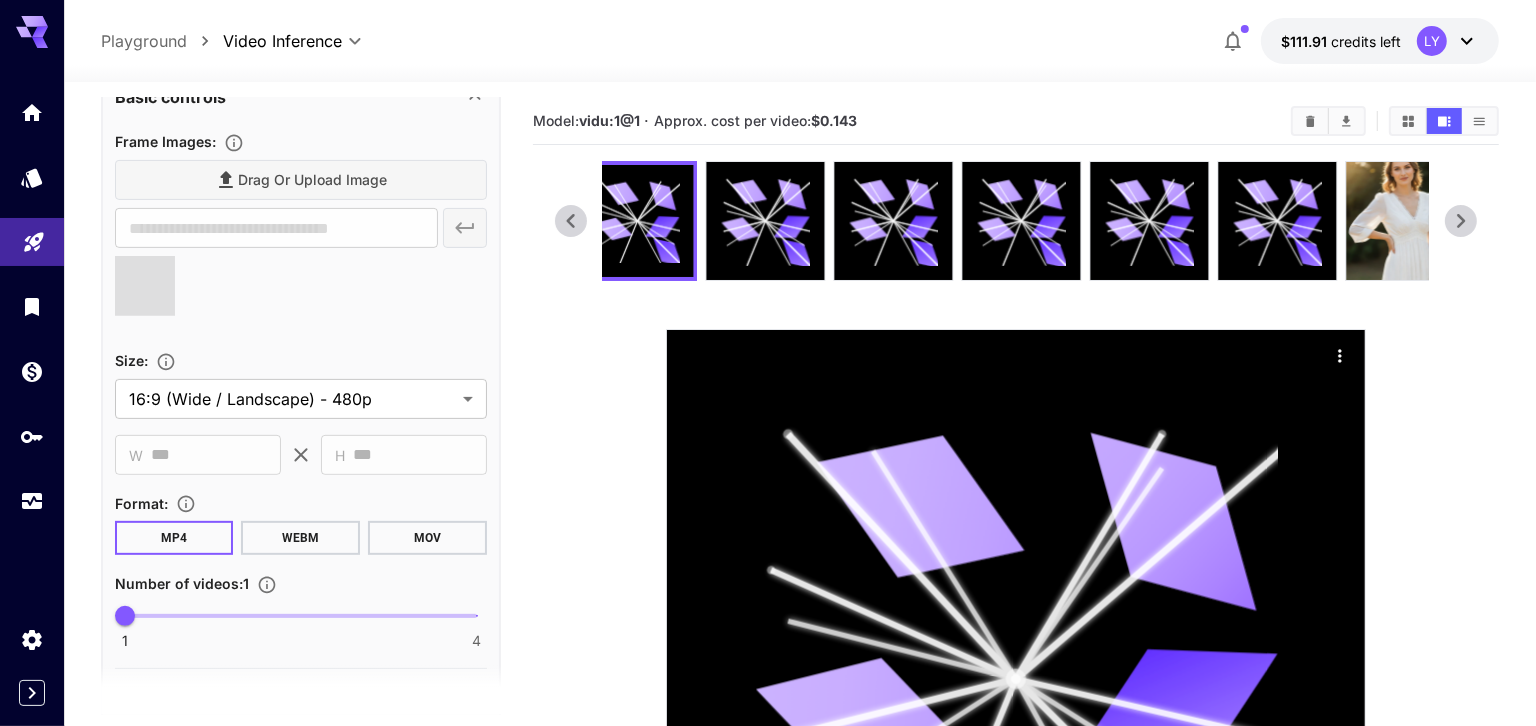 type on "**********" 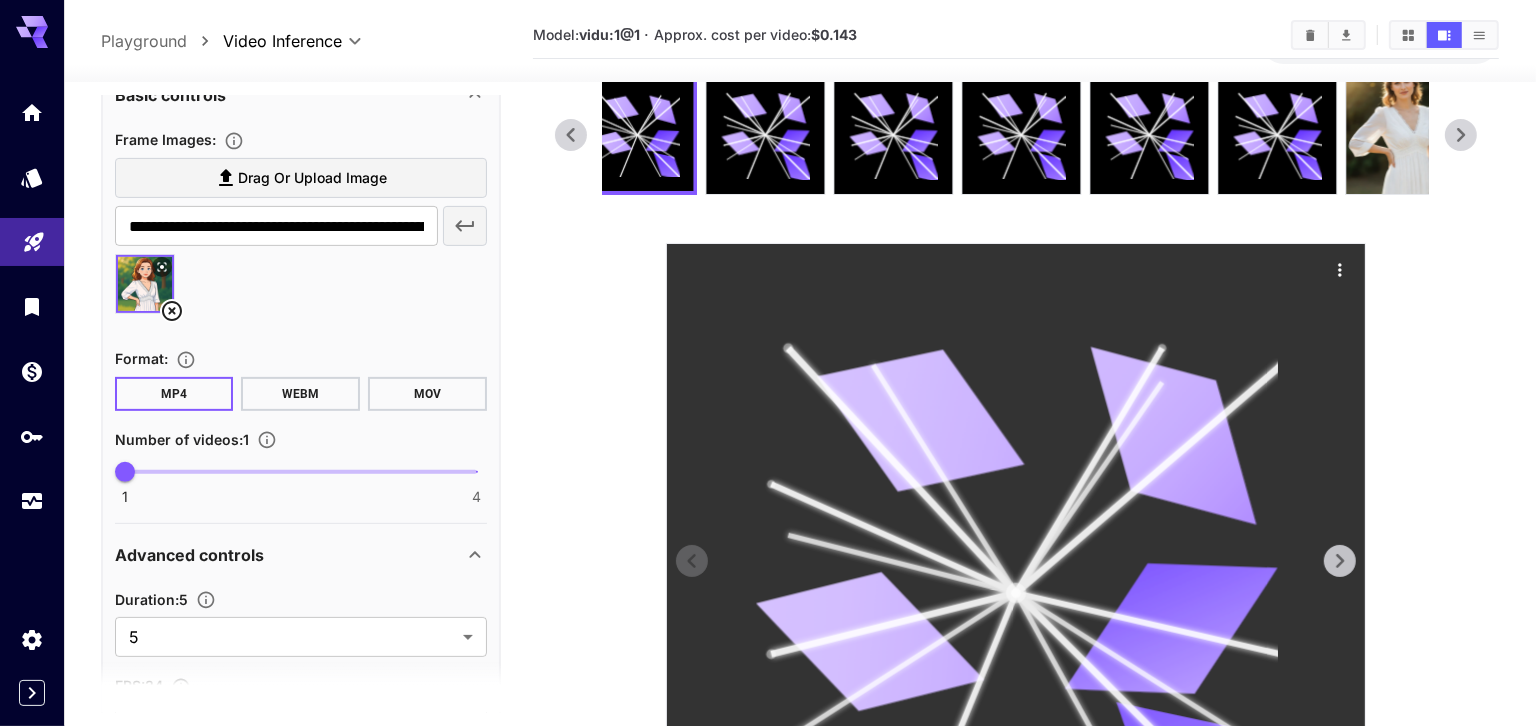 scroll, scrollTop: 0, scrollLeft: 0, axis: both 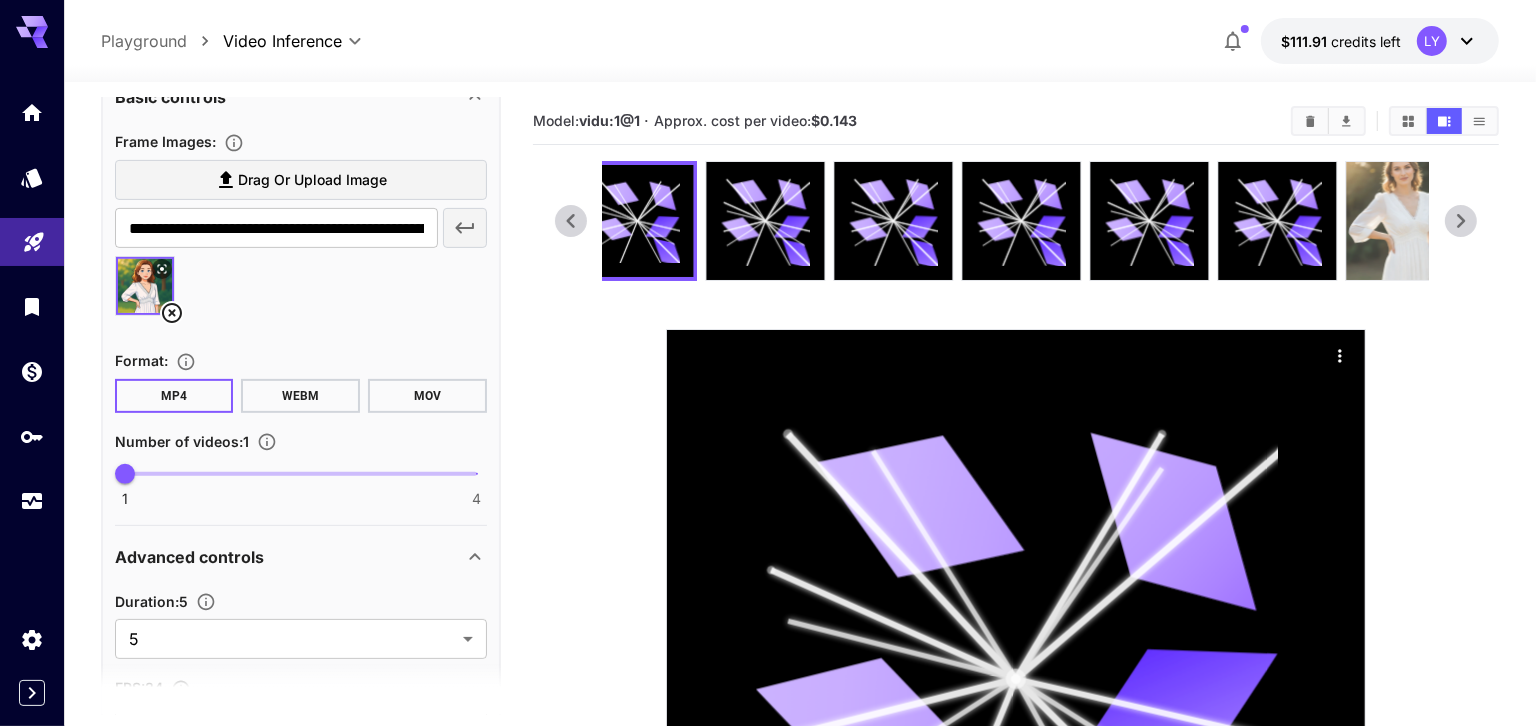 click at bounding box center [1406, 221] 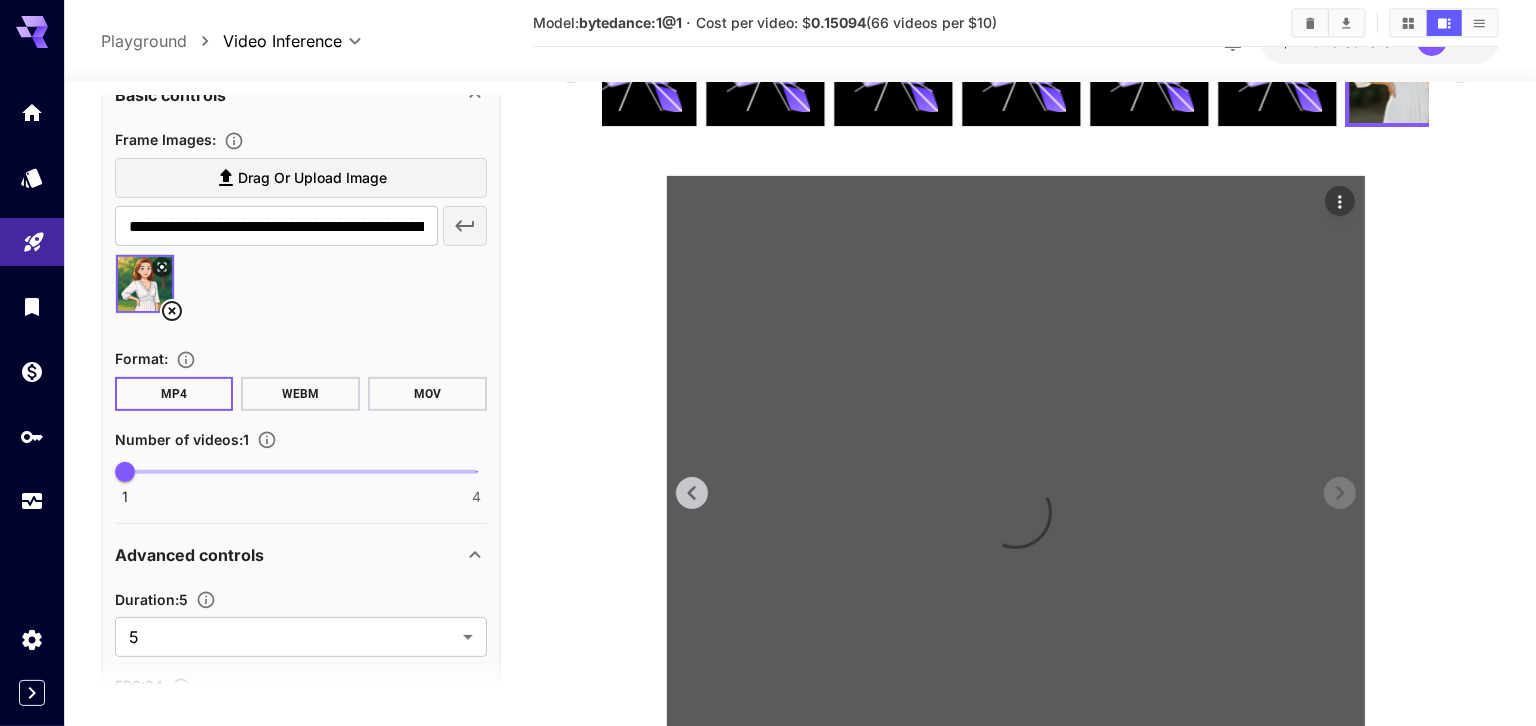scroll, scrollTop: 160, scrollLeft: 0, axis: vertical 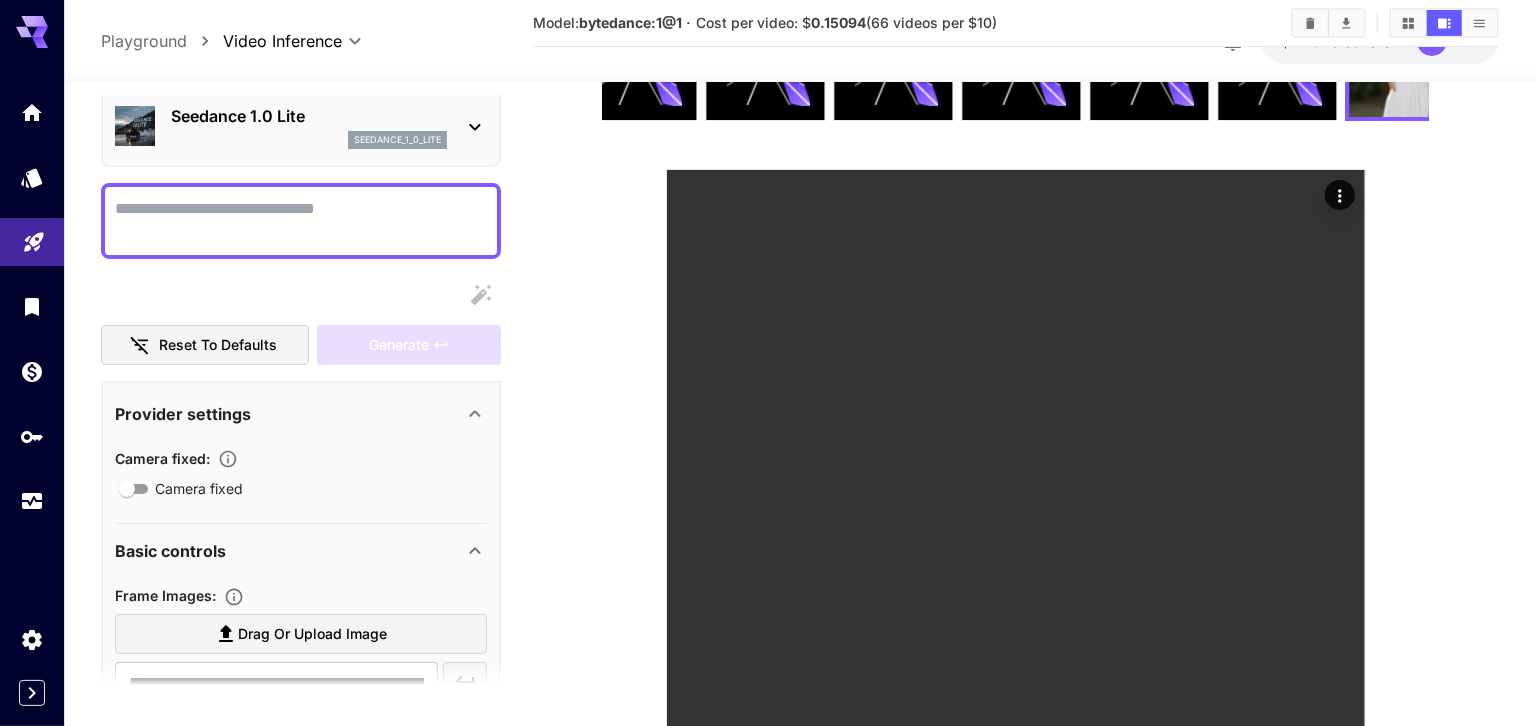 click on "Camera fixed" at bounding box center (301, 221) 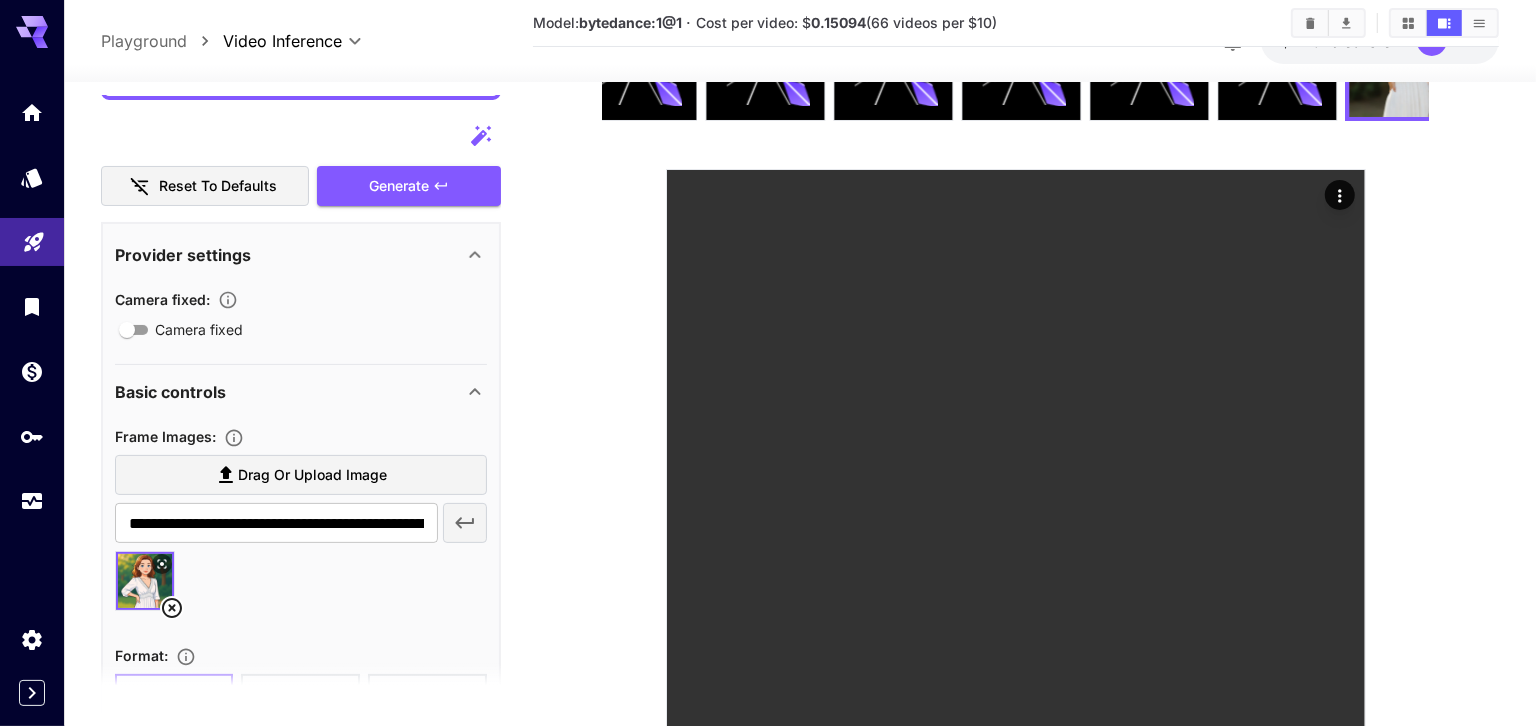 scroll, scrollTop: 25, scrollLeft: 0, axis: vertical 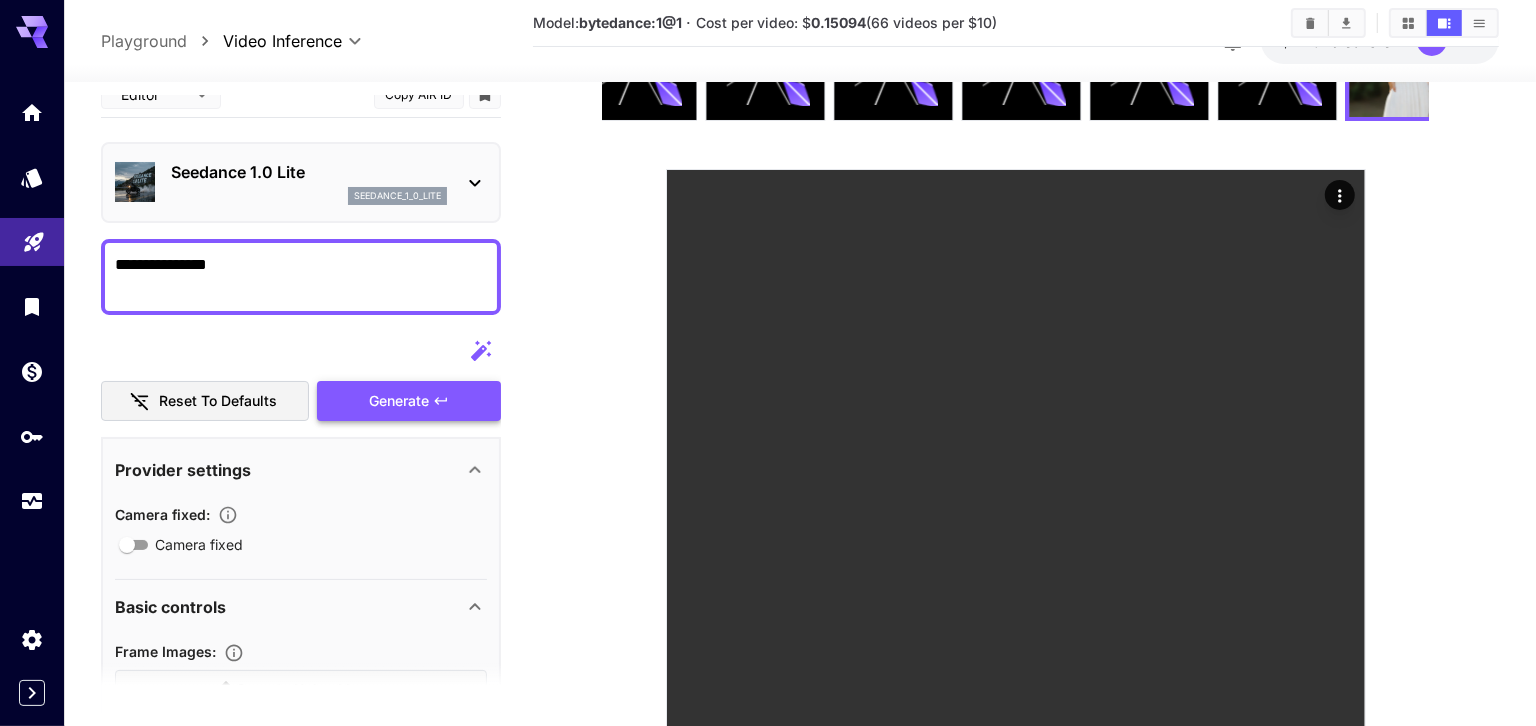 type on "**********" 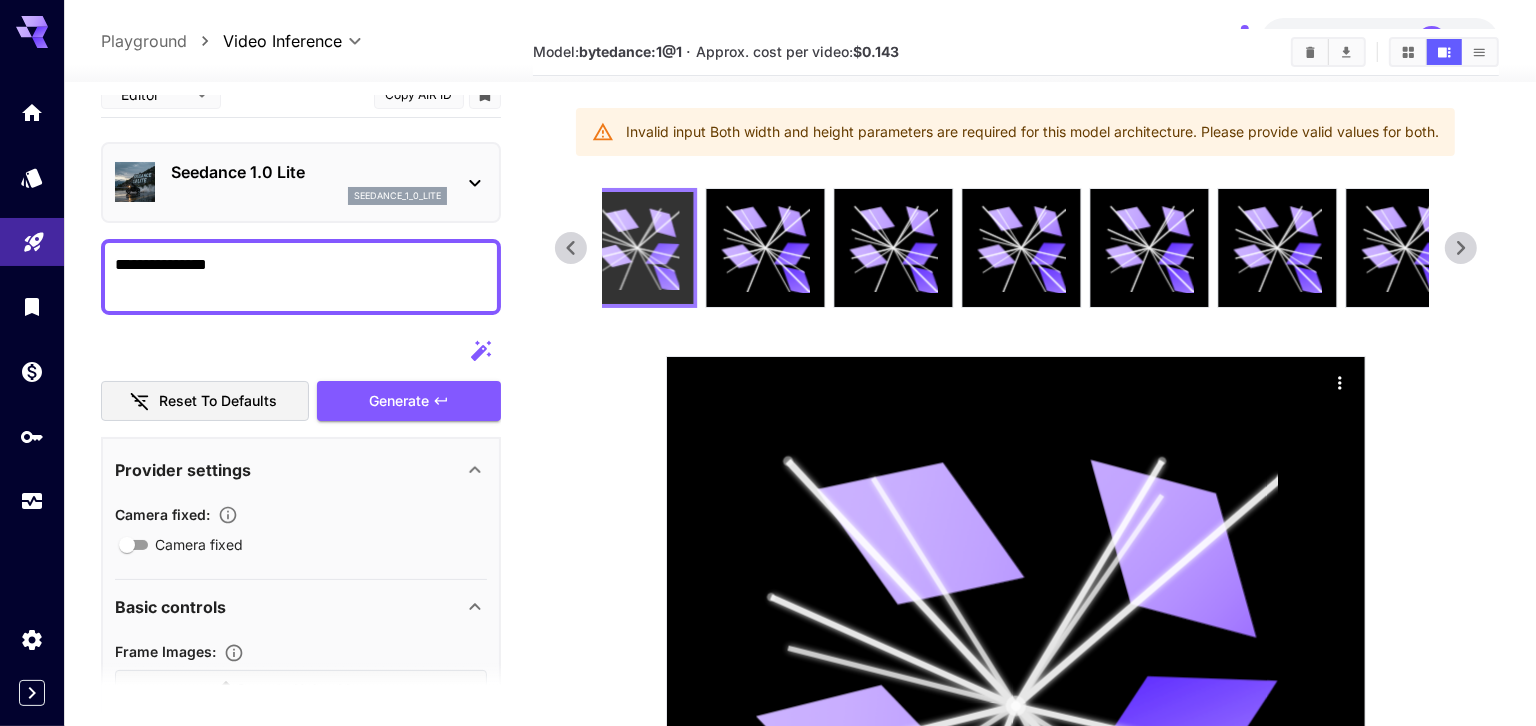 scroll, scrollTop: 0, scrollLeft: 0, axis: both 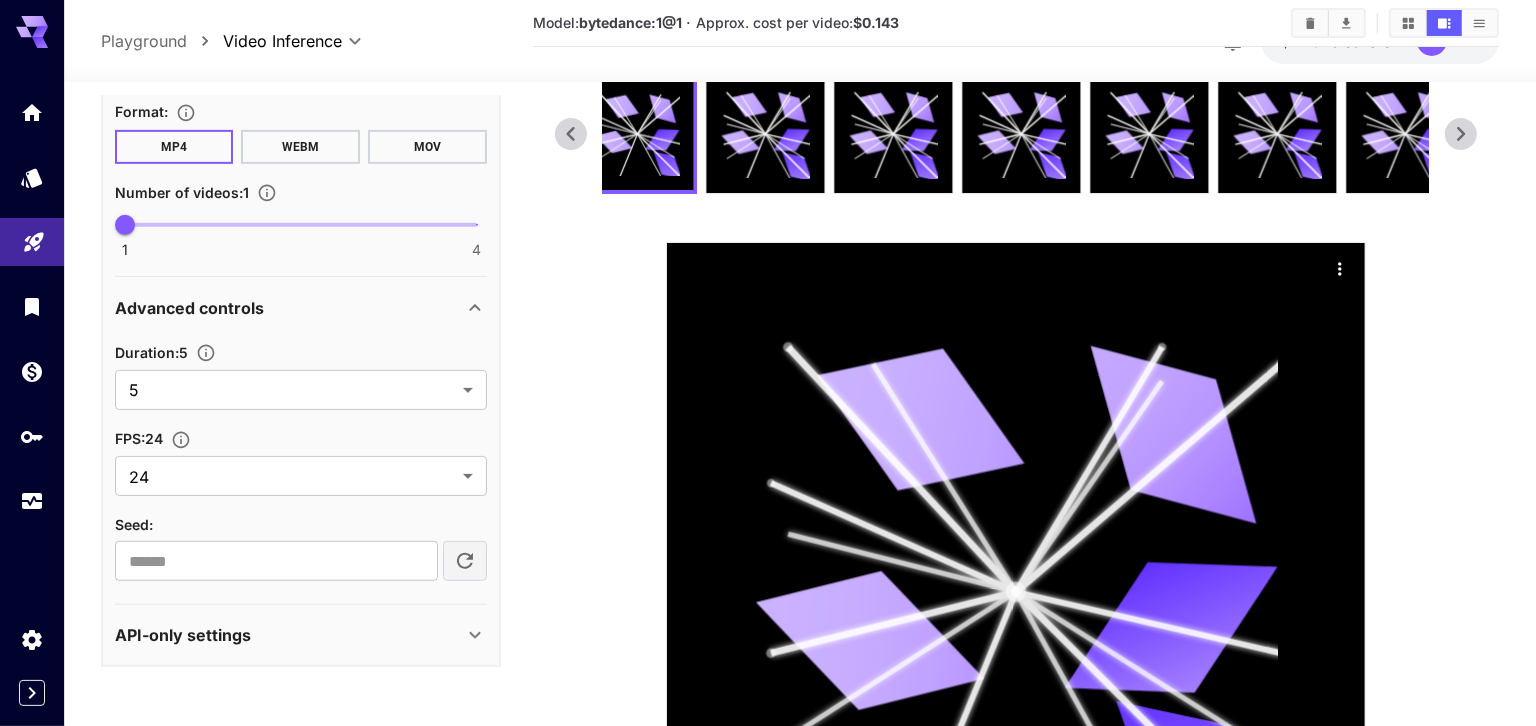 click on "Advanced controls" at bounding box center (289, 308) 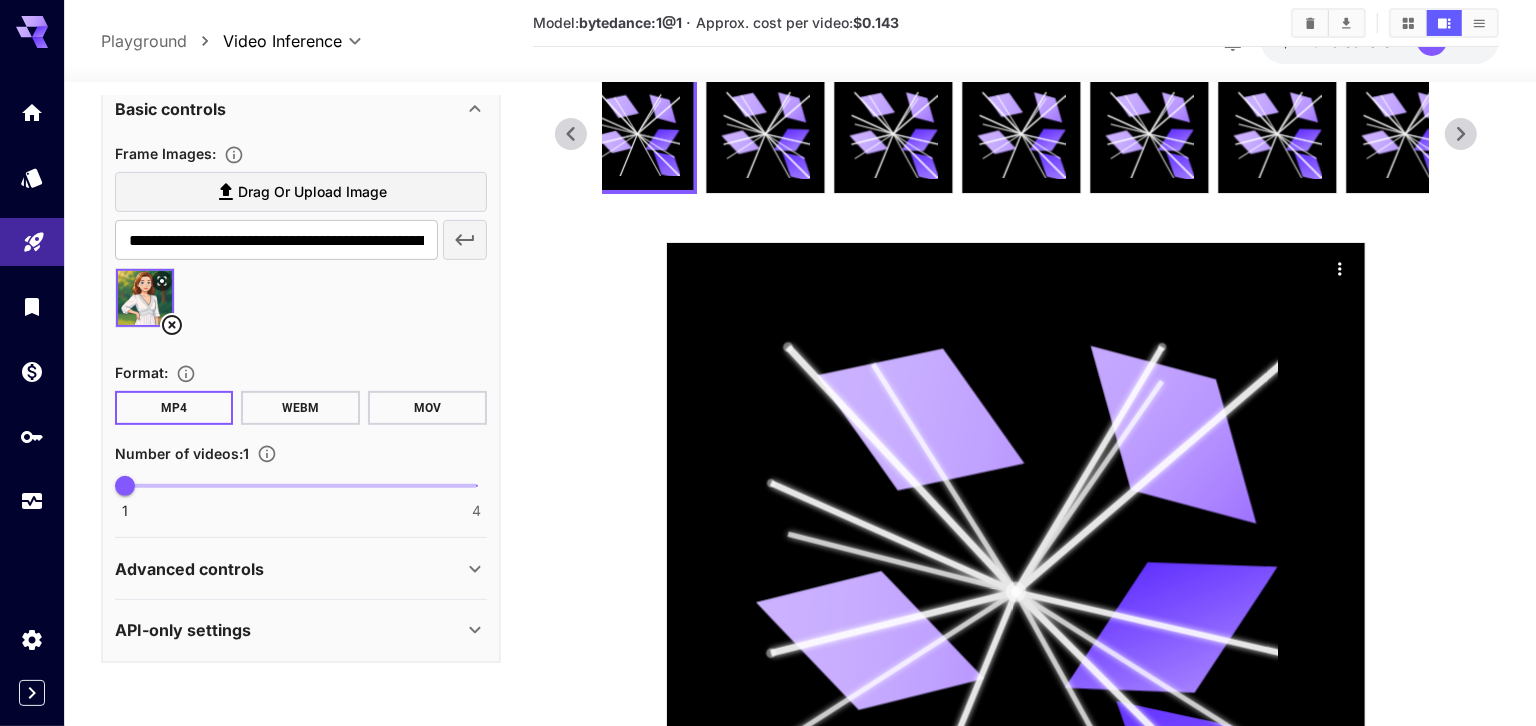 scroll, scrollTop: 518, scrollLeft: 0, axis: vertical 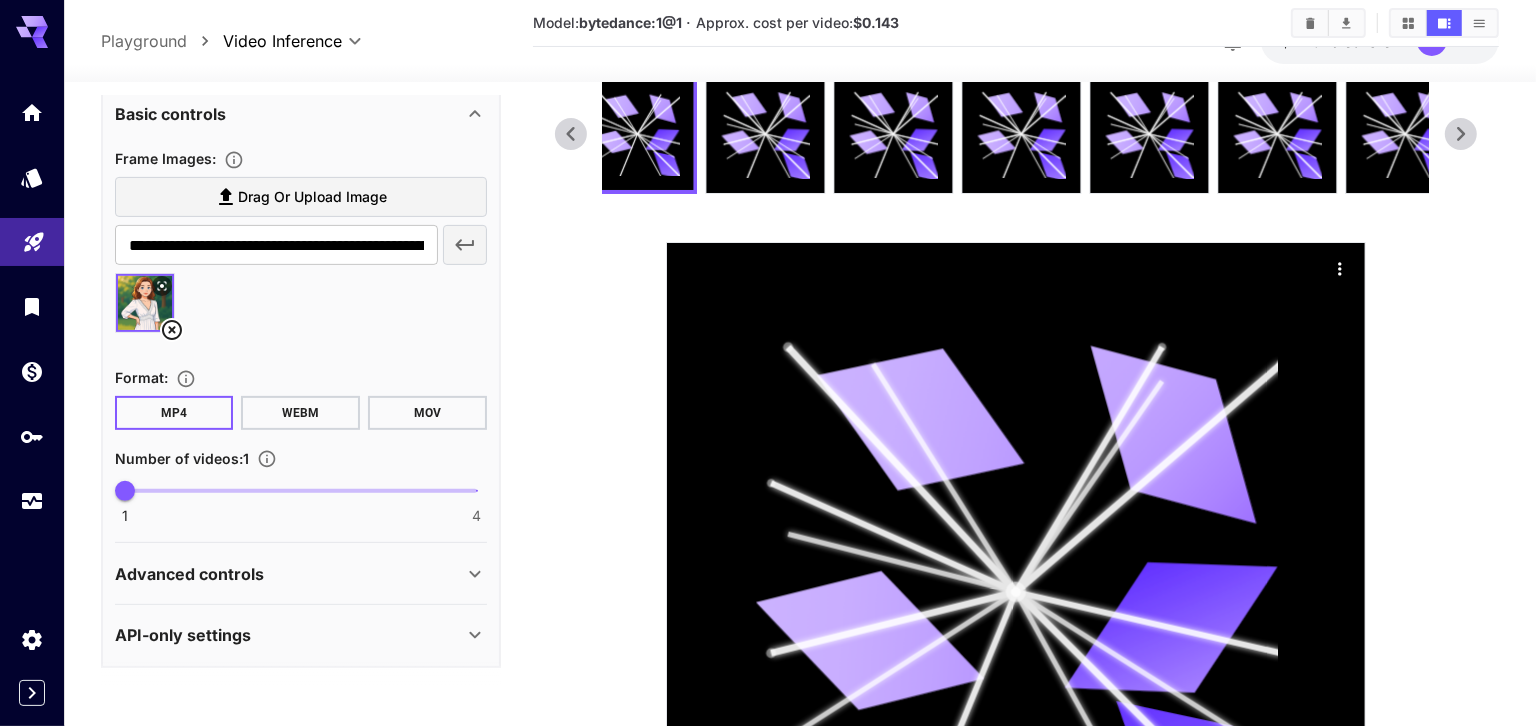 click at bounding box center (301, 311) 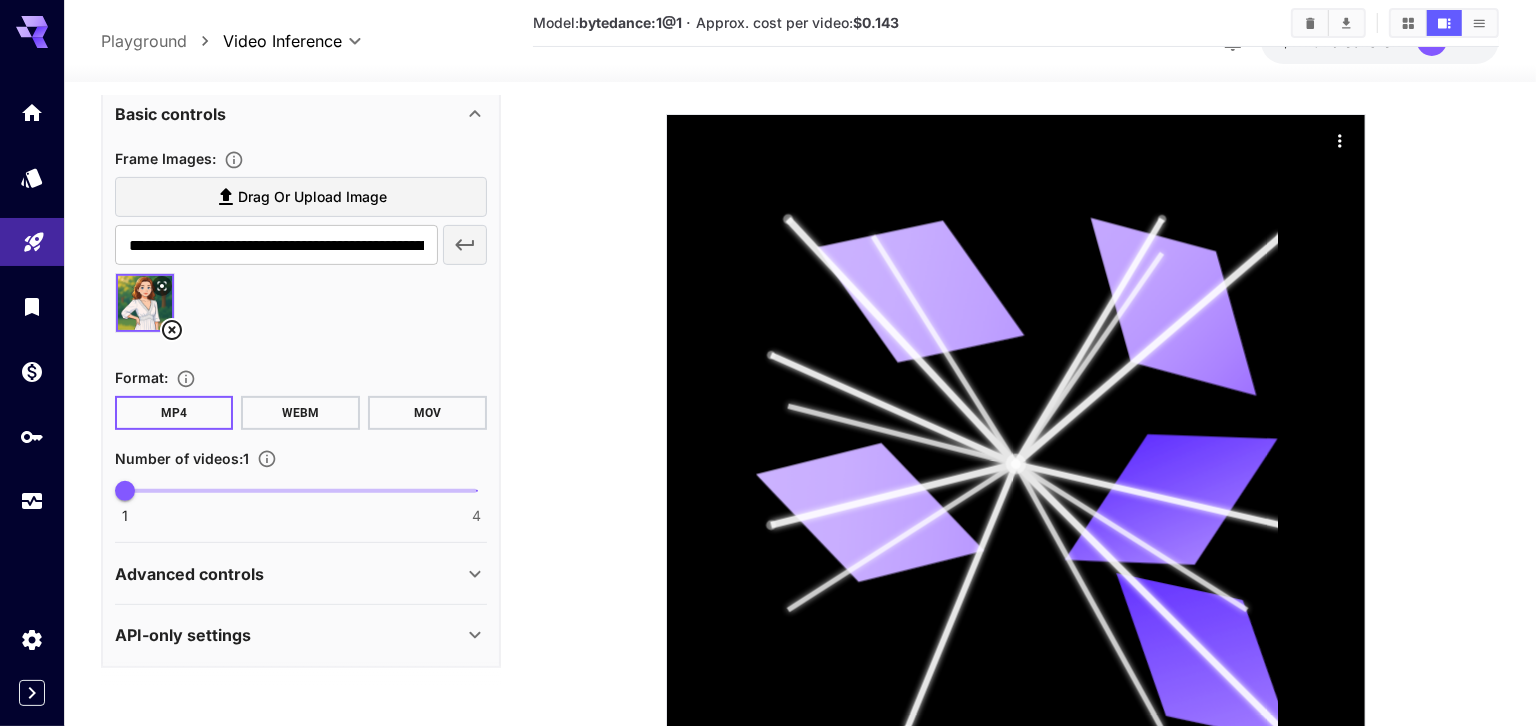 scroll, scrollTop: 336, scrollLeft: 0, axis: vertical 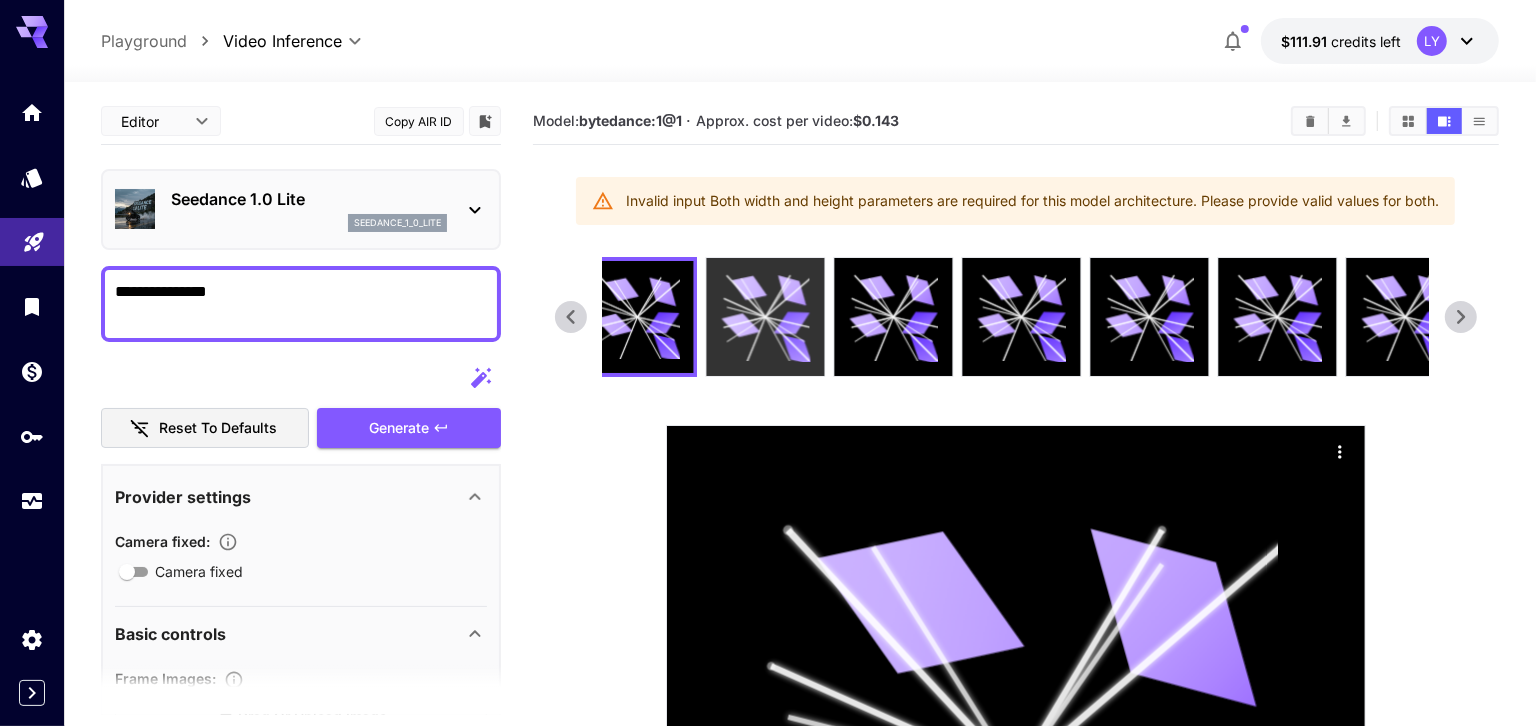 click 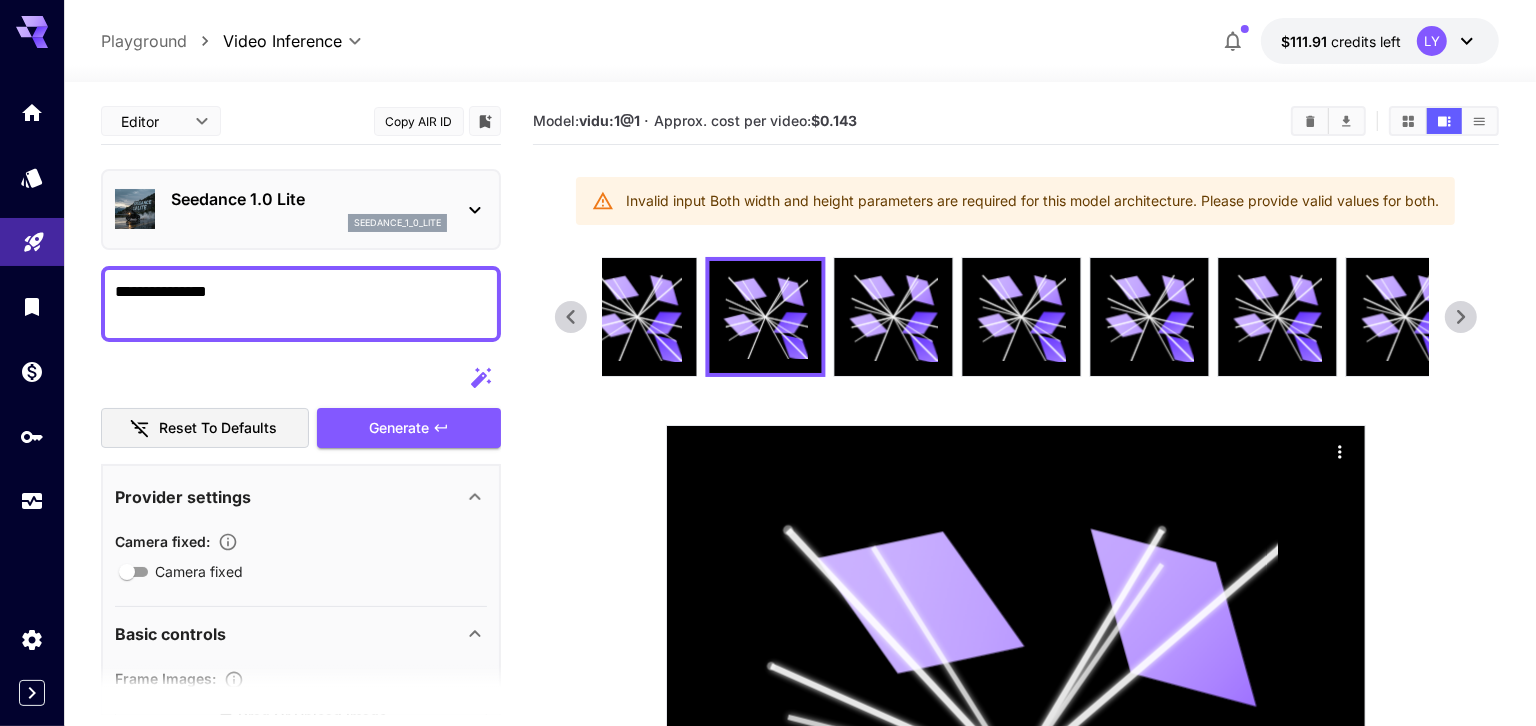 click on "**********" at bounding box center (301, 304) 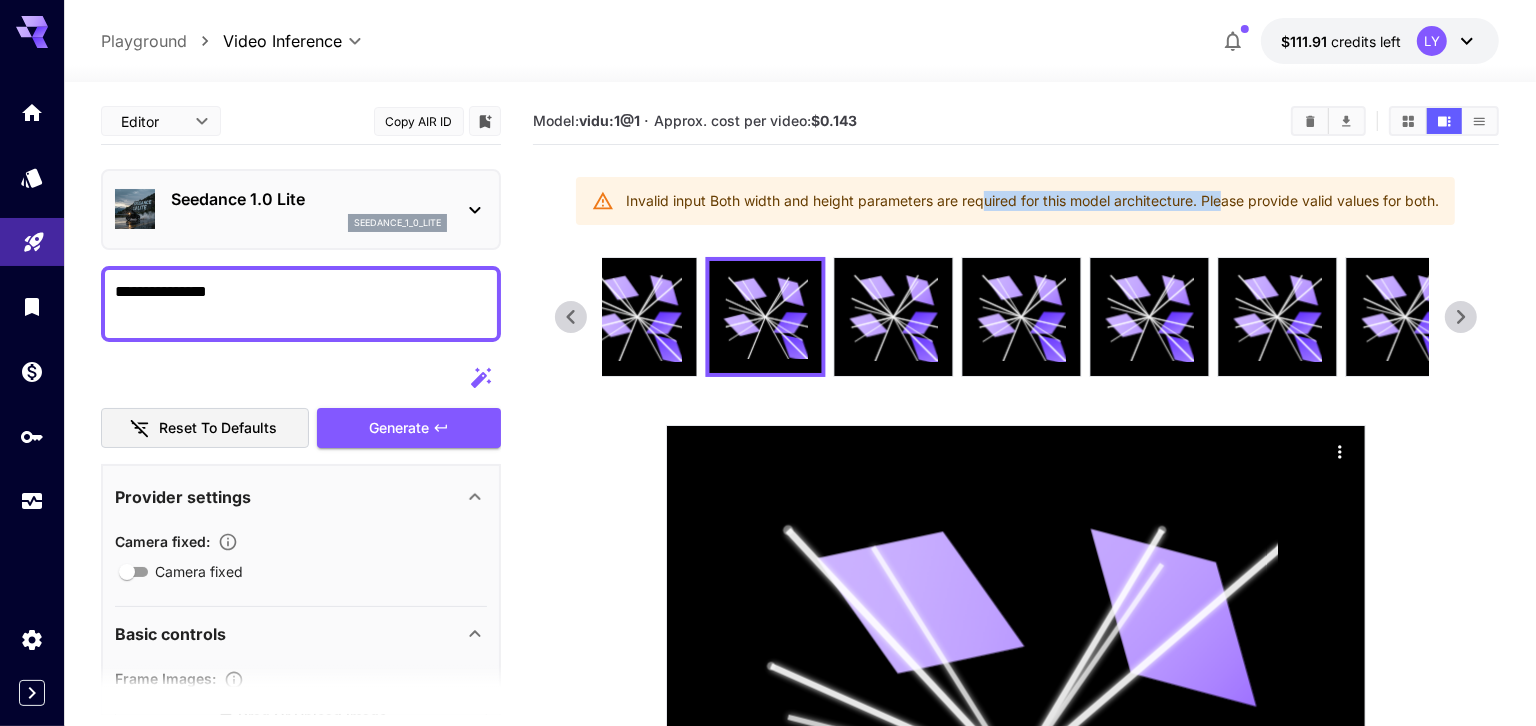 drag, startPoint x: 979, startPoint y: 202, endPoint x: 1224, endPoint y: 208, distance: 245.07346 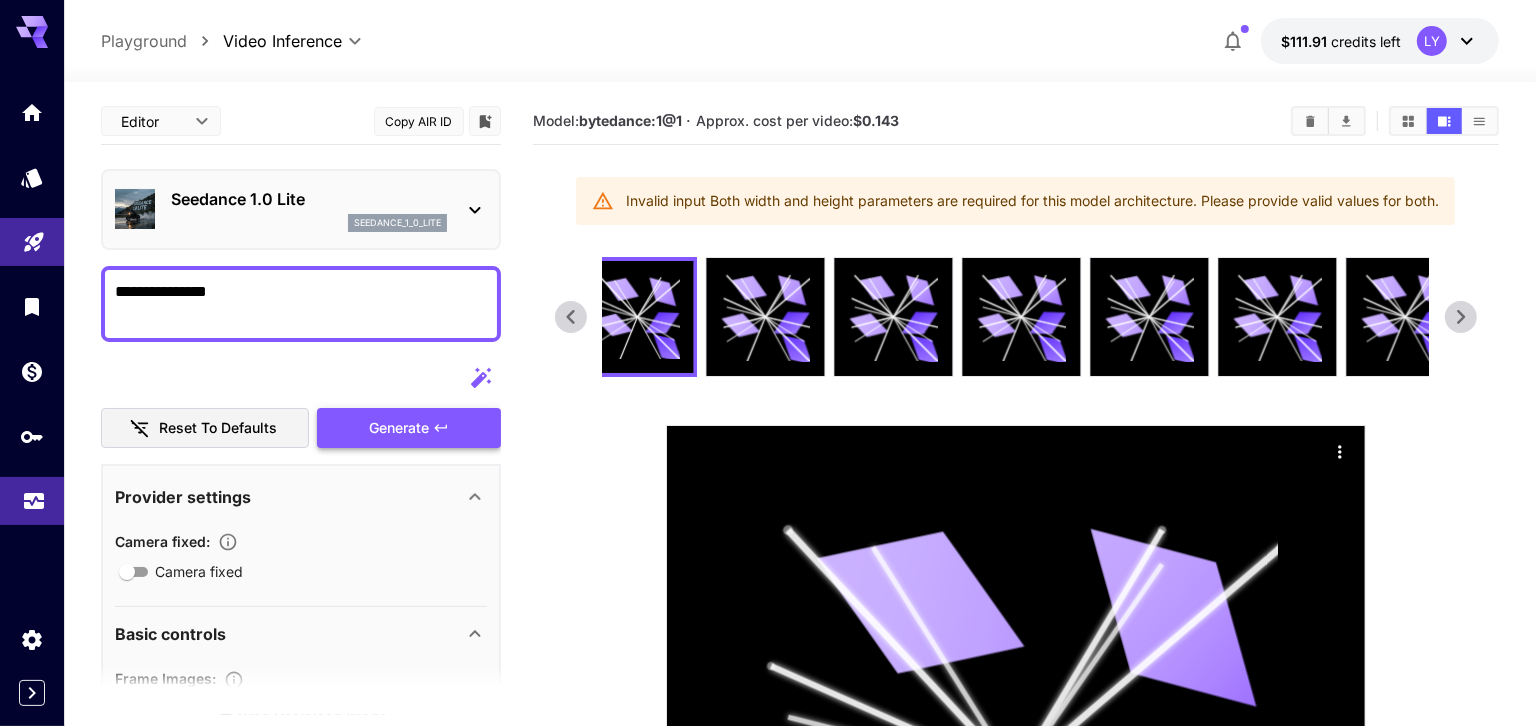 click 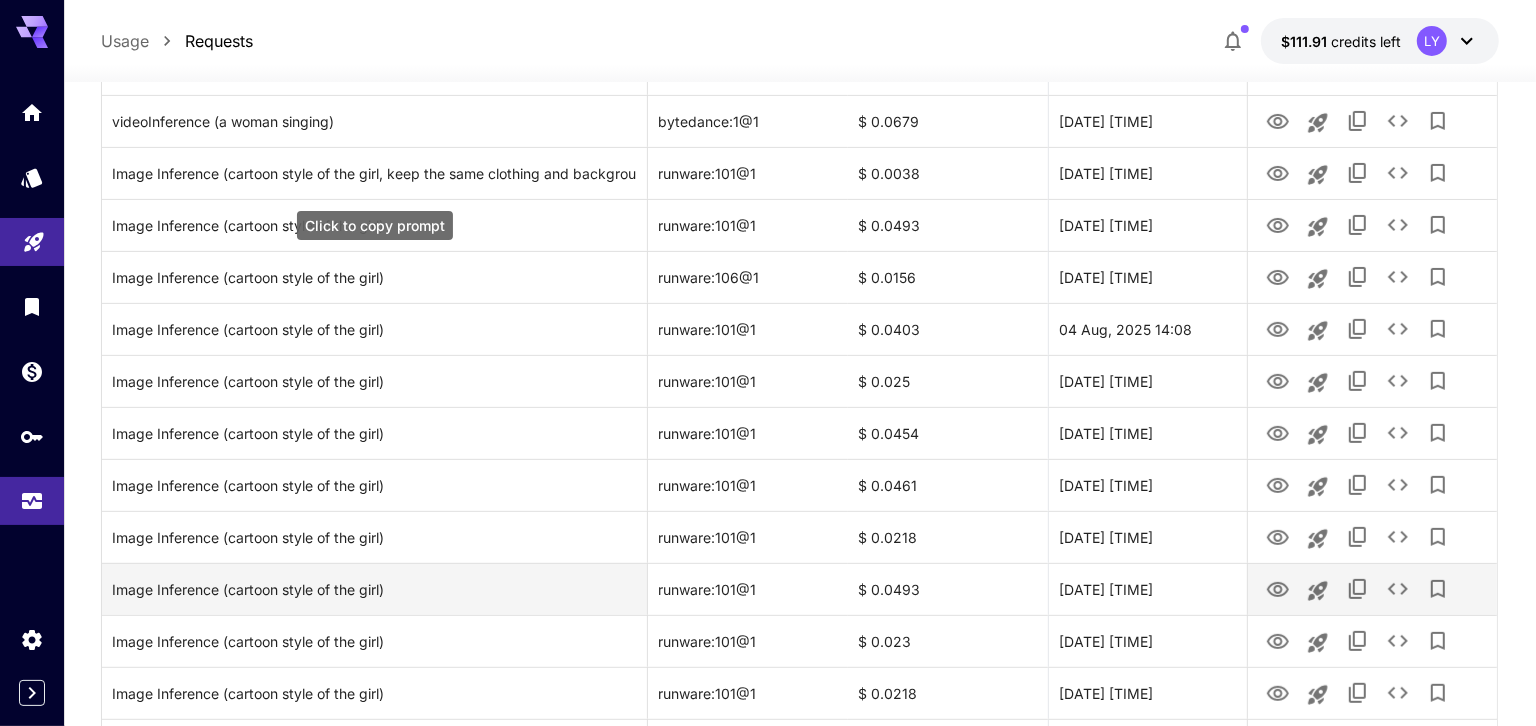 scroll, scrollTop: 142, scrollLeft: 0, axis: vertical 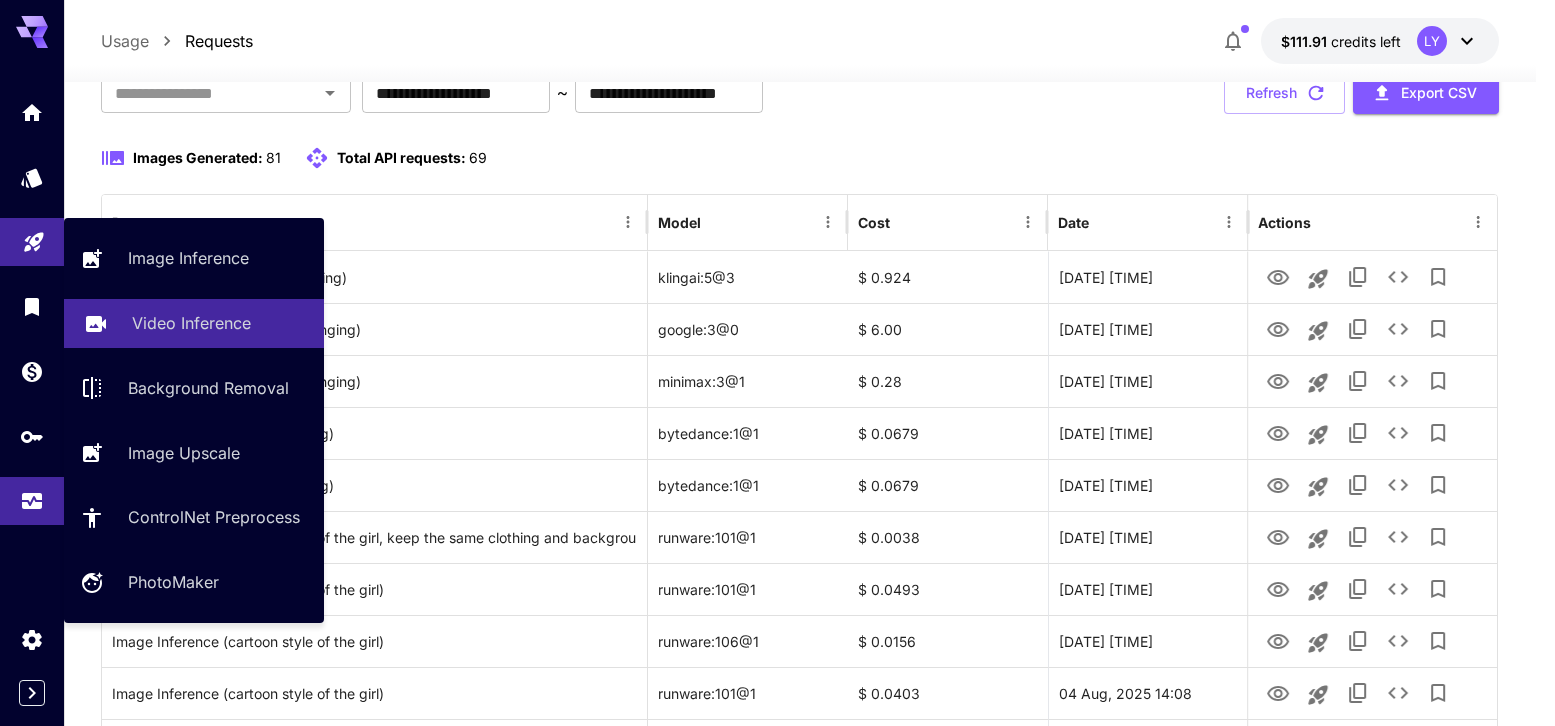 click on "Video Inference" at bounding box center [194, 323] 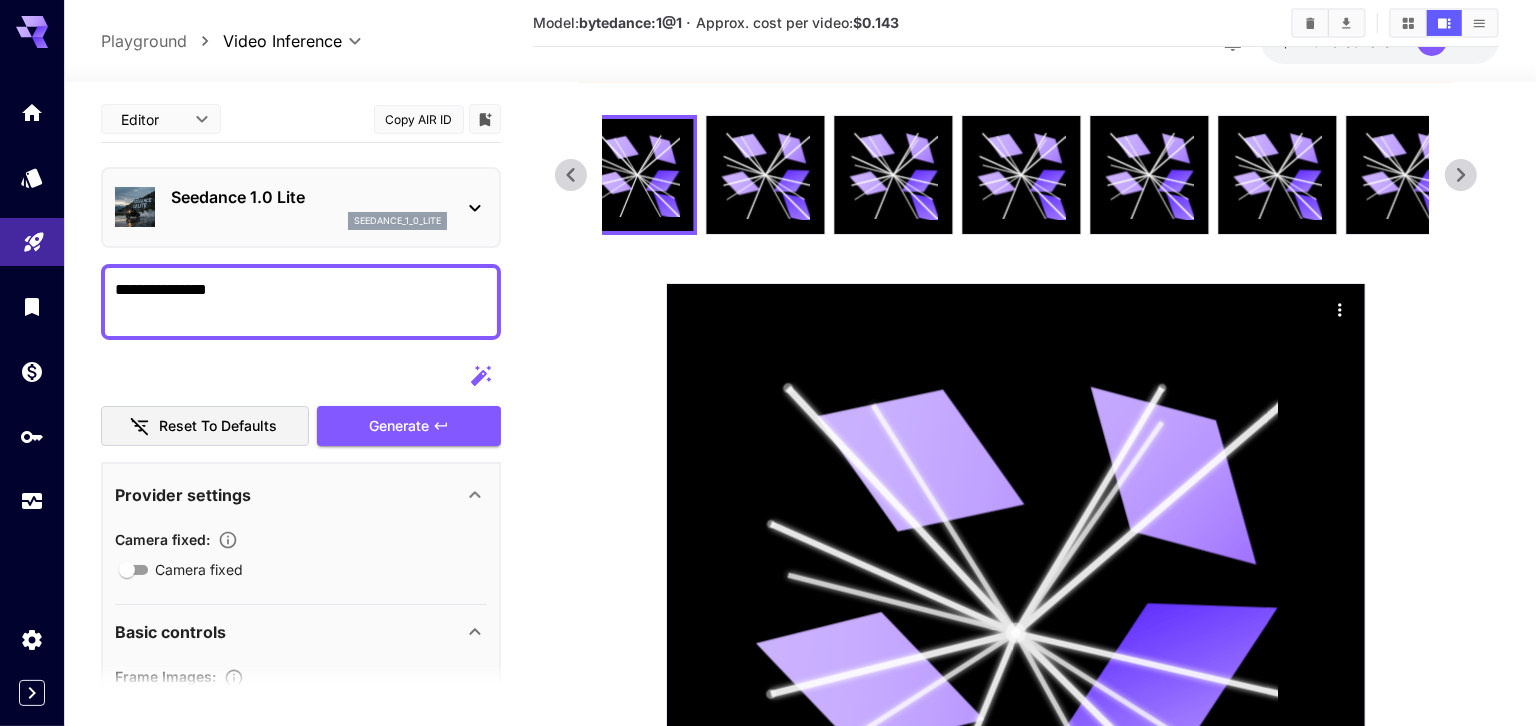 click on "**********" at bounding box center [301, 302] 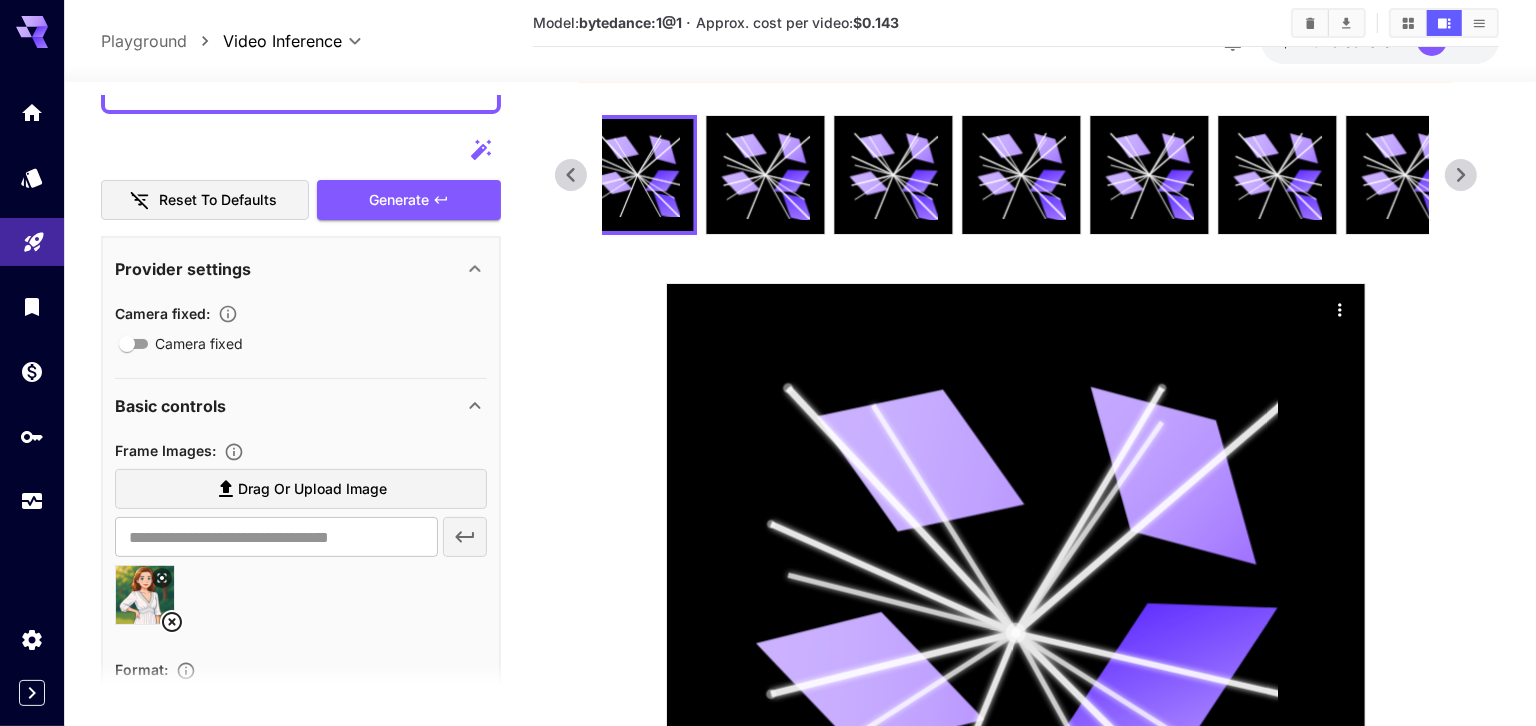 scroll, scrollTop: 512, scrollLeft: 0, axis: vertical 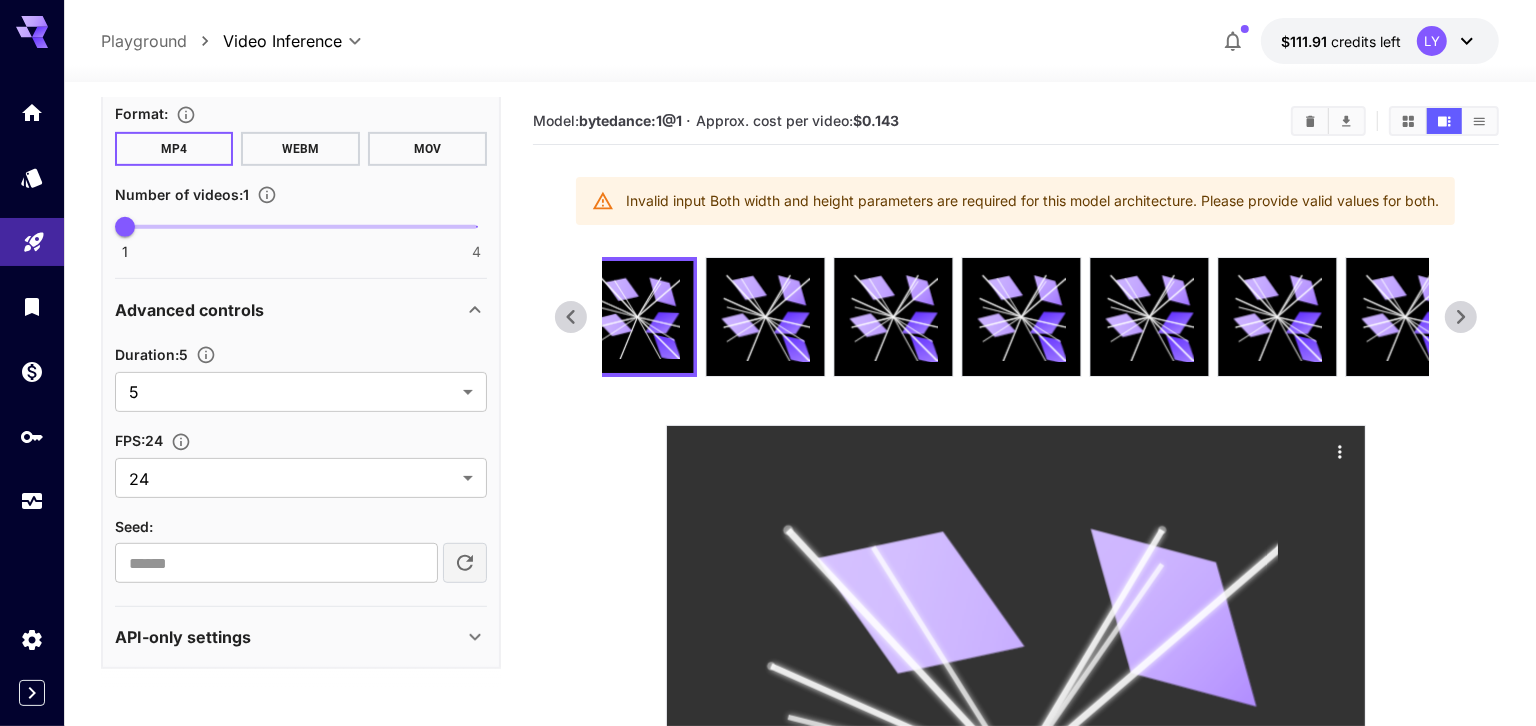 click 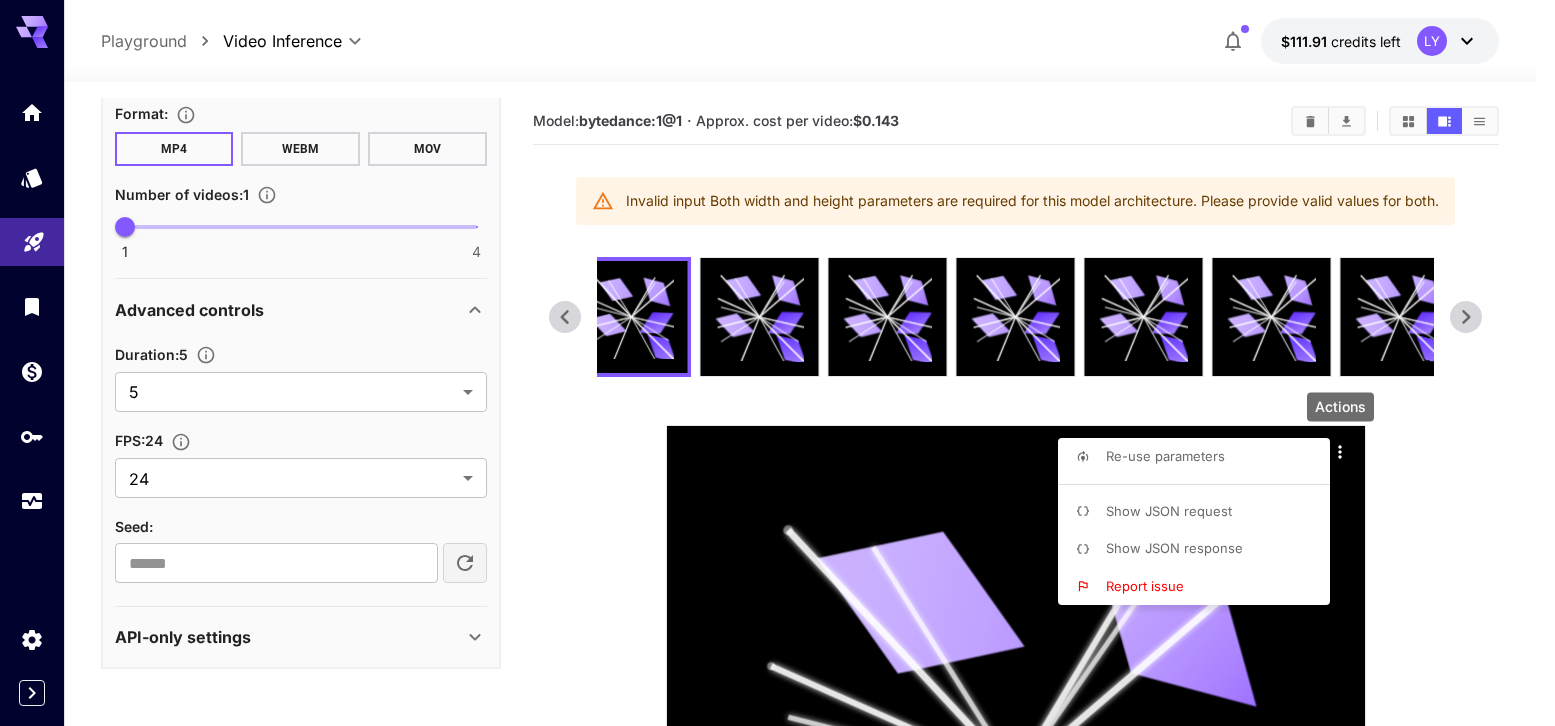click on "Show JSON response" at bounding box center (1174, 548) 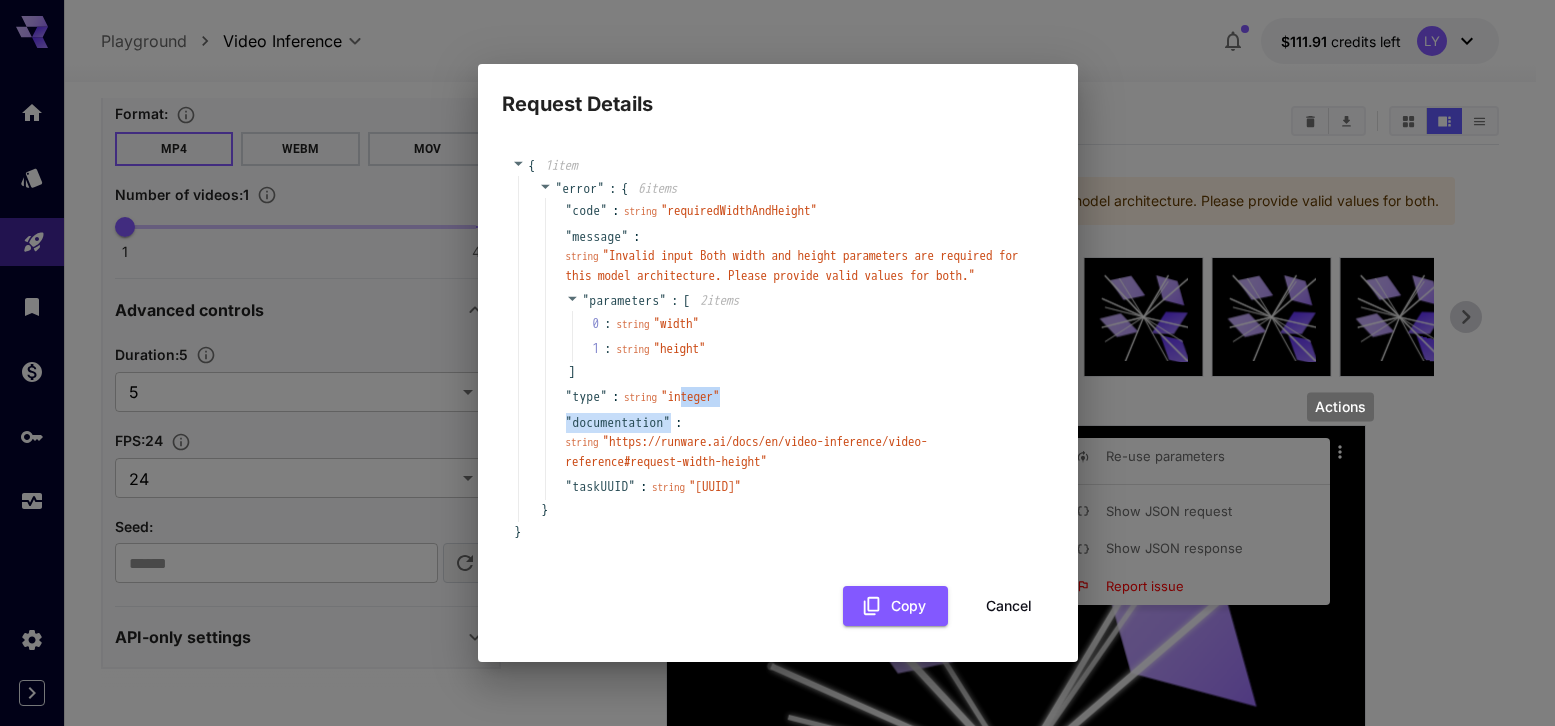 drag, startPoint x: 698, startPoint y: 407, endPoint x: 696, endPoint y: 440, distance: 33.06055 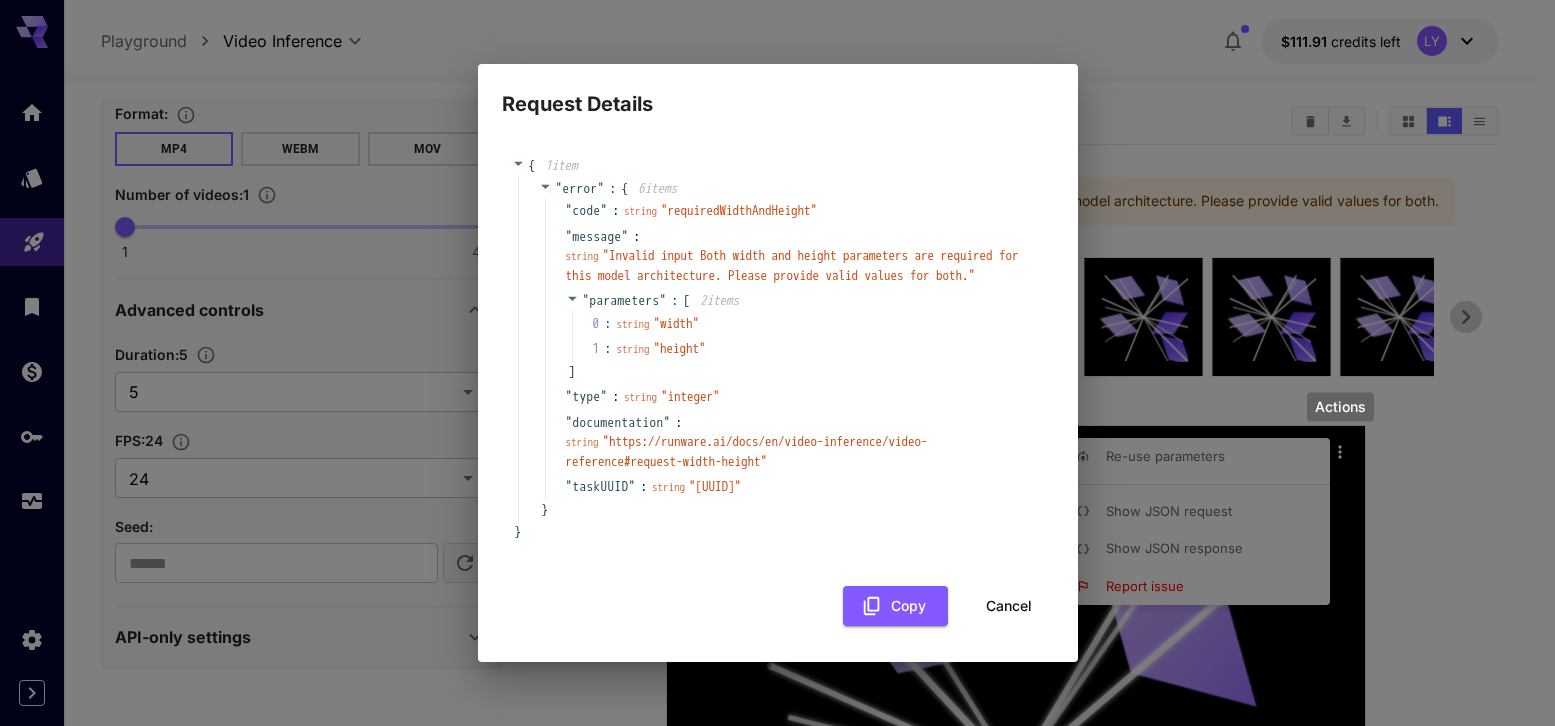 click on ":" at bounding box center (679, 423) 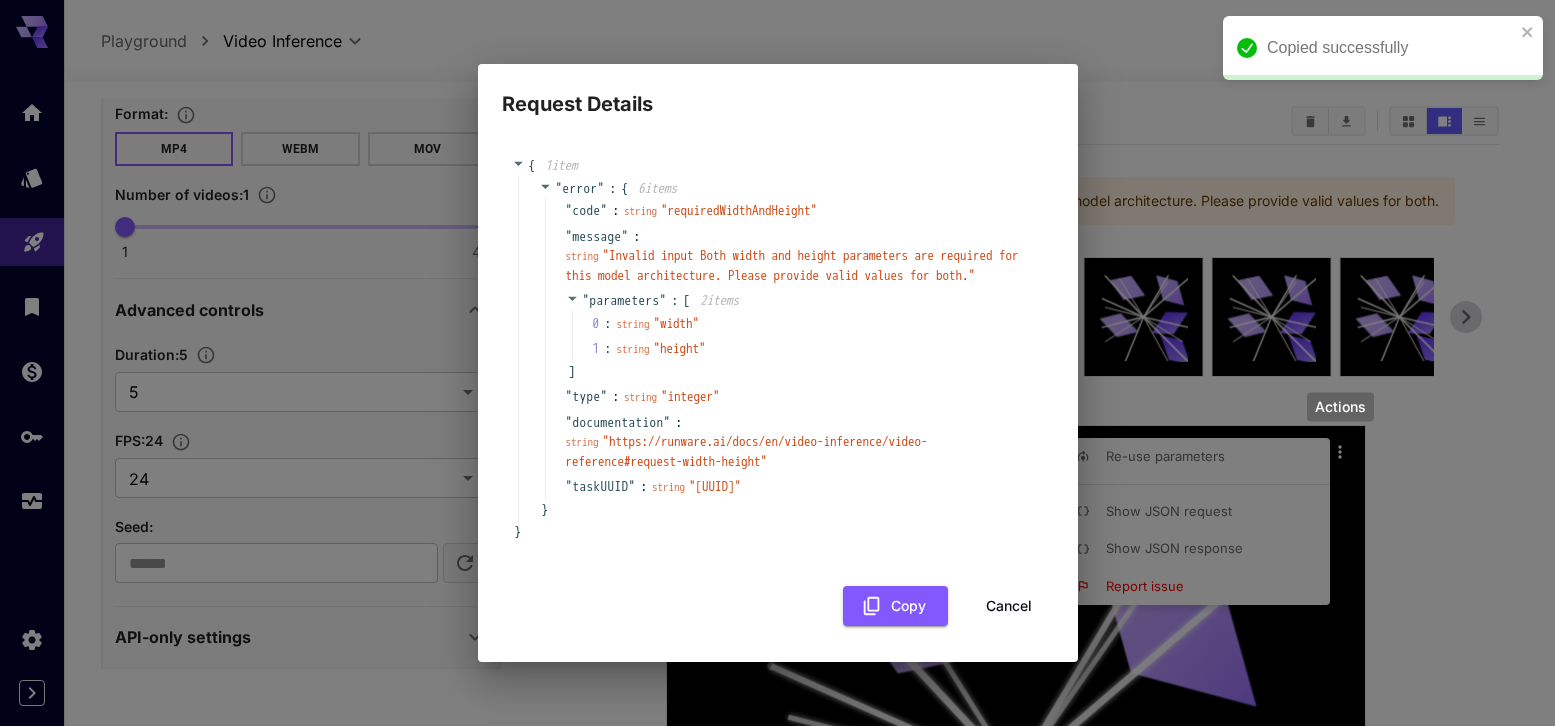 click on "" https://runware.ai/docs/en/video-inference/video-reference#request-width-height "" at bounding box center (747, 451) 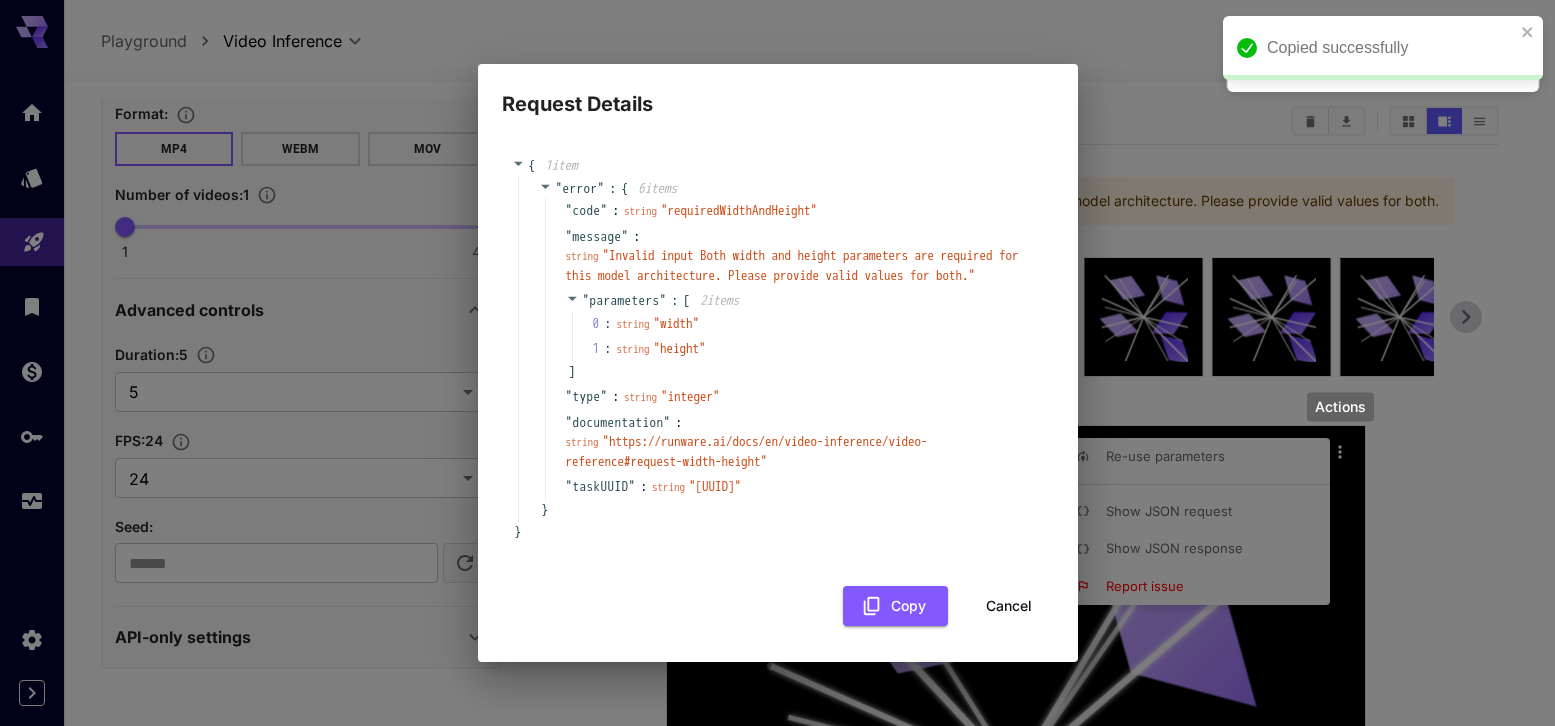 click on "Cancel" at bounding box center [1009, 606] 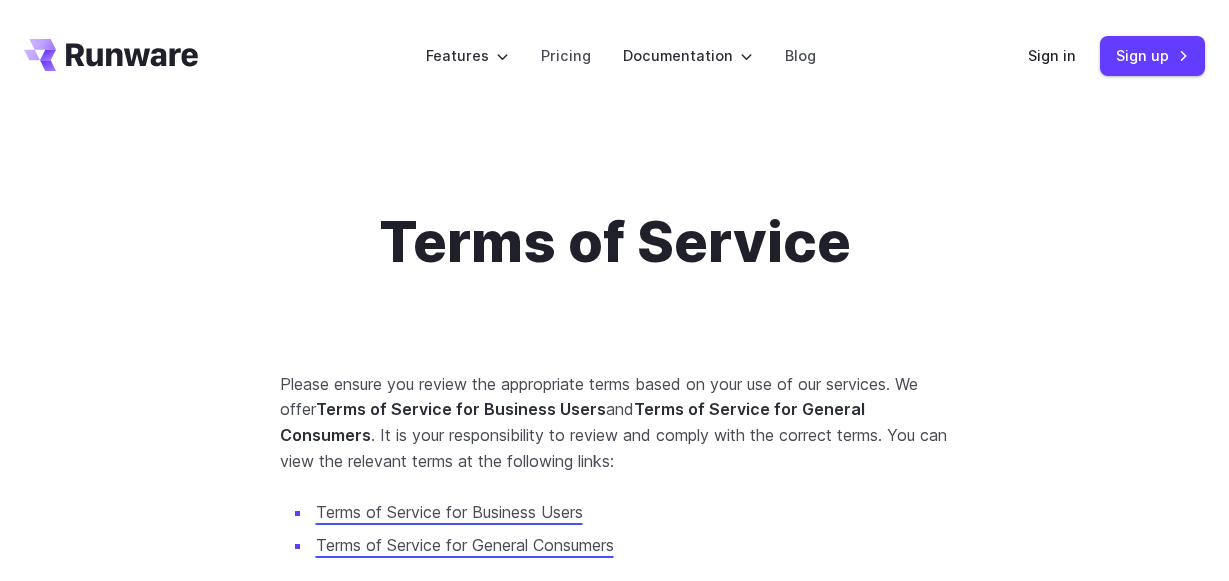 scroll, scrollTop: 7905, scrollLeft: 0, axis: vertical 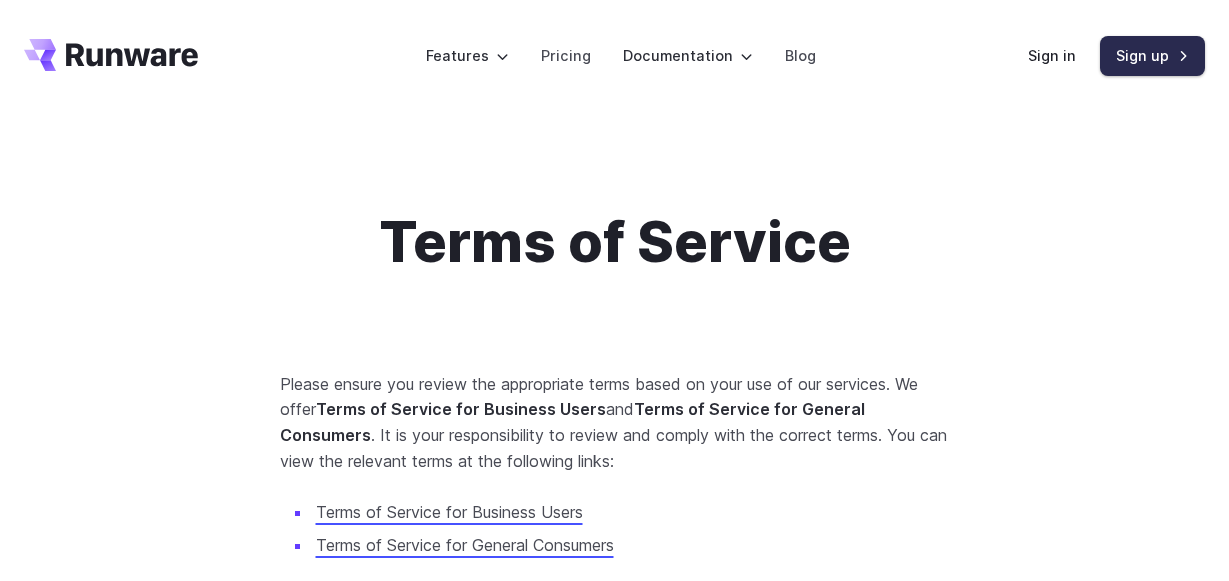 click on "Sign up" at bounding box center (1152, 55) 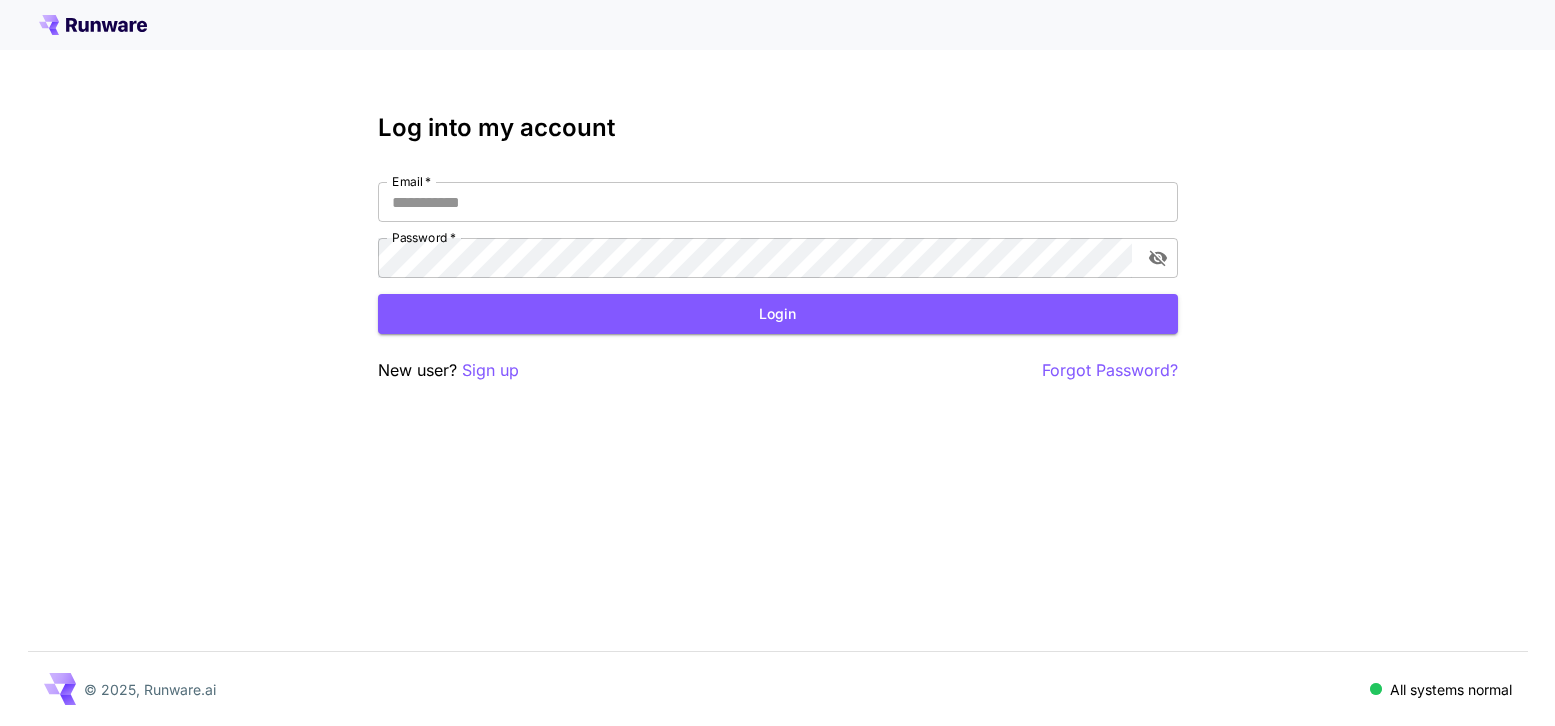 scroll, scrollTop: 0, scrollLeft: 0, axis: both 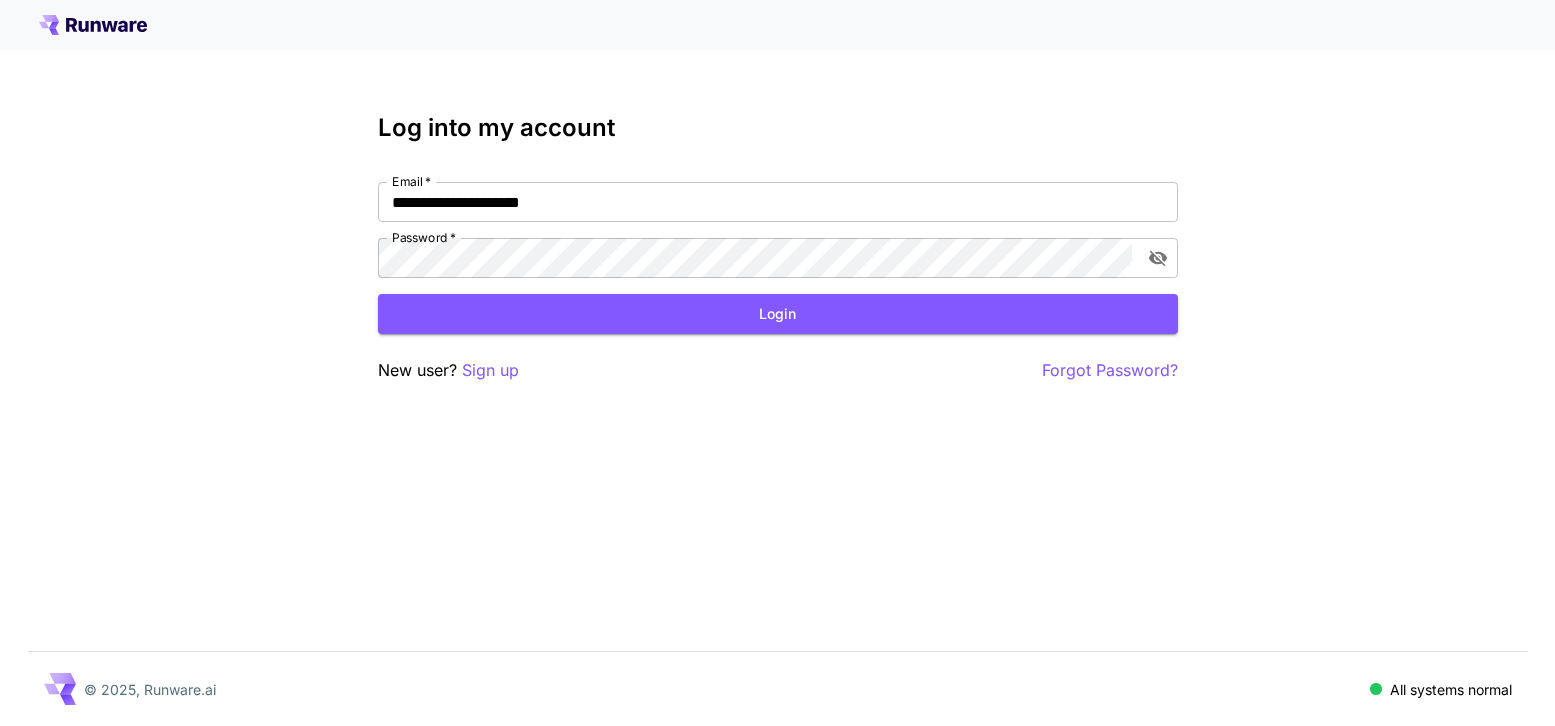 click 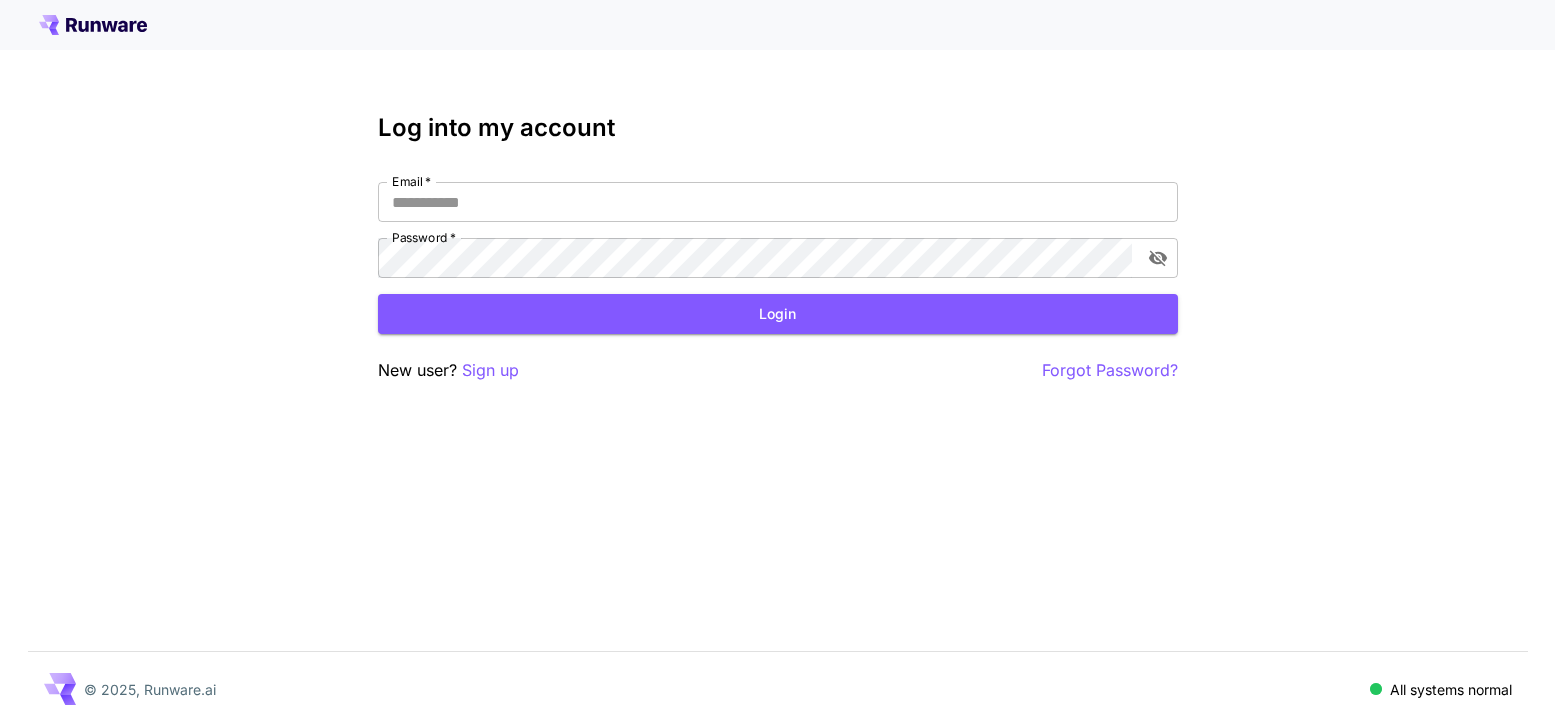 type on "**********" 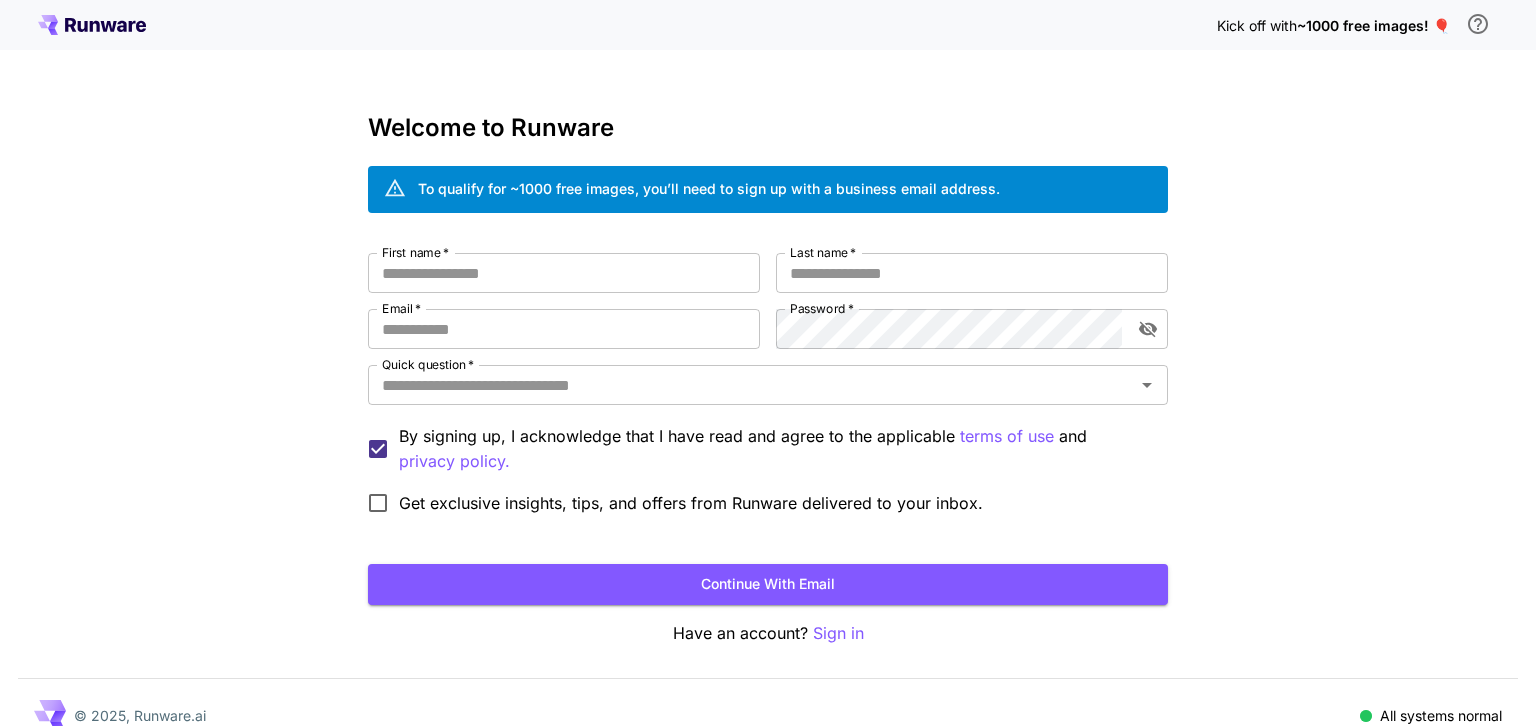 scroll, scrollTop: 0, scrollLeft: 0, axis: both 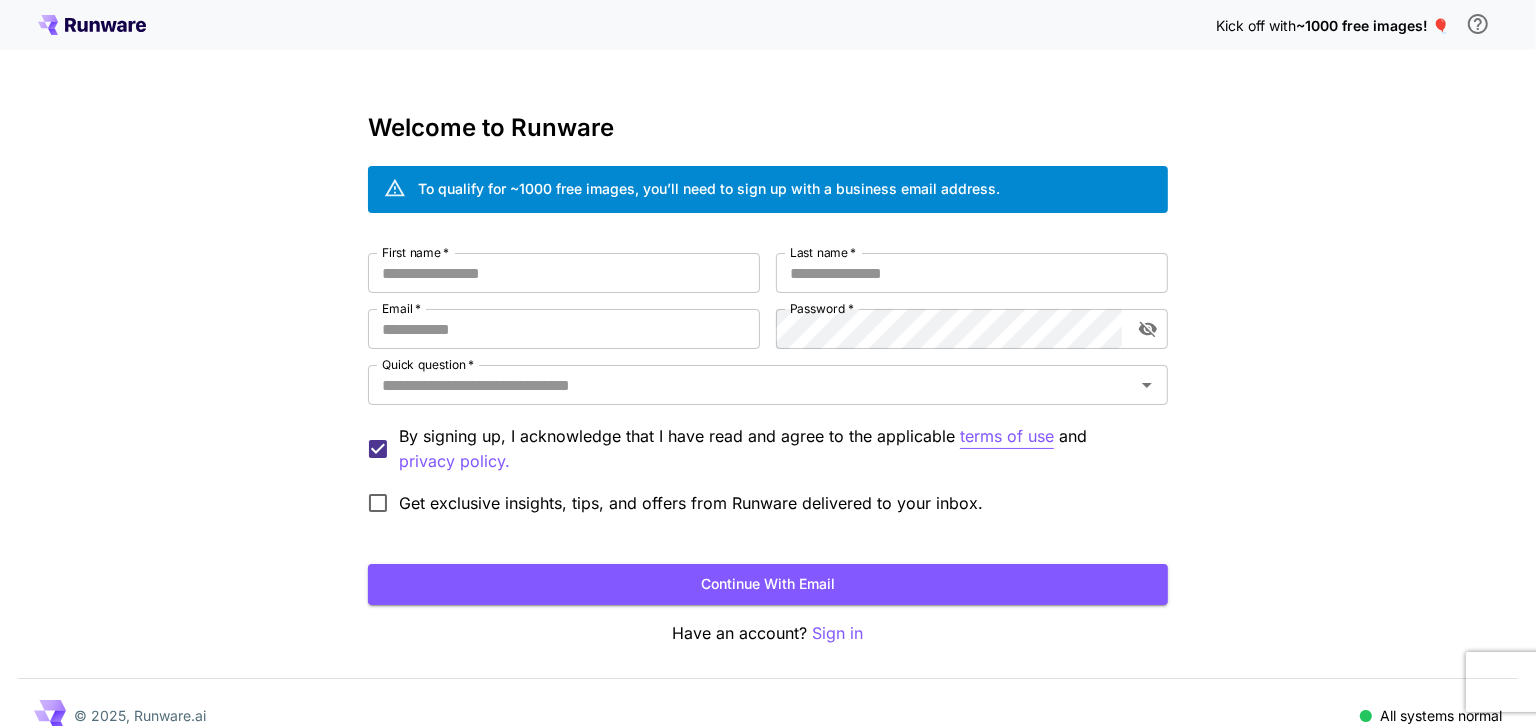 type on "**********" 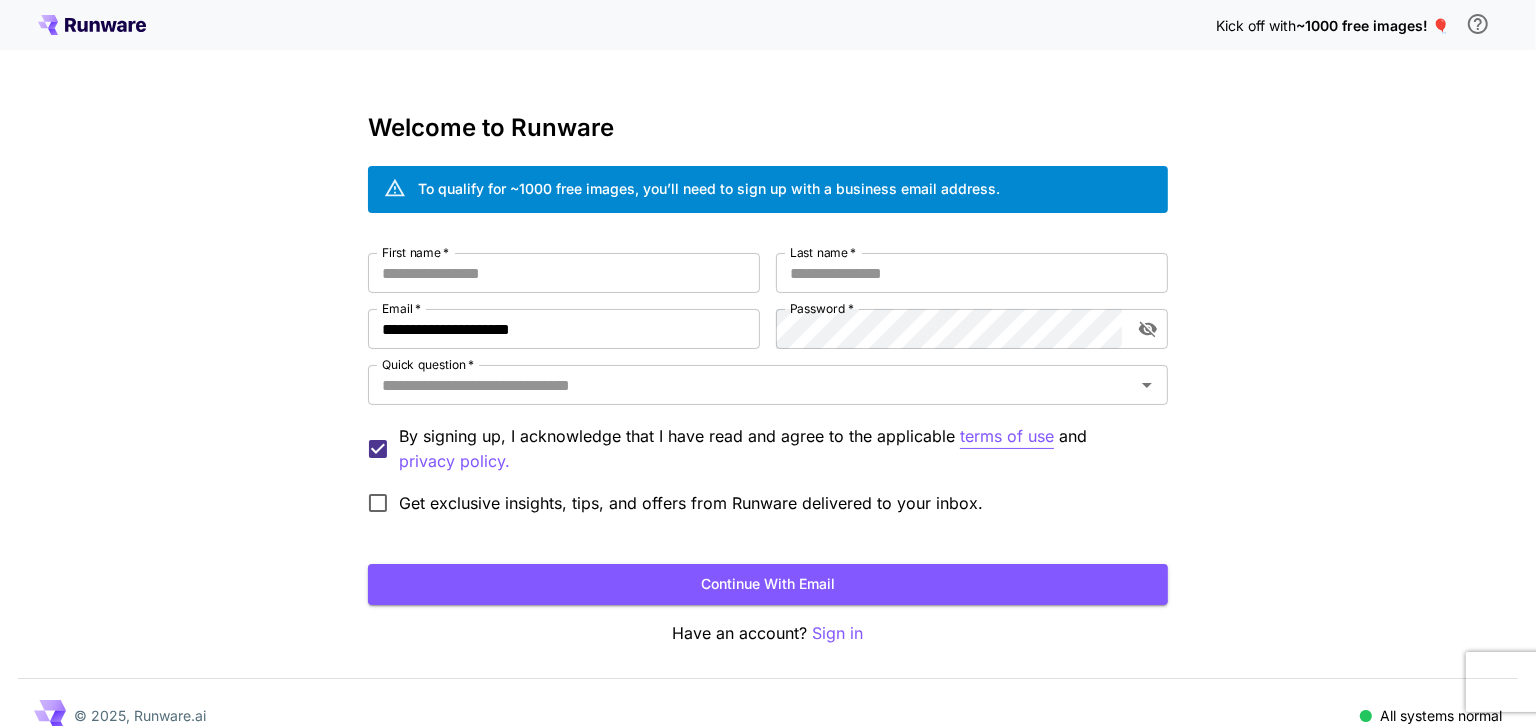 click on "terms of use" at bounding box center (1007, 436) 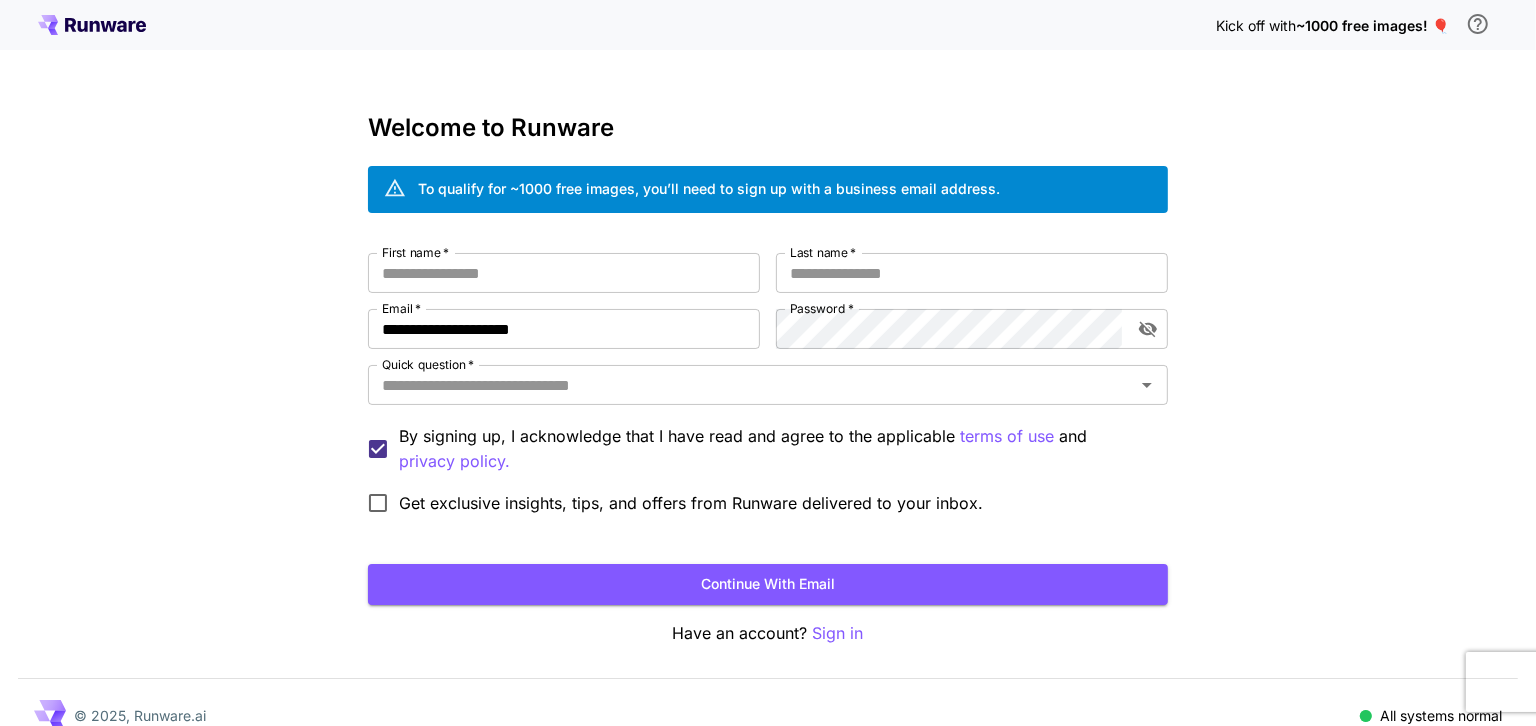 click 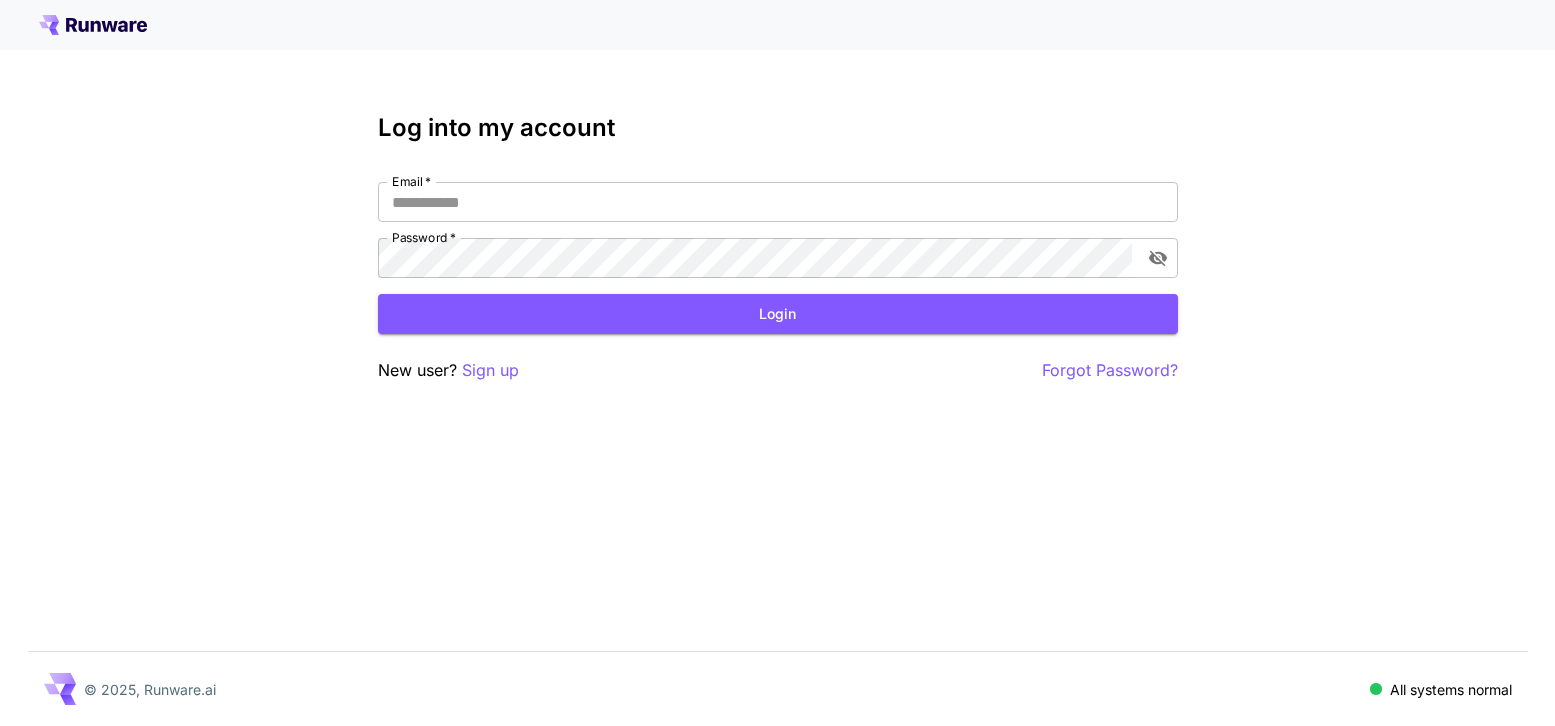 type on "**********" 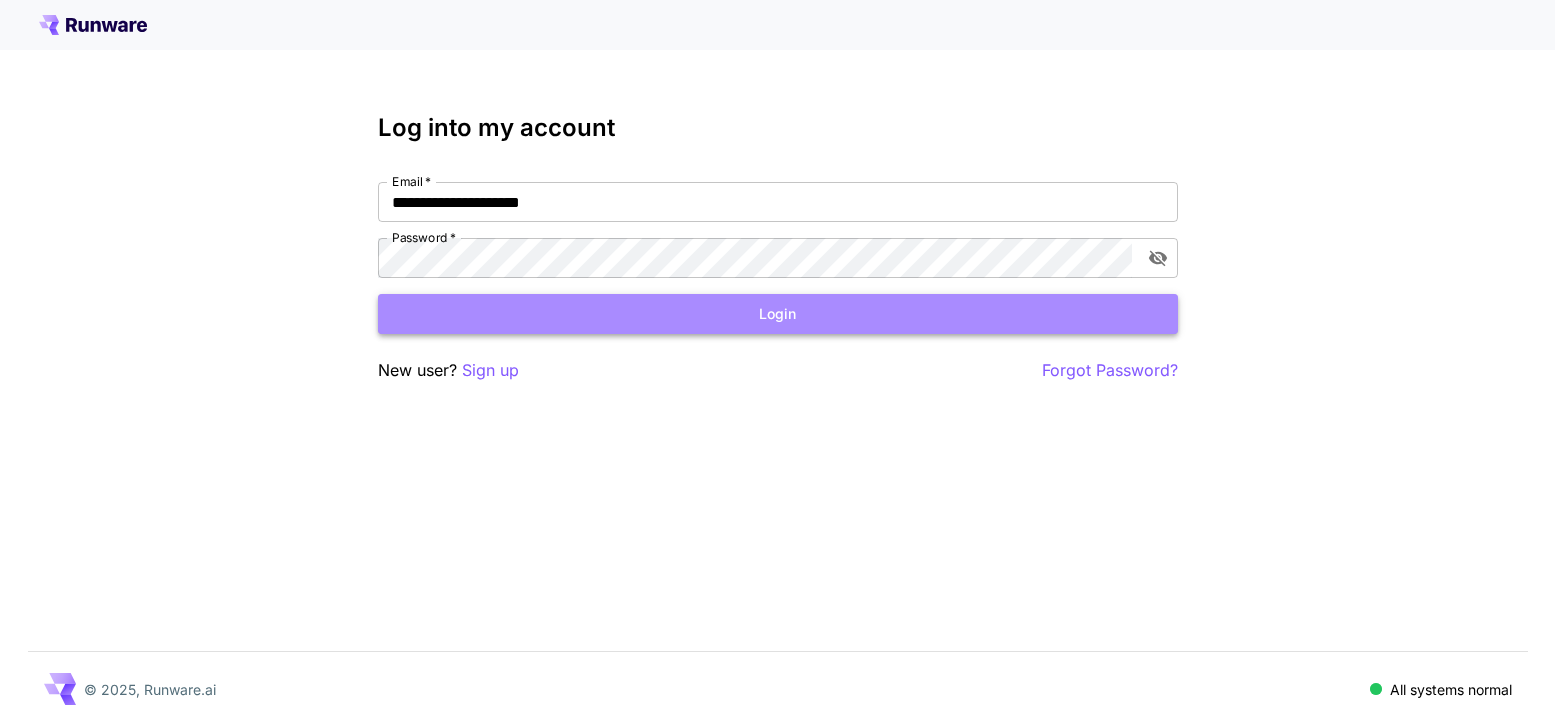 click on "Login" at bounding box center [778, 314] 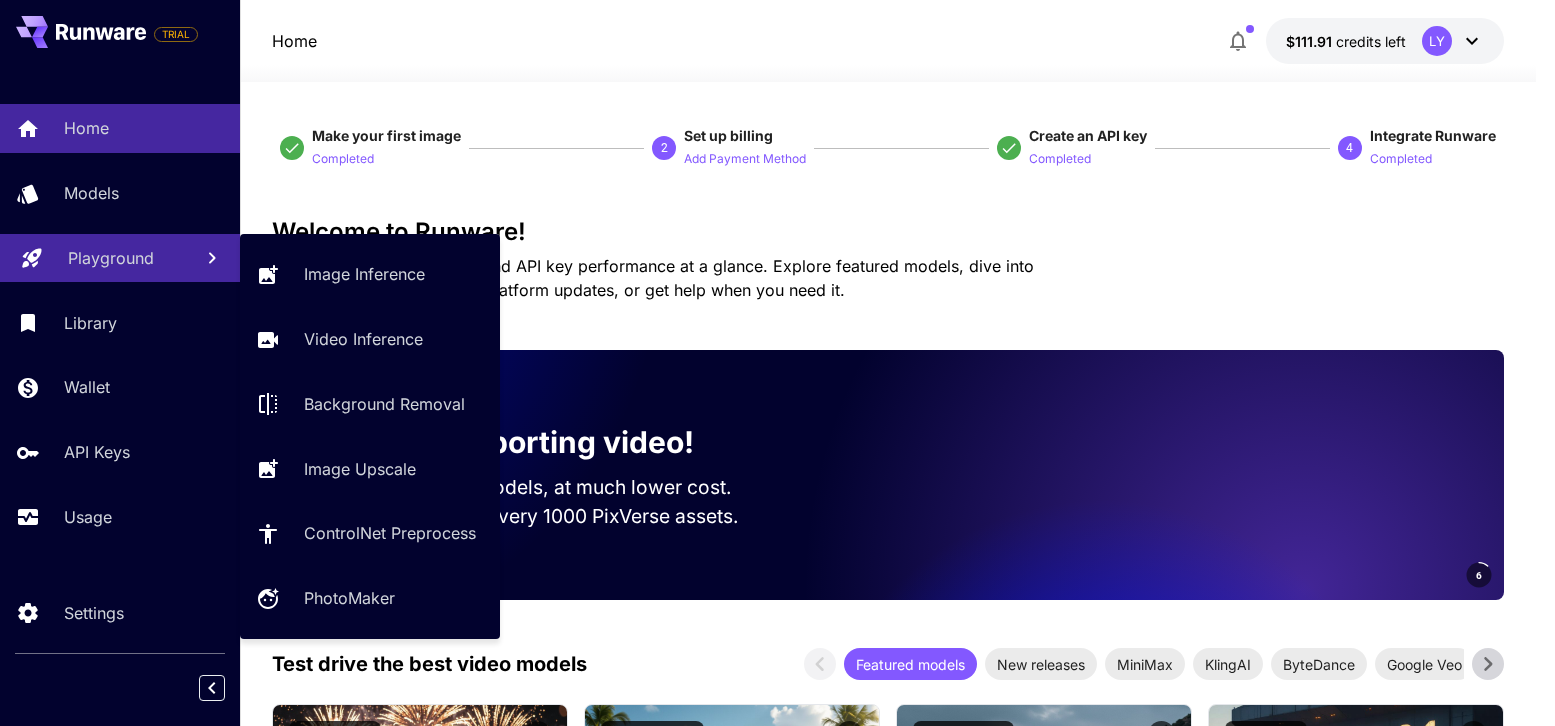 click on "Playground" at bounding box center [120, 258] 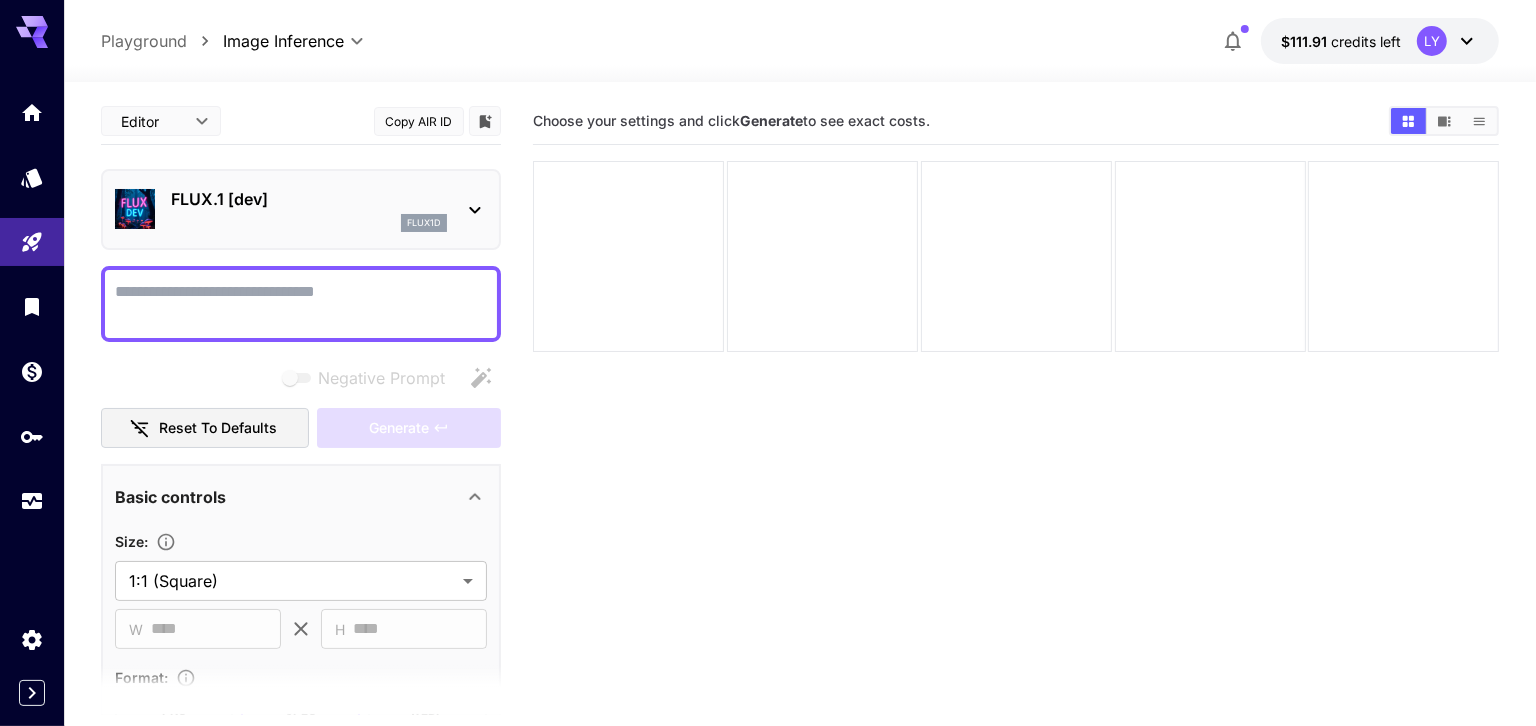 click on "Negative Prompt" at bounding box center [301, 304] 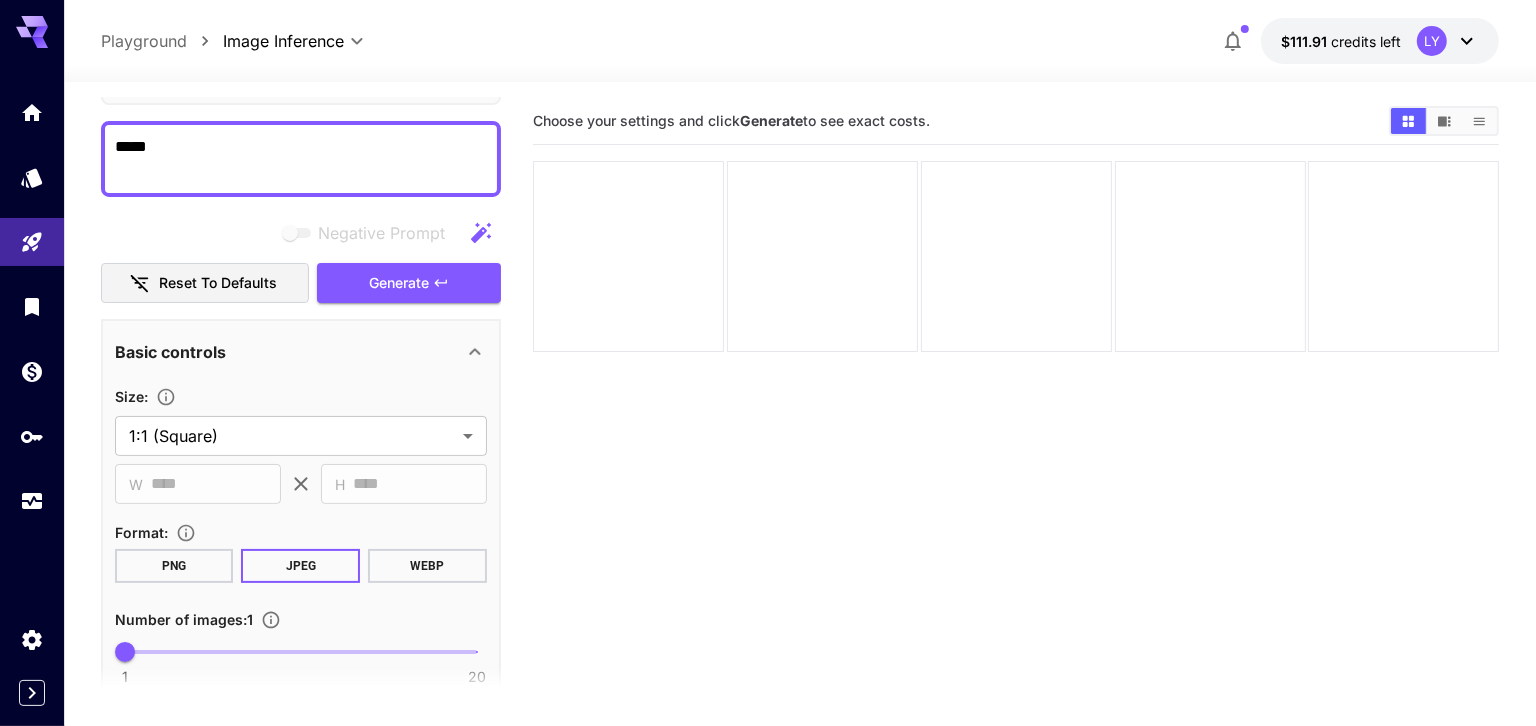 scroll, scrollTop: 439, scrollLeft: 0, axis: vertical 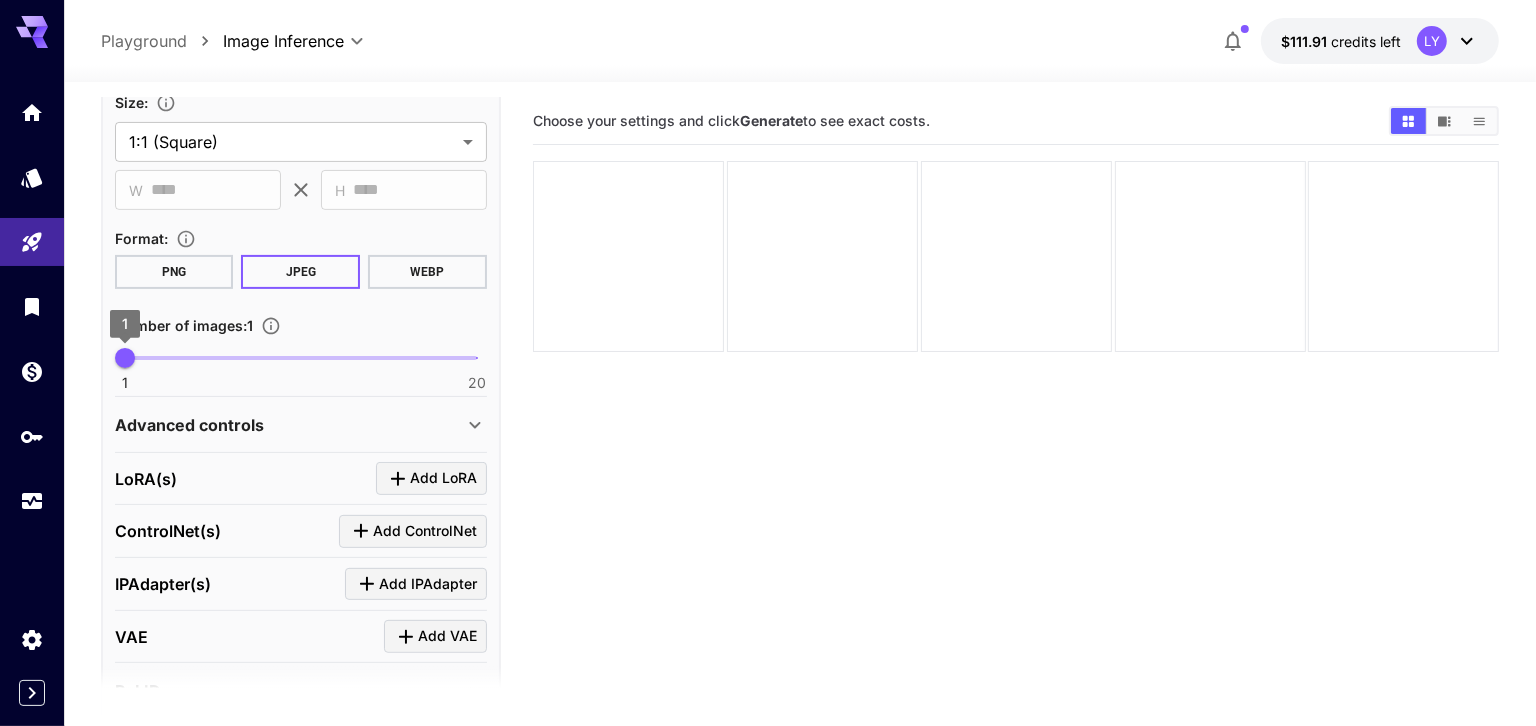 type on "*****" 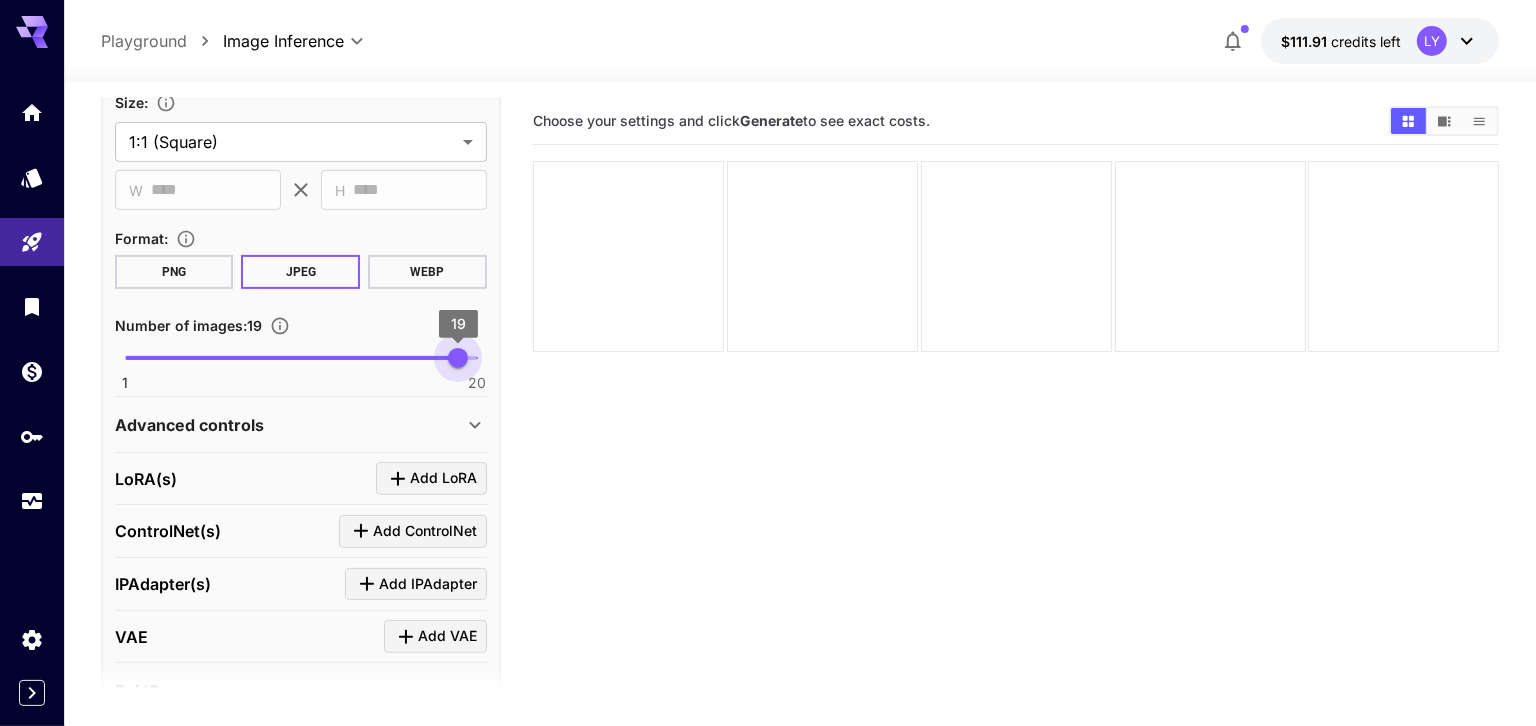 type on "**" 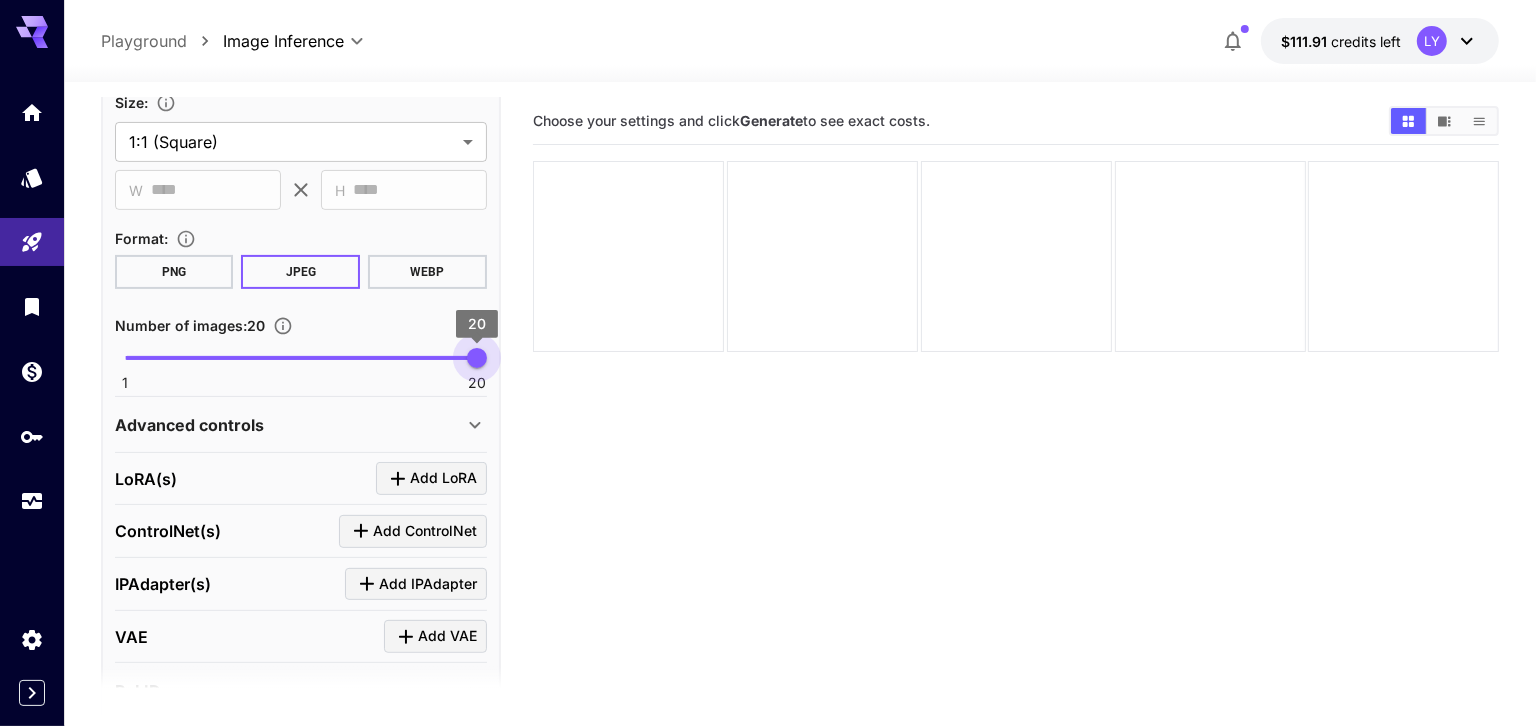 drag, startPoint x: 123, startPoint y: 361, endPoint x: 541, endPoint y: 367, distance: 418.04306 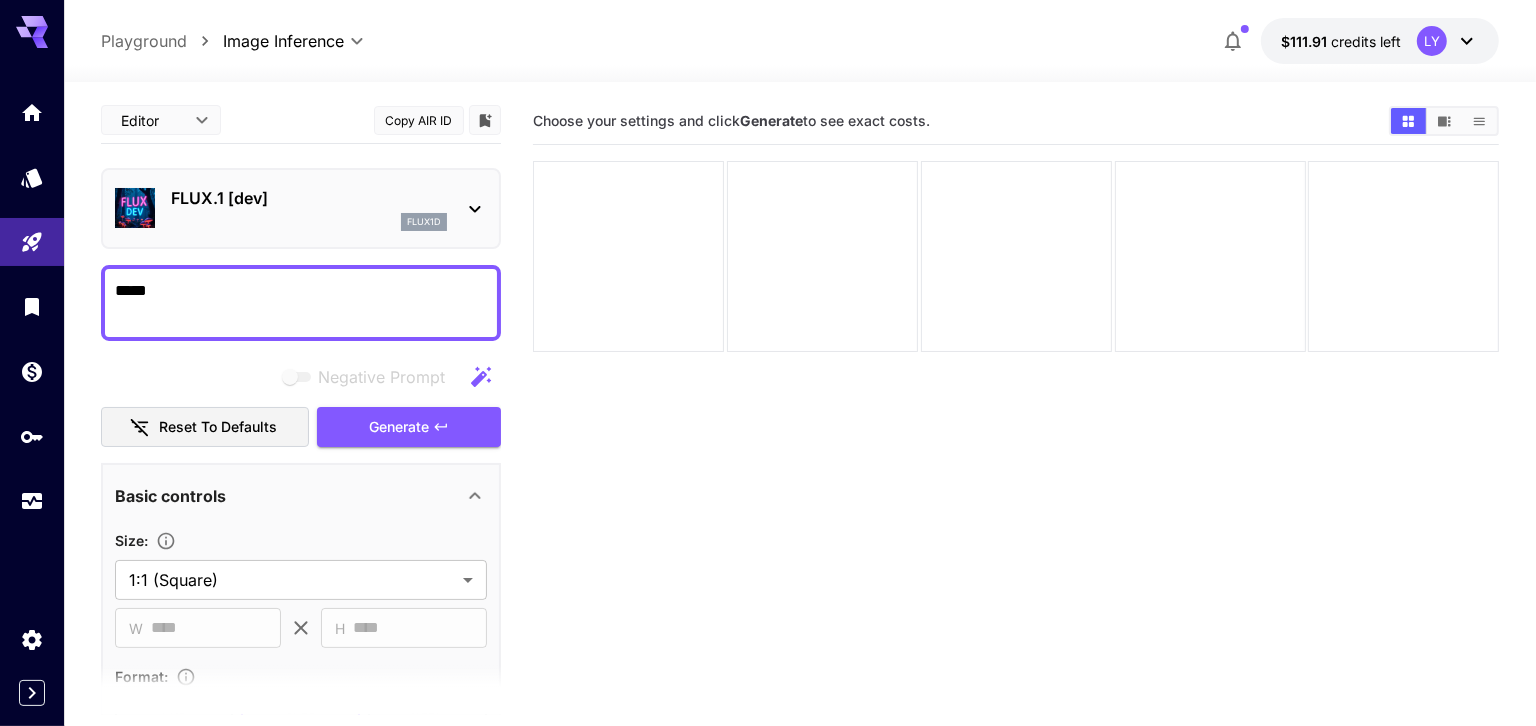 scroll, scrollTop: 0, scrollLeft: 0, axis: both 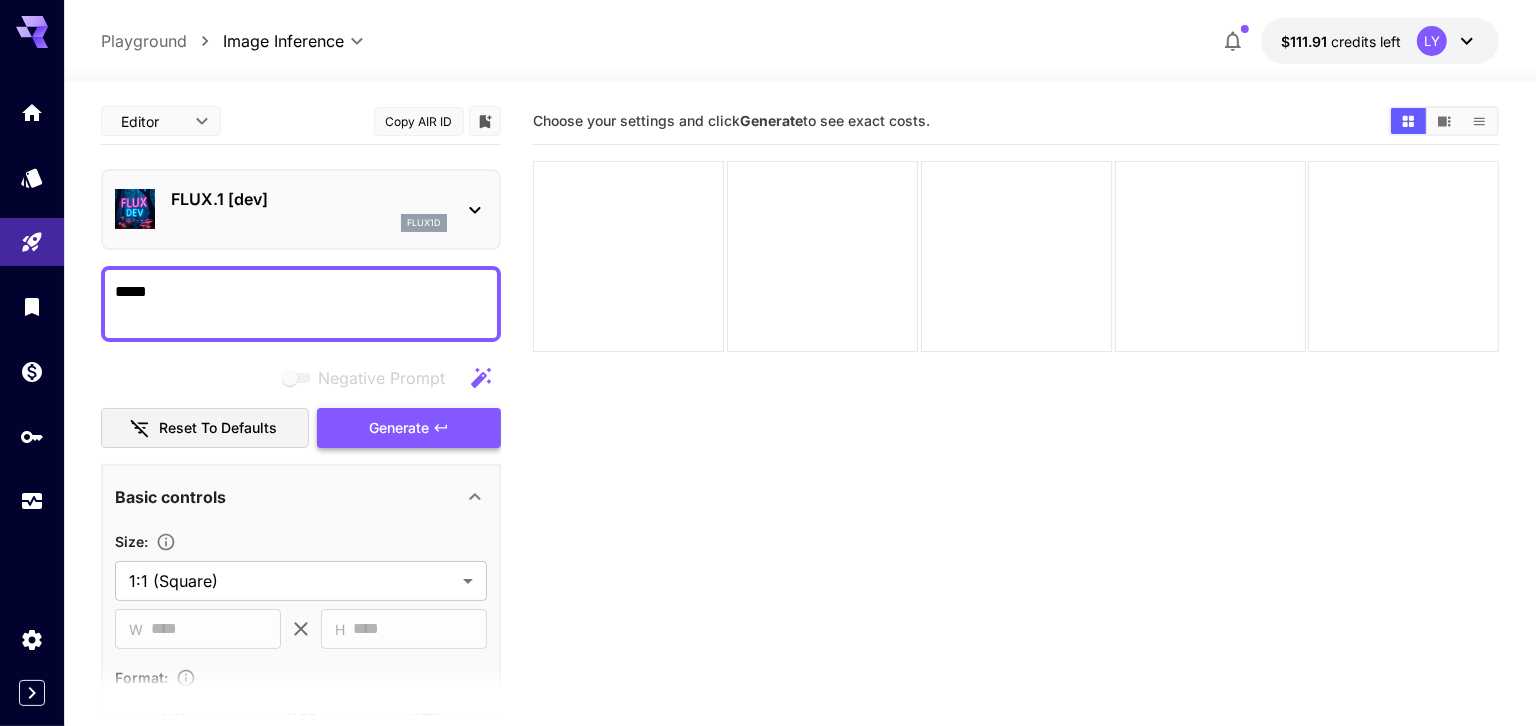 click on "Generate" at bounding box center [399, 428] 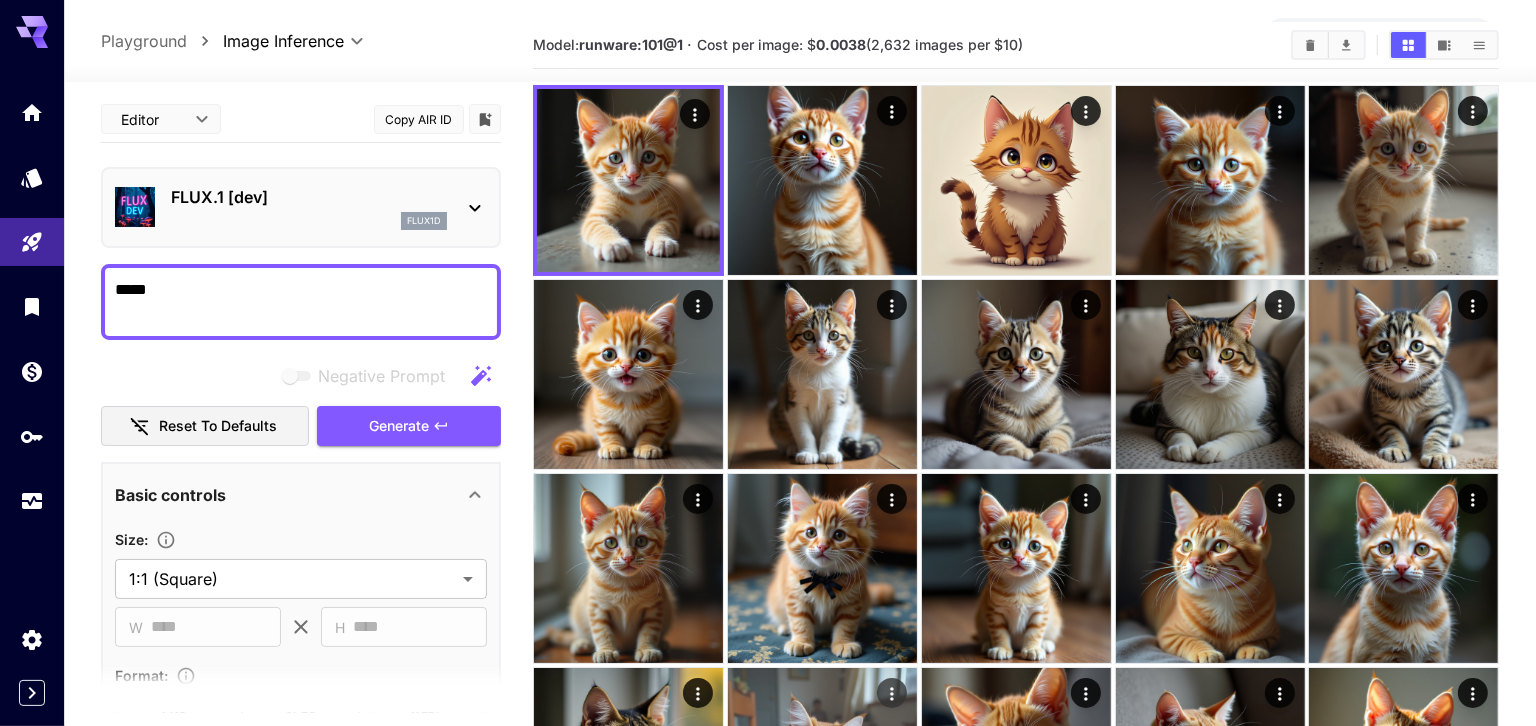 scroll, scrollTop: 0, scrollLeft: 0, axis: both 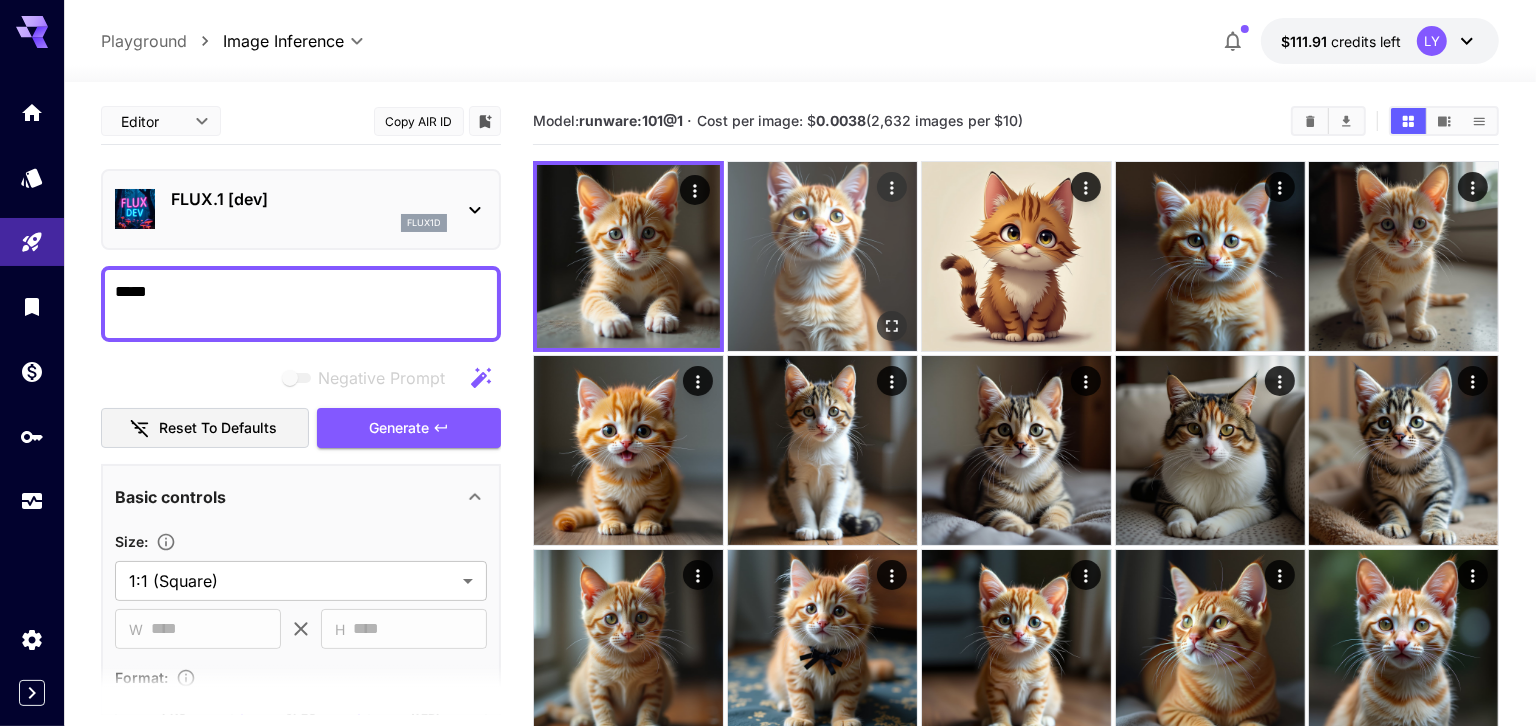 click at bounding box center [822, 256] 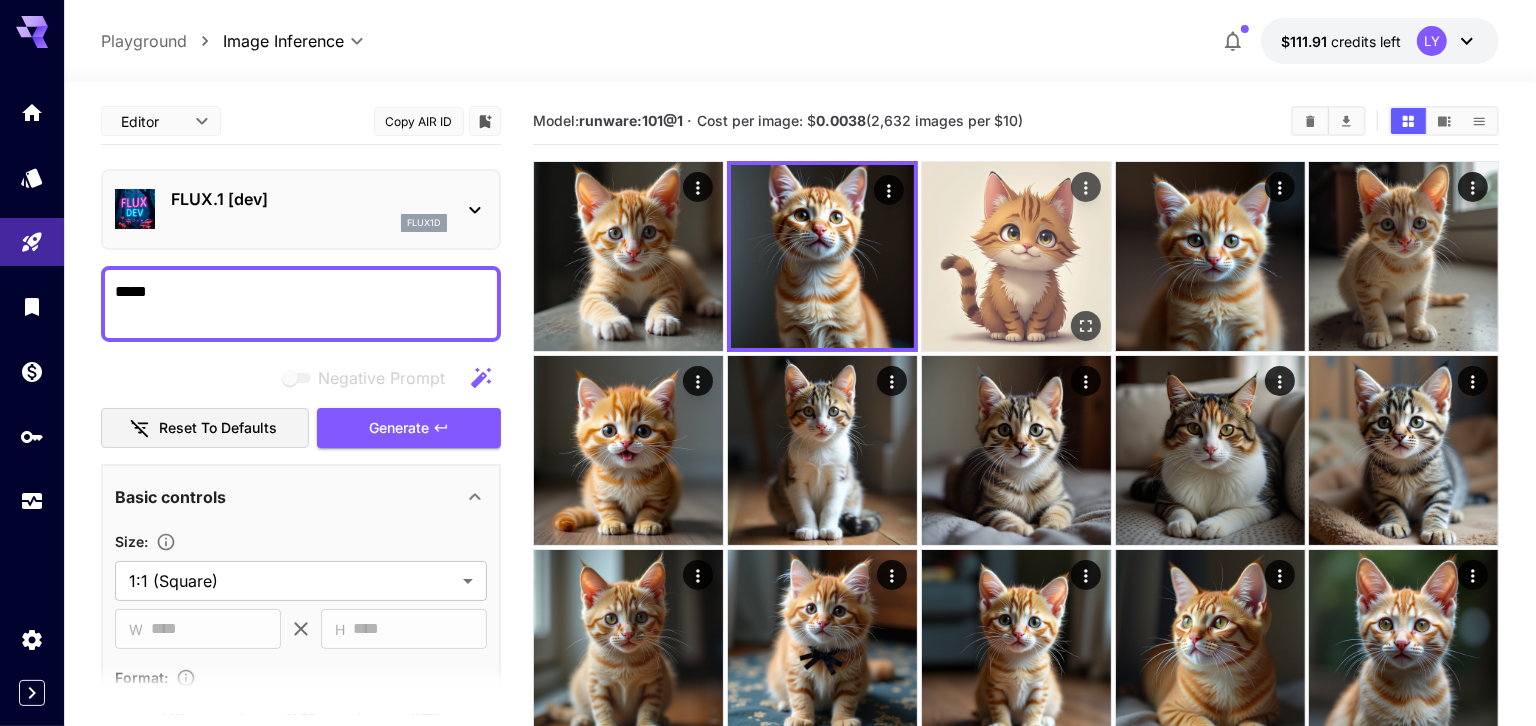 click at bounding box center [1016, 256] 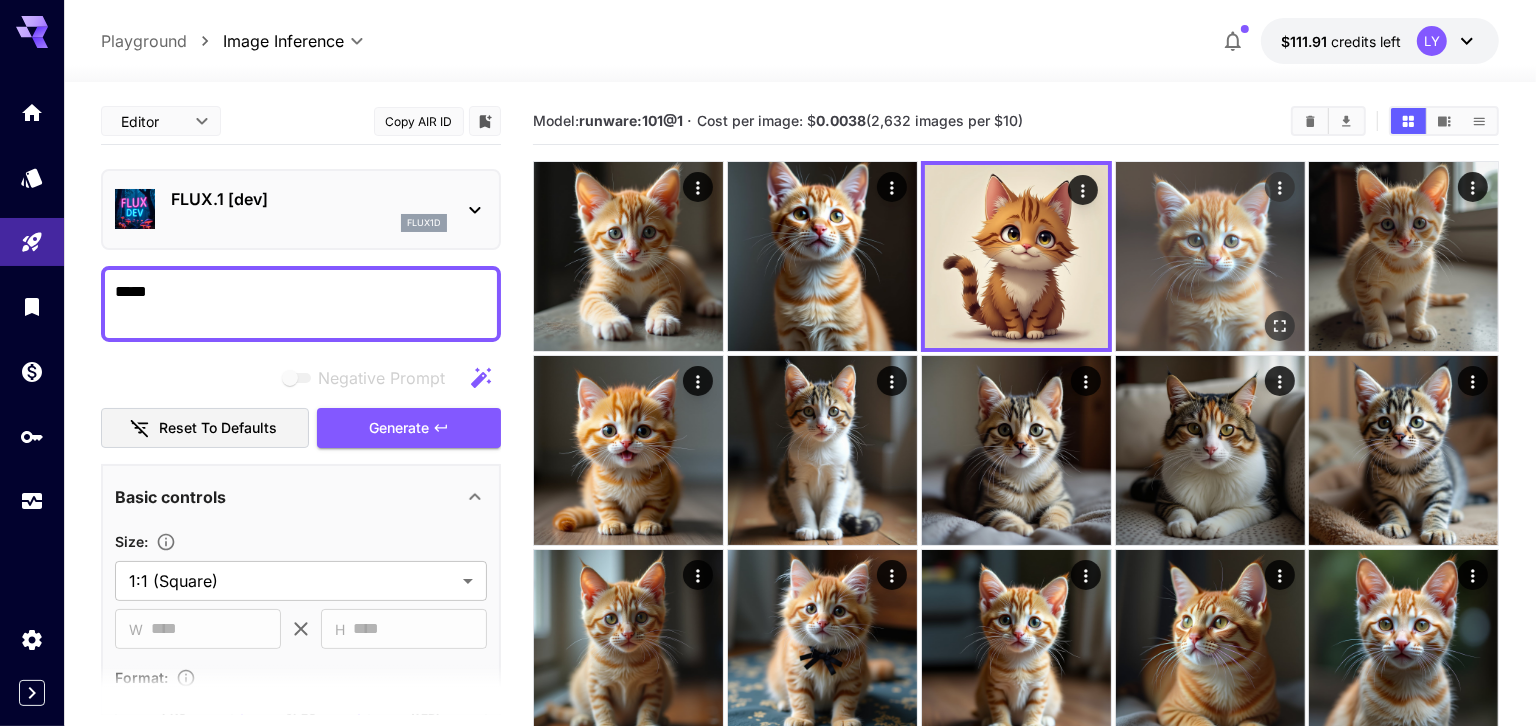click at bounding box center (1210, 256) 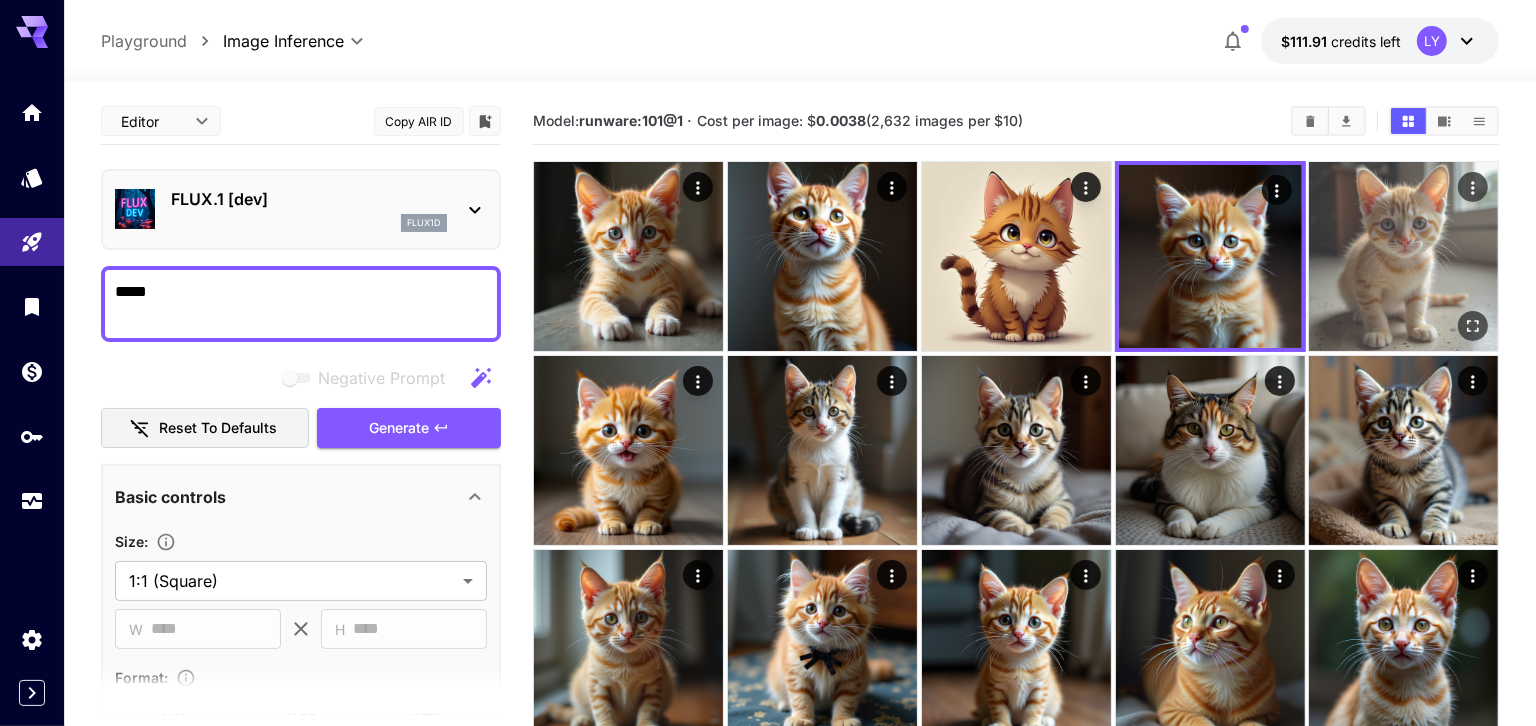 click at bounding box center (1403, 256) 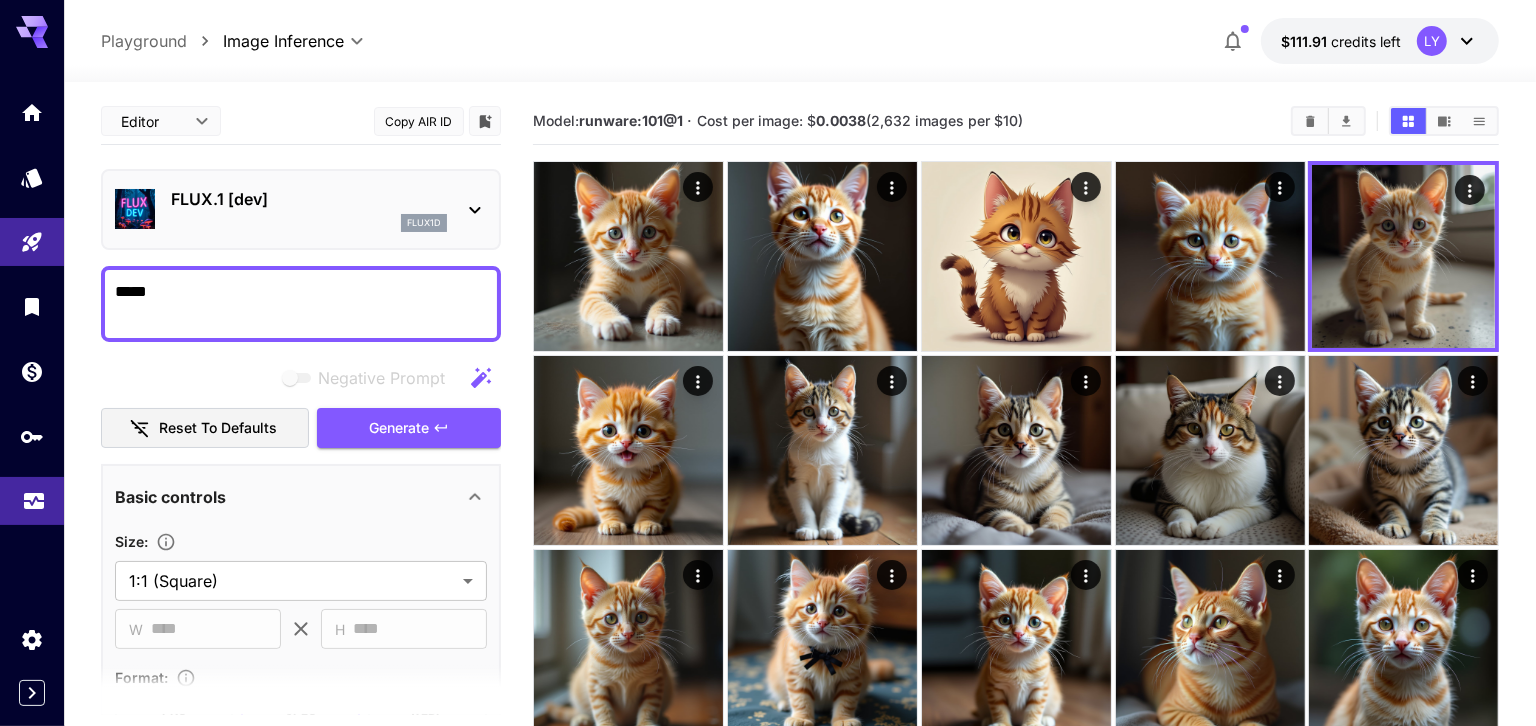 click at bounding box center (32, 501) 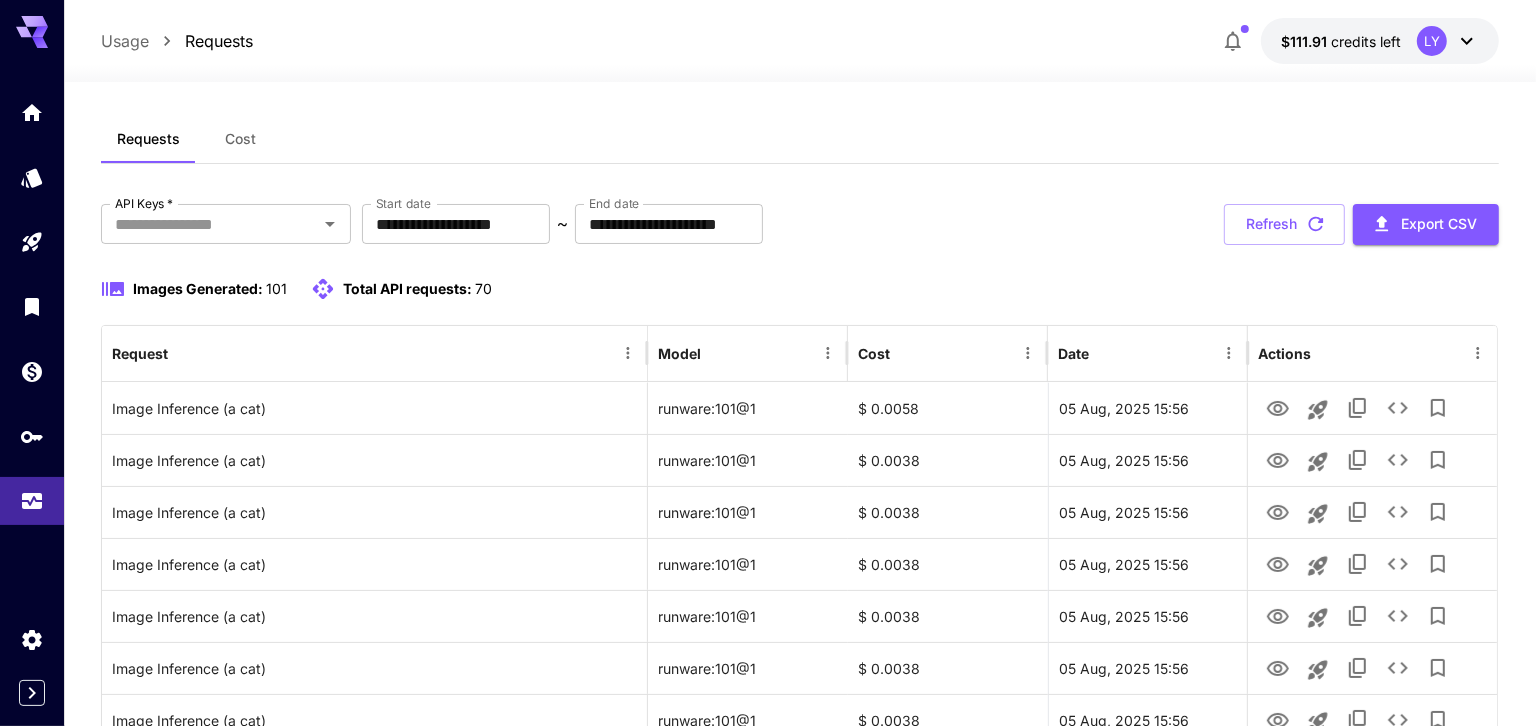 scroll, scrollTop: 0, scrollLeft: 0, axis: both 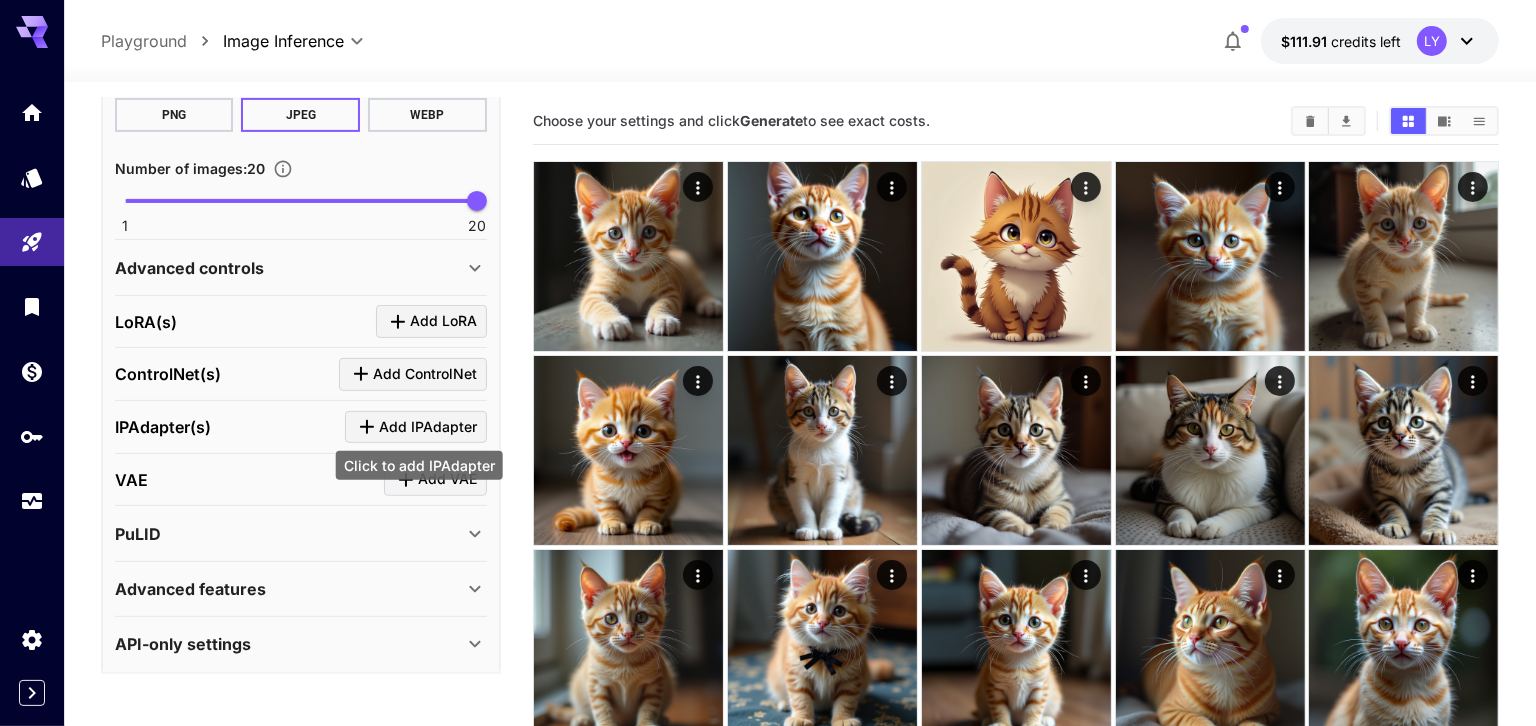 click on "Add IPAdapter" at bounding box center [428, 427] 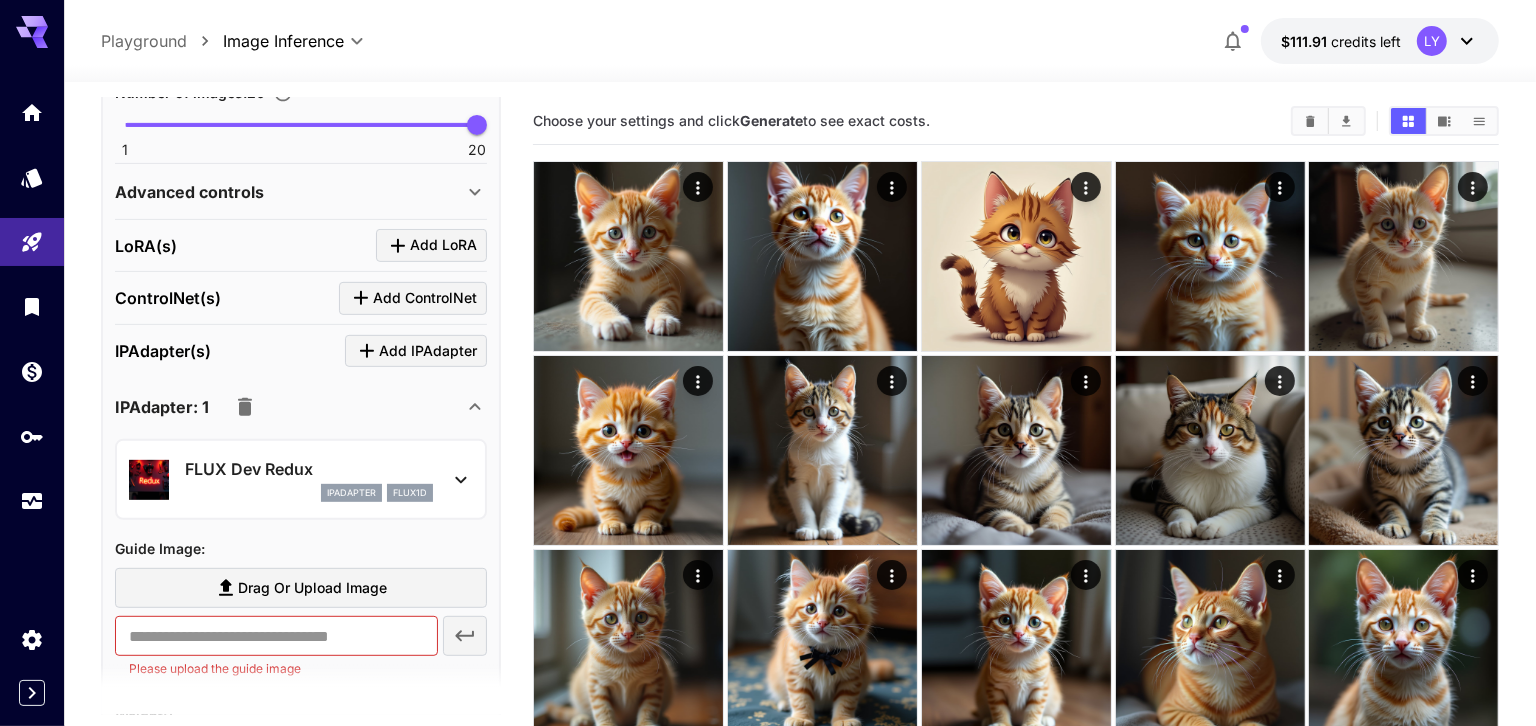 scroll, scrollTop: 796, scrollLeft: 0, axis: vertical 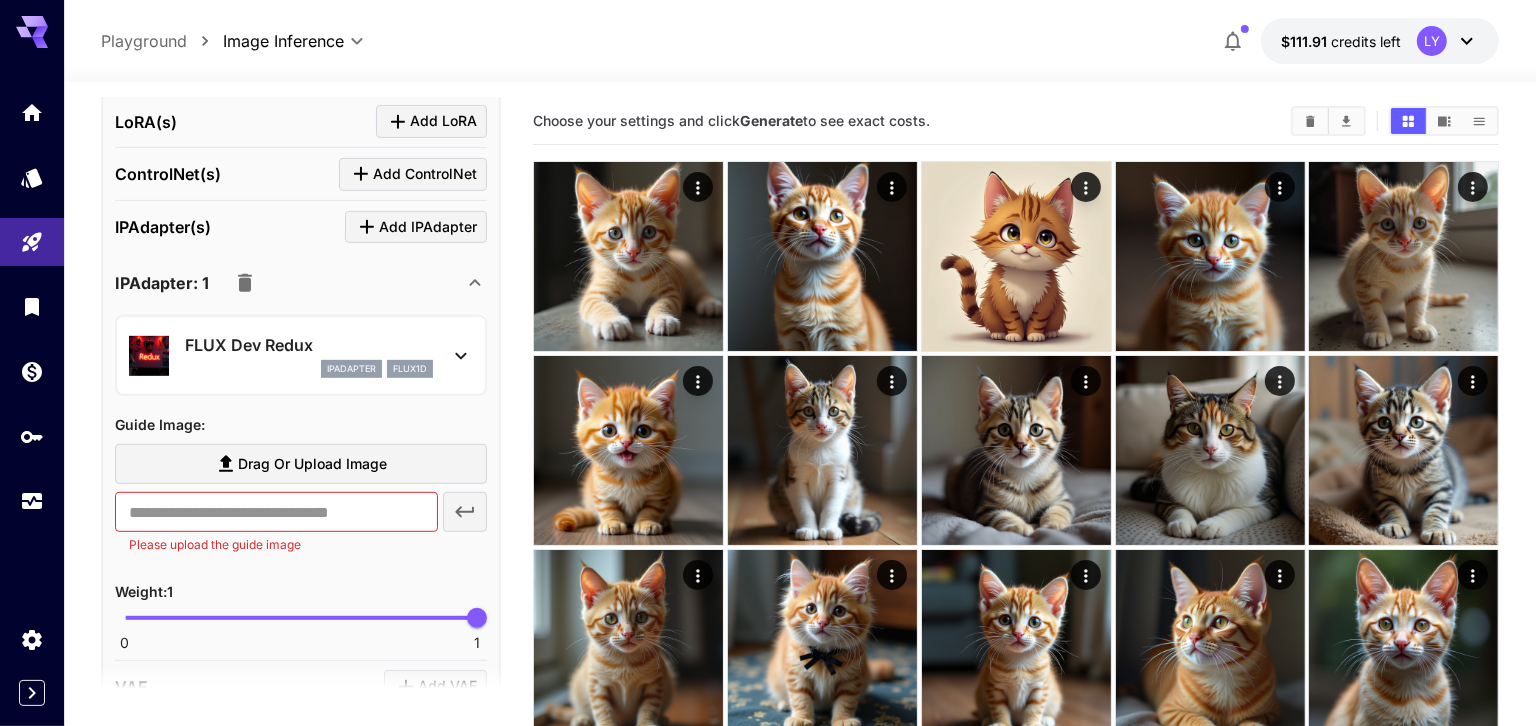 click 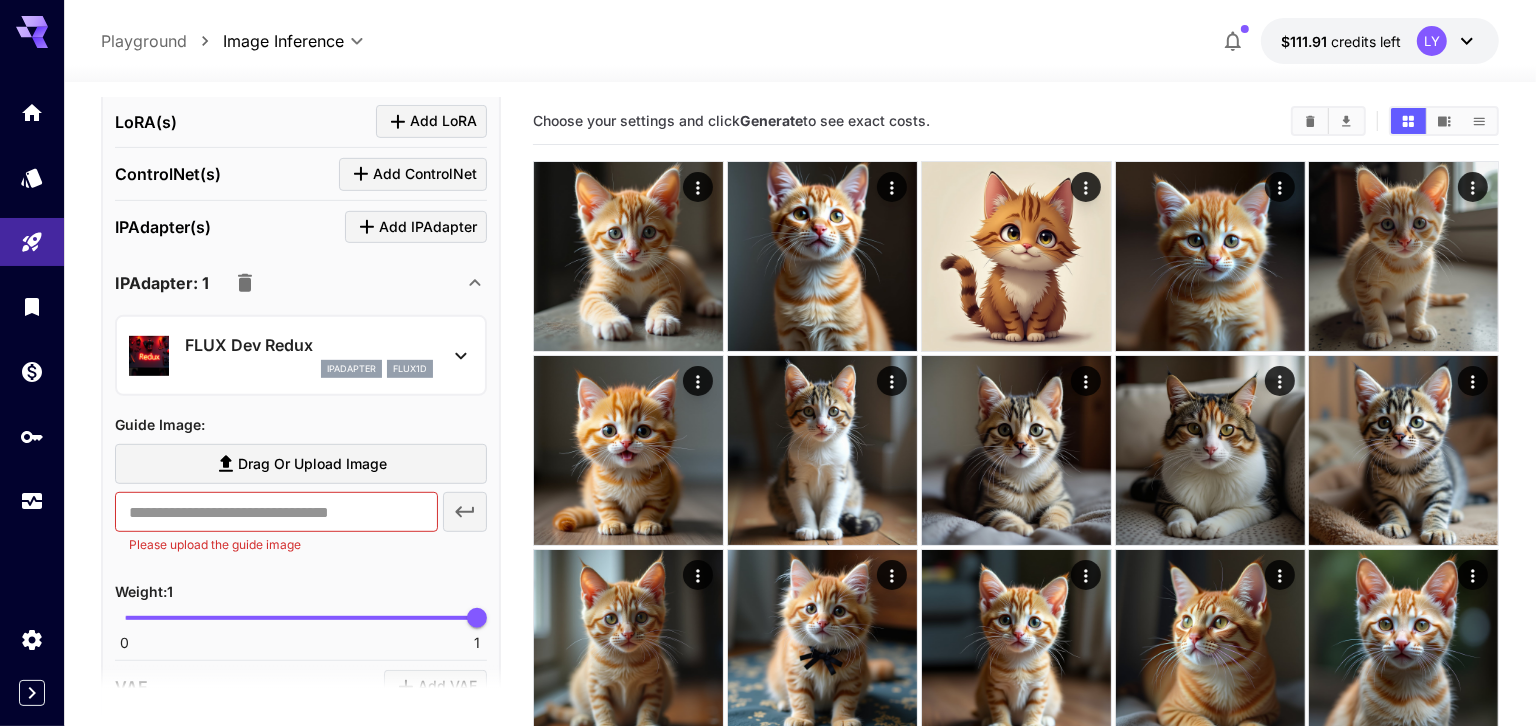 scroll, scrollTop: 596, scrollLeft: 0, axis: vertical 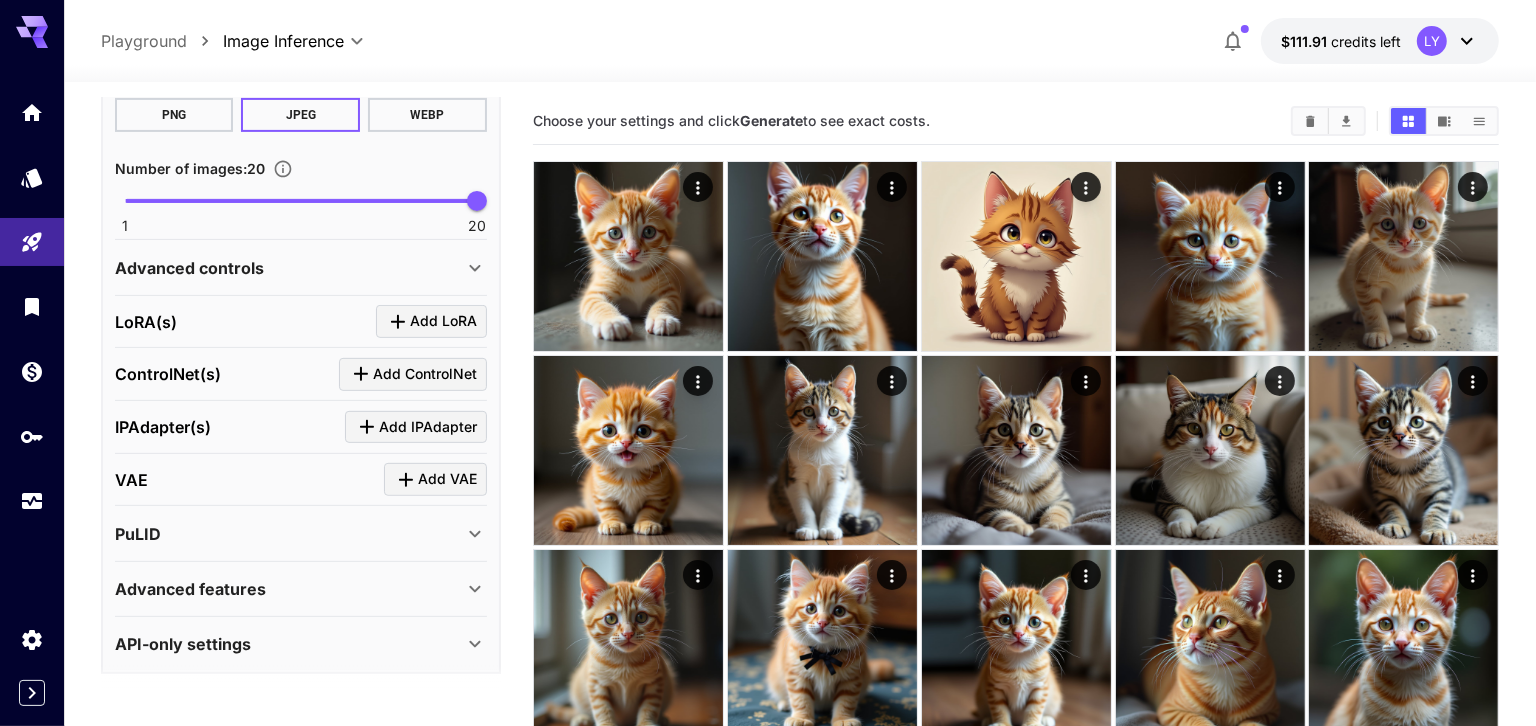 click 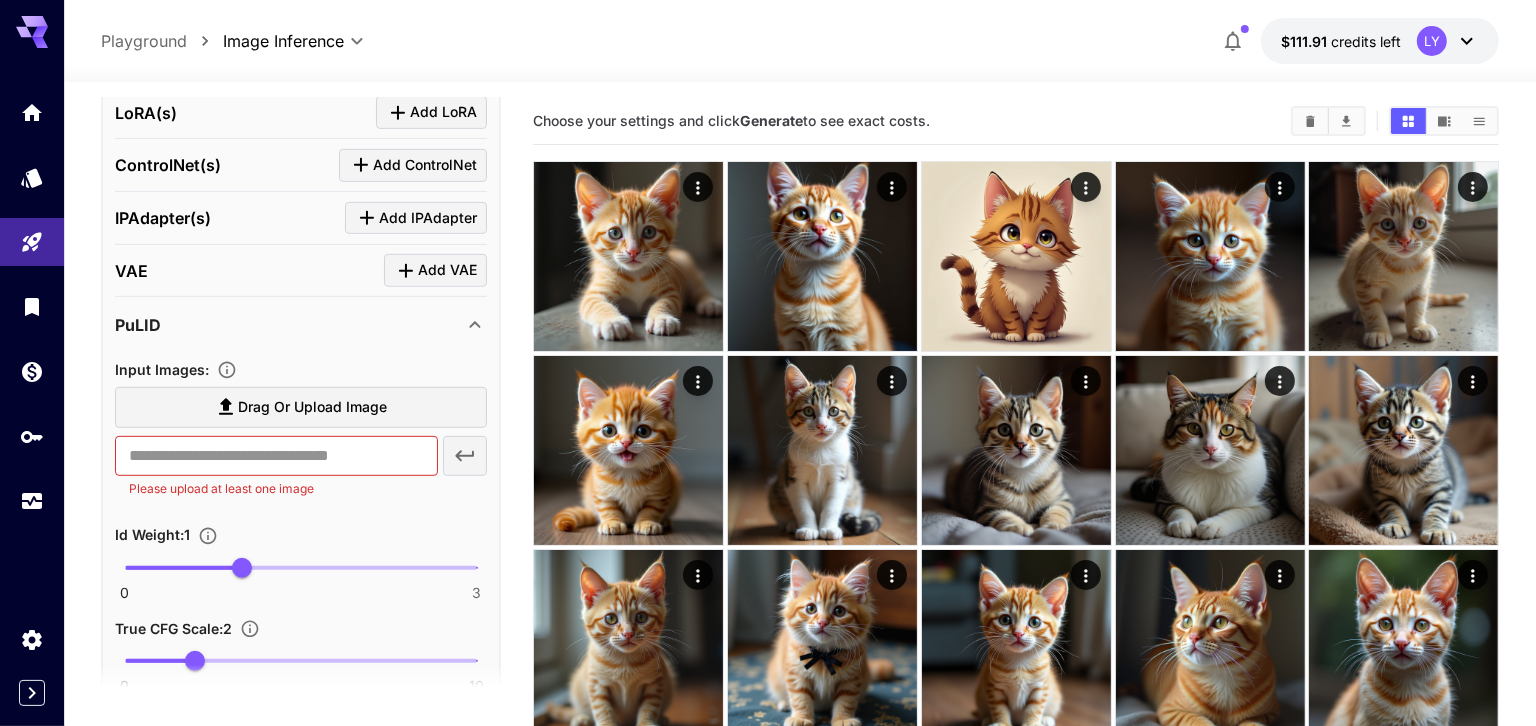 scroll, scrollTop: 897, scrollLeft: 0, axis: vertical 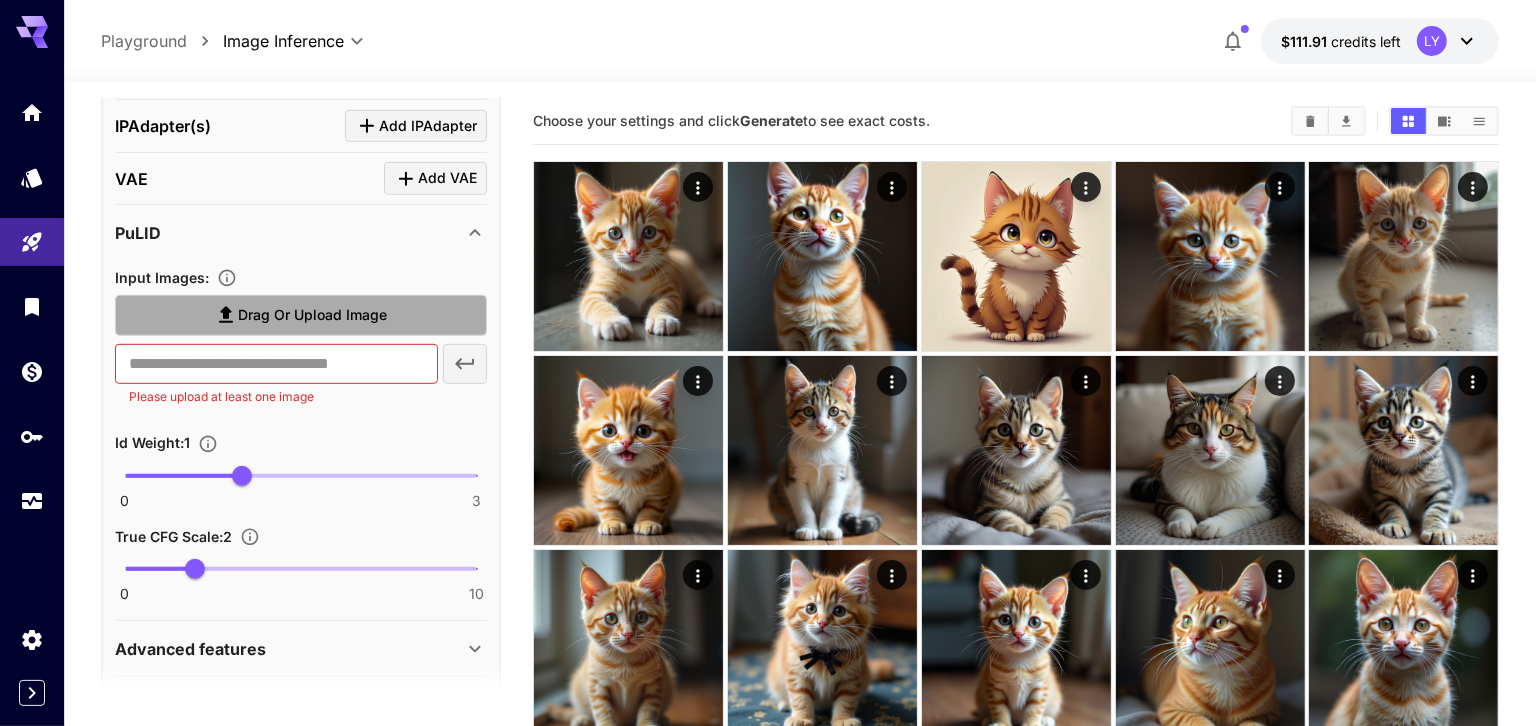 click on "Drag or upload image" at bounding box center (312, 315) 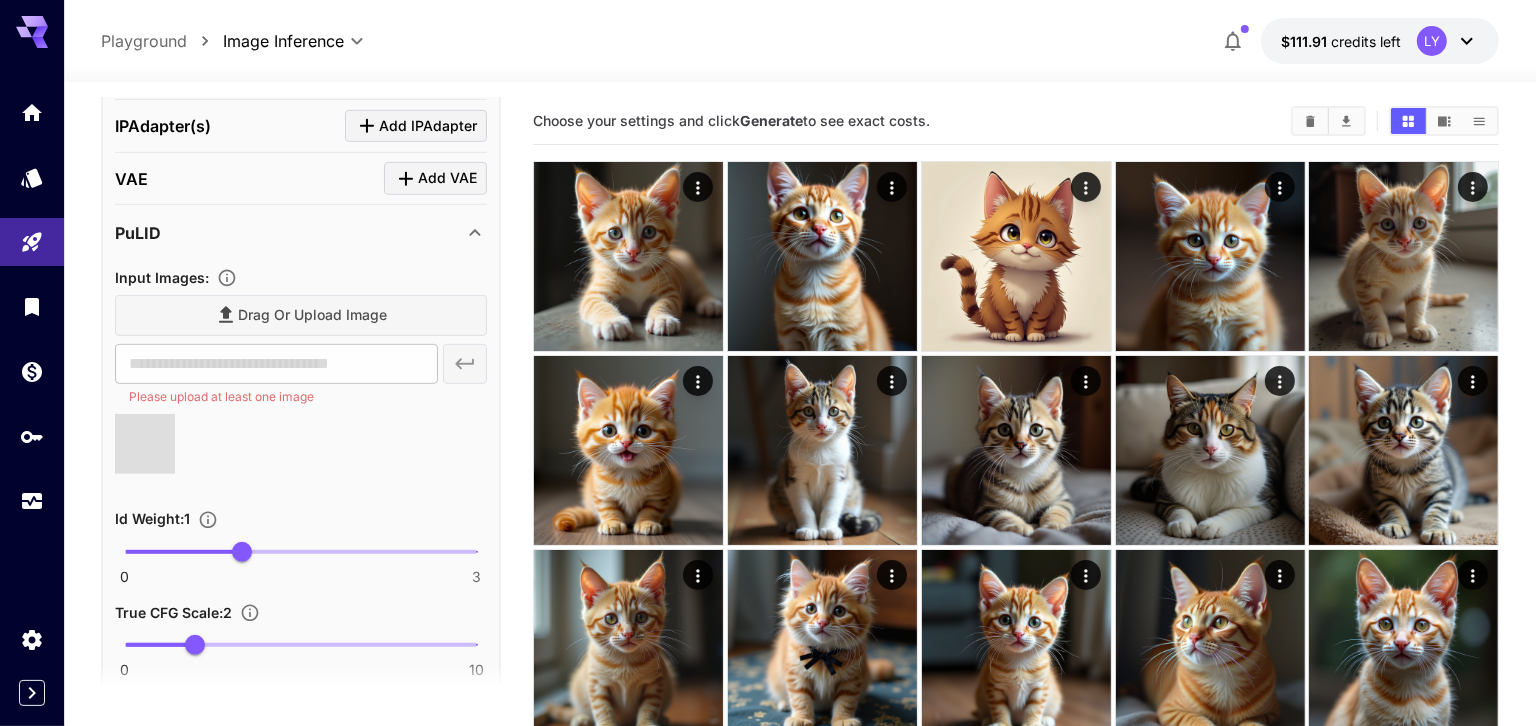 type on "**********" 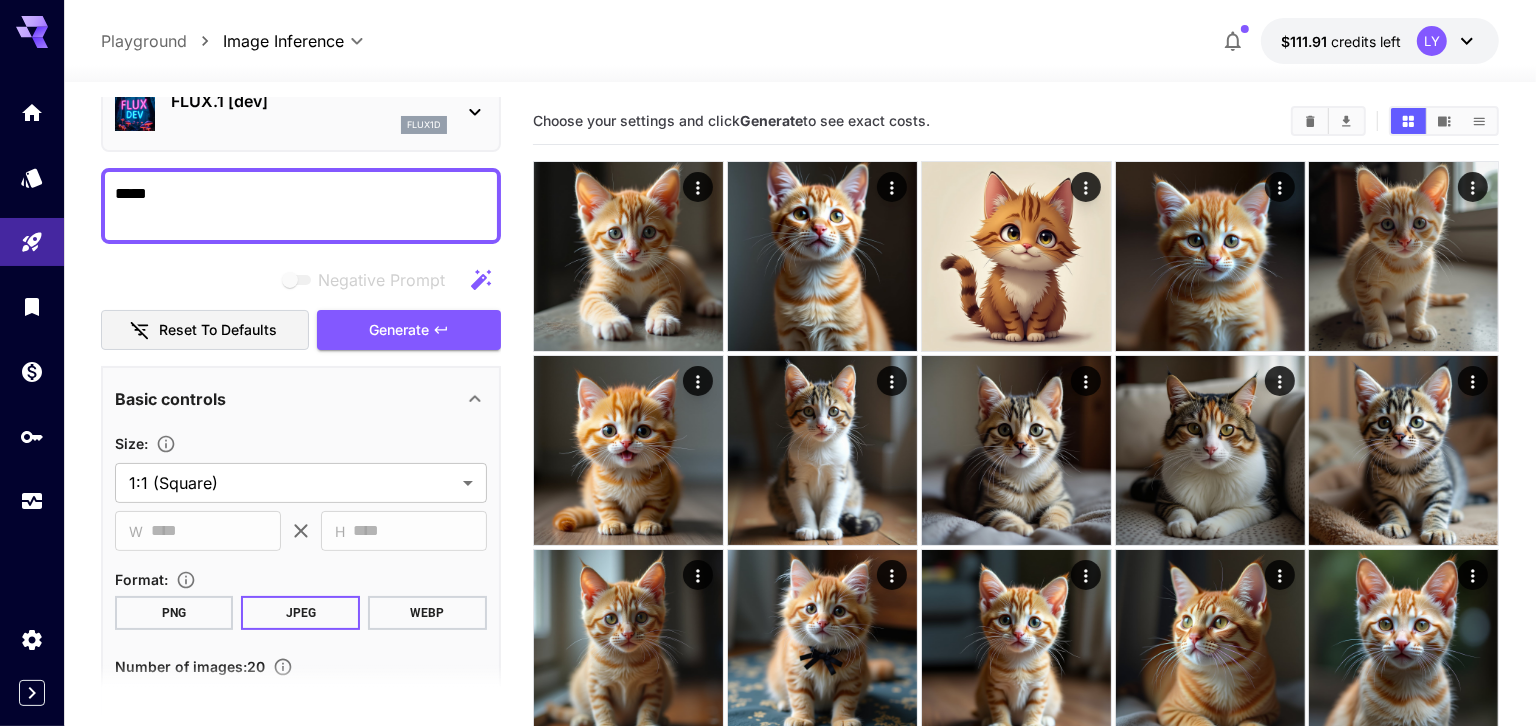 scroll, scrollTop: 0, scrollLeft: 0, axis: both 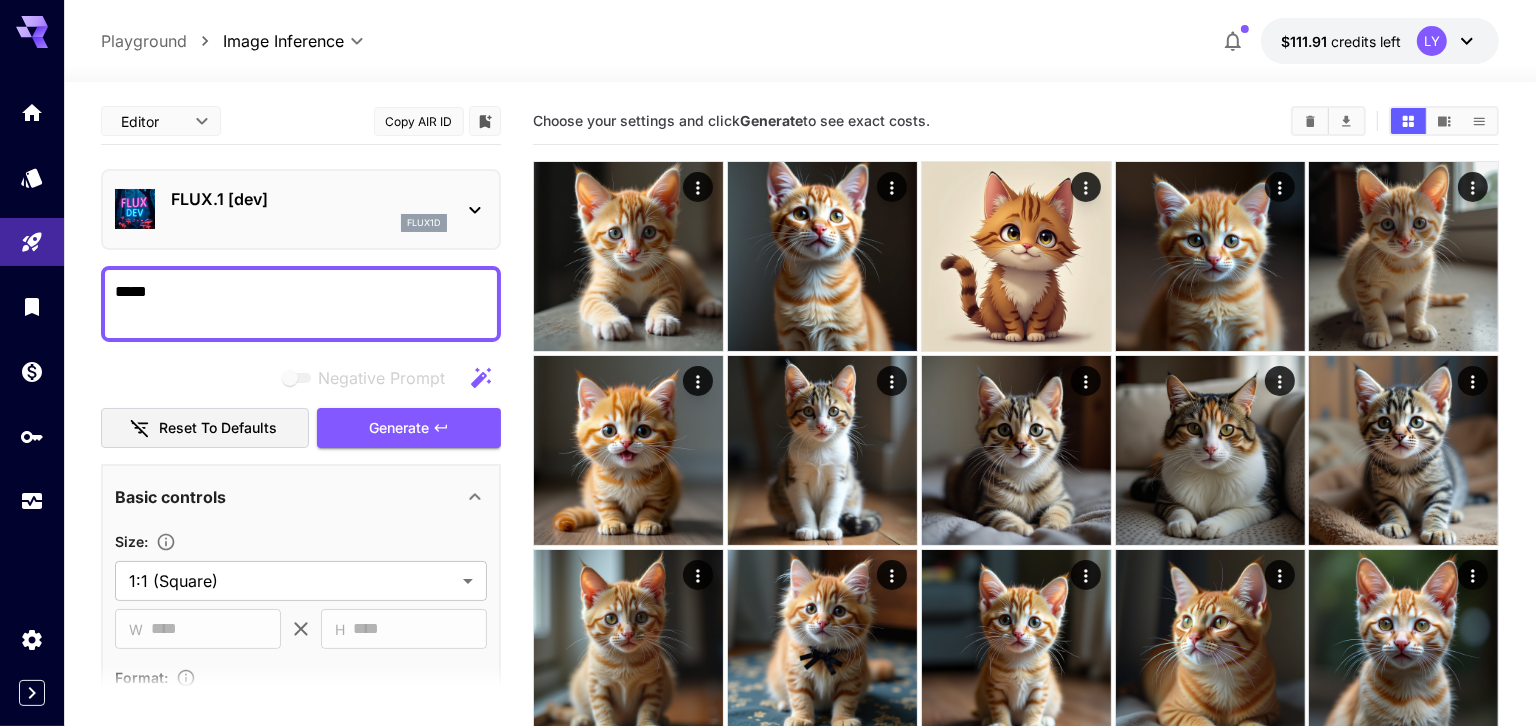 click on "*****" at bounding box center (301, 304) 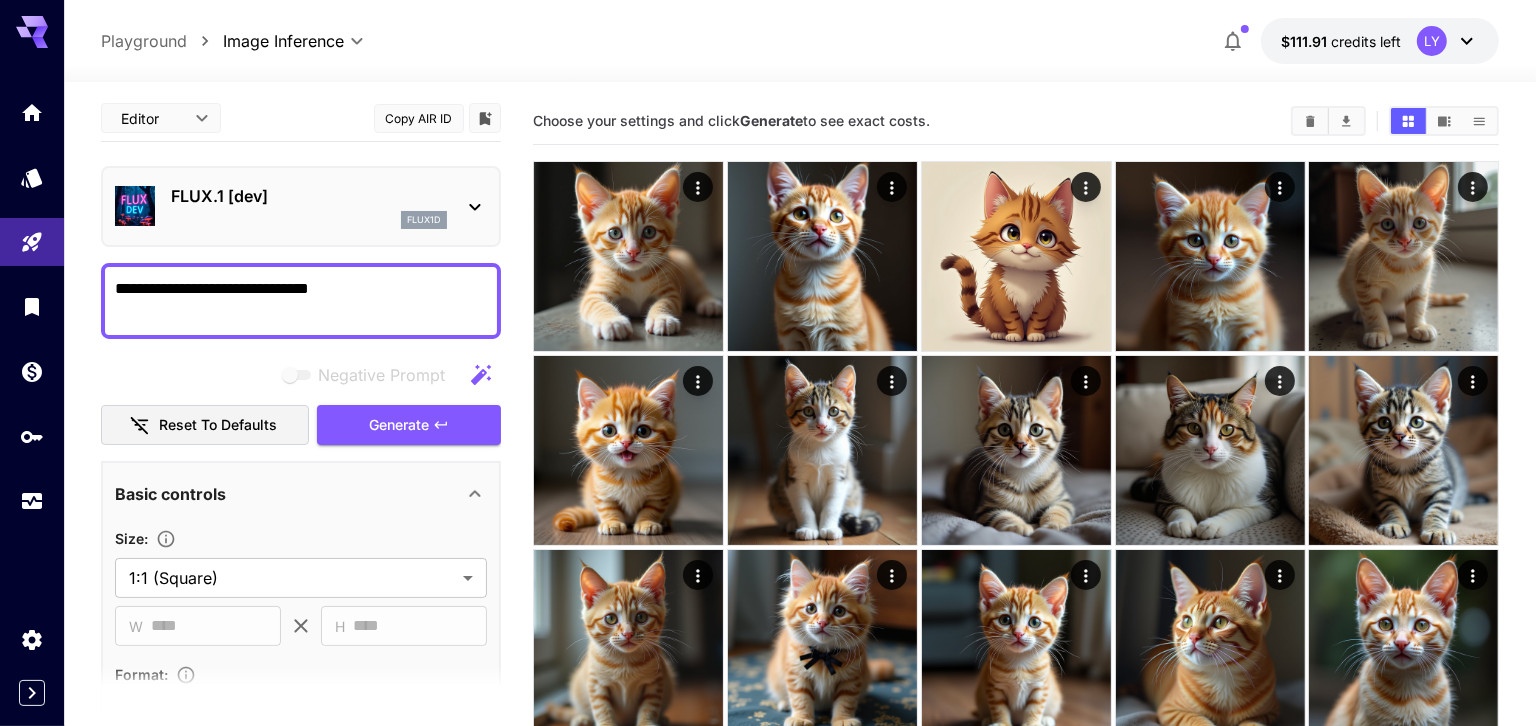 scroll, scrollTop: 0, scrollLeft: 0, axis: both 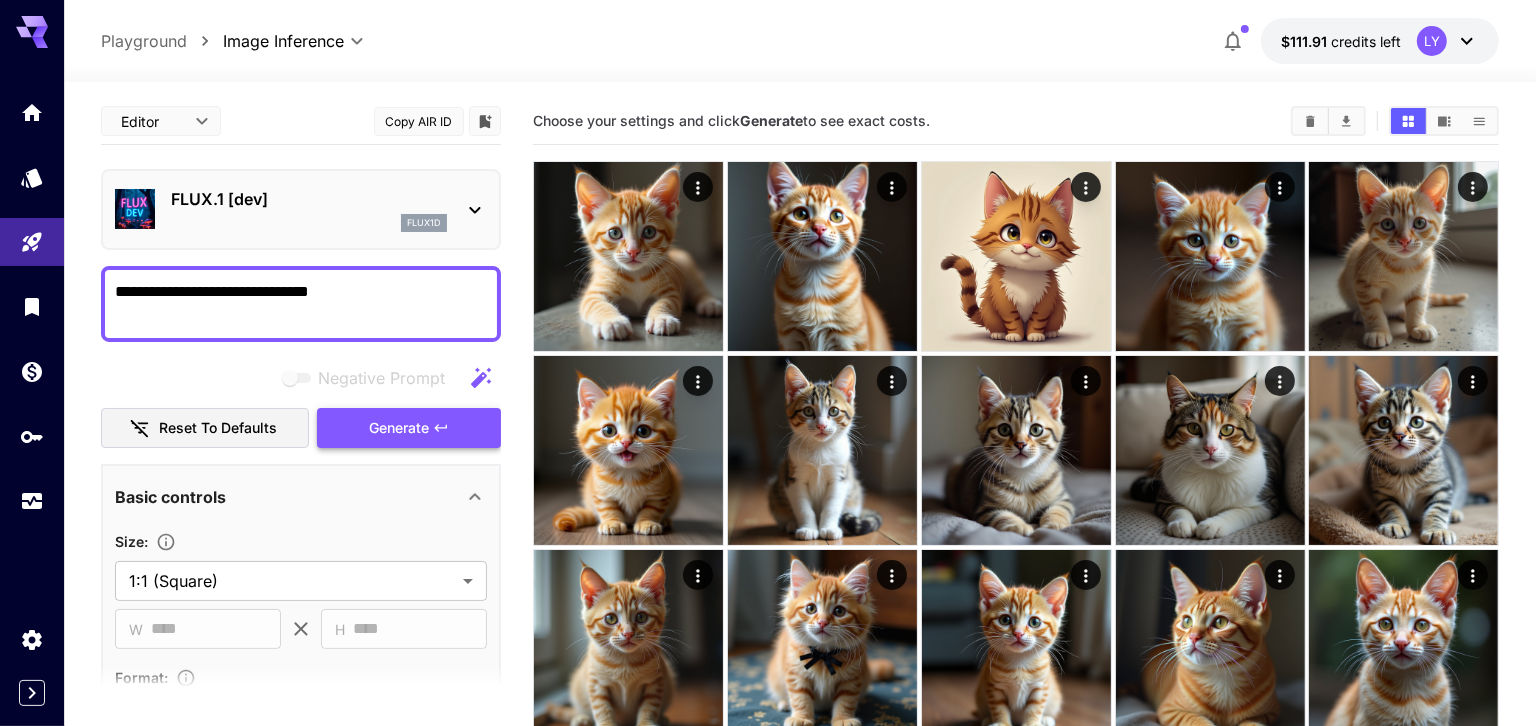 type on "**********" 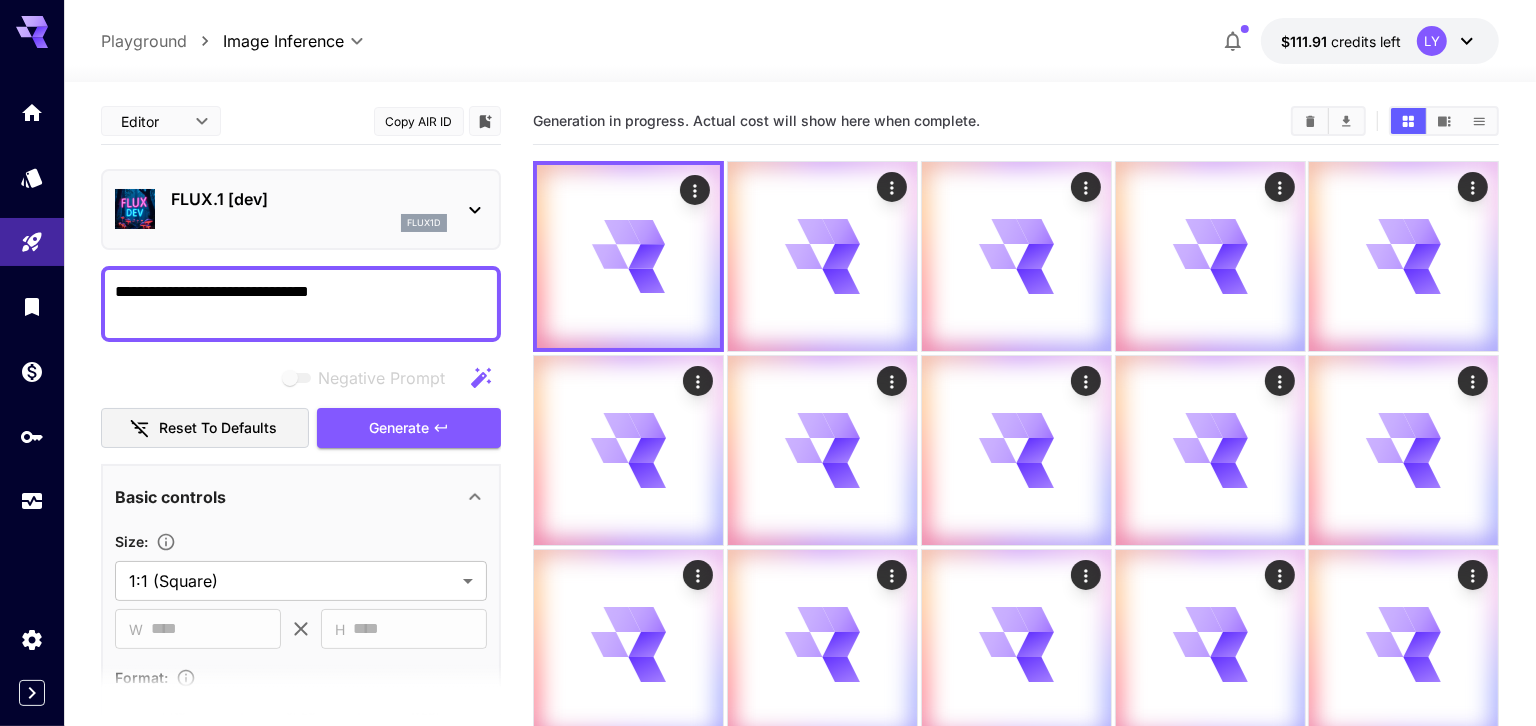 type 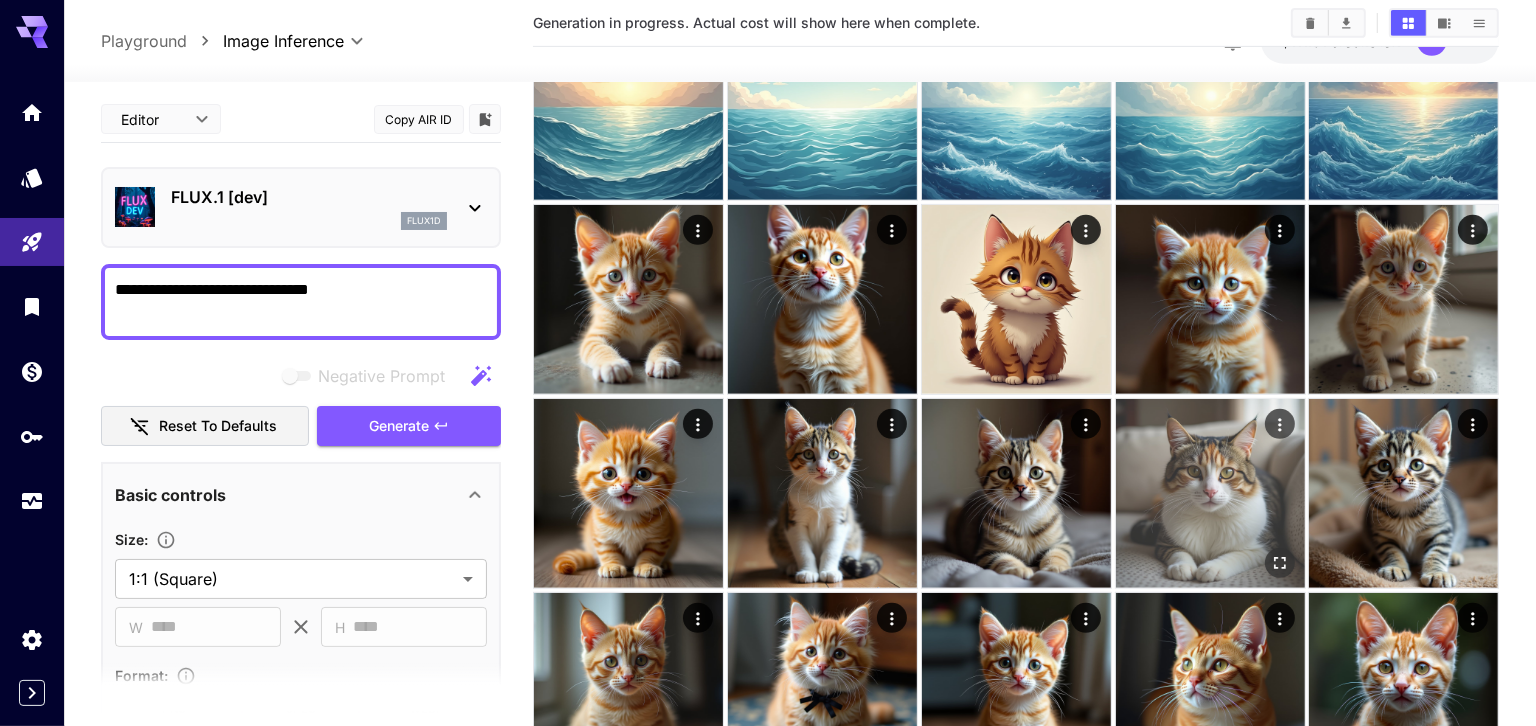scroll, scrollTop: 484, scrollLeft: 0, axis: vertical 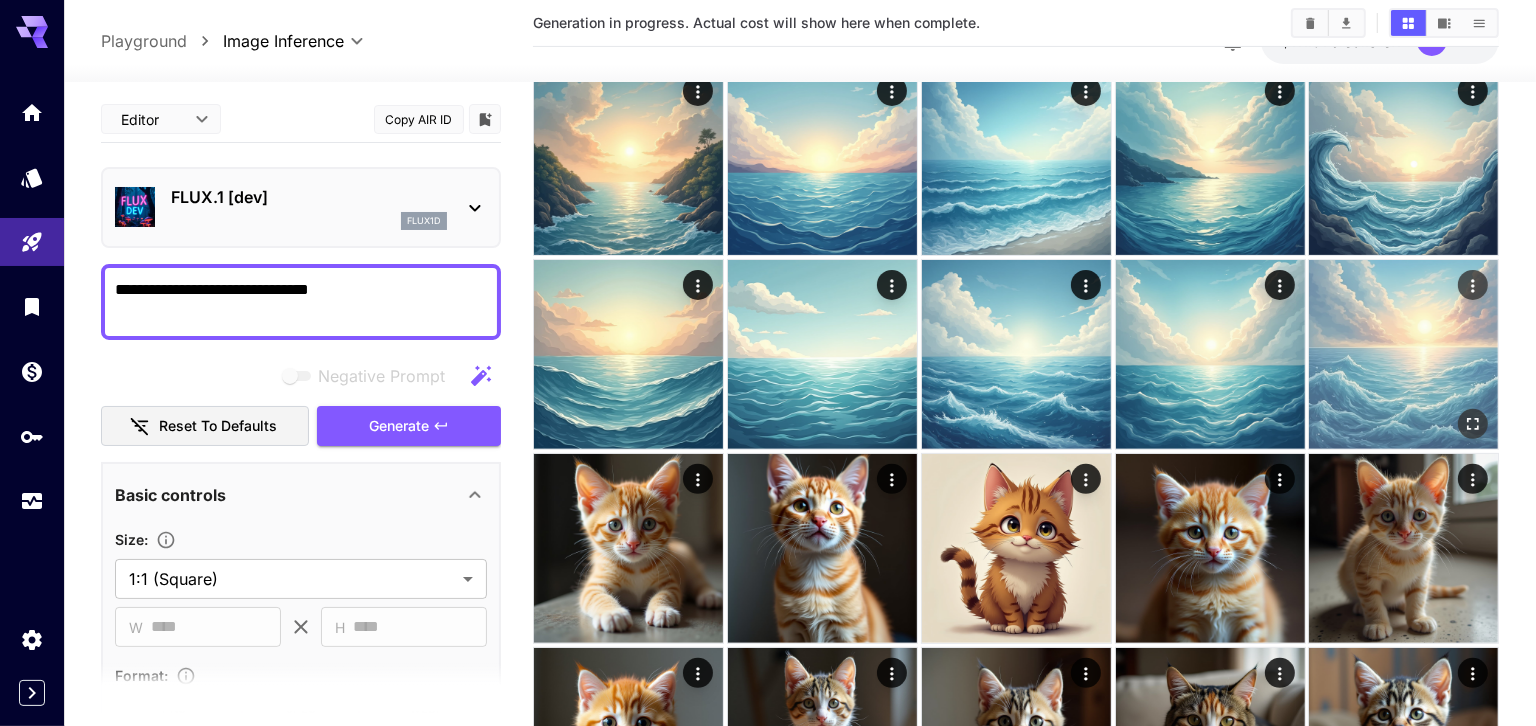 click at bounding box center [1403, 354] 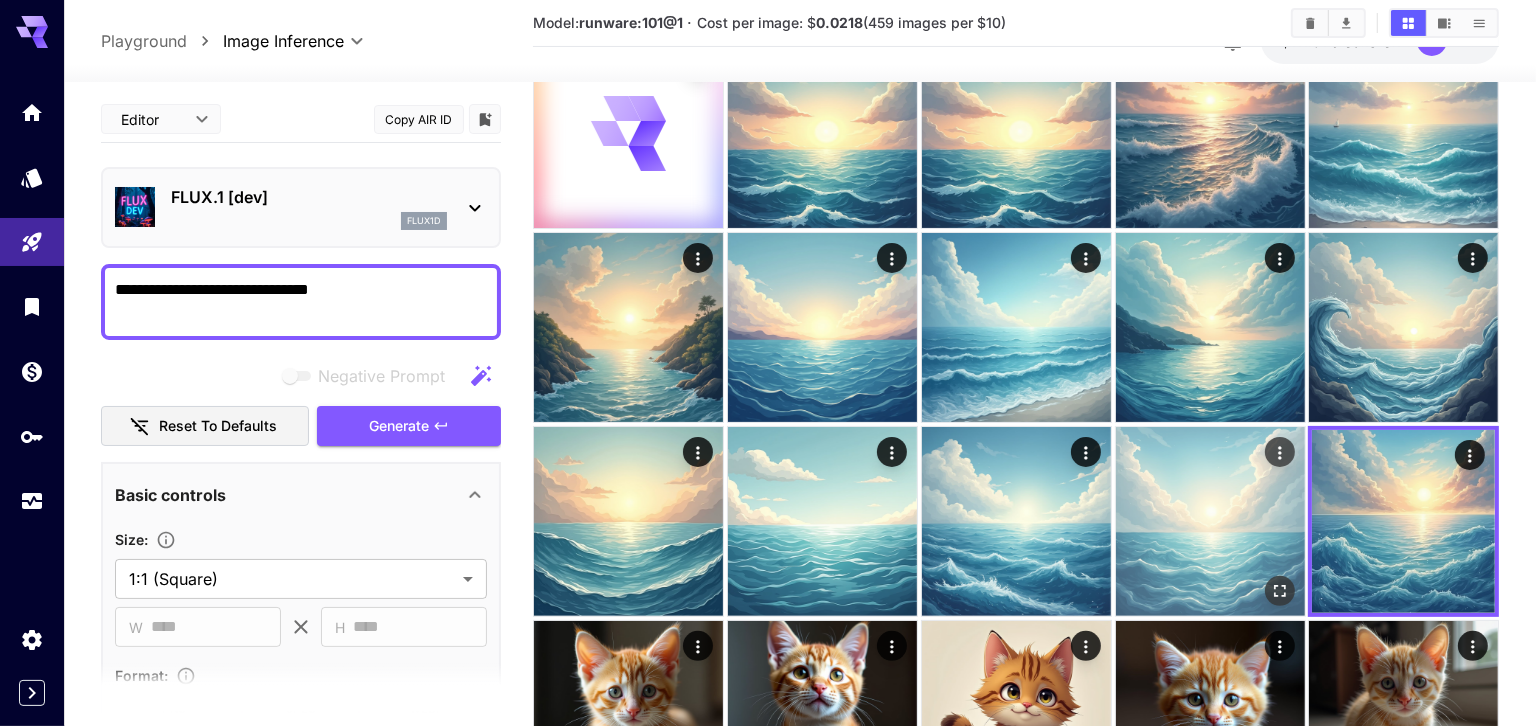 scroll, scrollTop: 316, scrollLeft: 0, axis: vertical 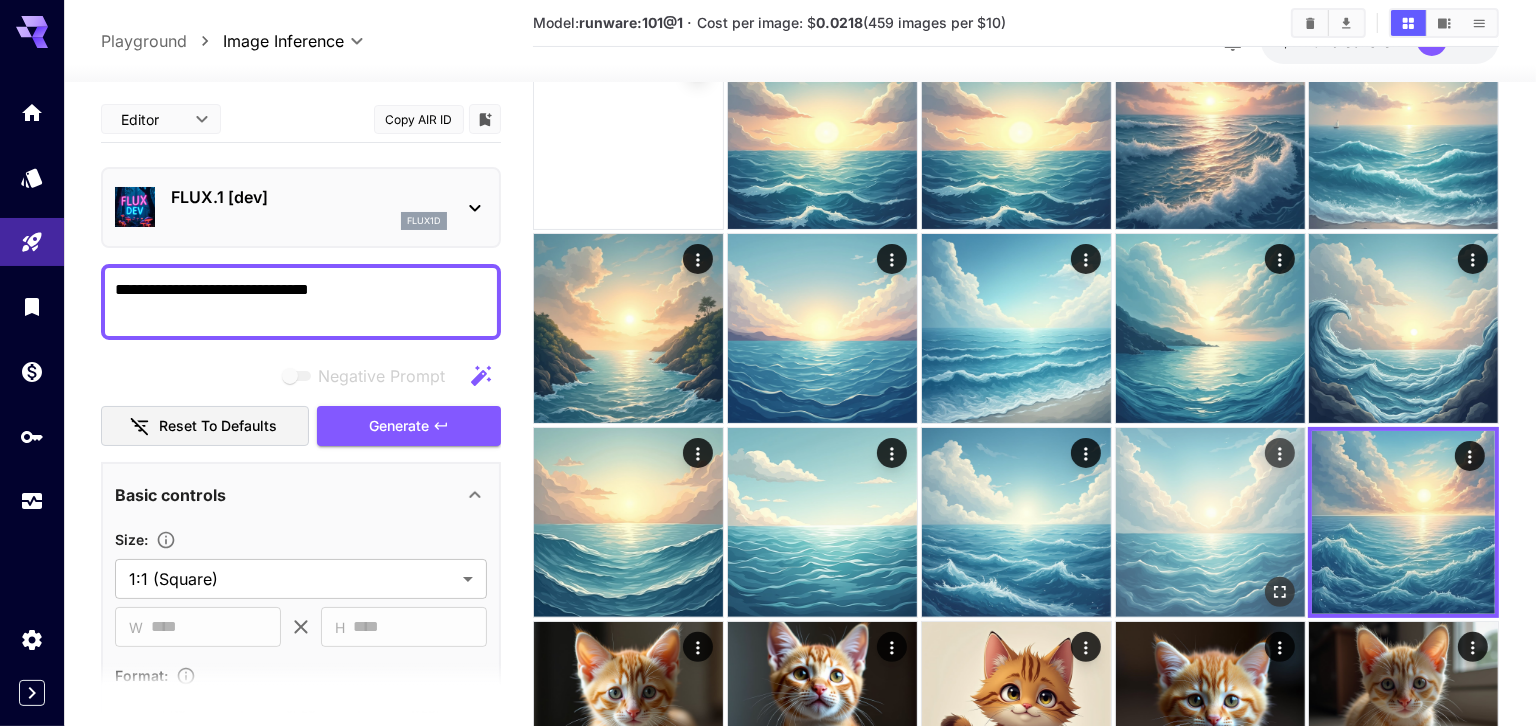 click at bounding box center [1210, 522] 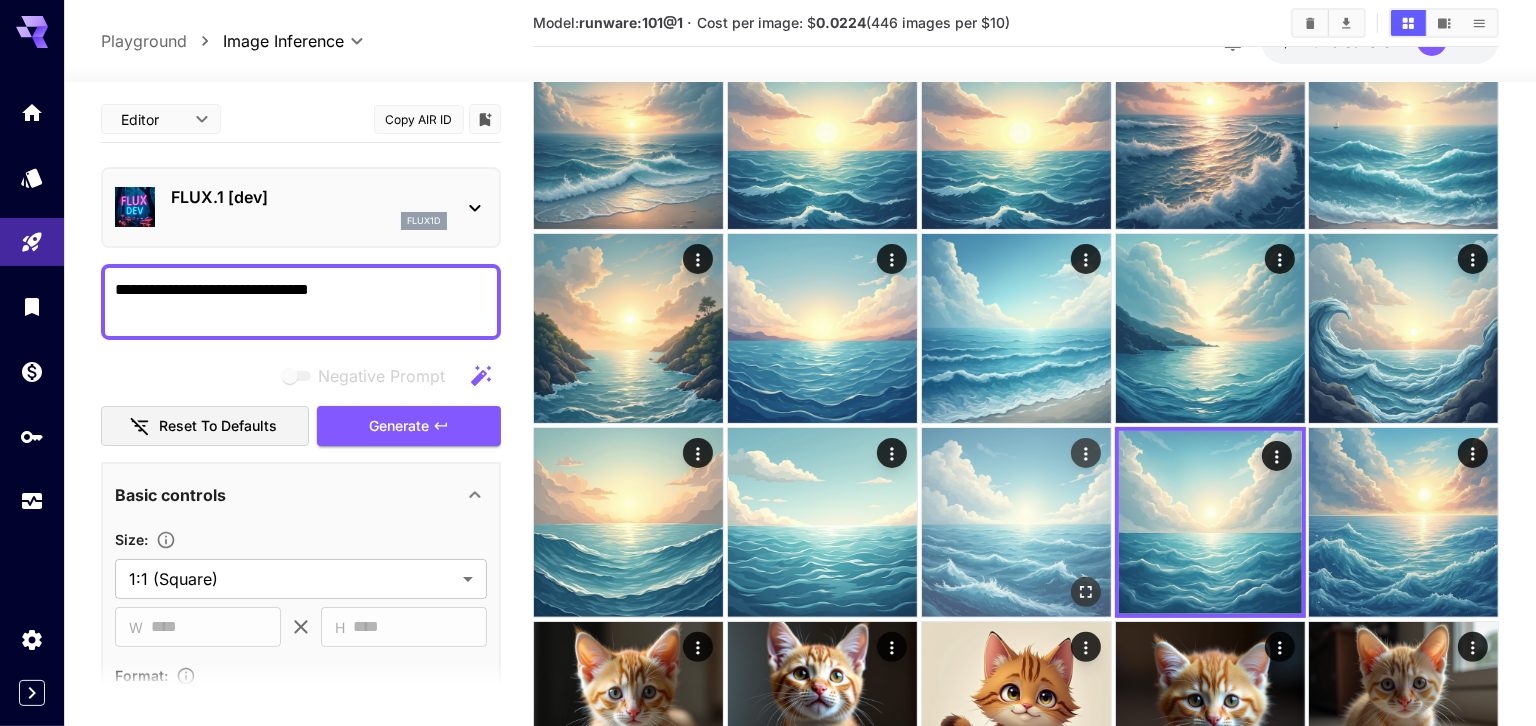 click at bounding box center [1016, 522] 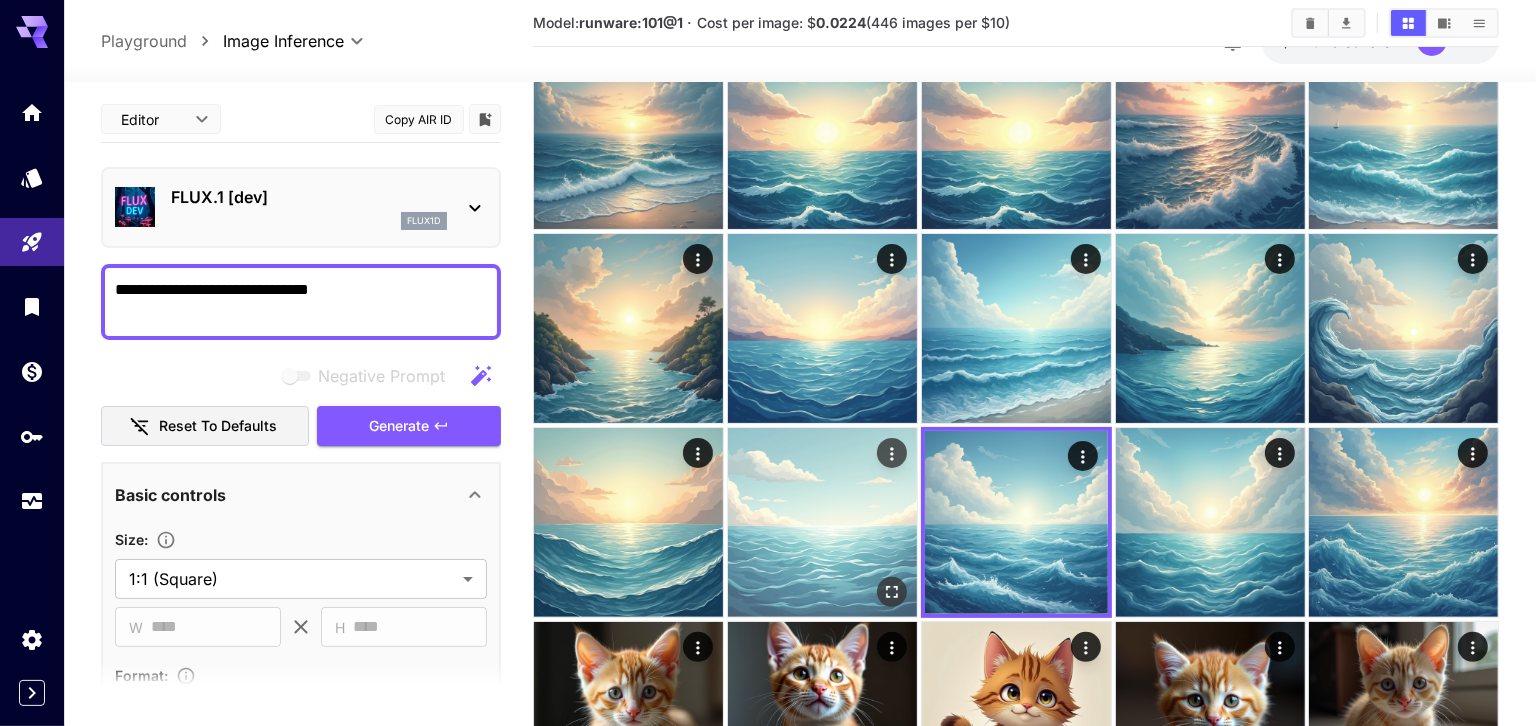 click at bounding box center [822, 522] 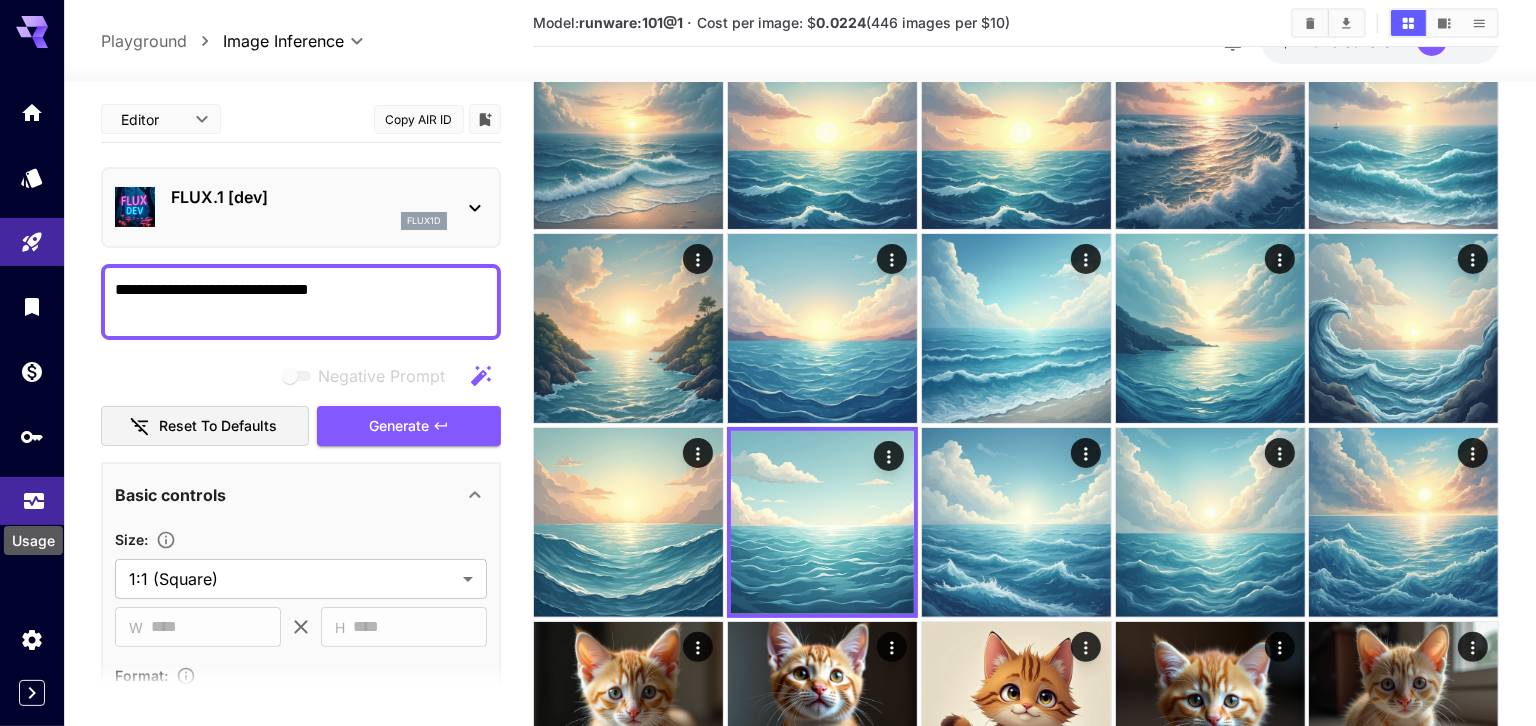 click 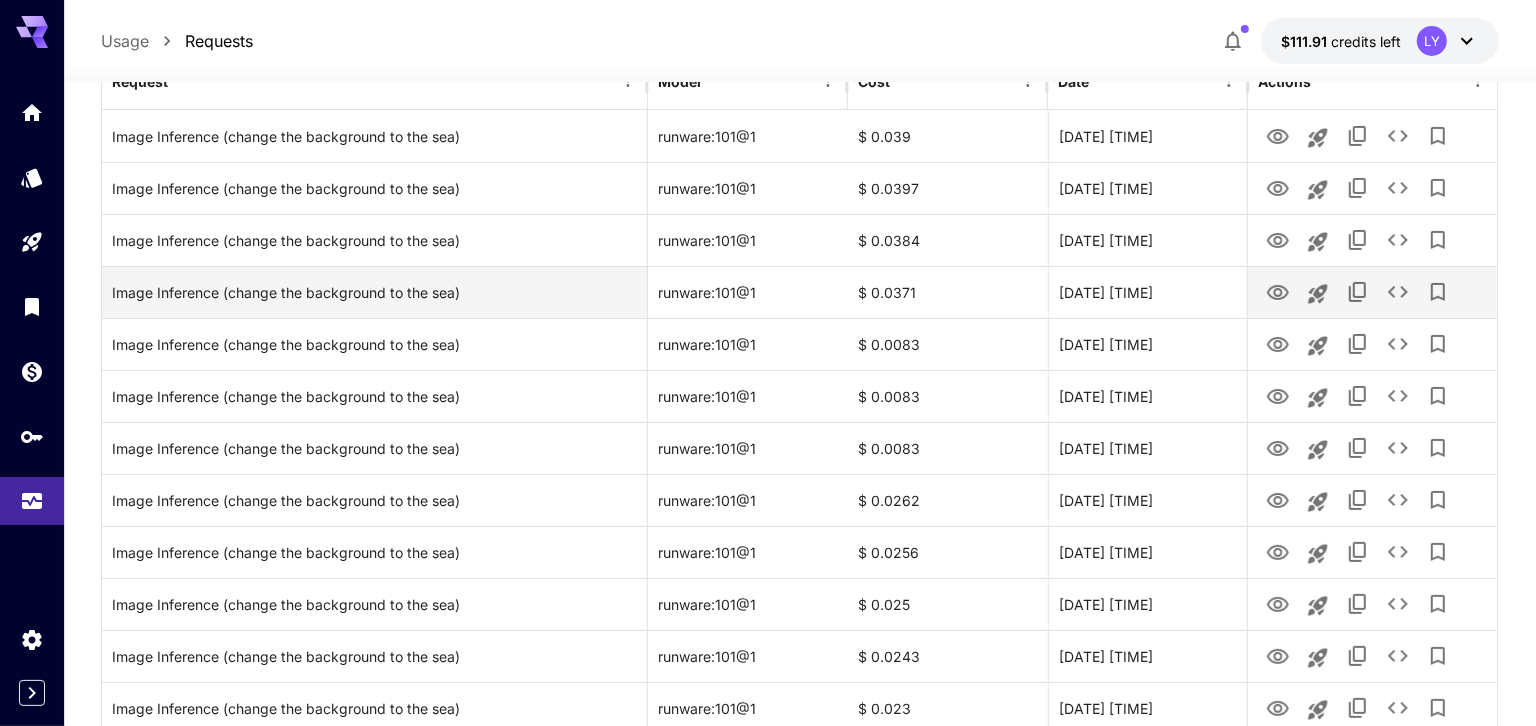 scroll, scrollTop: 282, scrollLeft: 0, axis: vertical 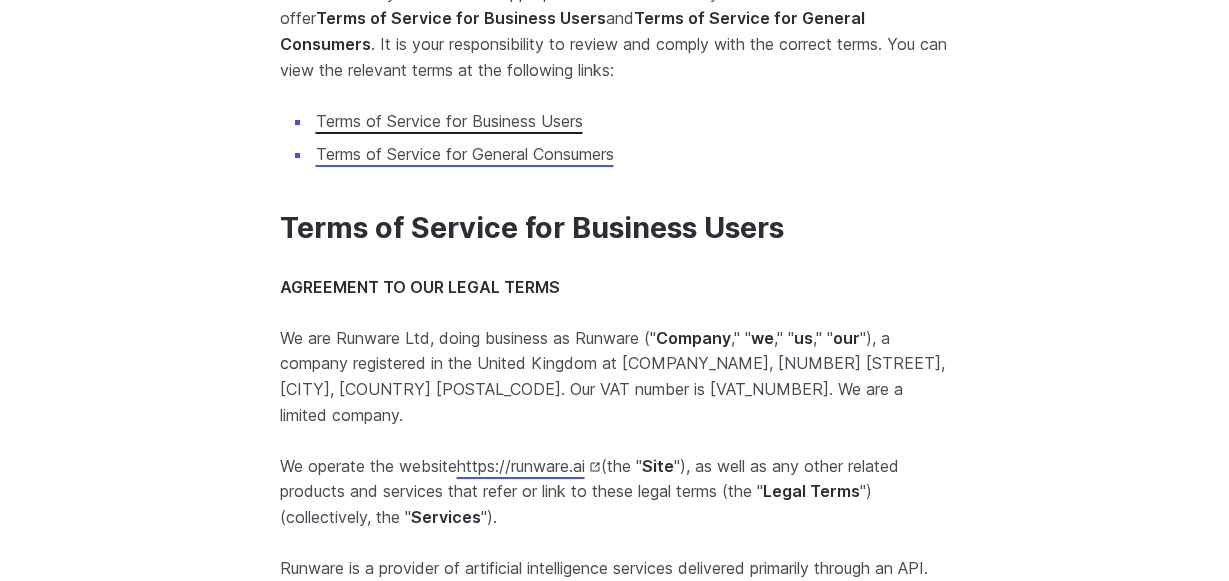 click on "Terms of Service for Business Users" at bounding box center (449, 121) 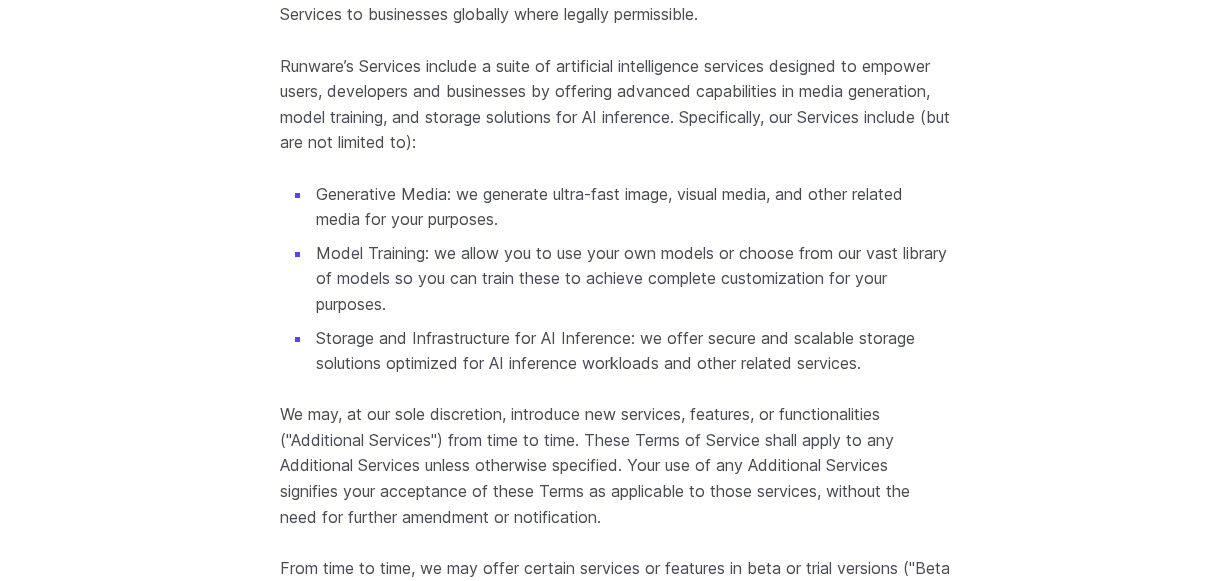 scroll, scrollTop: 2911, scrollLeft: 0, axis: vertical 